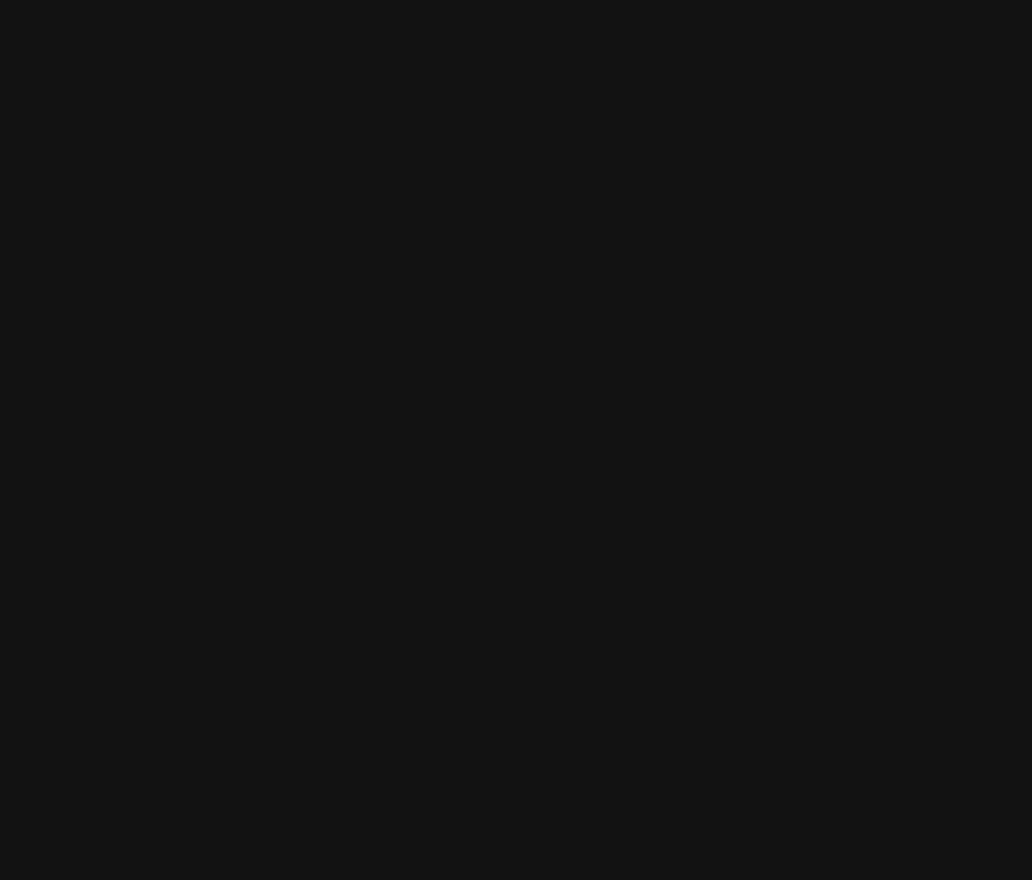 scroll, scrollTop: 0, scrollLeft: 0, axis: both 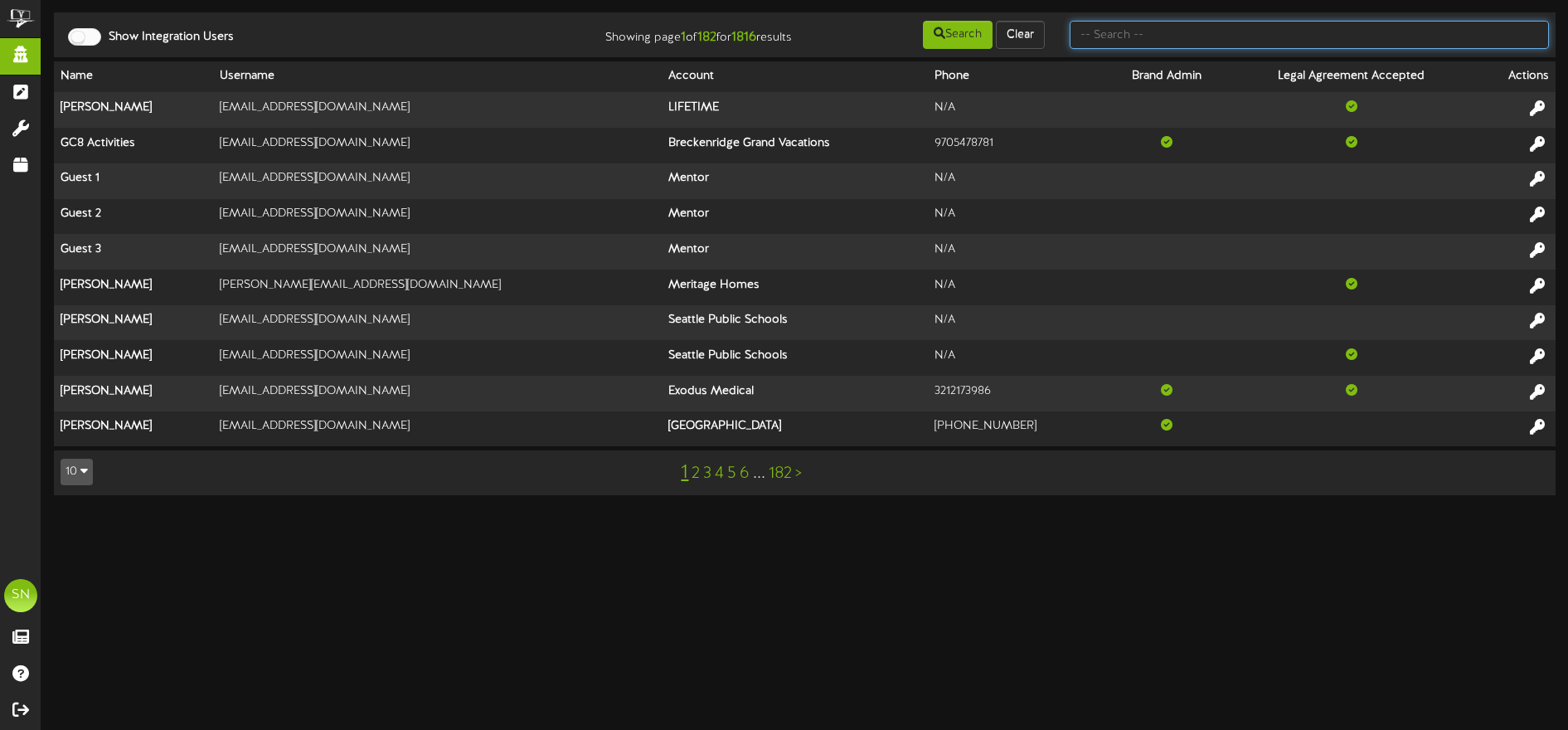 click at bounding box center (1309, 35) 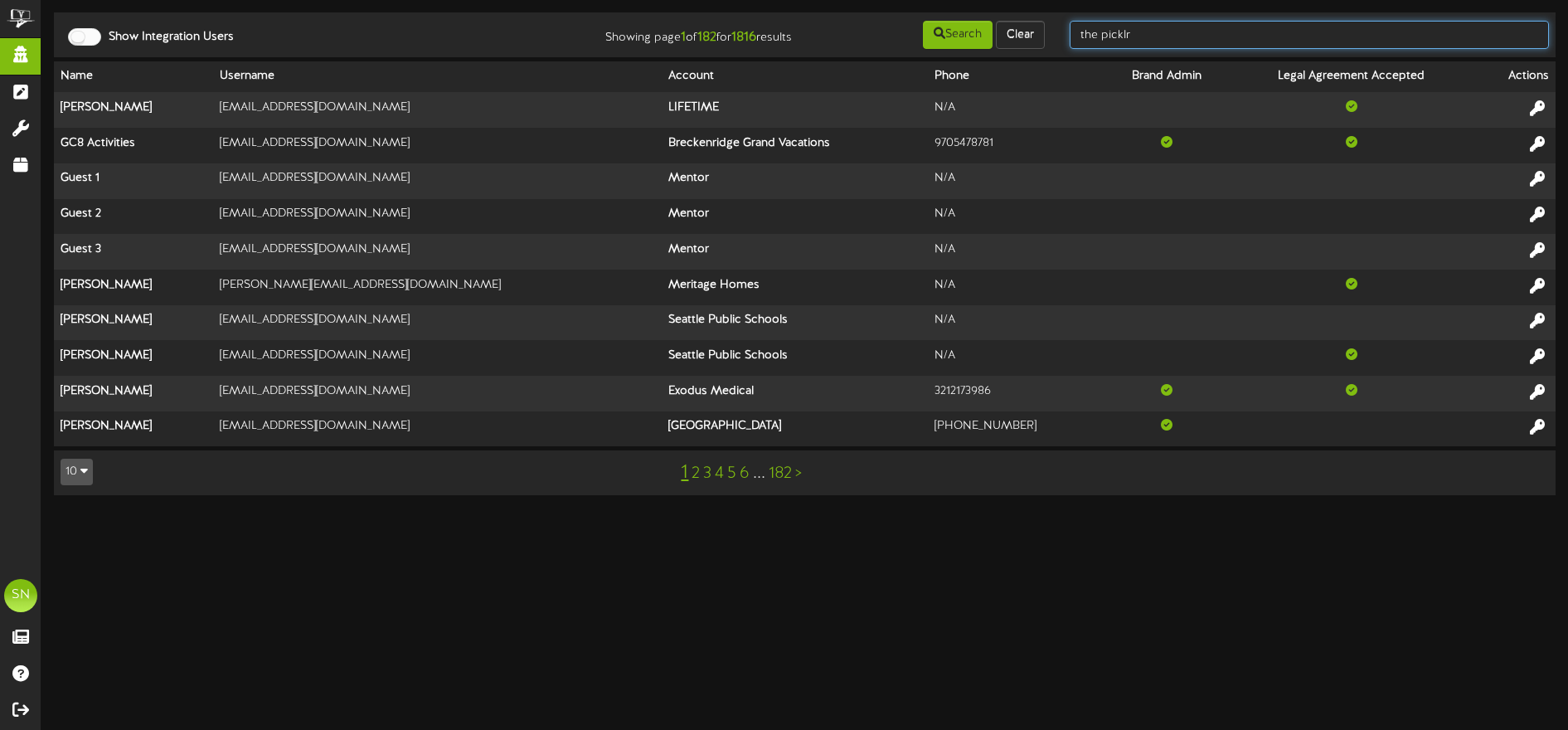 type on "the picklr" 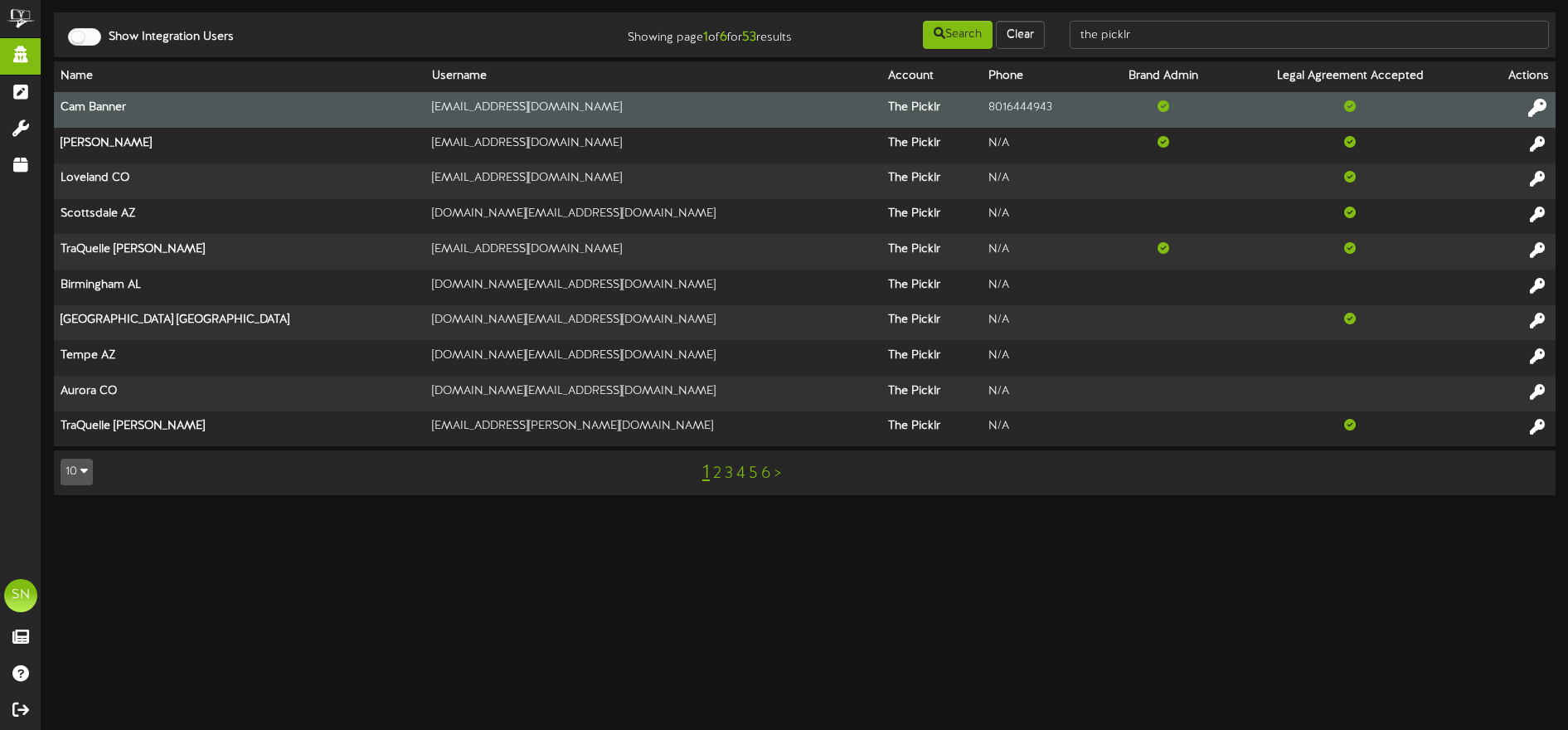 click at bounding box center [1537, 108] 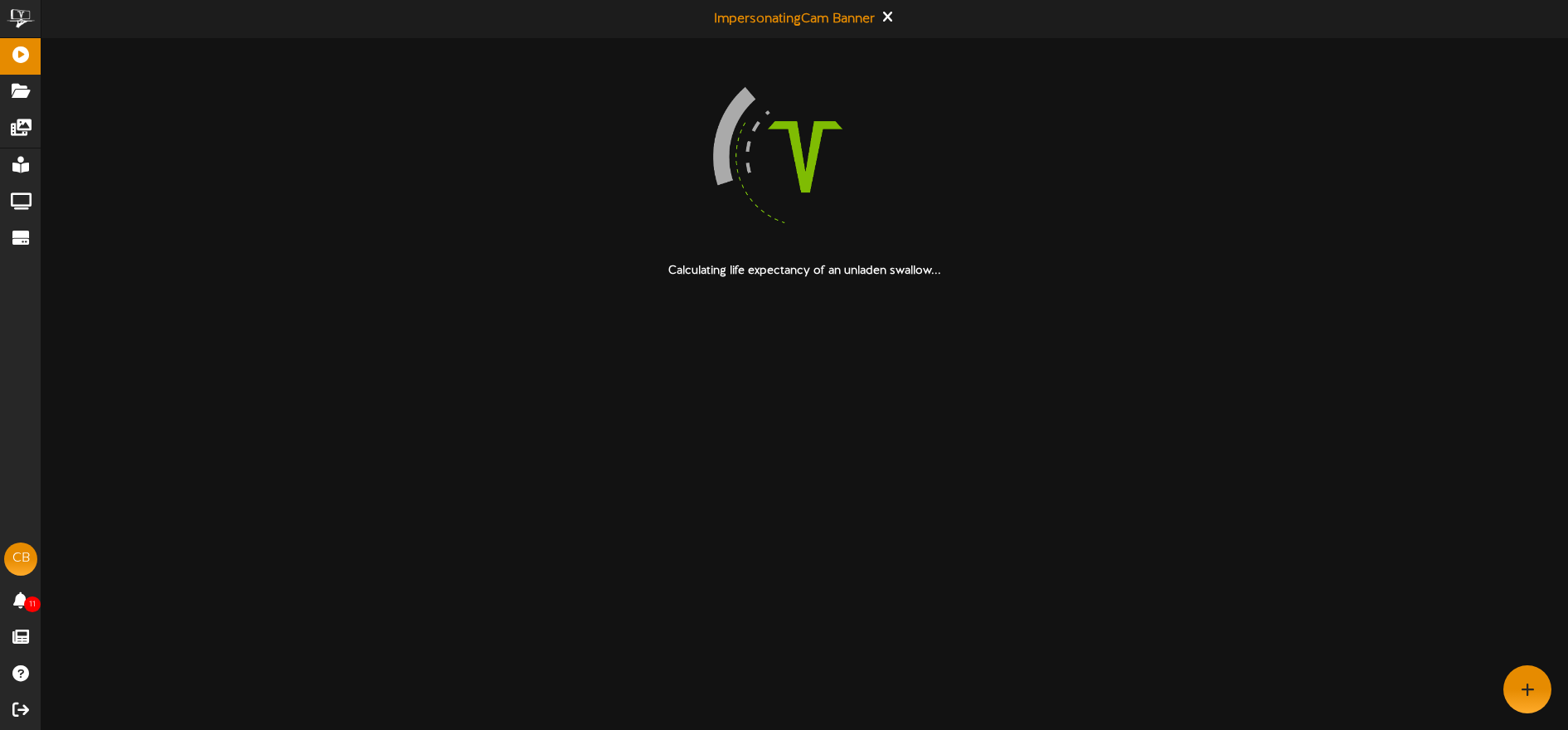 scroll, scrollTop: 0, scrollLeft: 0, axis: both 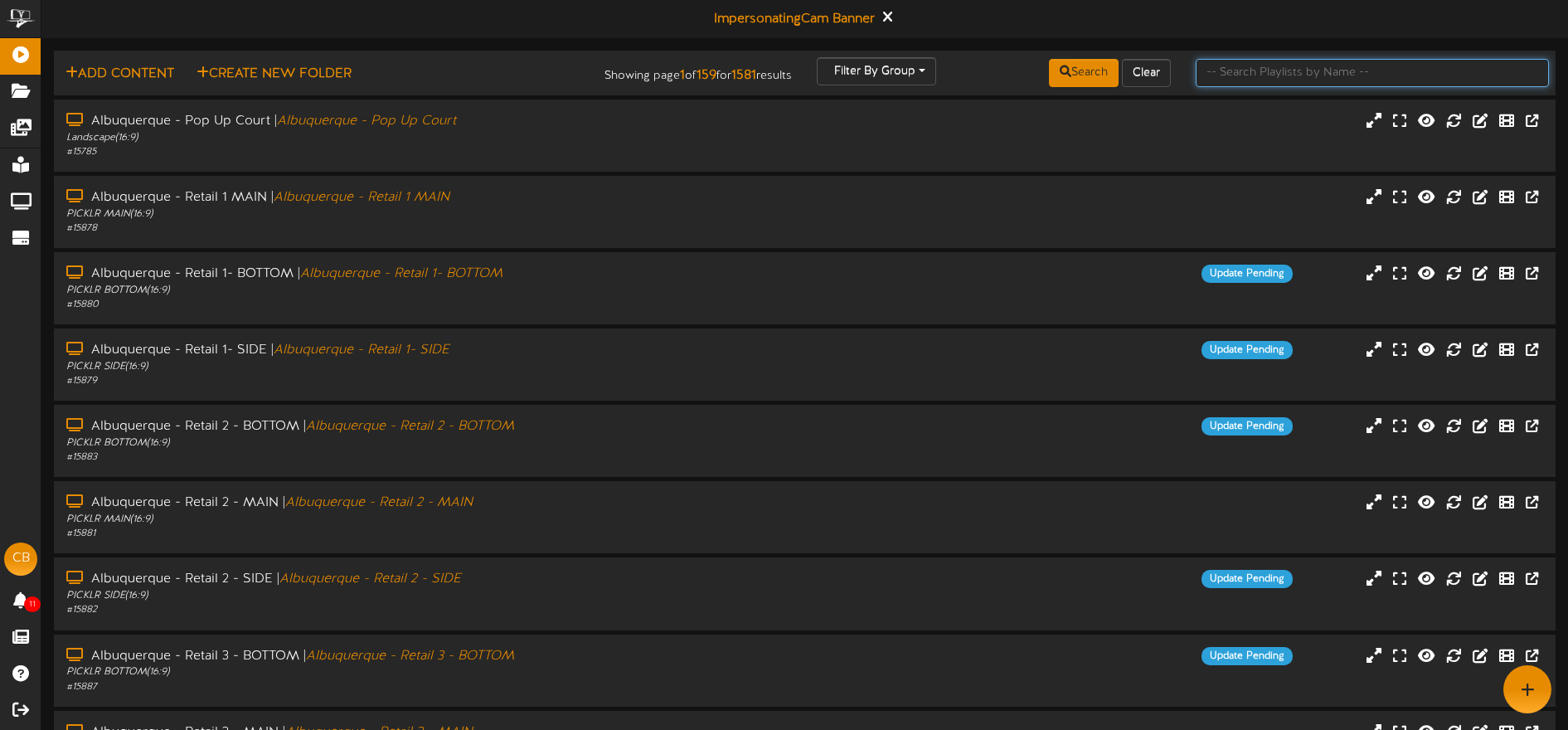 click at bounding box center [1372, 73] 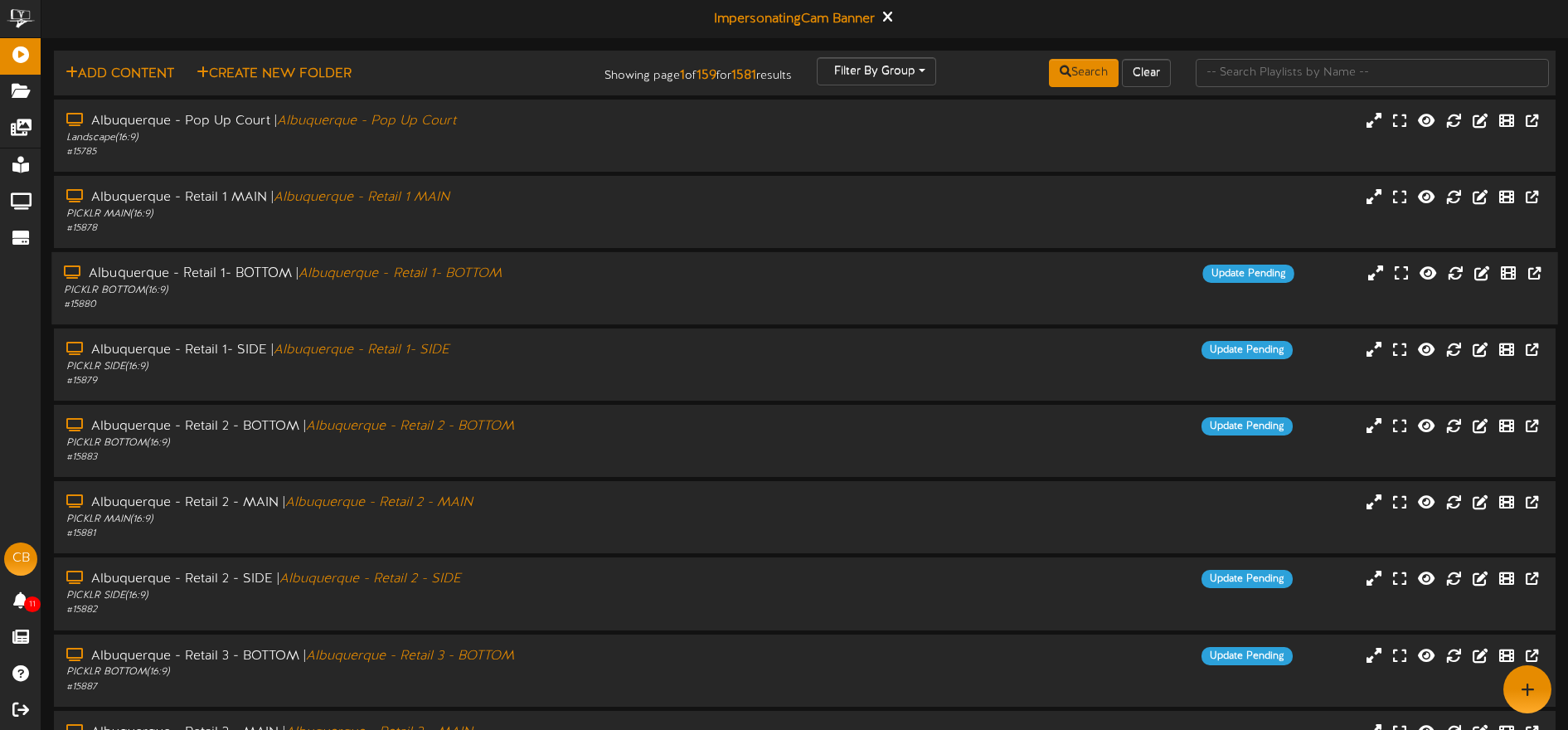 click on "Albuquerque - Retail 1- BOTTOM
|  Albuquerque - Retail 1- BOTTOM
PICKLR BOTTOM  ( 16:9 )
# 15880" at bounding box center (365, 288) 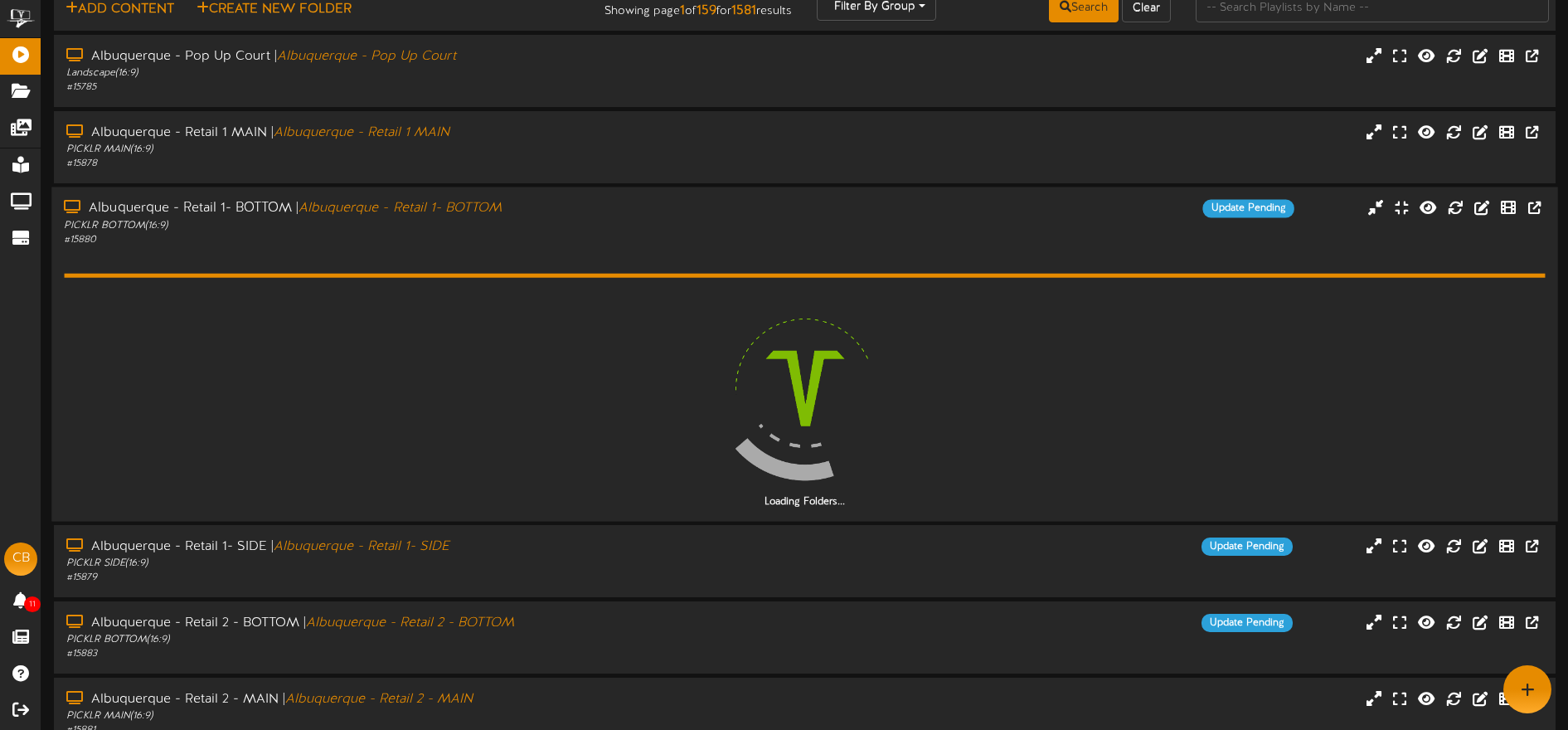scroll, scrollTop: 58, scrollLeft: 0, axis: vertical 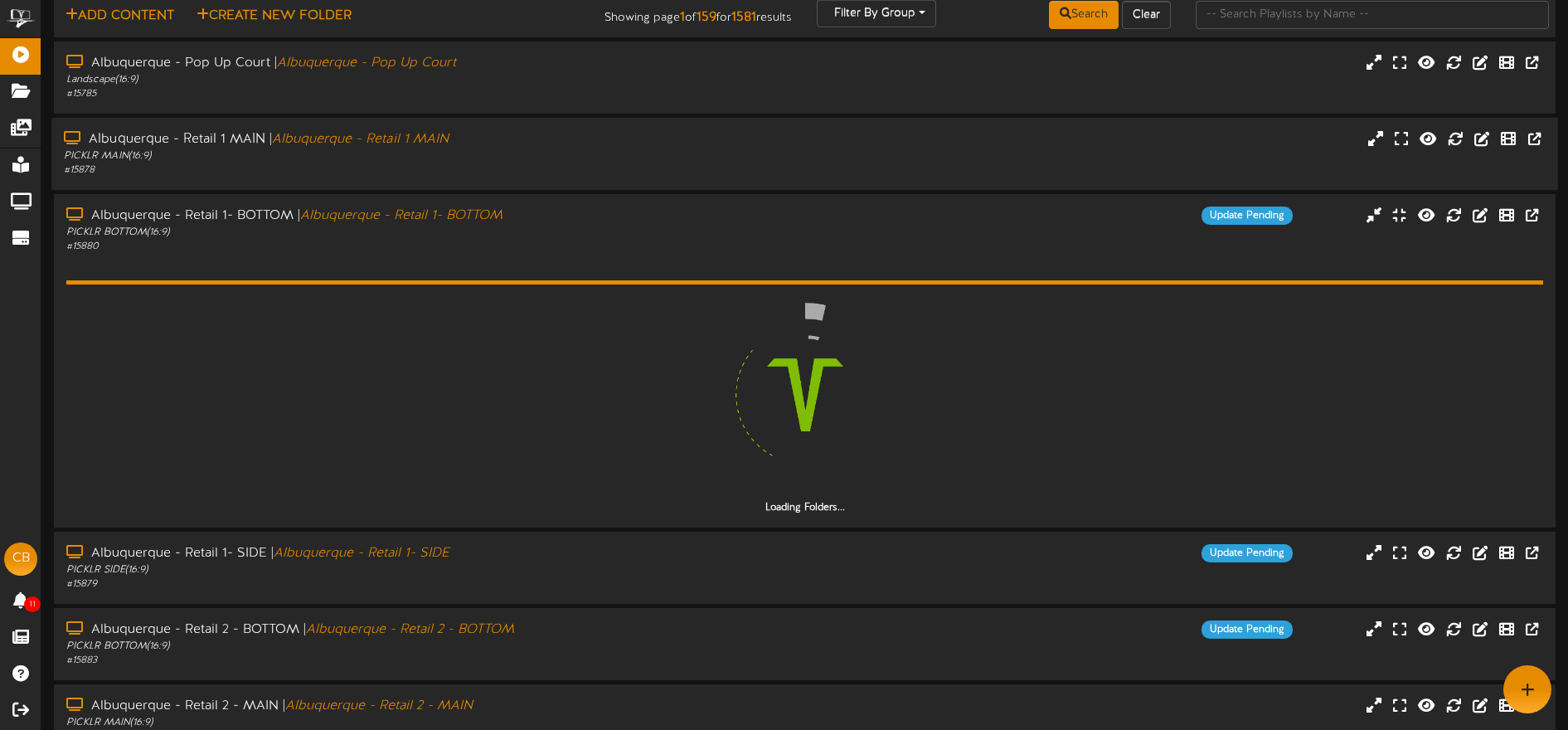 click on "# 15878" at bounding box center [365, 170] 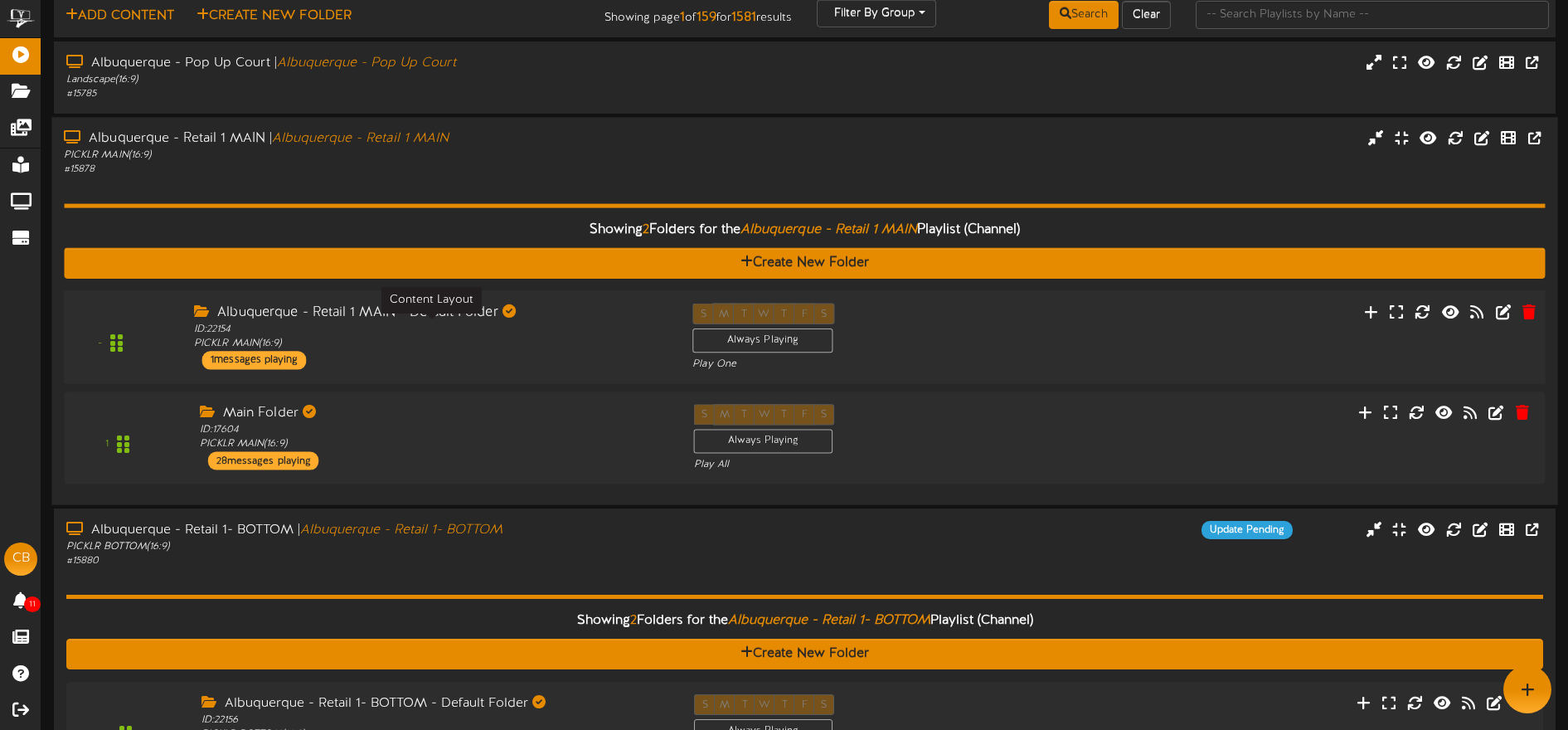 click on "ID:  22154
PICKLR MAIN  ( 16:9 )" at bounding box center [430, 336] 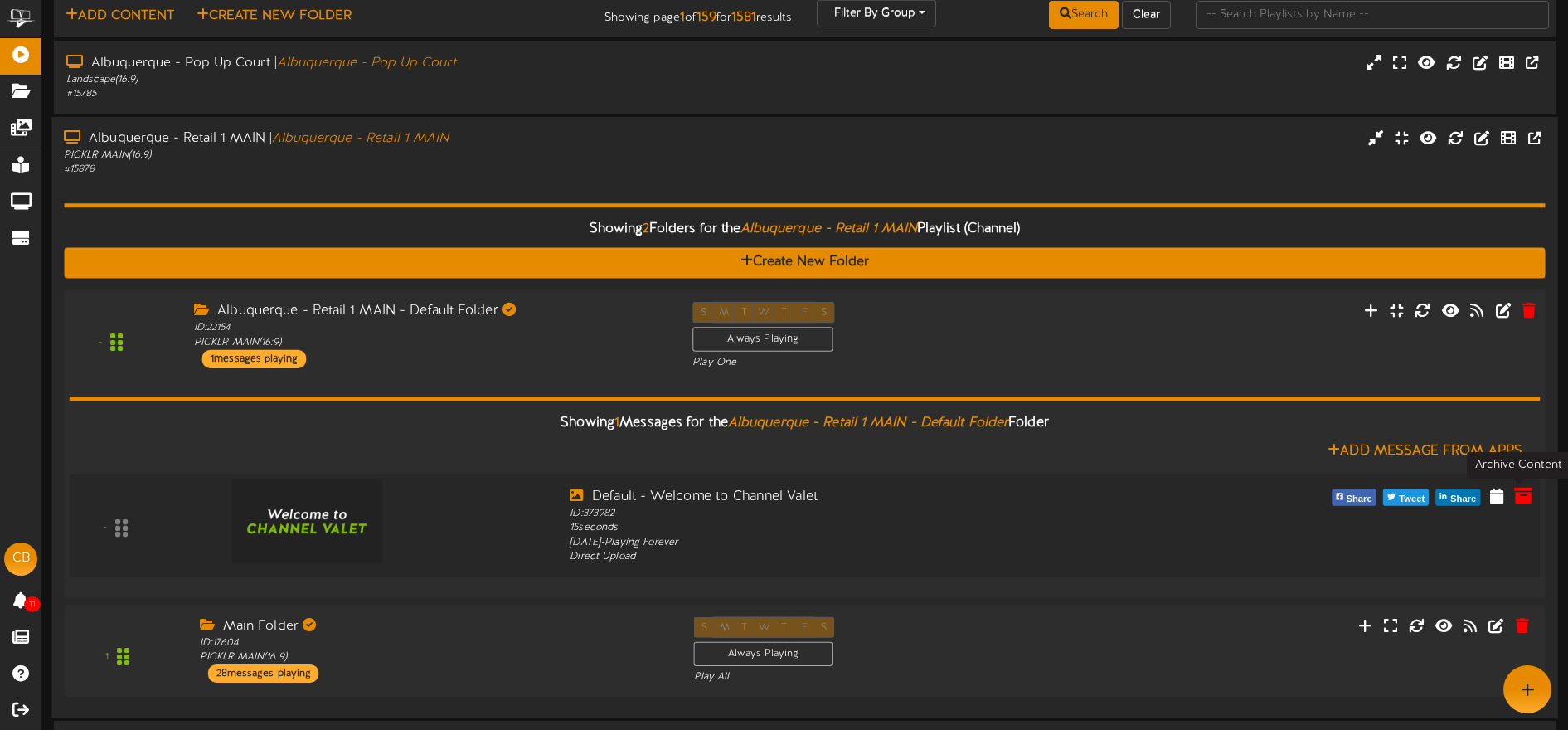 click at bounding box center (1523, 495) 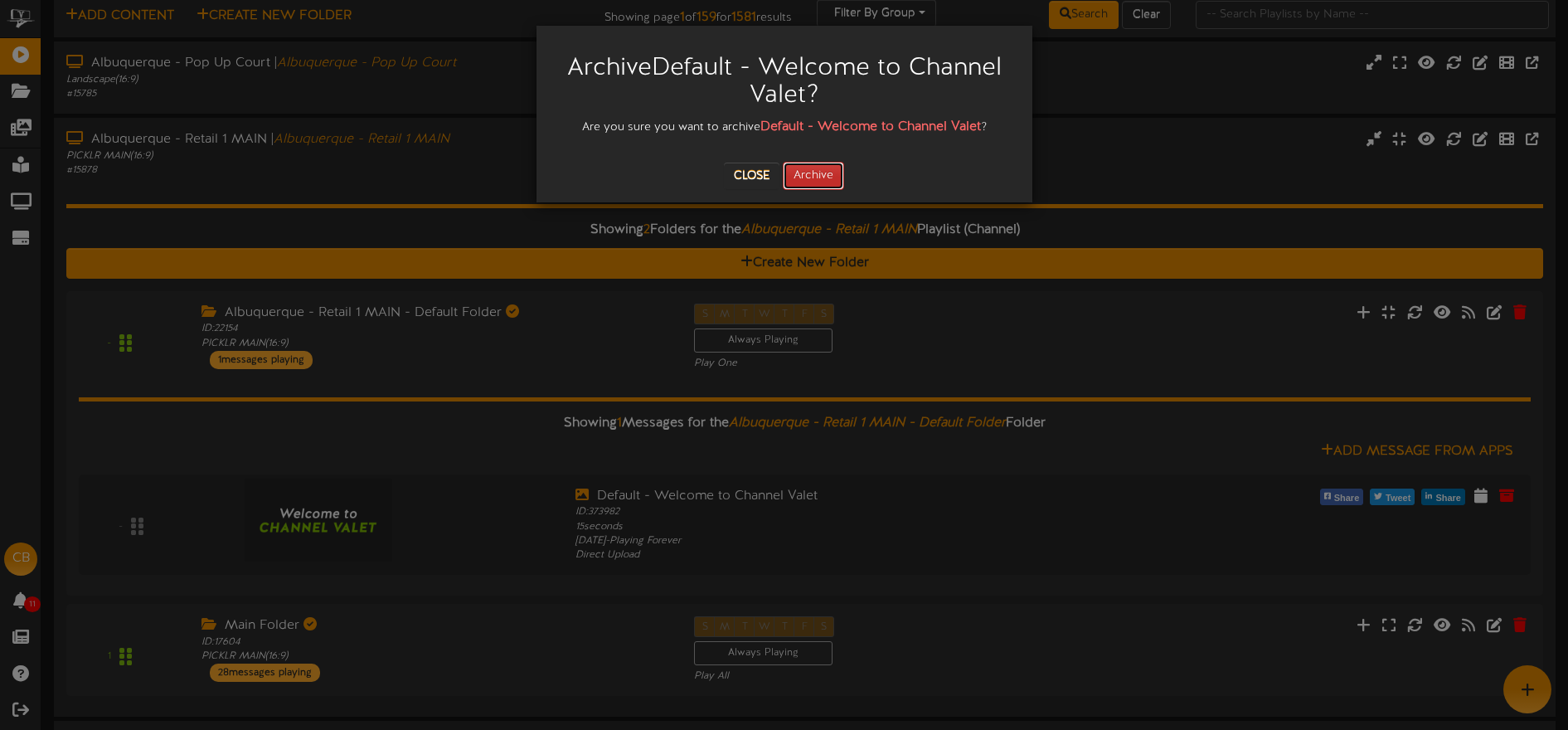 click on "Archive" at bounding box center (813, 176) 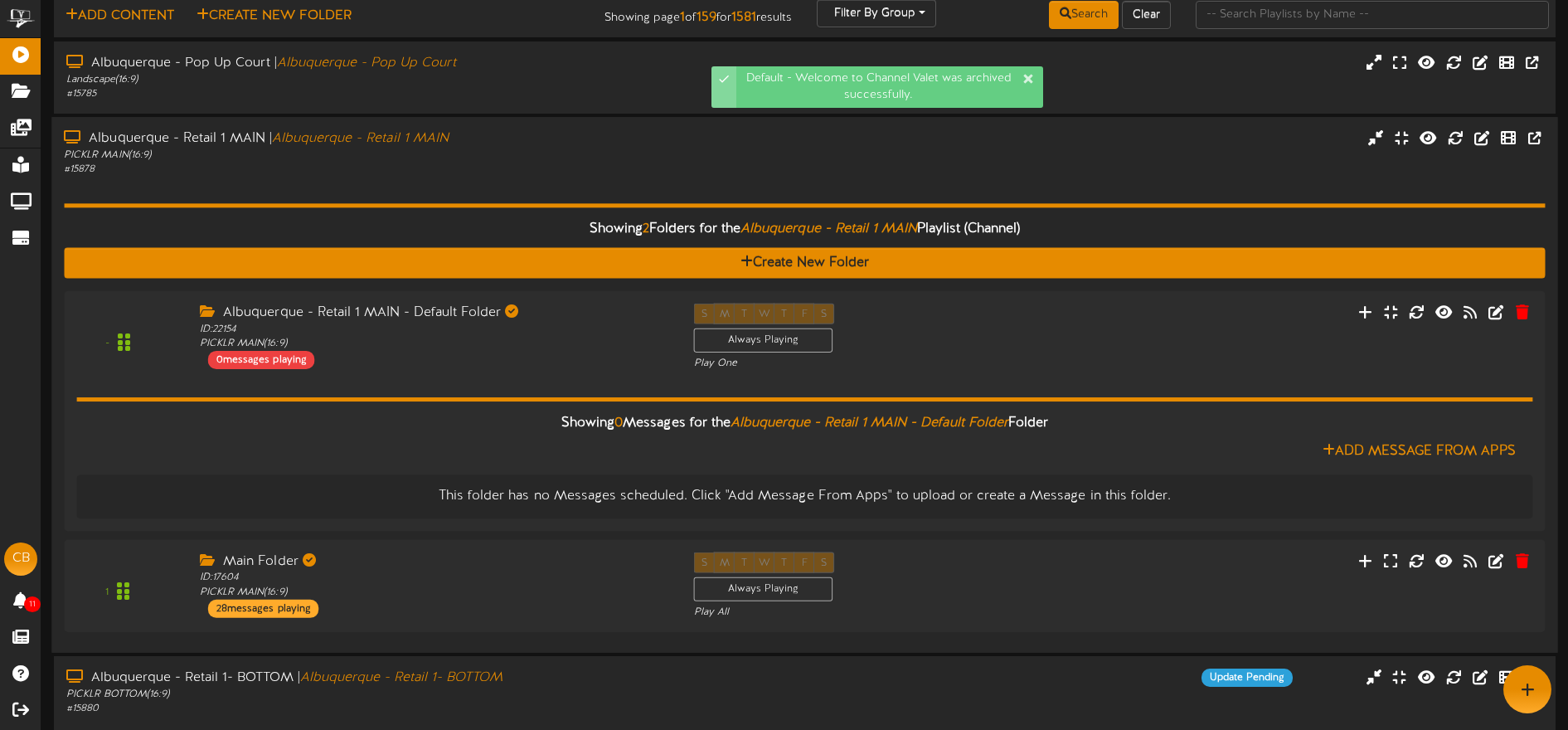 click on "Showing  2  Folders for the  Albuquerque - Retail 1 MAIN  Playlist (Channel)
Create New Folder
-
ID:" at bounding box center (804, 408) 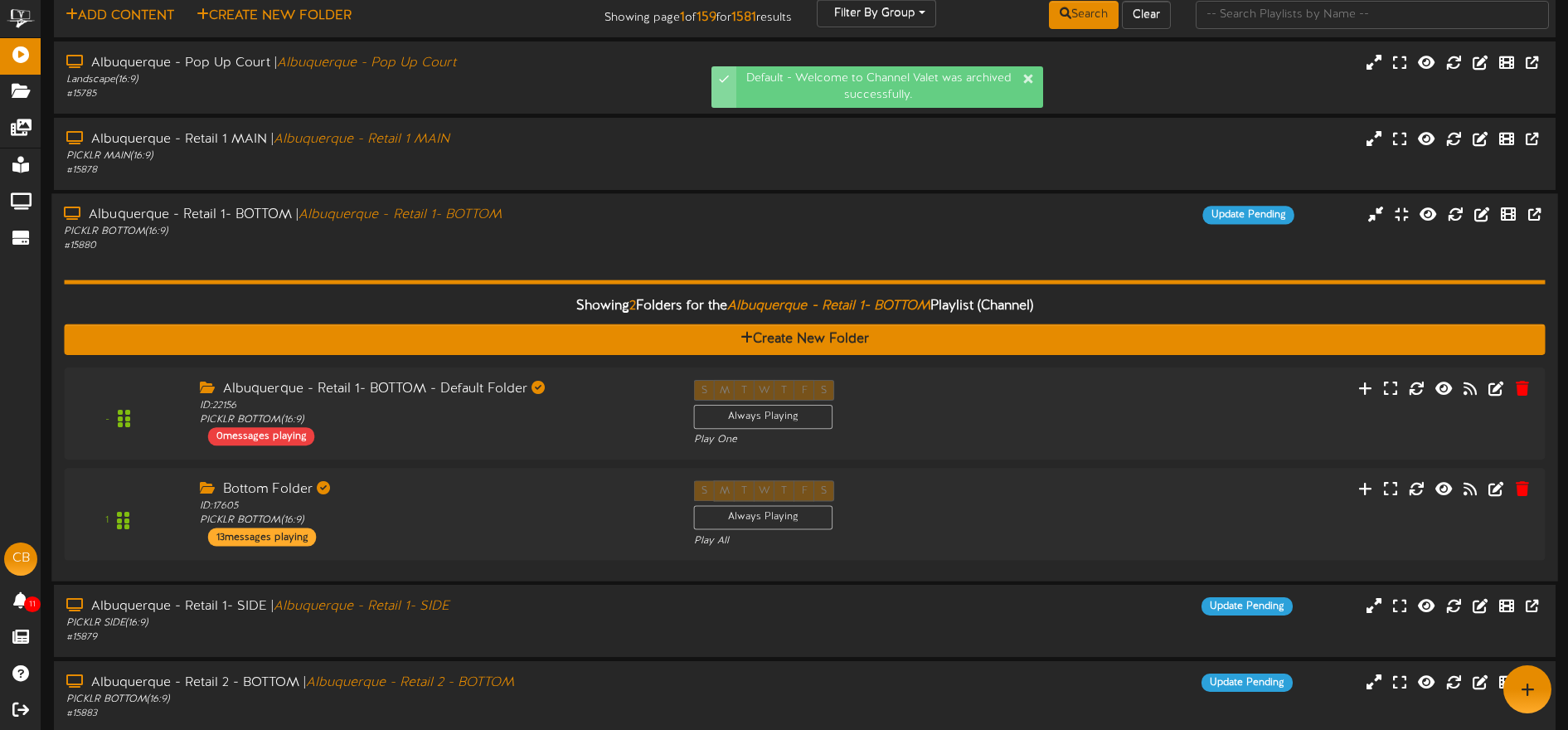 click on "# 15880" at bounding box center (365, 246) 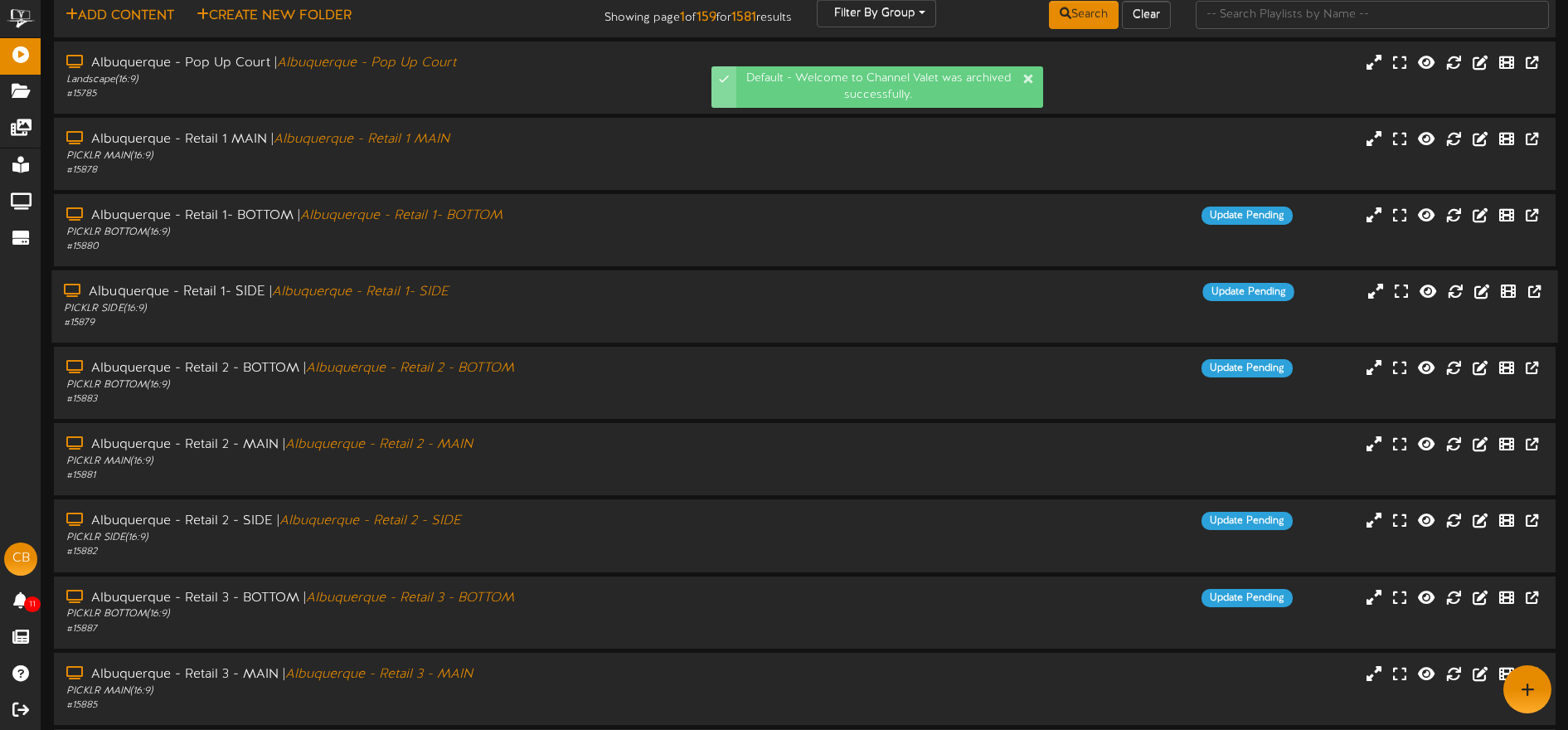 click on "PICKLR SIDE  ( 16:9 )" at bounding box center (365, 309) 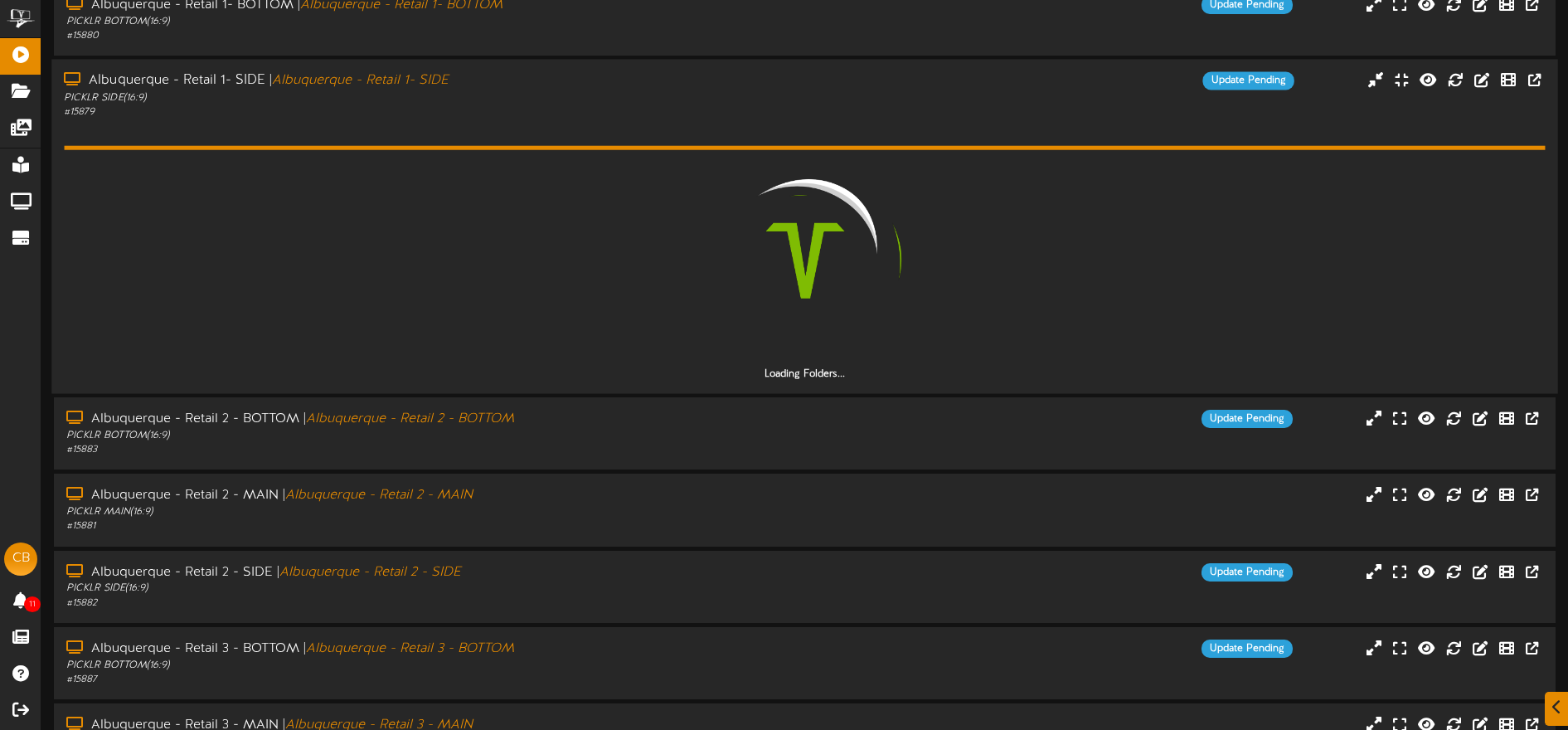 scroll, scrollTop: 270, scrollLeft: 0, axis: vertical 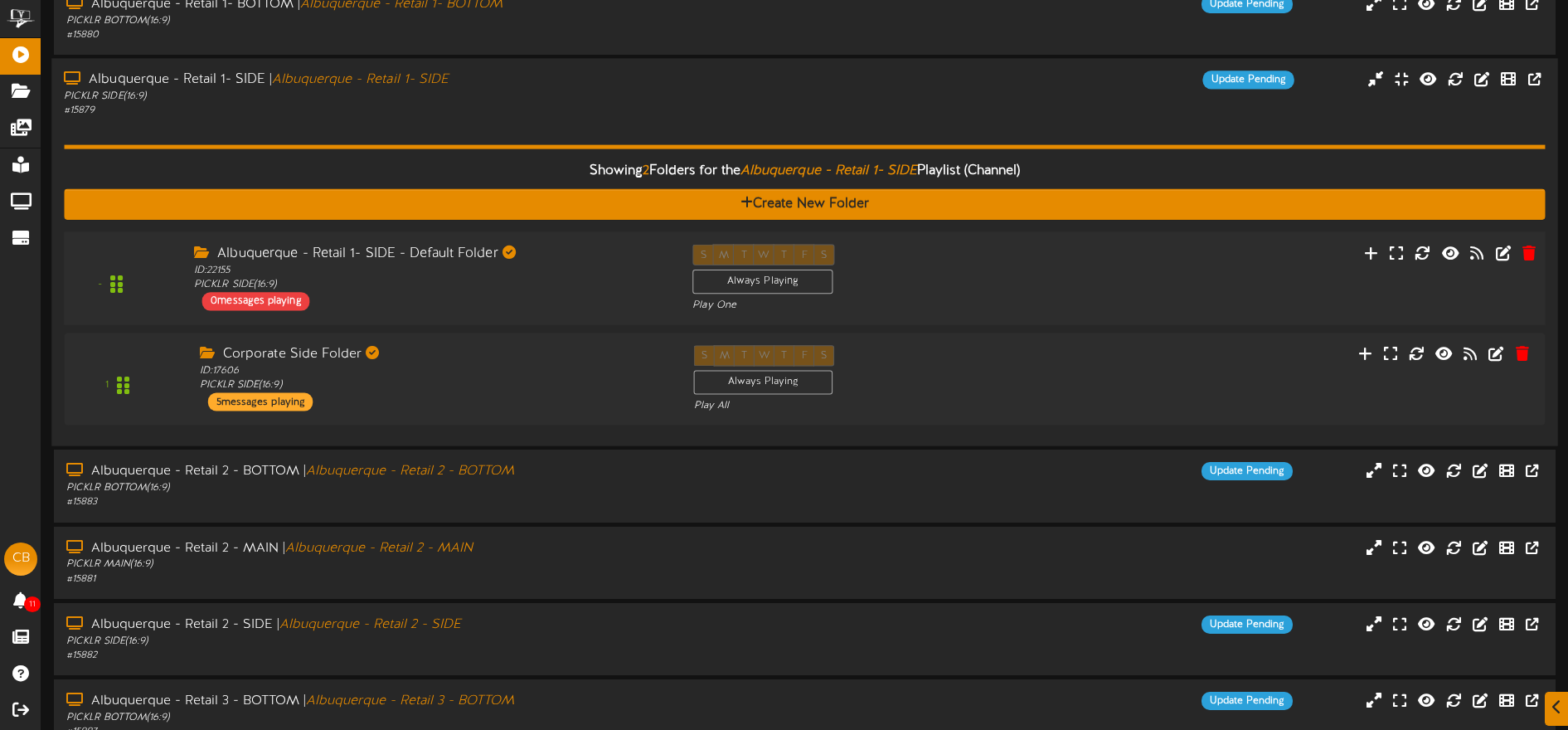 click on "Albuquerque - Retail 1- SIDE - Default Folder
ID:  22155
PICKLR SIDE  ( 16:9 )
0  messages playing" at bounding box center (430, 277) 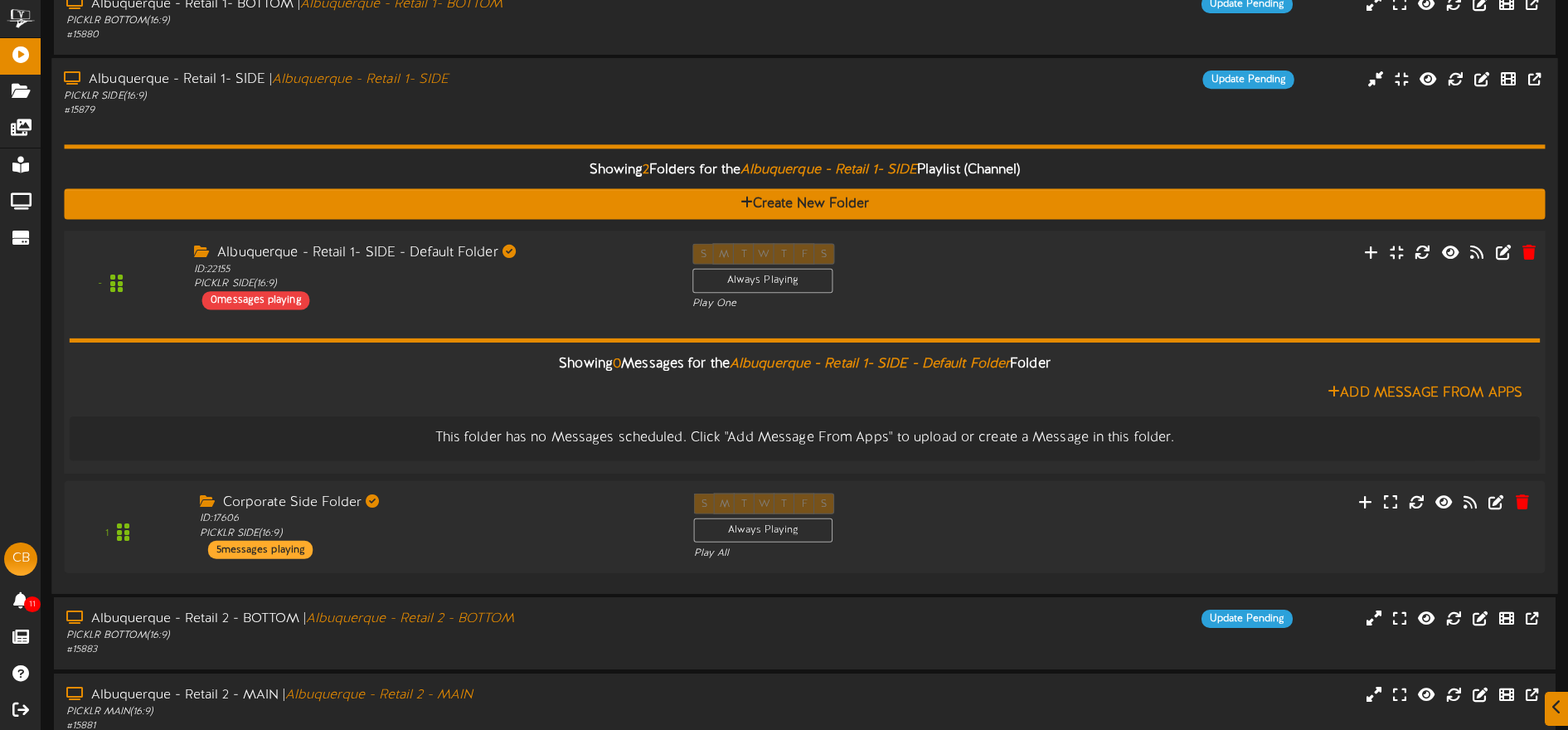 click on "Albuquerque - Retail 1- SIDE - Default Folder
ID:  22155
PICKLR SIDE  ( 16:9 )
0  messages playing" at bounding box center (430, 276) 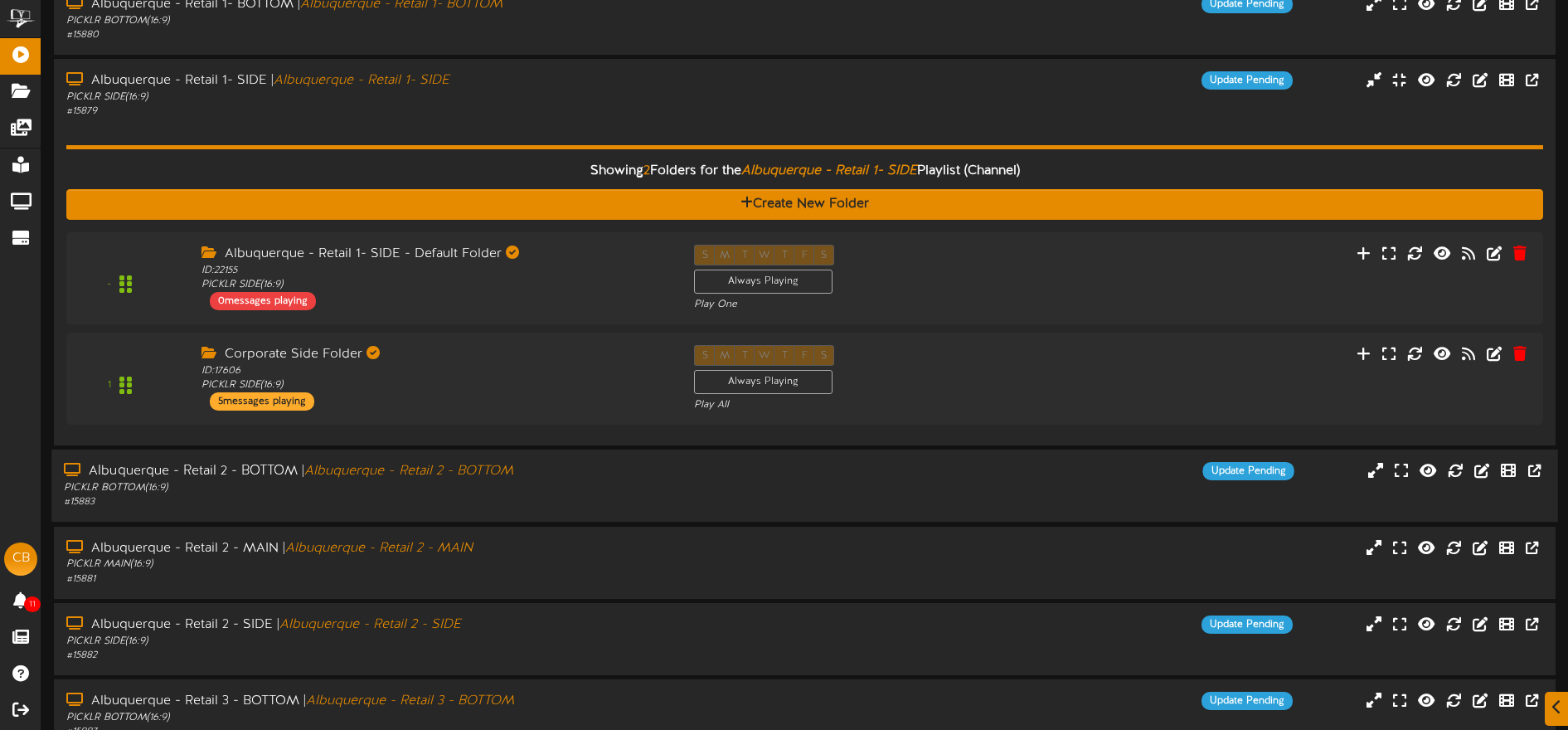click on "Albuquerque - Retail 2 - BOTTOM
|  Albuquerque - Retail 2 - BOTTOM
PICKLR BOTTOM  ( 16:9 )
# 15883
Update Pending" at bounding box center (804, 485) 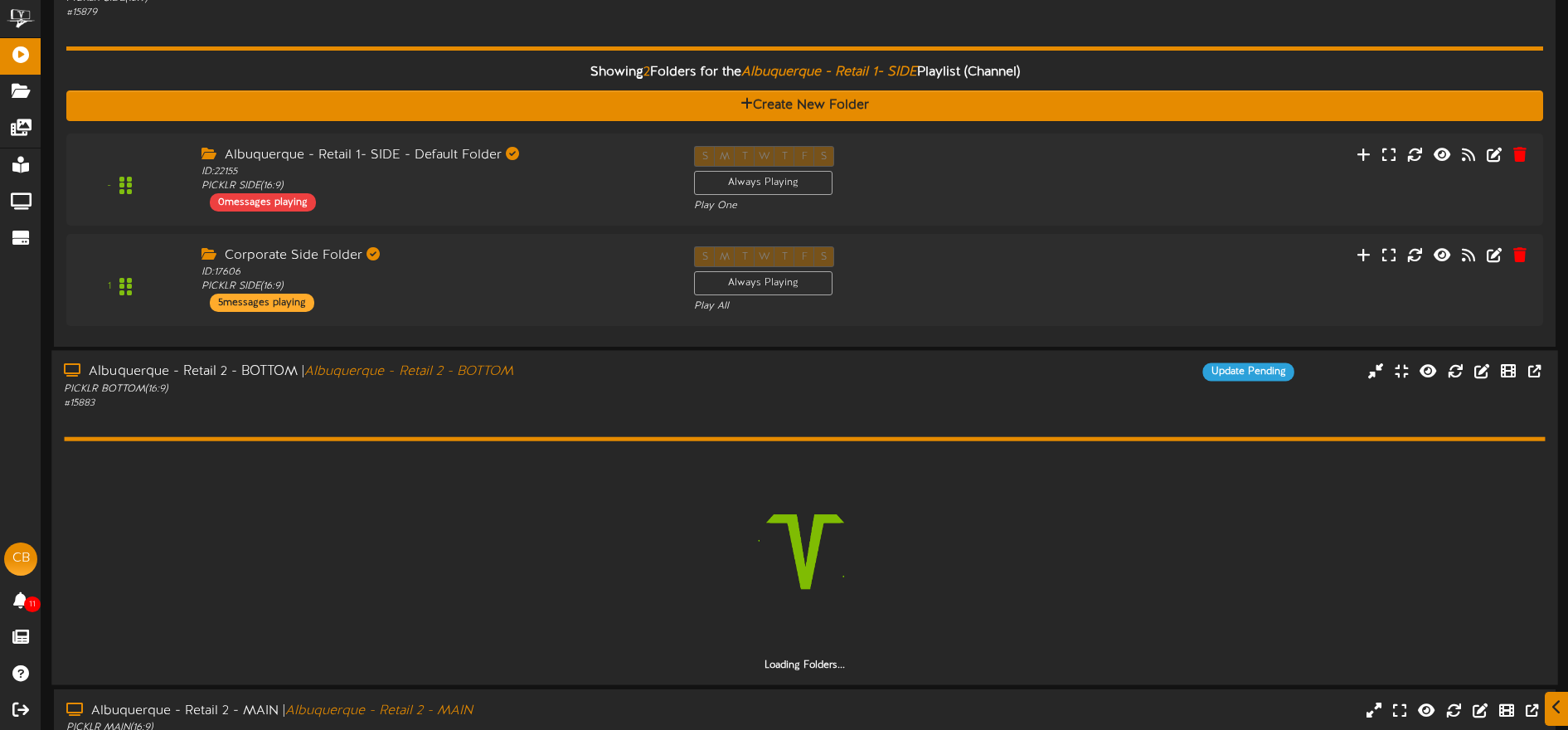 scroll, scrollTop: 457, scrollLeft: 0, axis: vertical 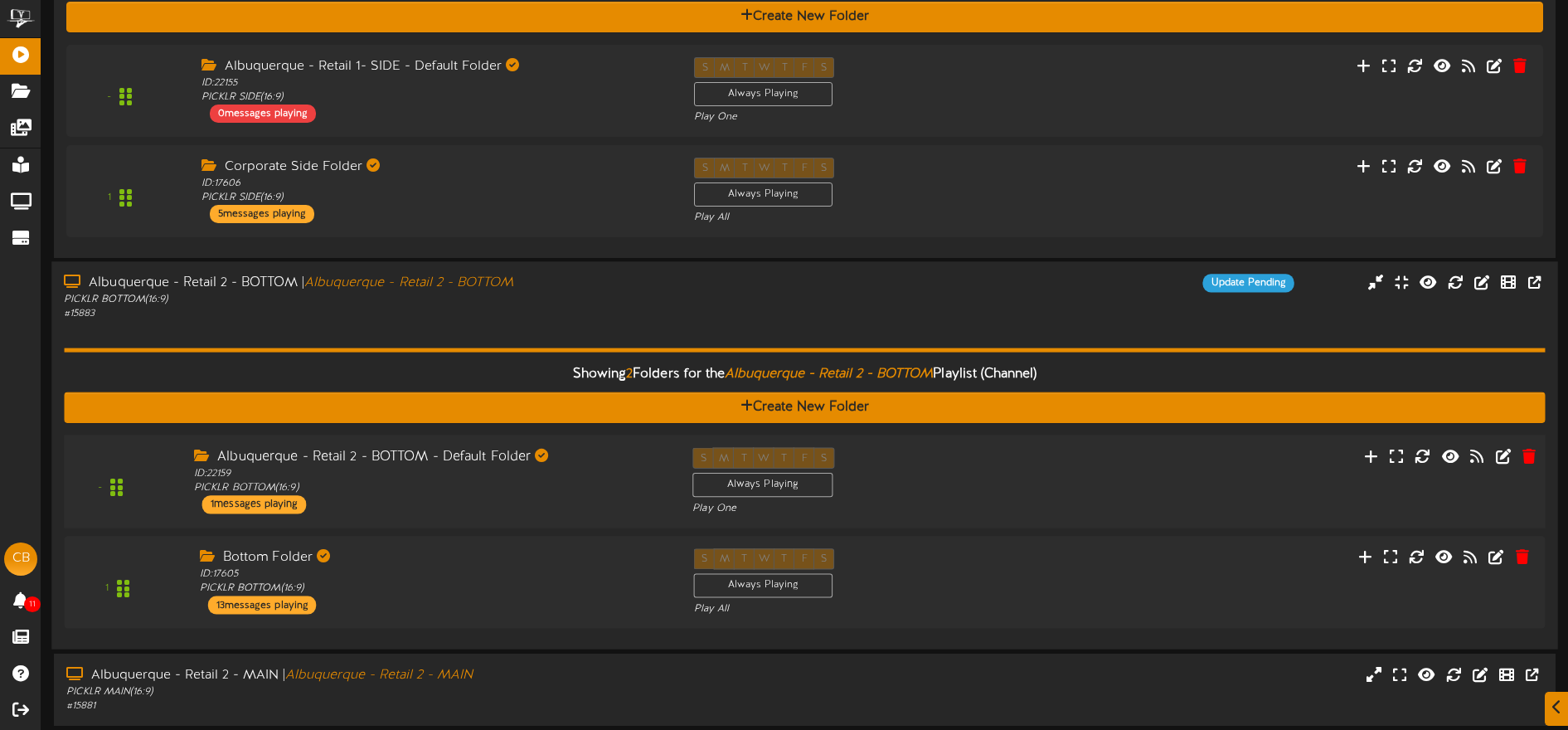 drag, startPoint x: 881, startPoint y: 485, endPoint x: 871, endPoint y: 479, distance: 11.661904 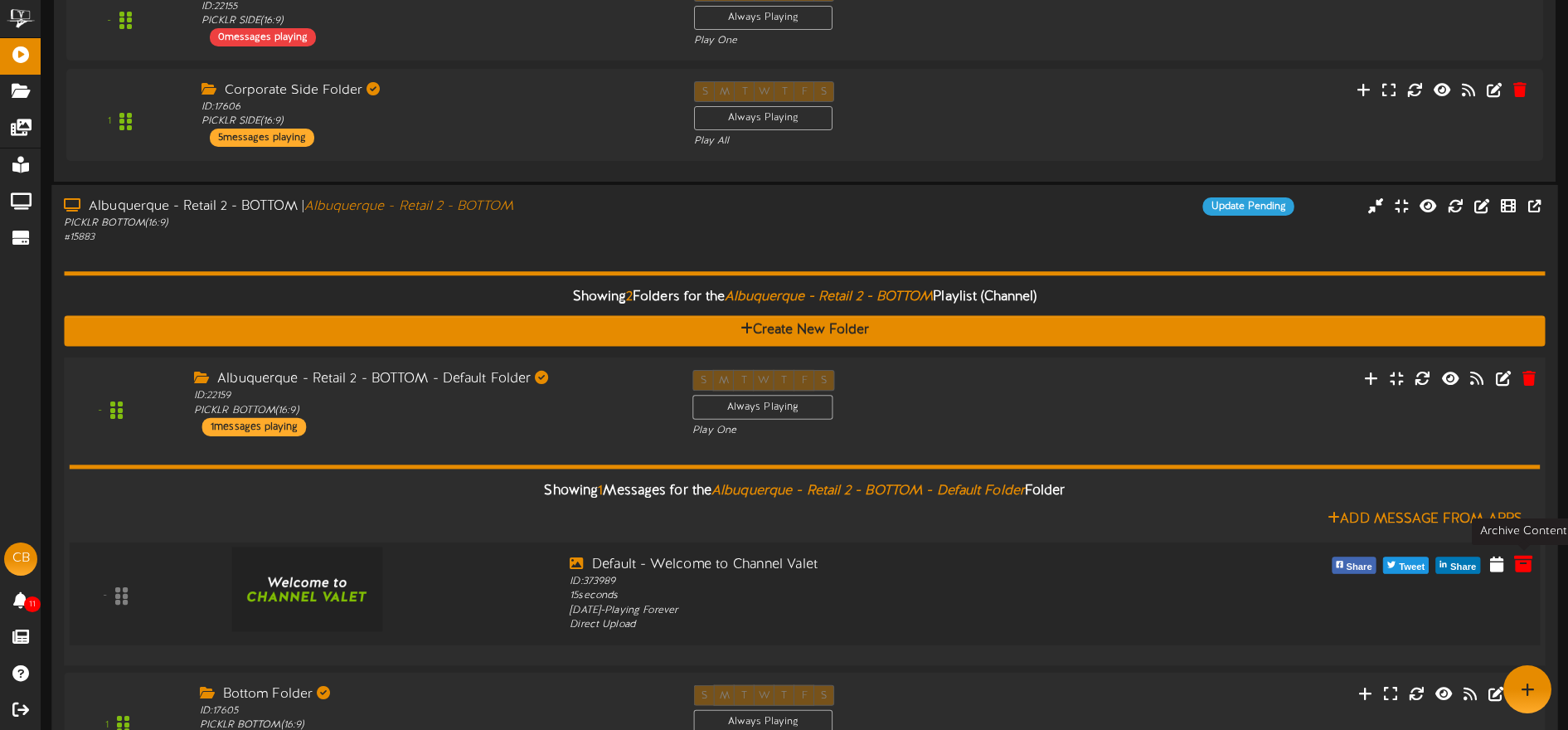 click at bounding box center [1523, 563] 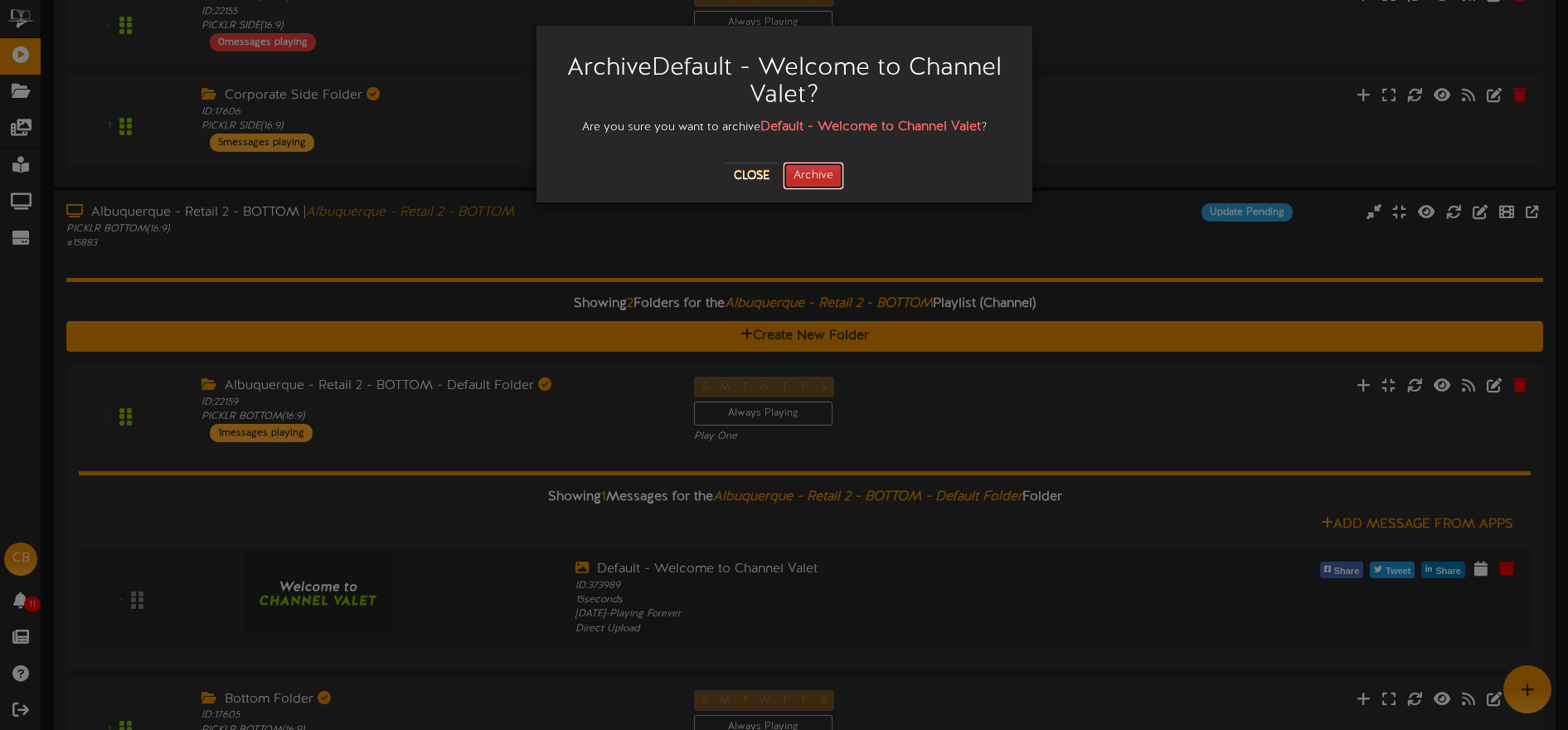 click on "Archive" at bounding box center [813, 176] 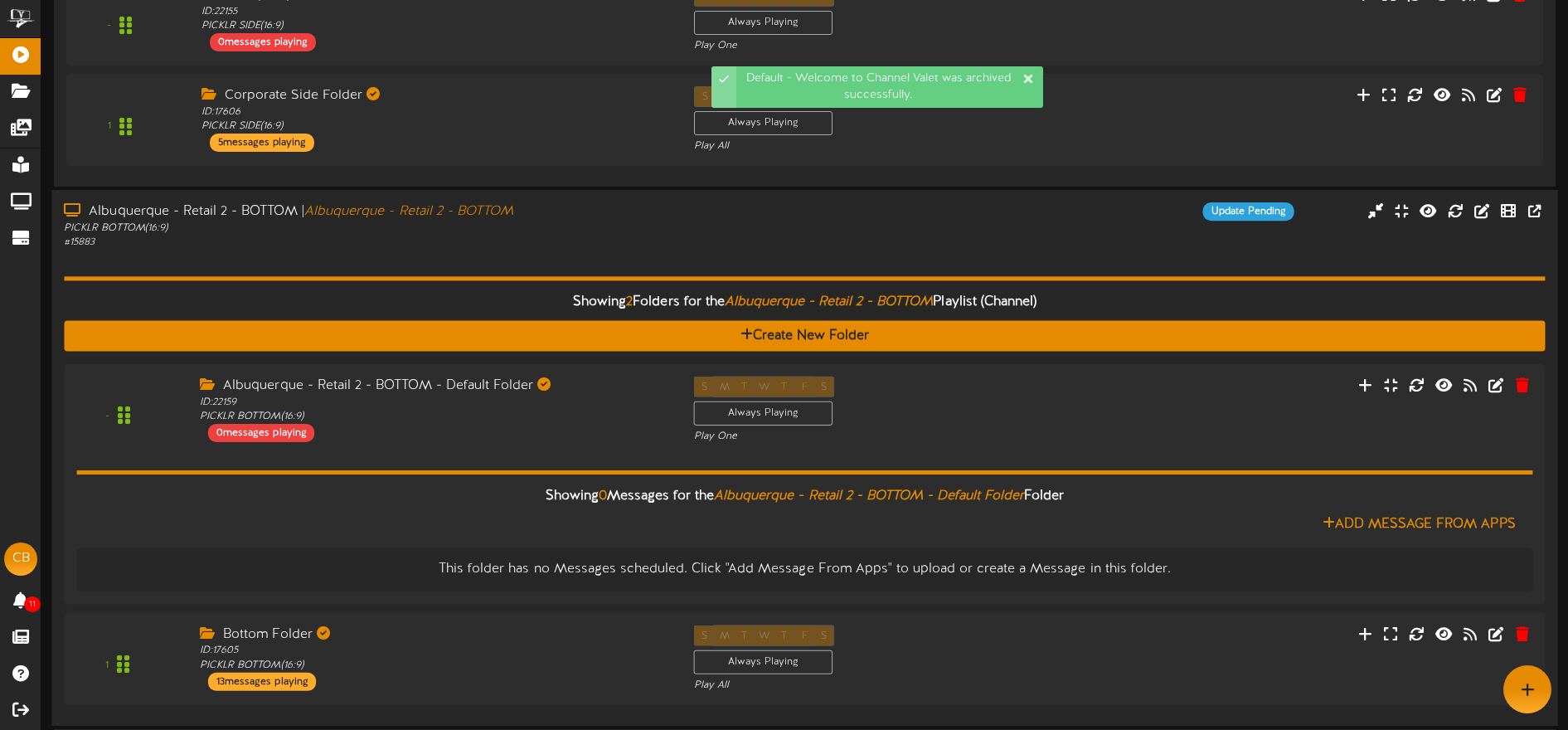 click on "Showing  2  Folders for the  Albuquerque - Retail 2 - BOTTOM  Playlist (Channel)
Create New Folder
-
(" at bounding box center [804, 482] 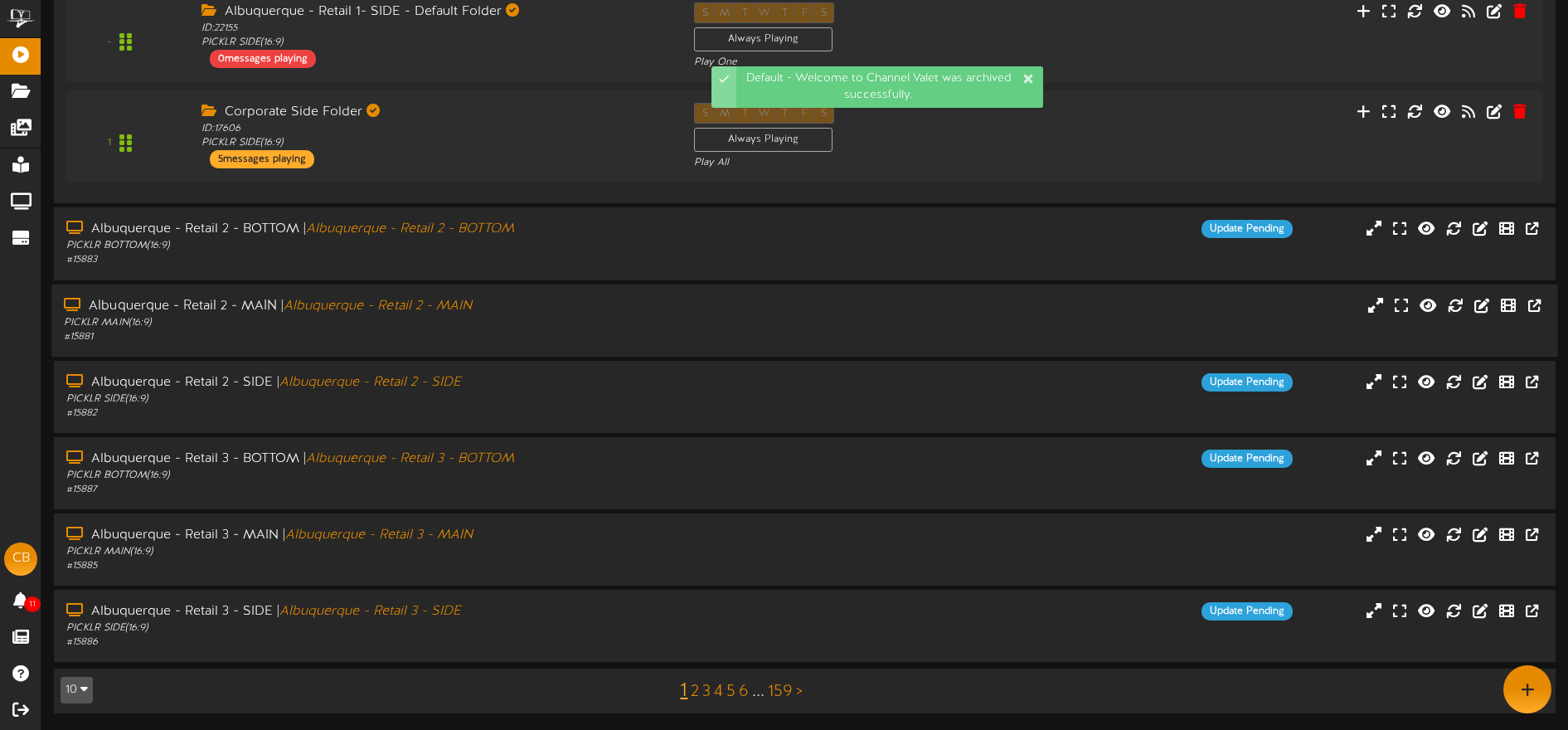click on "PICKLR MAIN  ( 16:9 )" at bounding box center [365, 322] 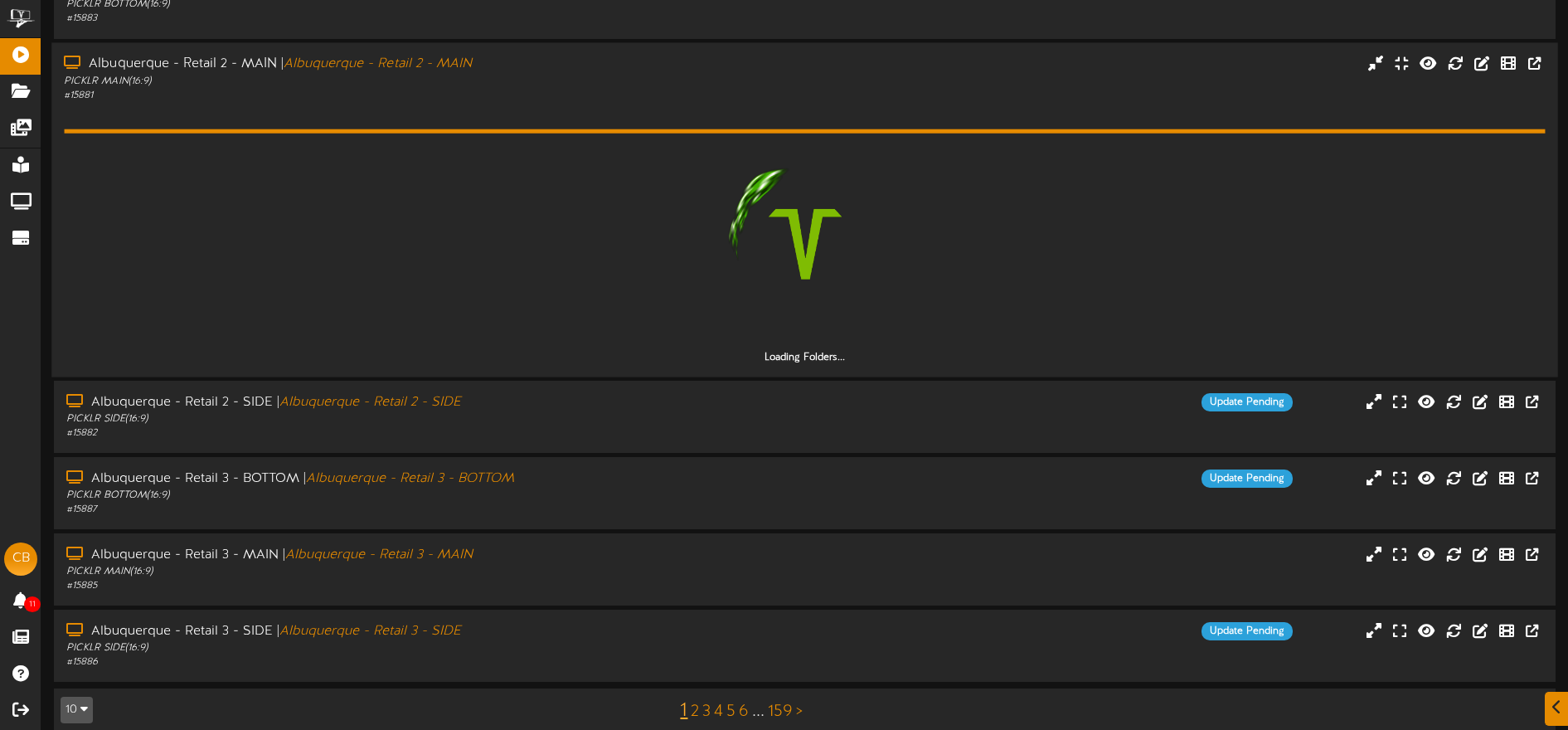 scroll, scrollTop: 774, scrollLeft: 0, axis: vertical 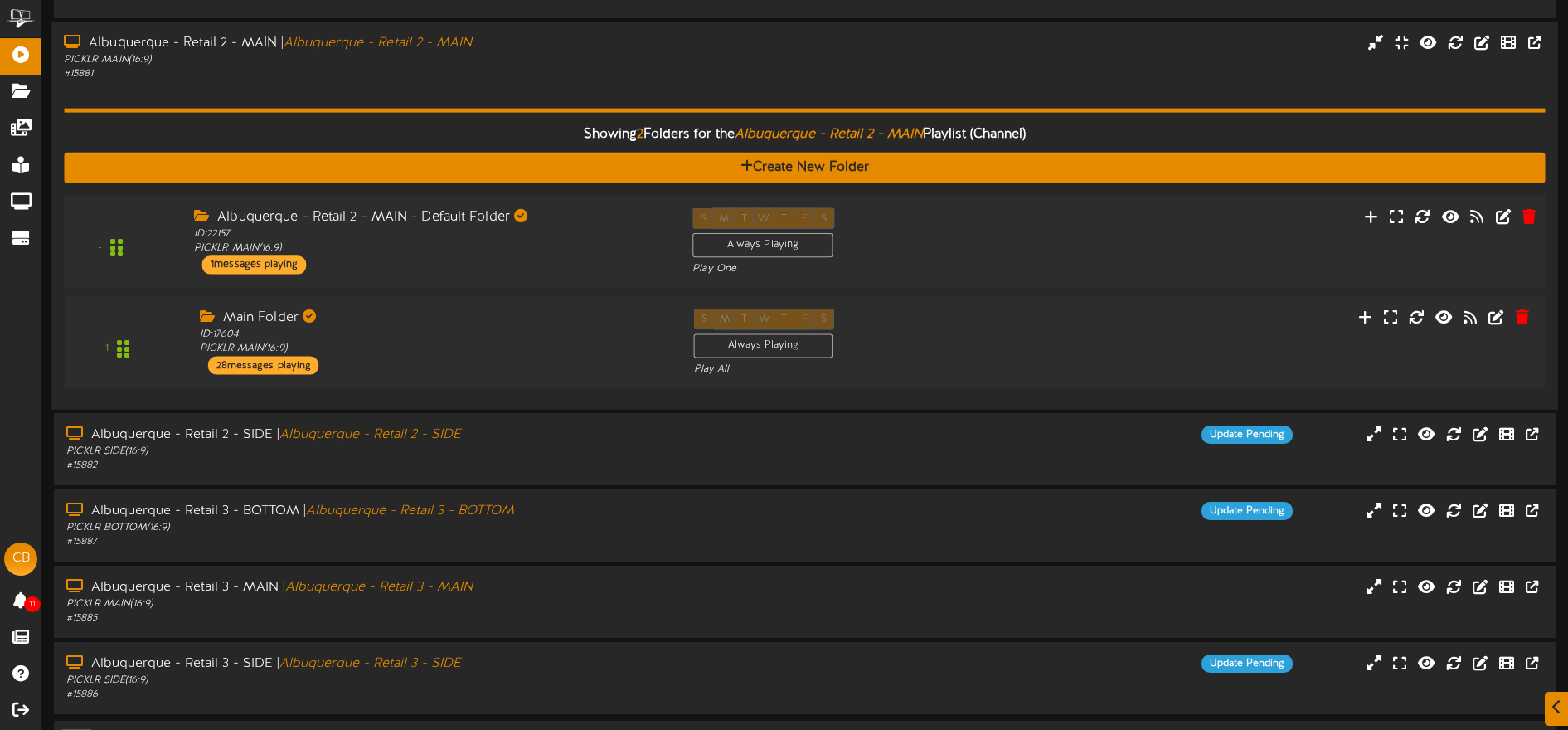 click on "Albuquerque - Retail 2 - MAIN - Default Folder
ID:  22157
PICKLR MAIN  ( 16:9 )
1  messages playing" at bounding box center (430, 241) 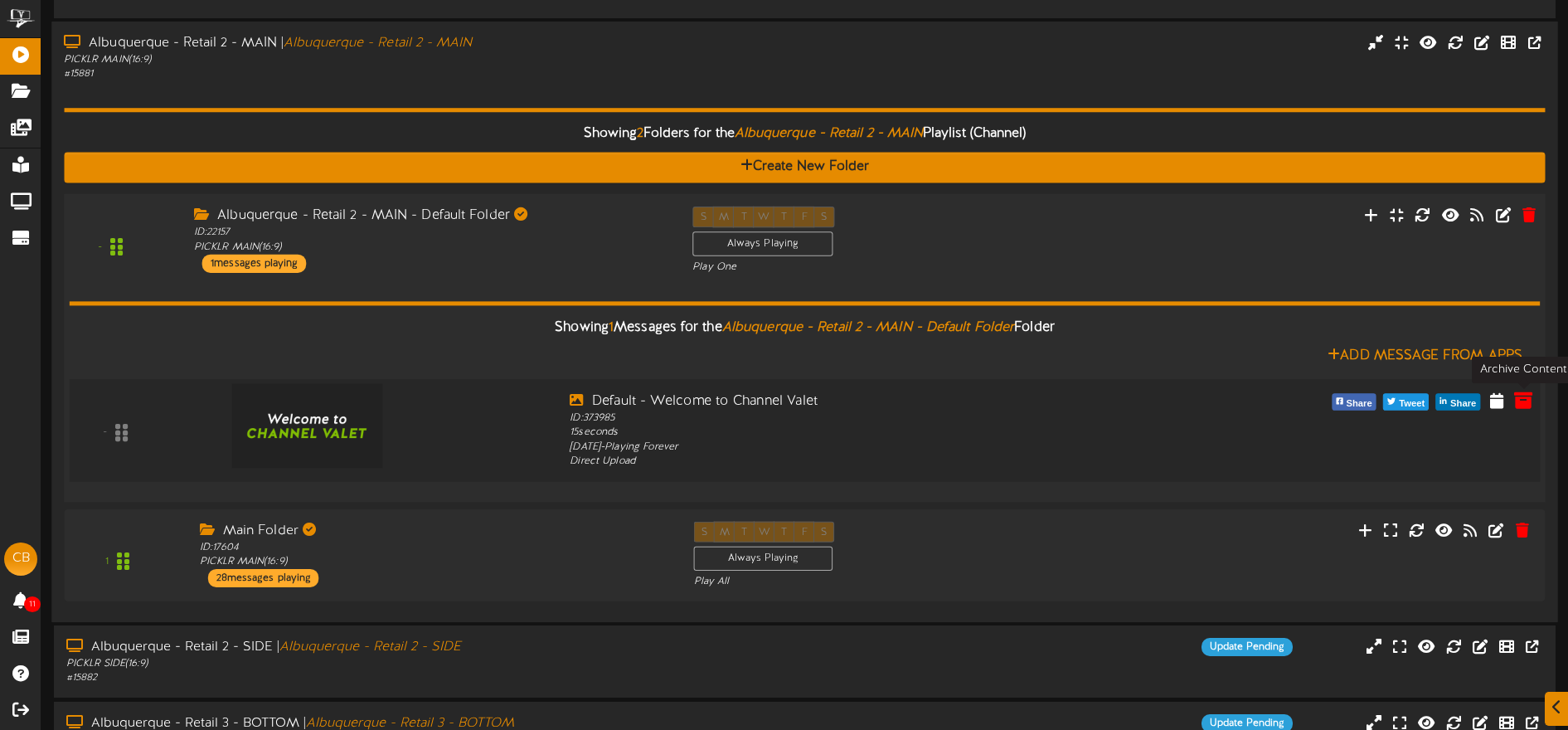 click at bounding box center (1523, 399) 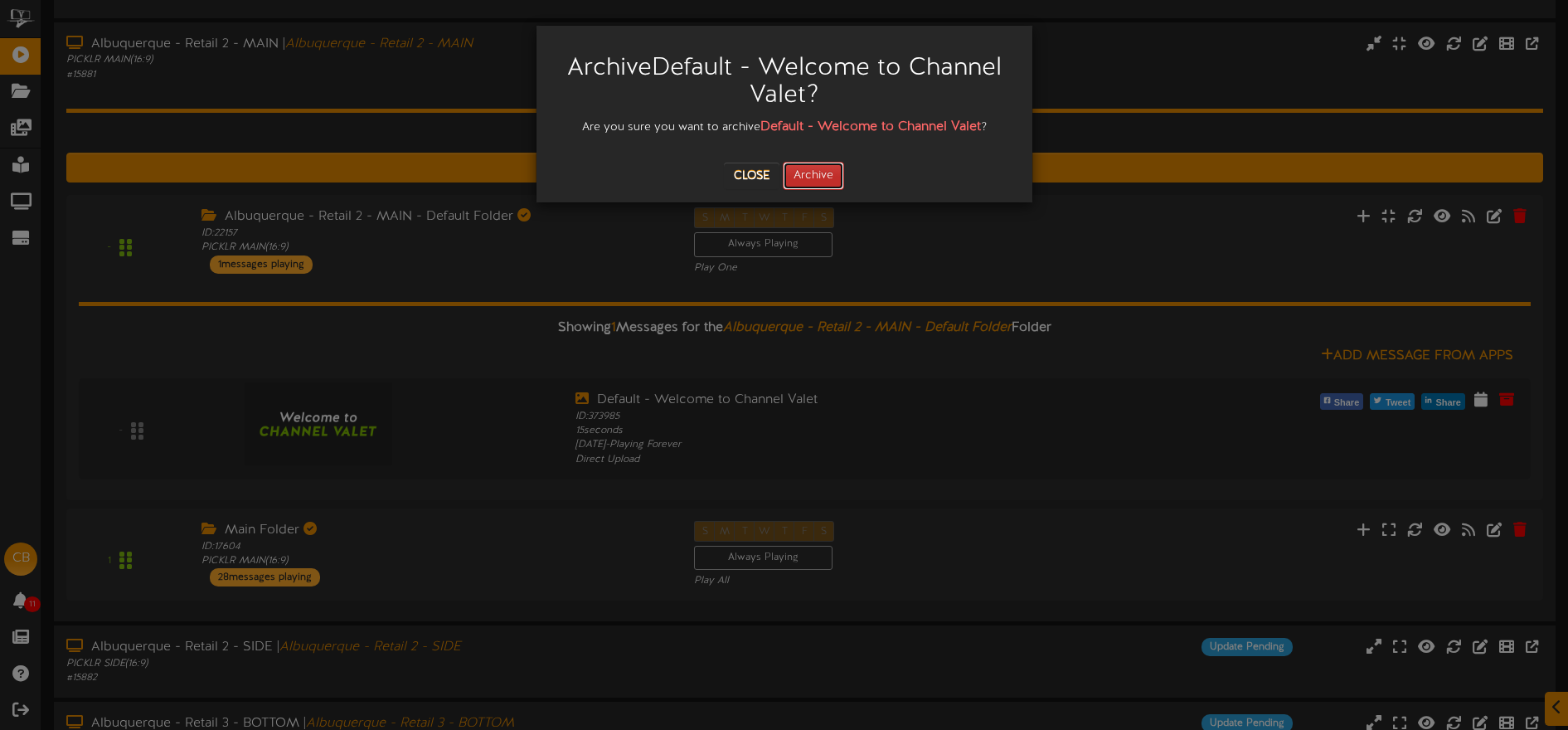 click on "Archive" at bounding box center (813, 176) 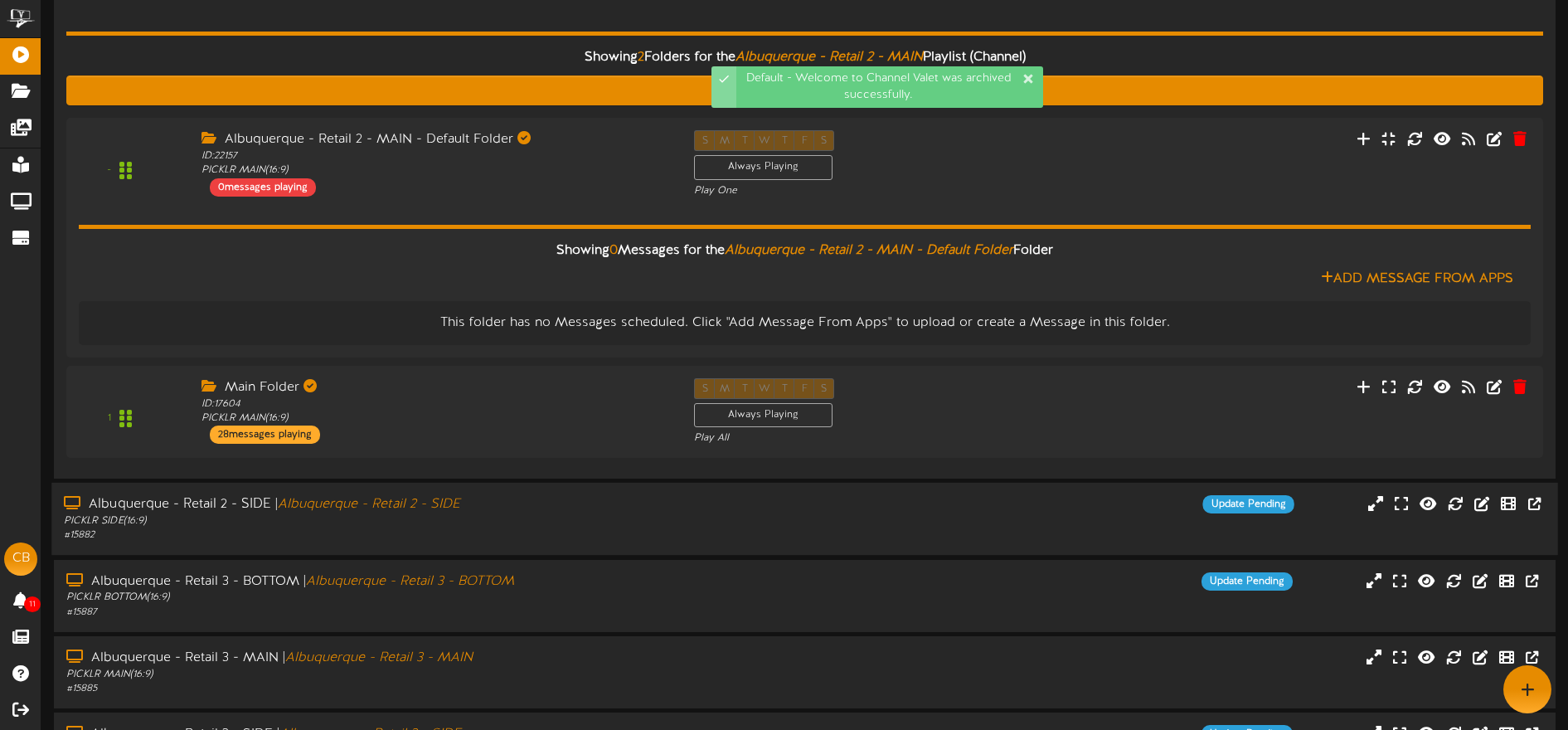 click on "PICKLR SIDE  ( 16:9 )" at bounding box center (365, 521) 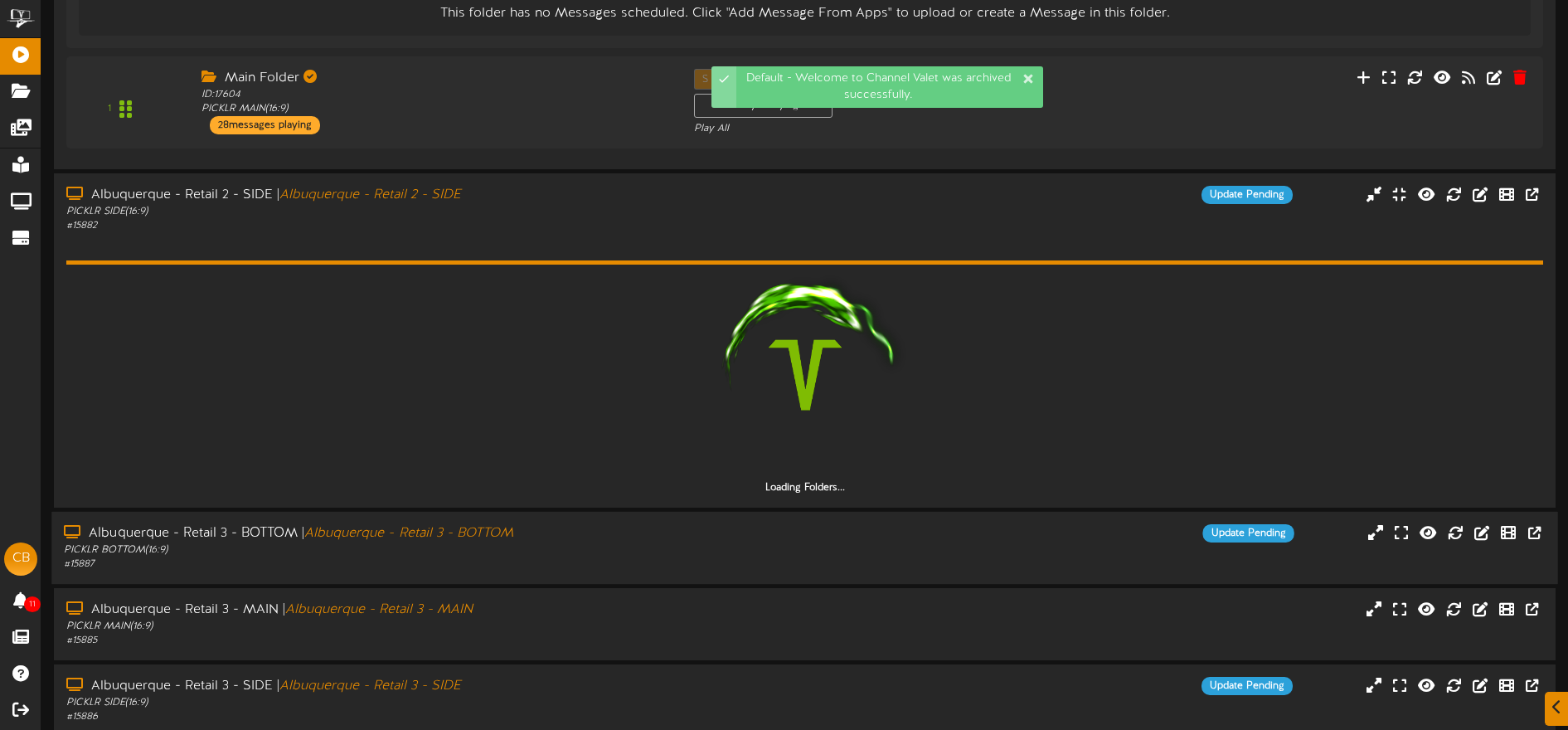 scroll, scrollTop: 1161, scrollLeft: 0, axis: vertical 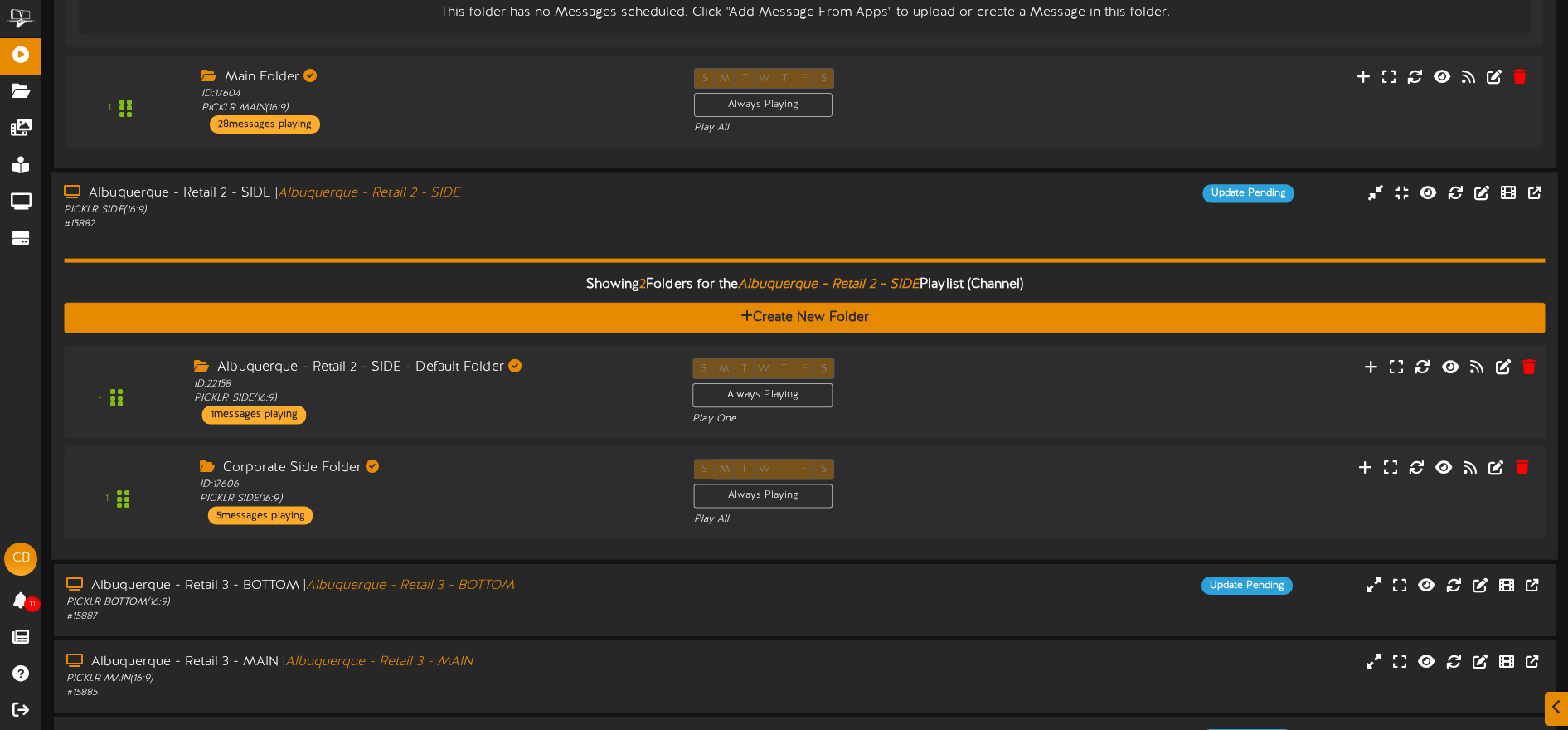 click on "S
M
T
W
T
F
S
Always Playing
Play One" at bounding box center (867, 392) 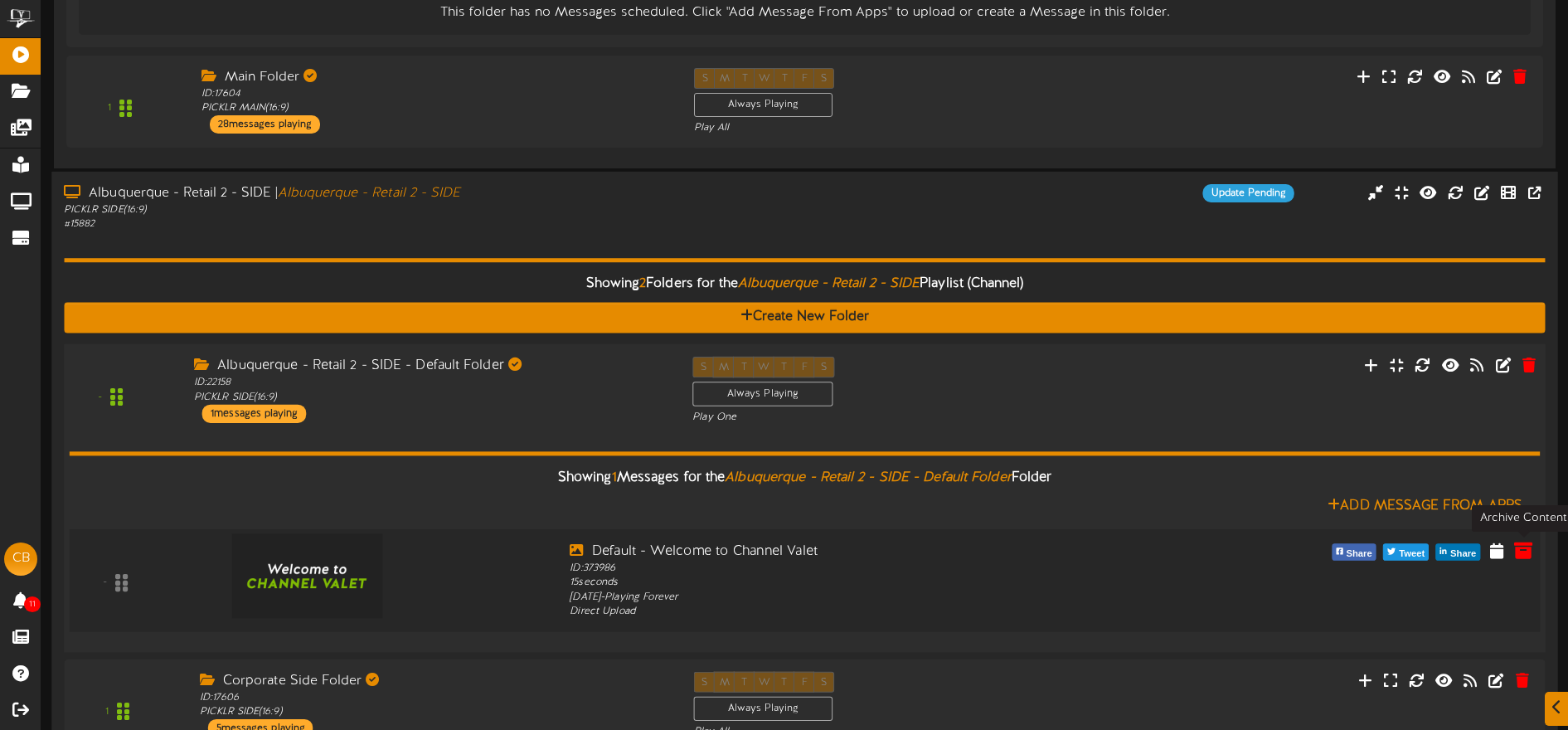 click at bounding box center [1523, 550] 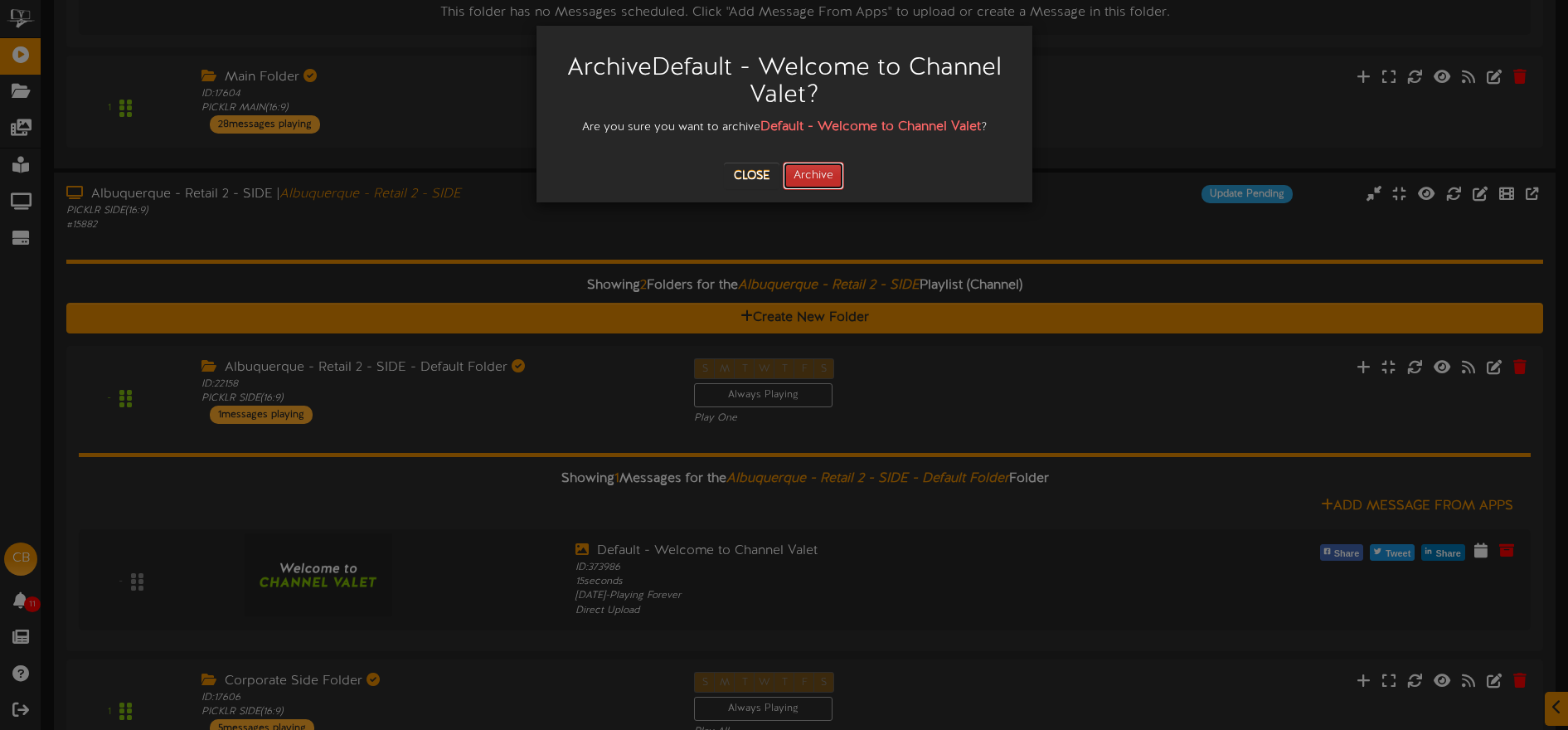 click on "Archive" at bounding box center (813, 176) 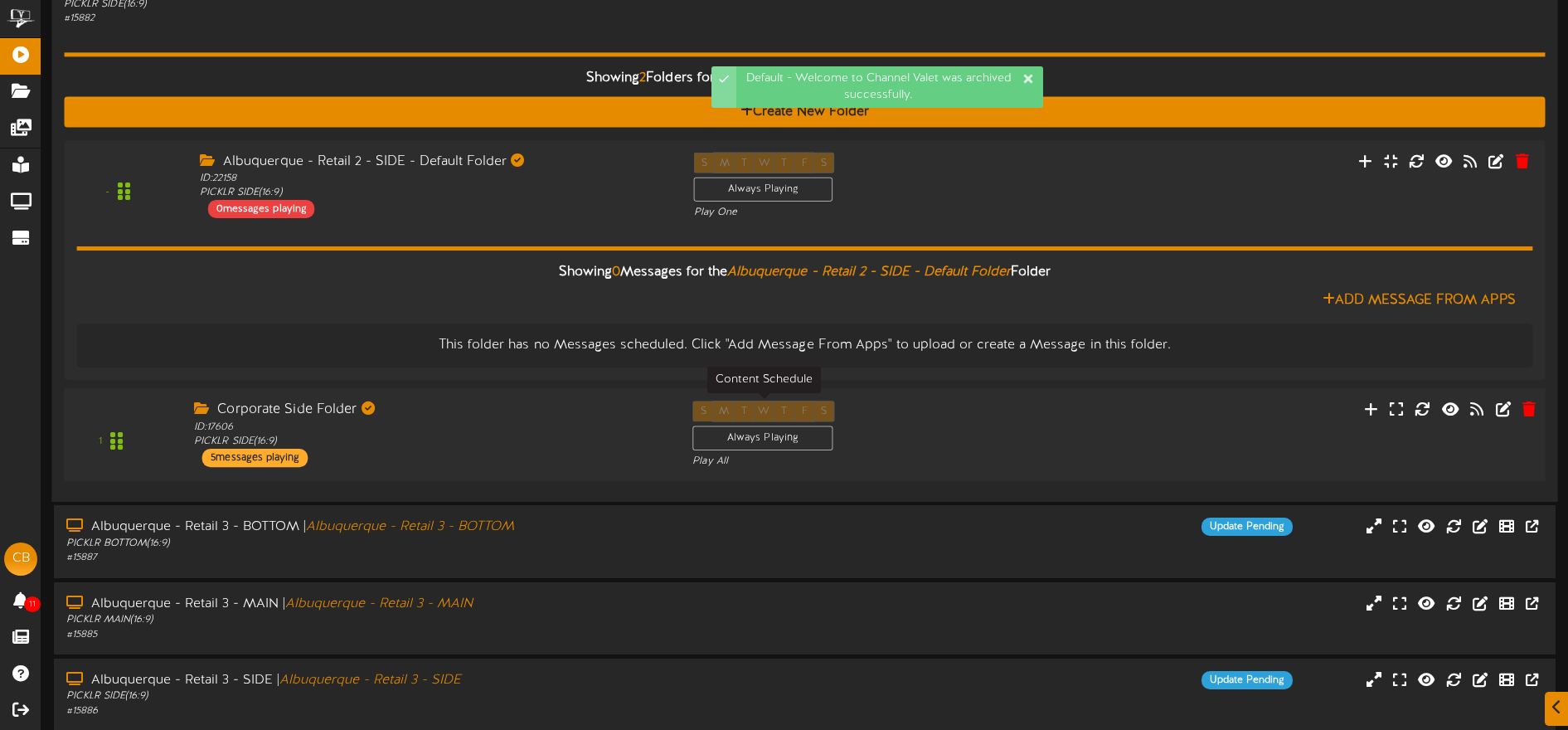 scroll, scrollTop: 1436, scrollLeft: 0, axis: vertical 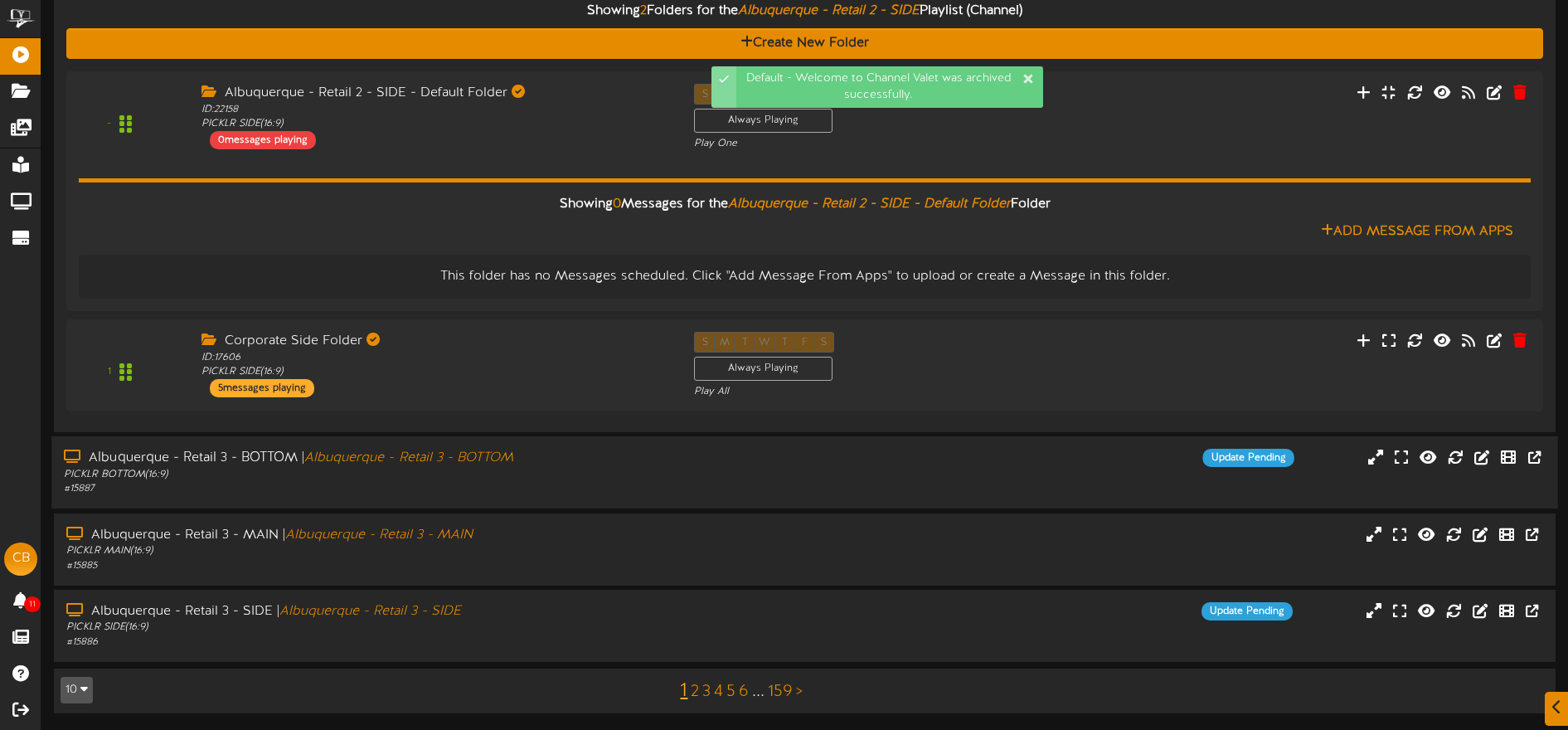 click on "Update Pending" at bounding box center [993, 458] 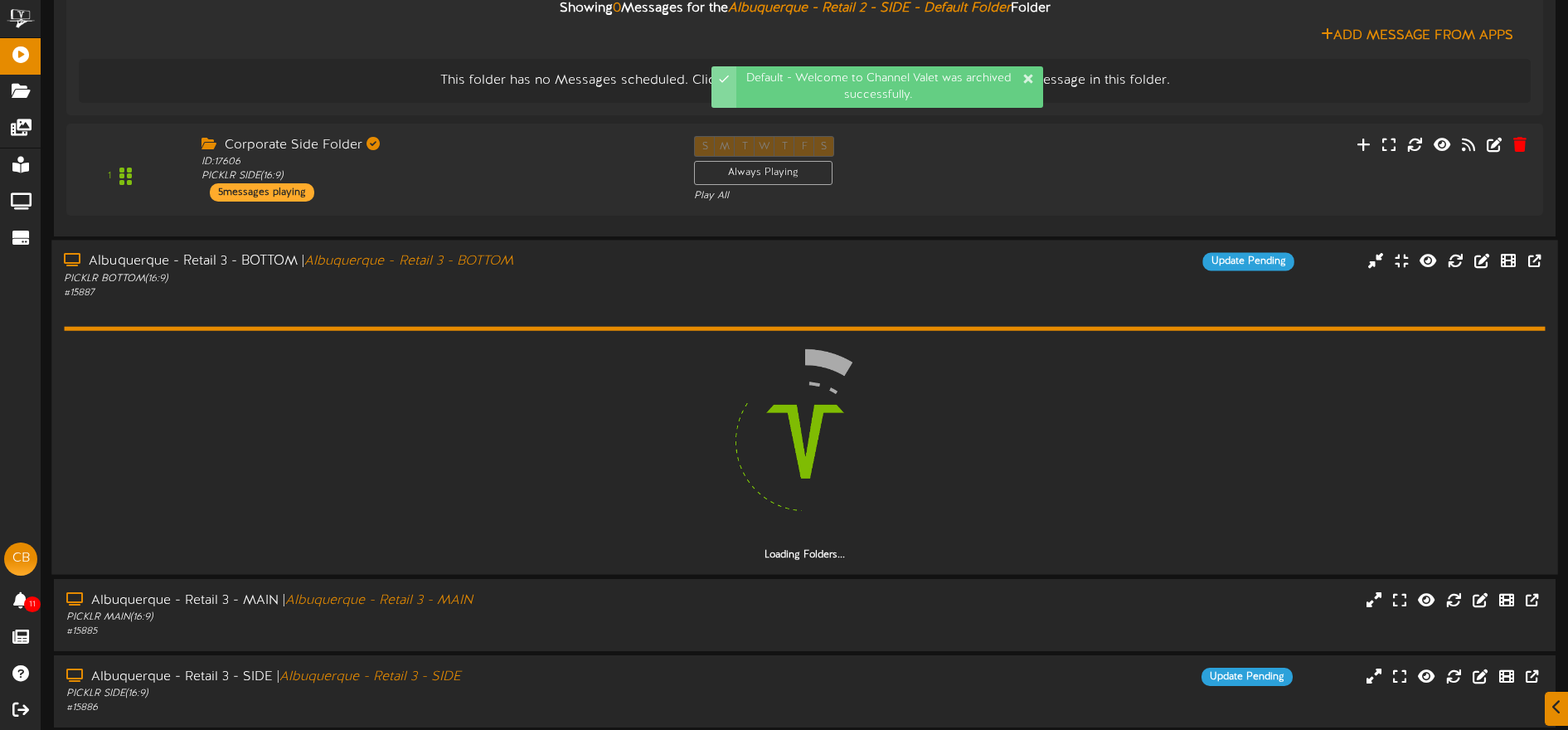 scroll, scrollTop: 1697, scrollLeft: 0, axis: vertical 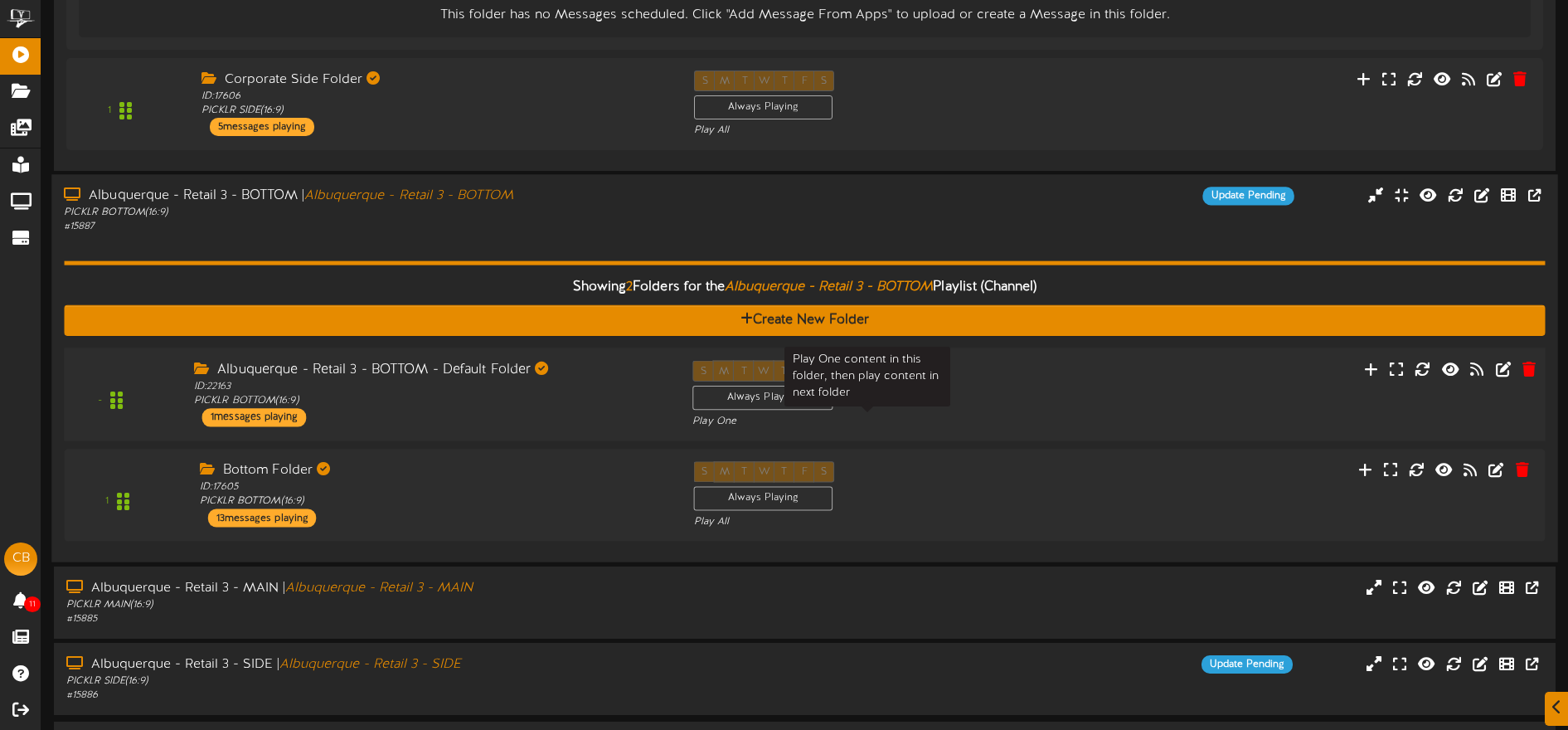drag, startPoint x: 954, startPoint y: 414, endPoint x: 943, endPoint y: 413, distance: 11.045361 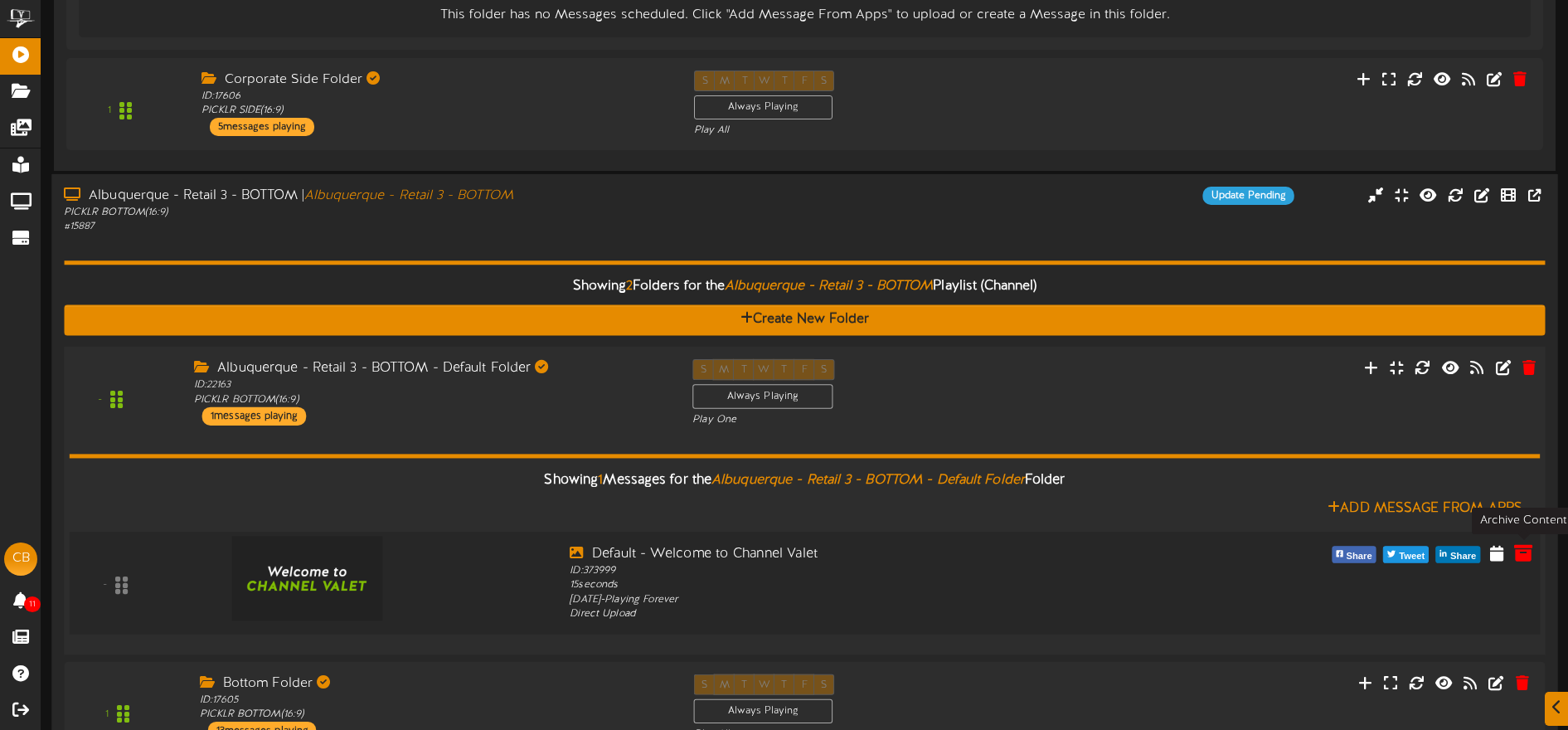 click at bounding box center [1523, 552] 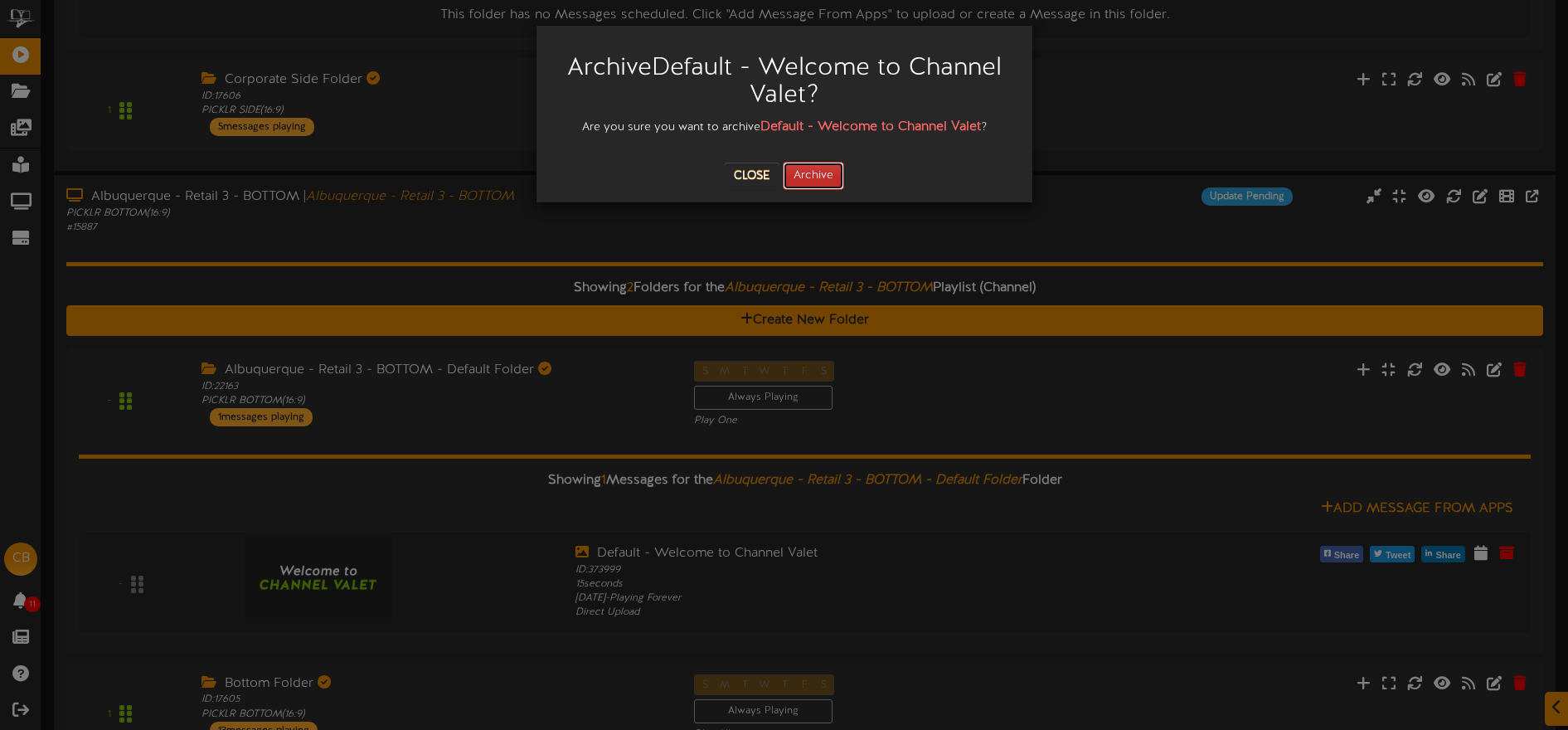 click on "Archive" at bounding box center [813, 176] 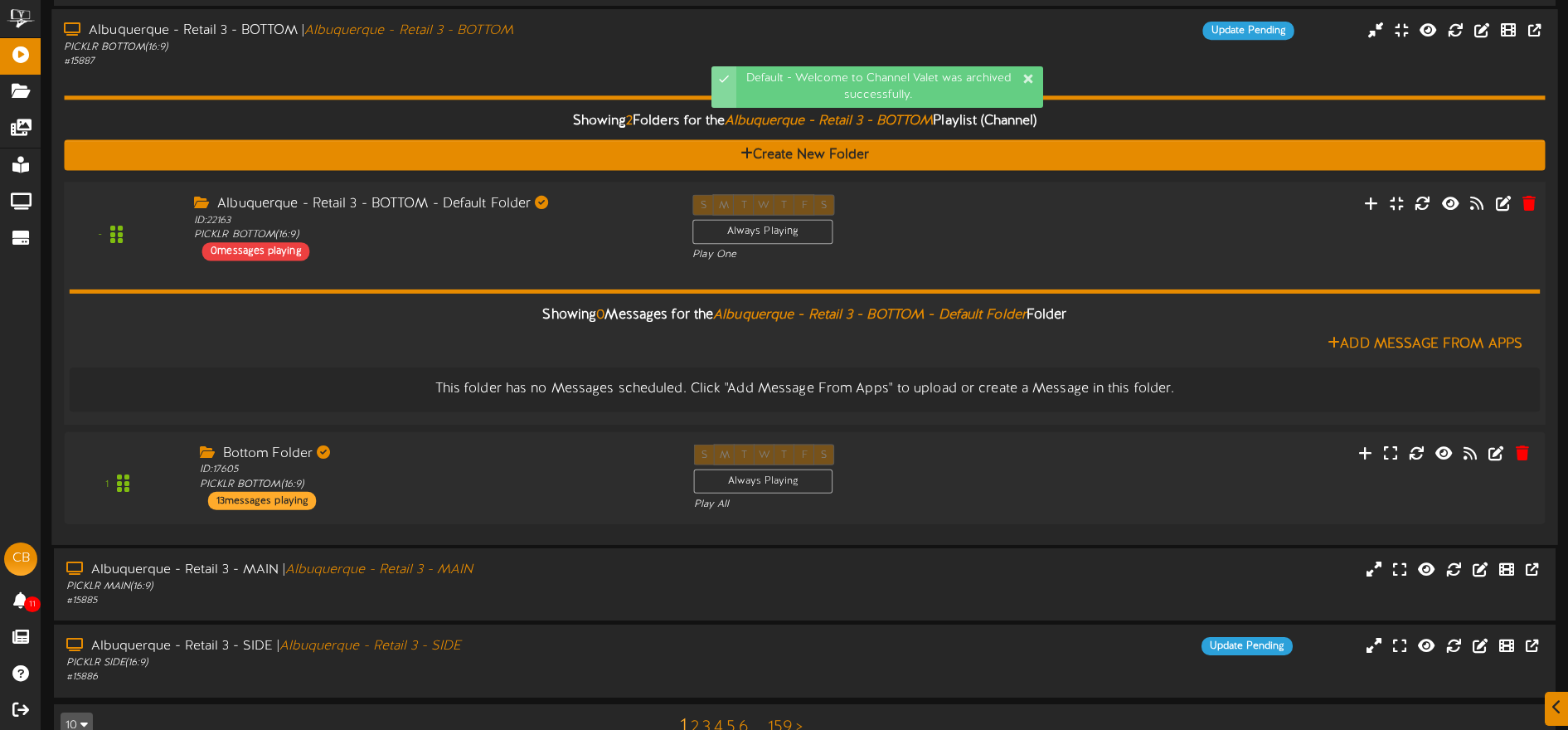 scroll, scrollTop: 1898, scrollLeft: 0, axis: vertical 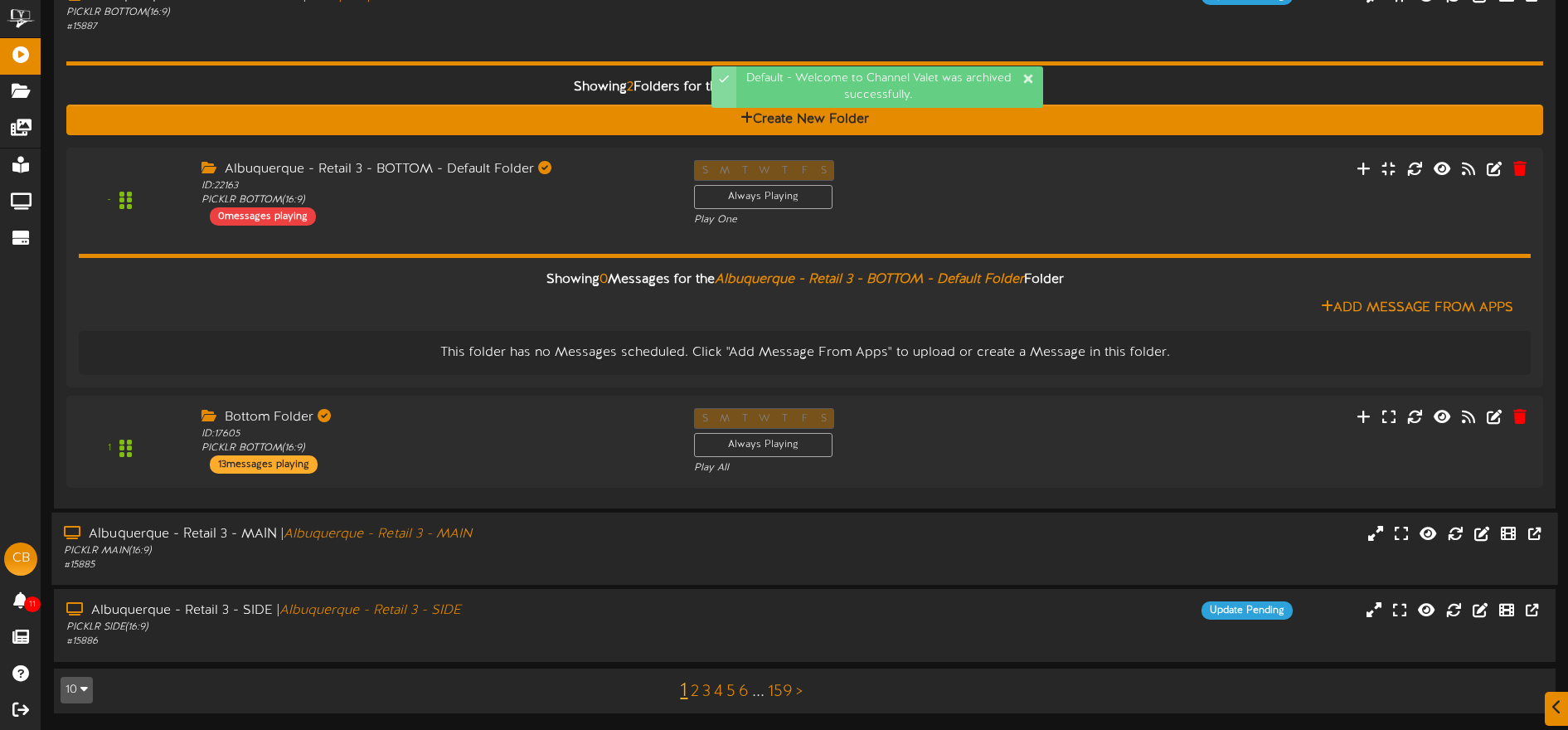 click on "Albuquerque - Retail 3 - MAIN
|  Albuquerque - Retail 3 - MAIN
PICKLR MAIN  ( 16:9 )
# 15885" at bounding box center (804, 548) 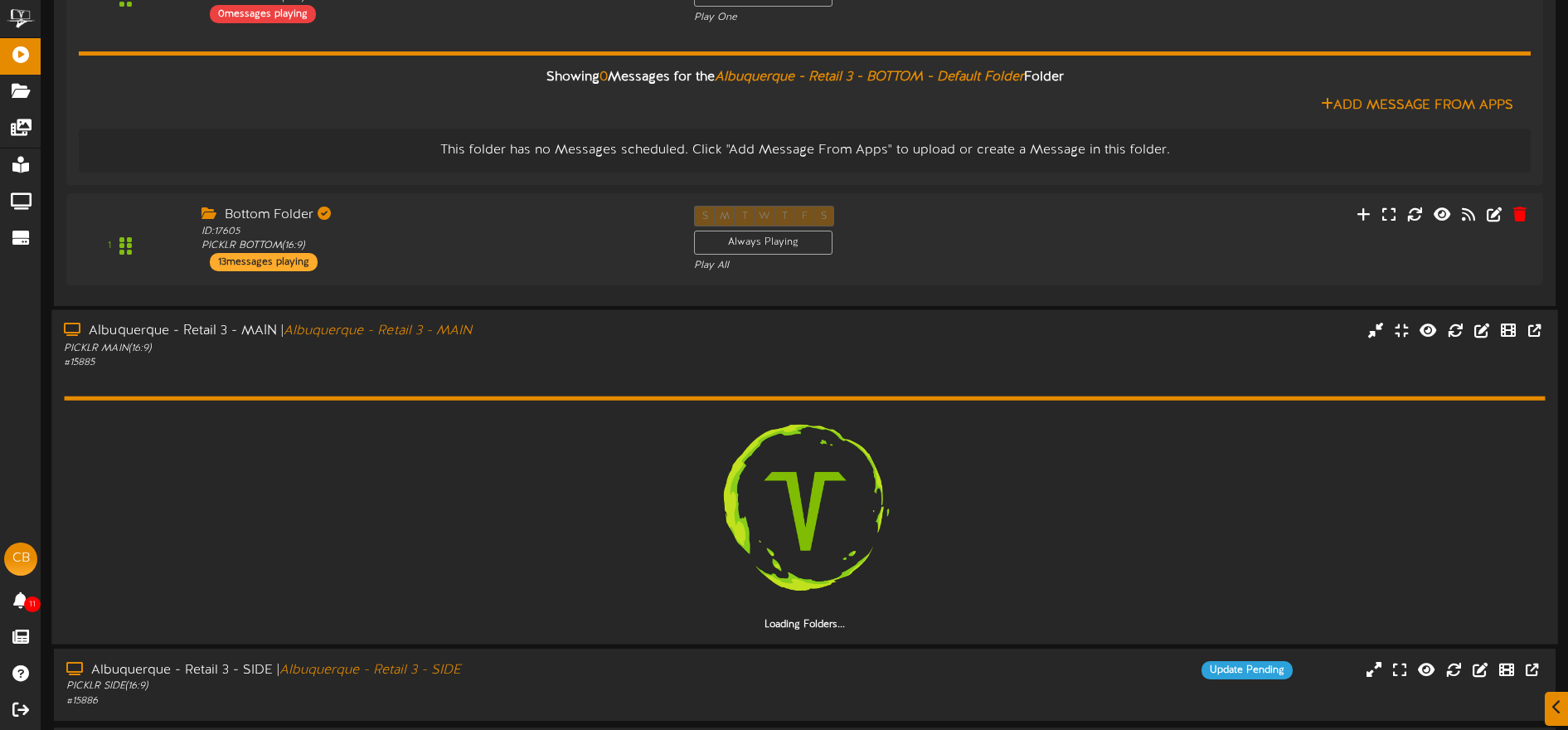 scroll, scrollTop: 2104, scrollLeft: 0, axis: vertical 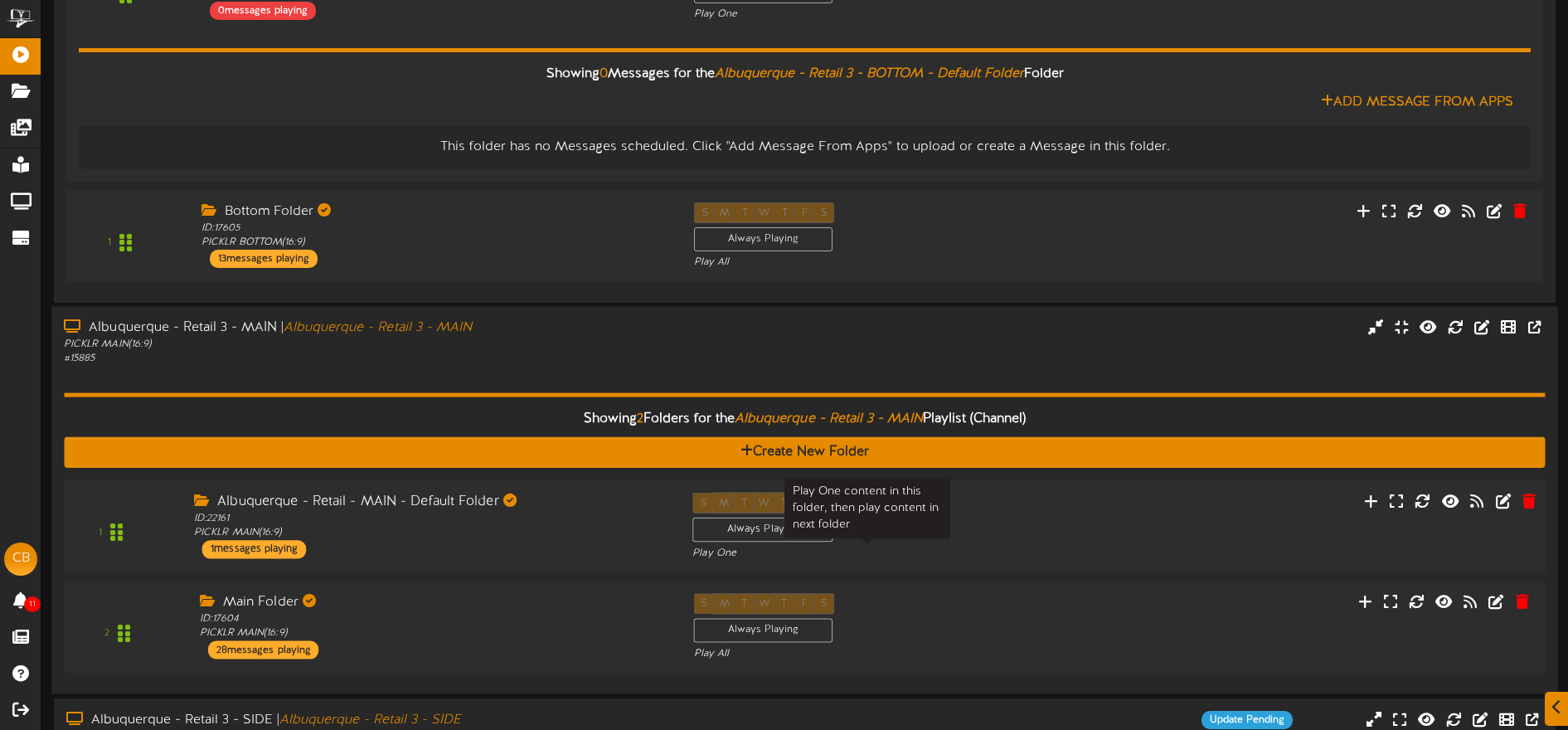 click on "Play One" at bounding box center (867, 553) 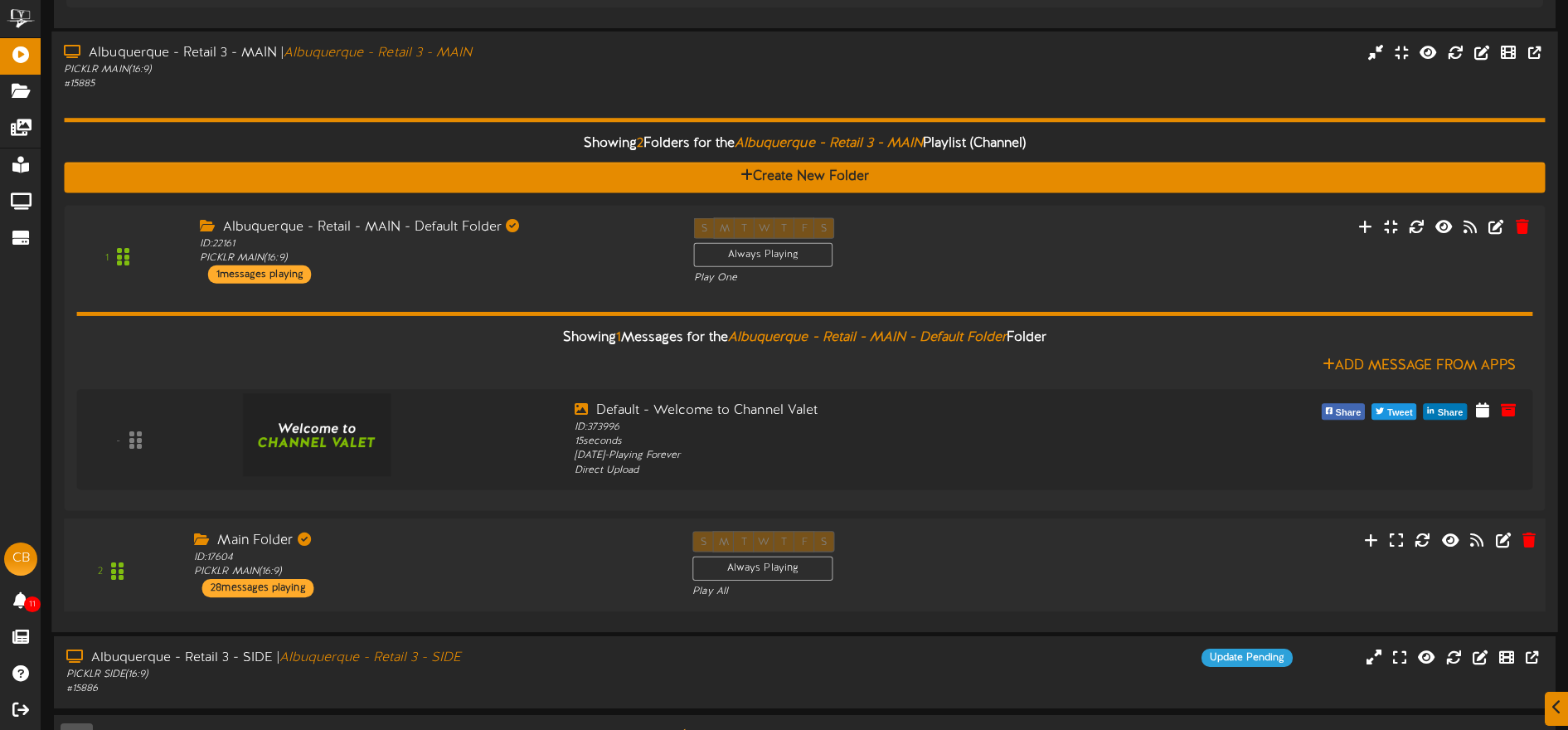 scroll, scrollTop: 2425, scrollLeft: 0, axis: vertical 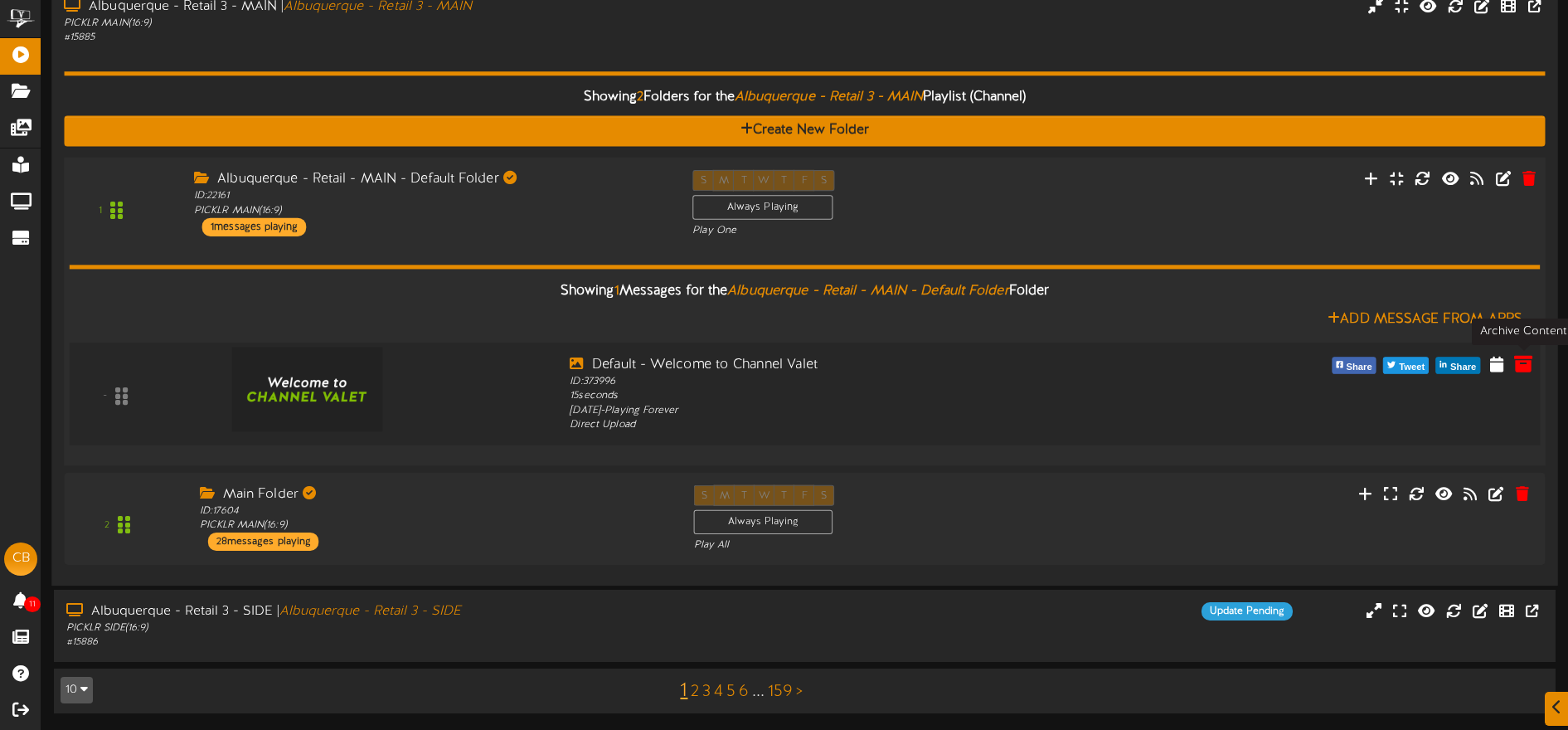 click at bounding box center [1523, 363] 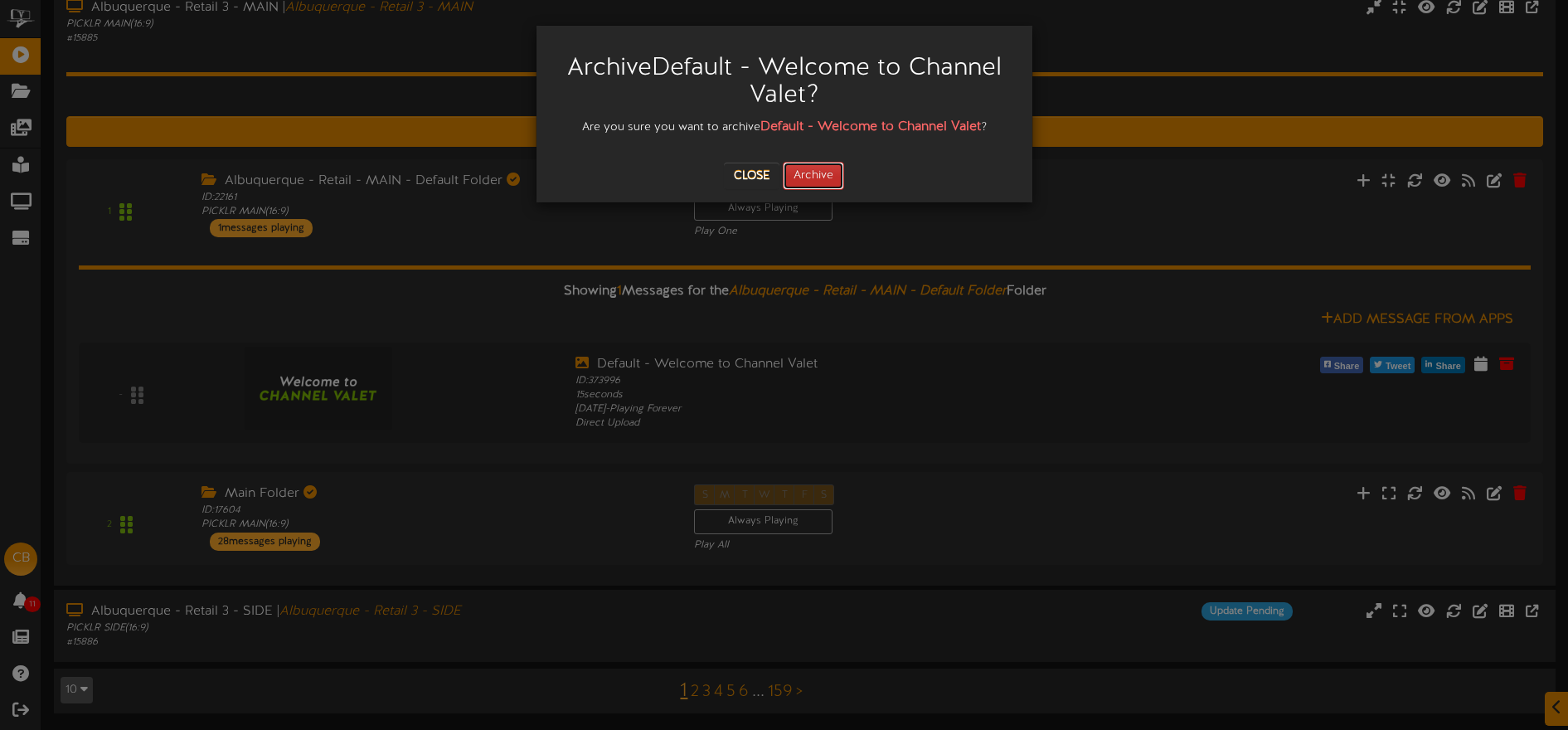 click on "Archive" at bounding box center (813, 176) 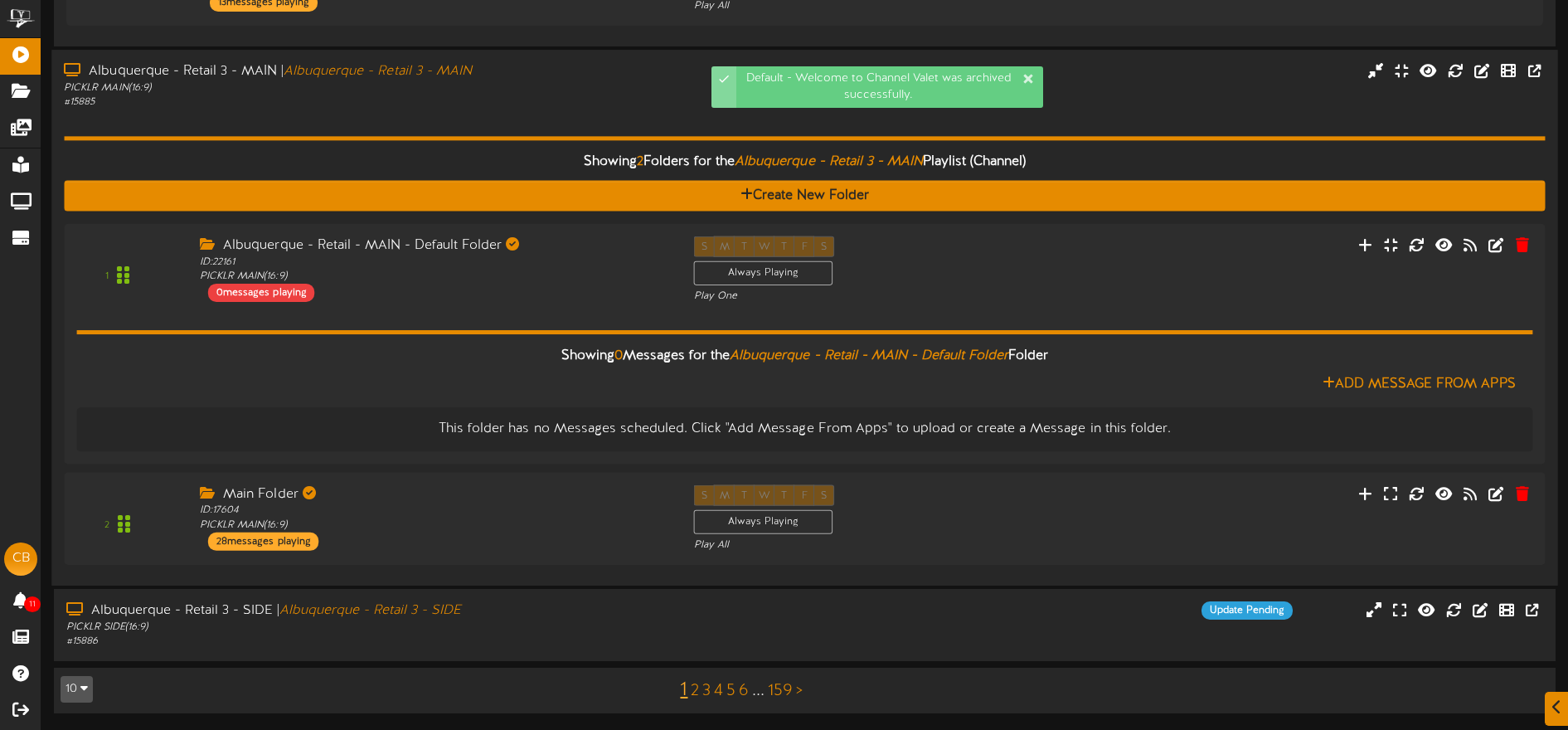 scroll, scrollTop: 2360, scrollLeft: 0, axis: vertical 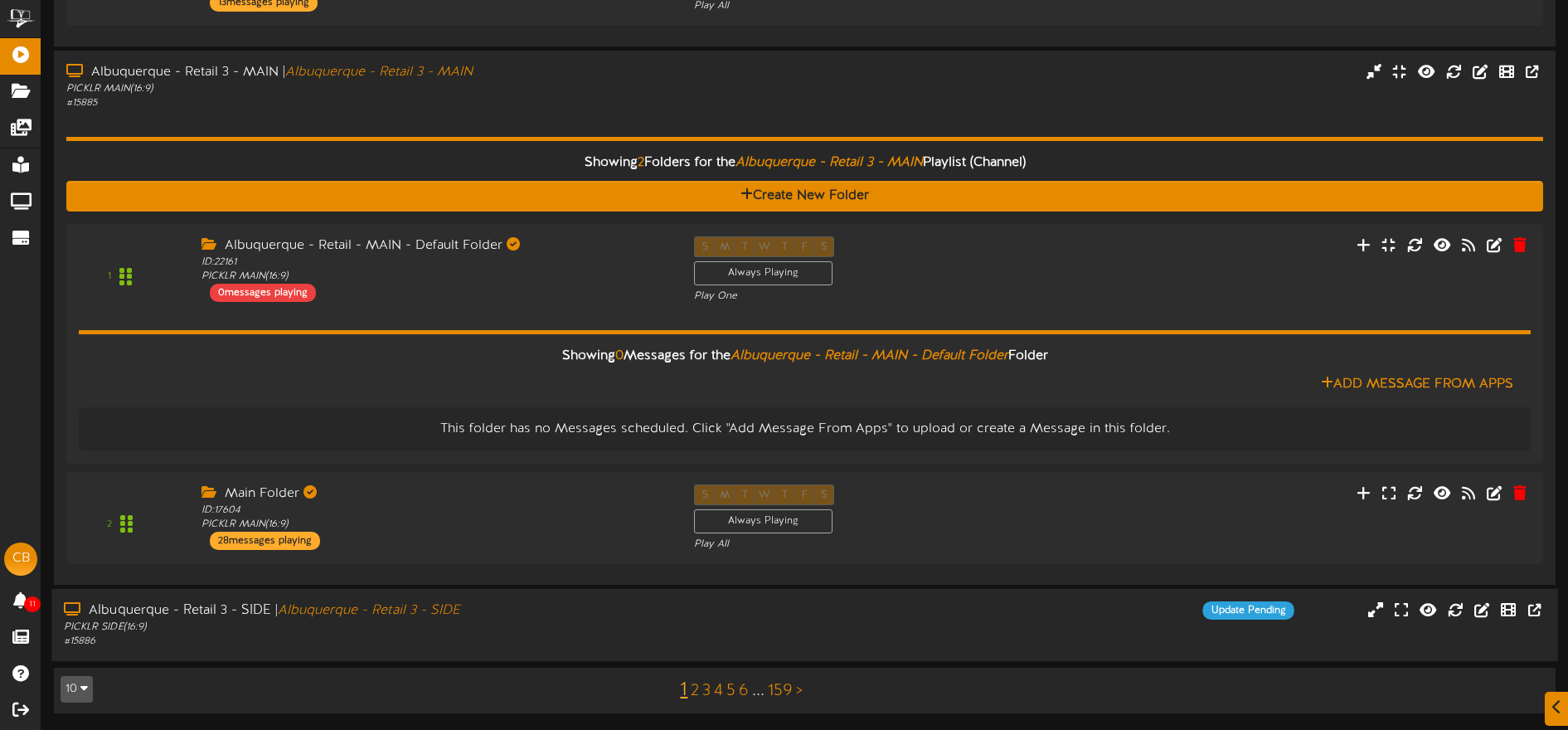 click on "Albuquerque - Retail 3 - SIDE
|  Albuquerque - Retail 3 - SIDE" at bounding box center (365, 611) 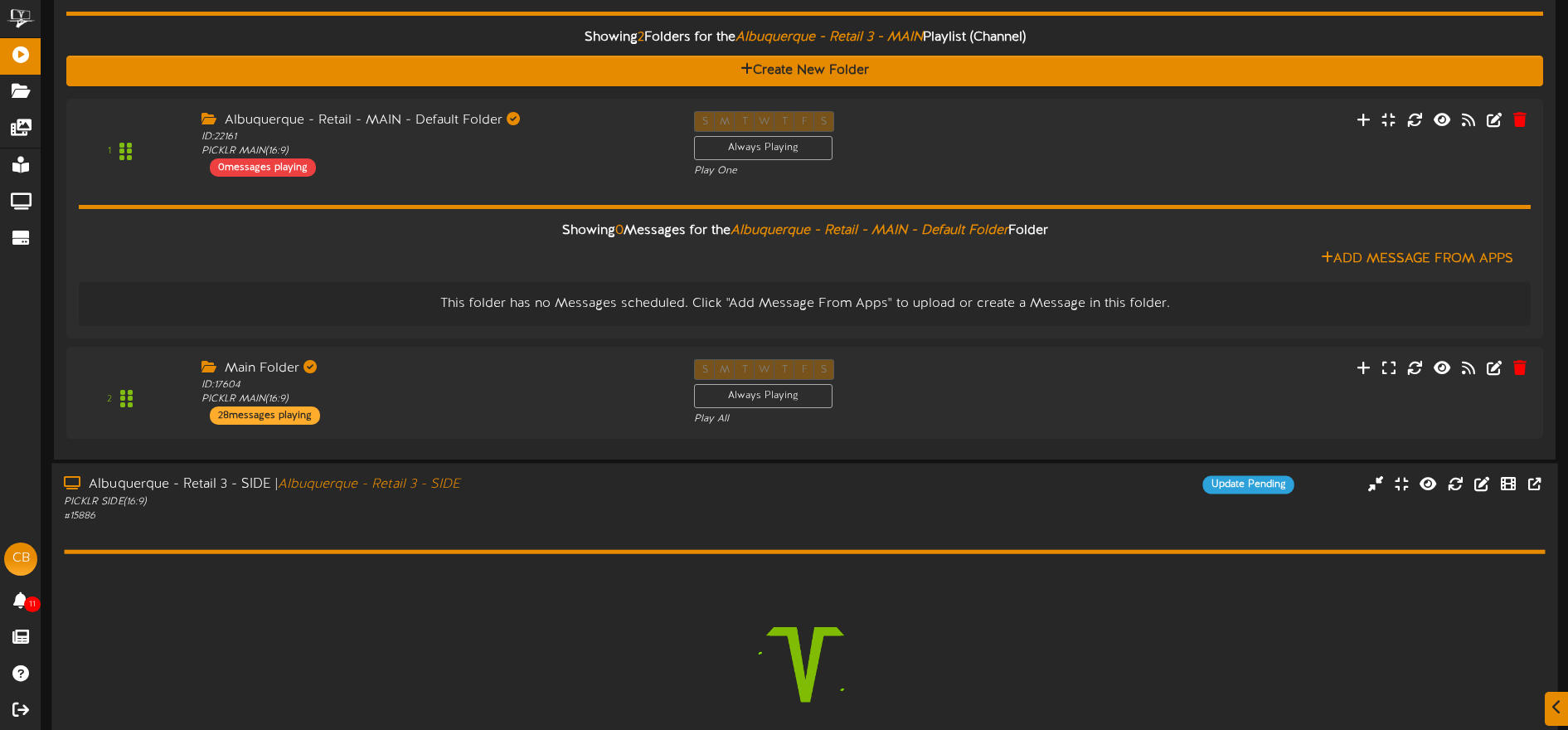 scroll, scrollTop: 2621, scrollLeft: 0, axis: vertical 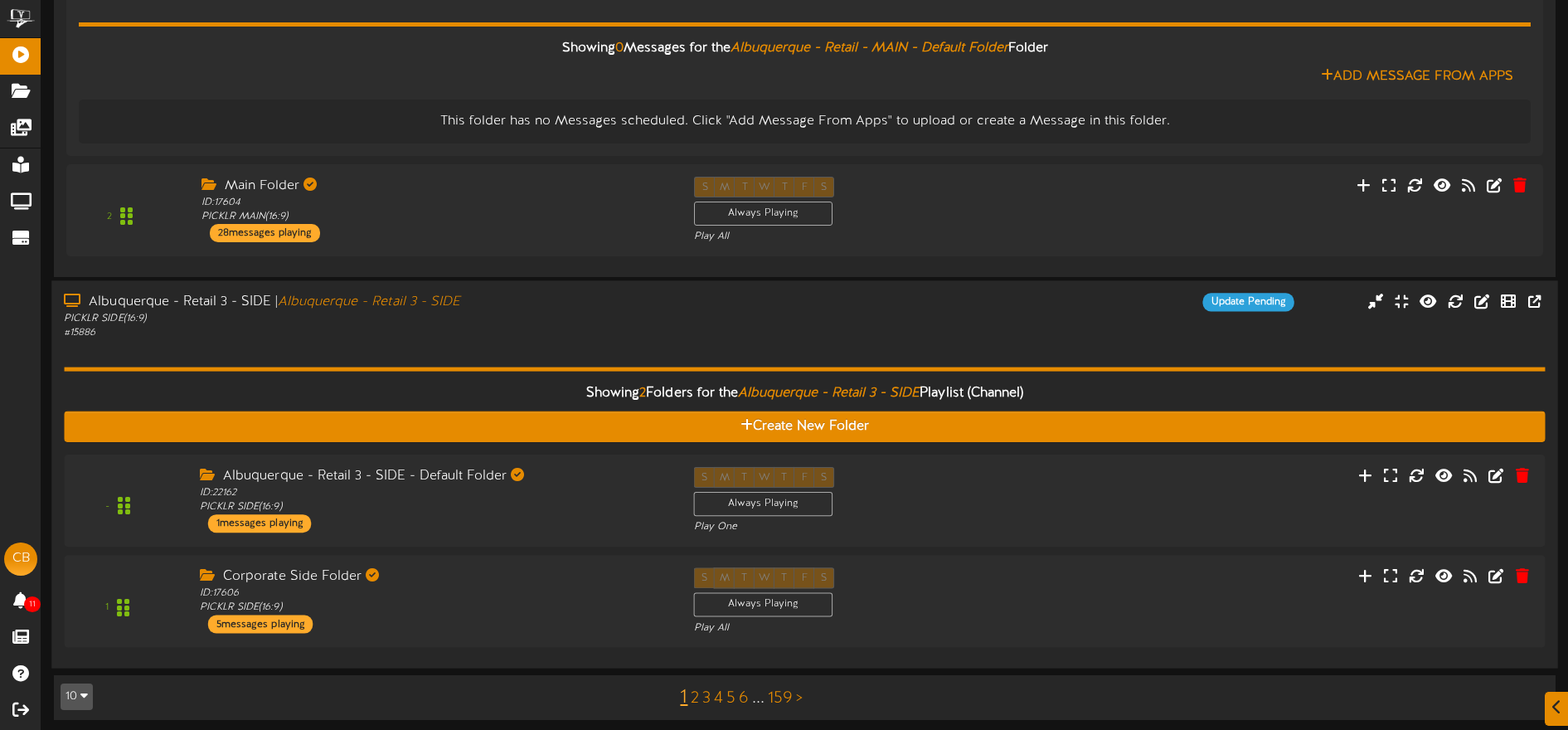 drag, startPoint x: 964, startPoint y: 466, endPoint x: 953, endPoint y: 416, distance: 51.1957 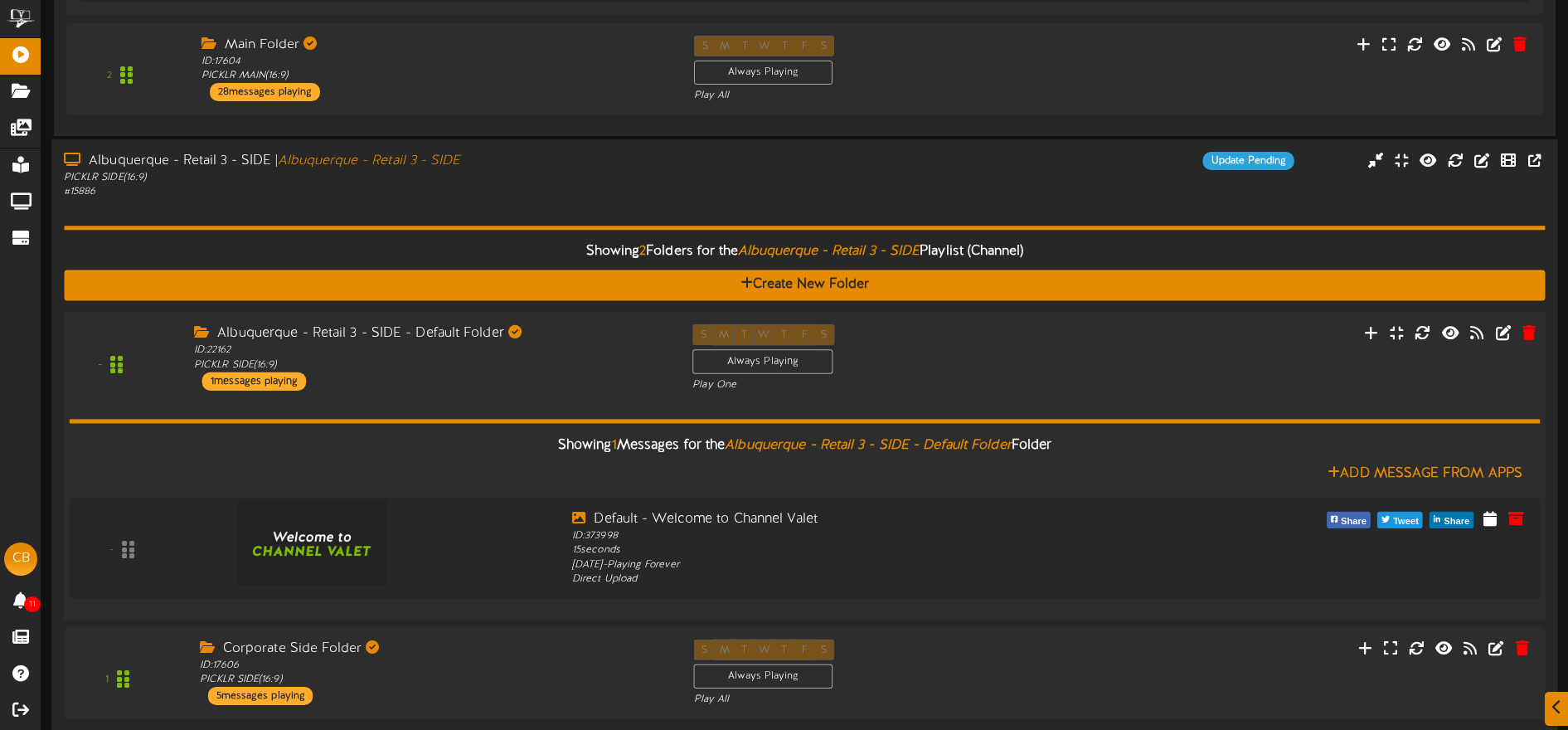 scroll, scrollTop: 2814, scrollLeft: 0, axis: vertical 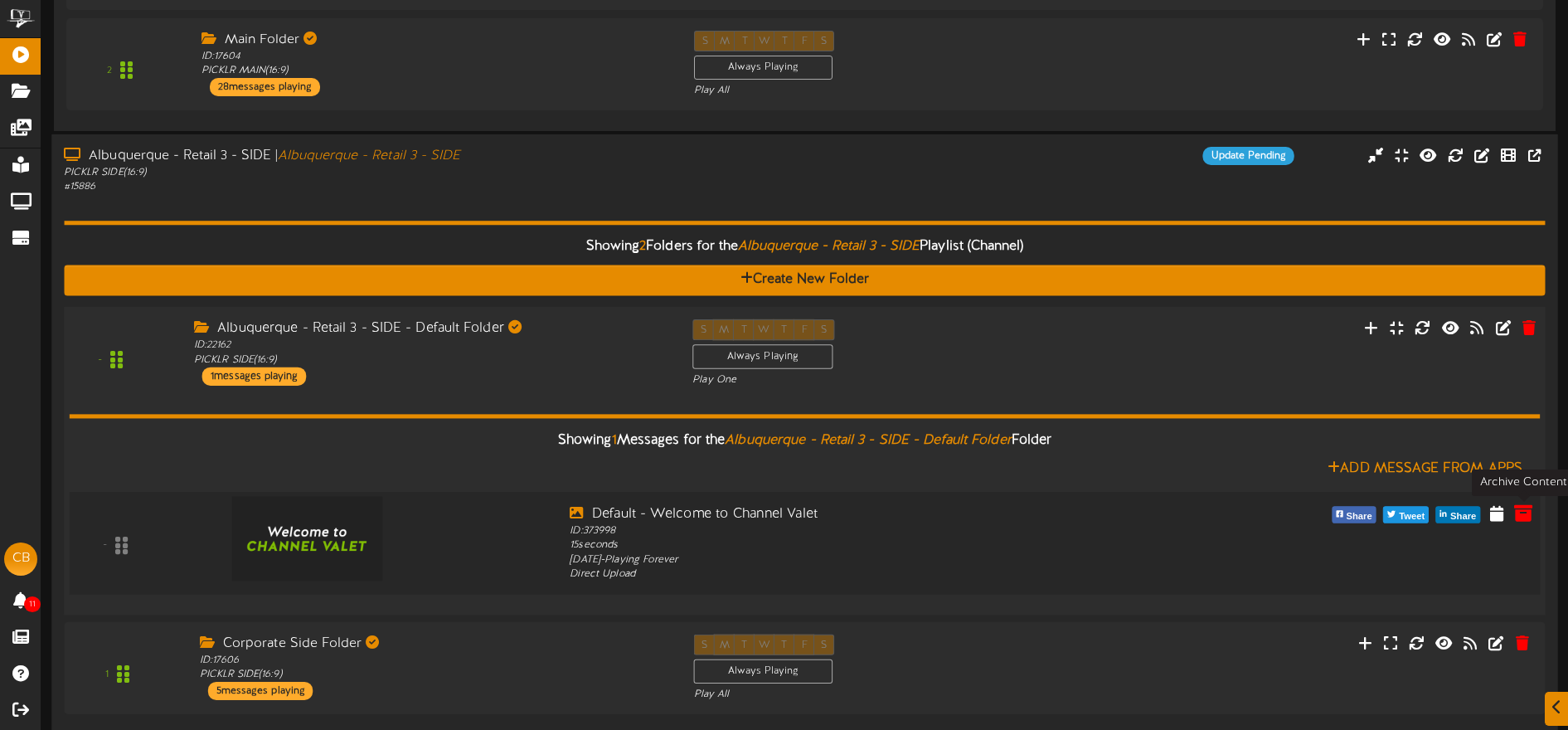 click at bounding box center [1523, 513] 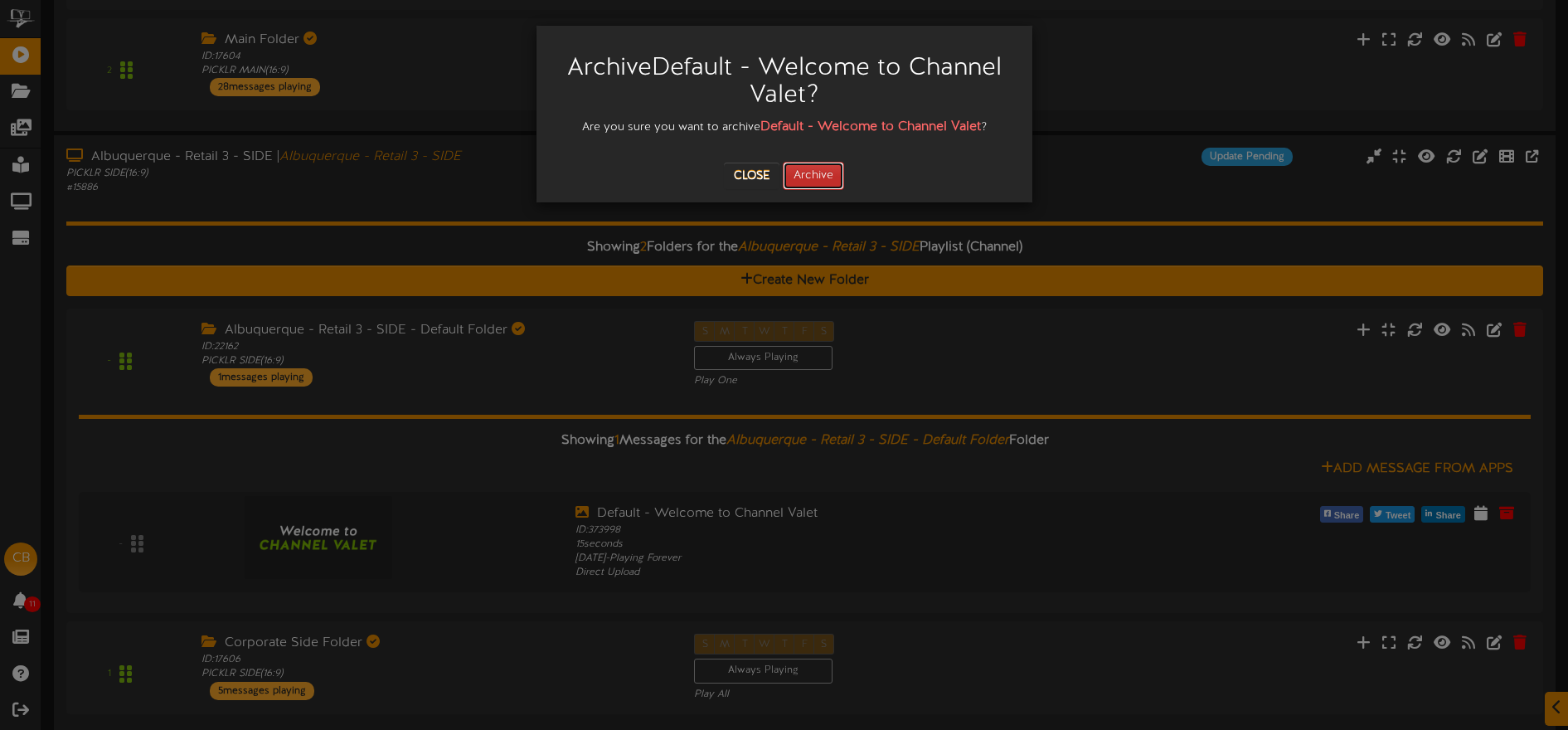 click on "Archive" at bounding box center (813, 176) 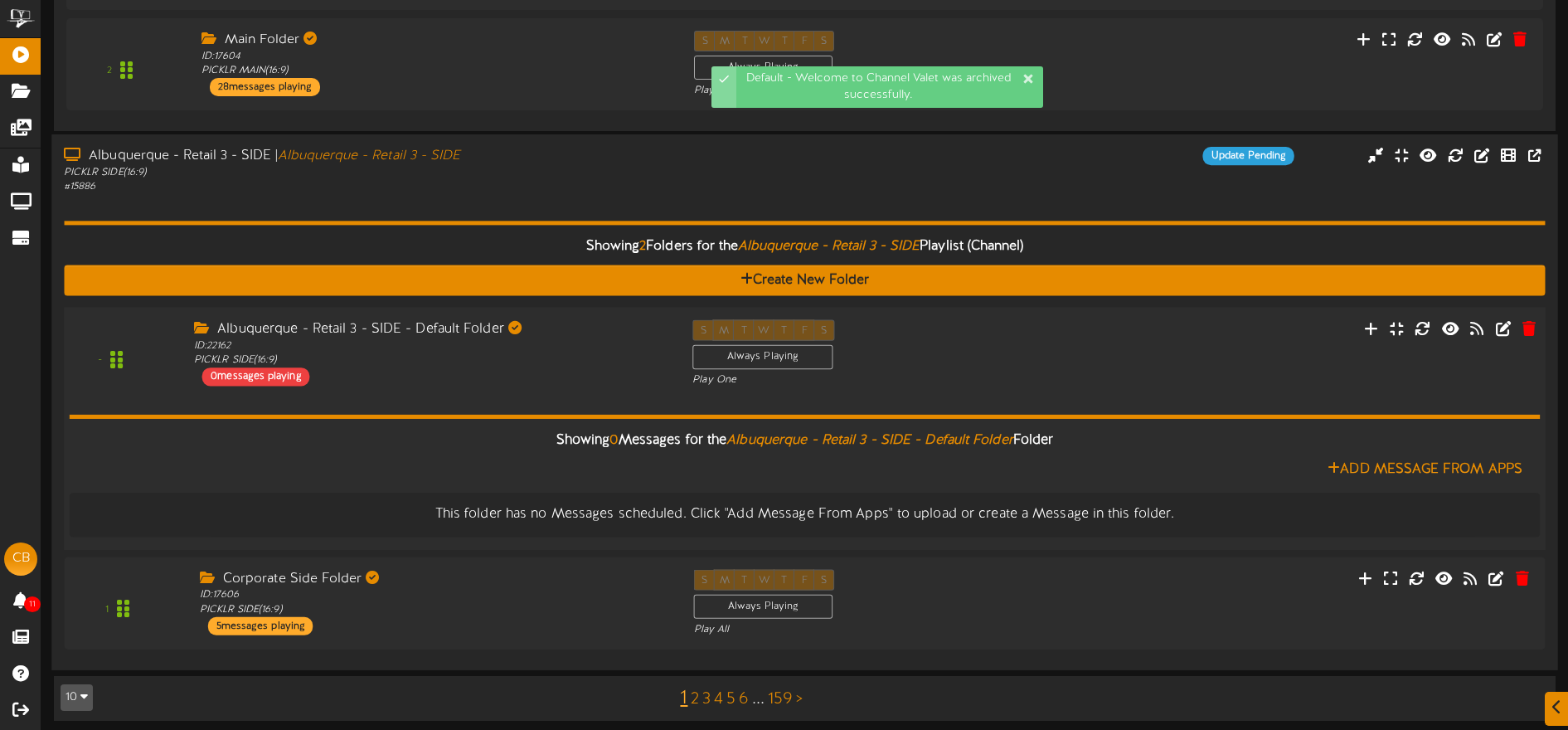 scroll, scrollTop: 2821, scrollLeft: 0, axis: vertical 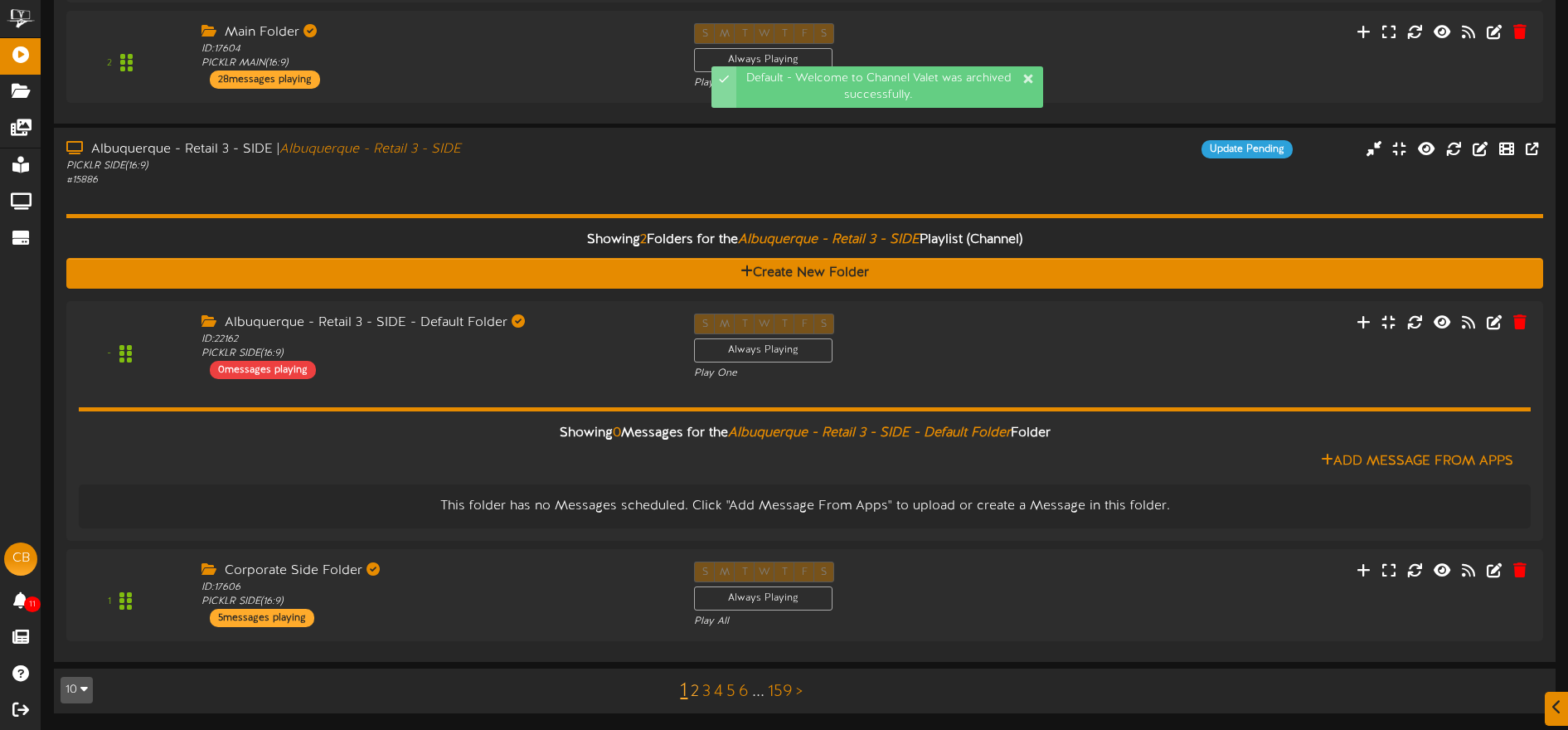 click on "2" at bounding box center (695, 692) 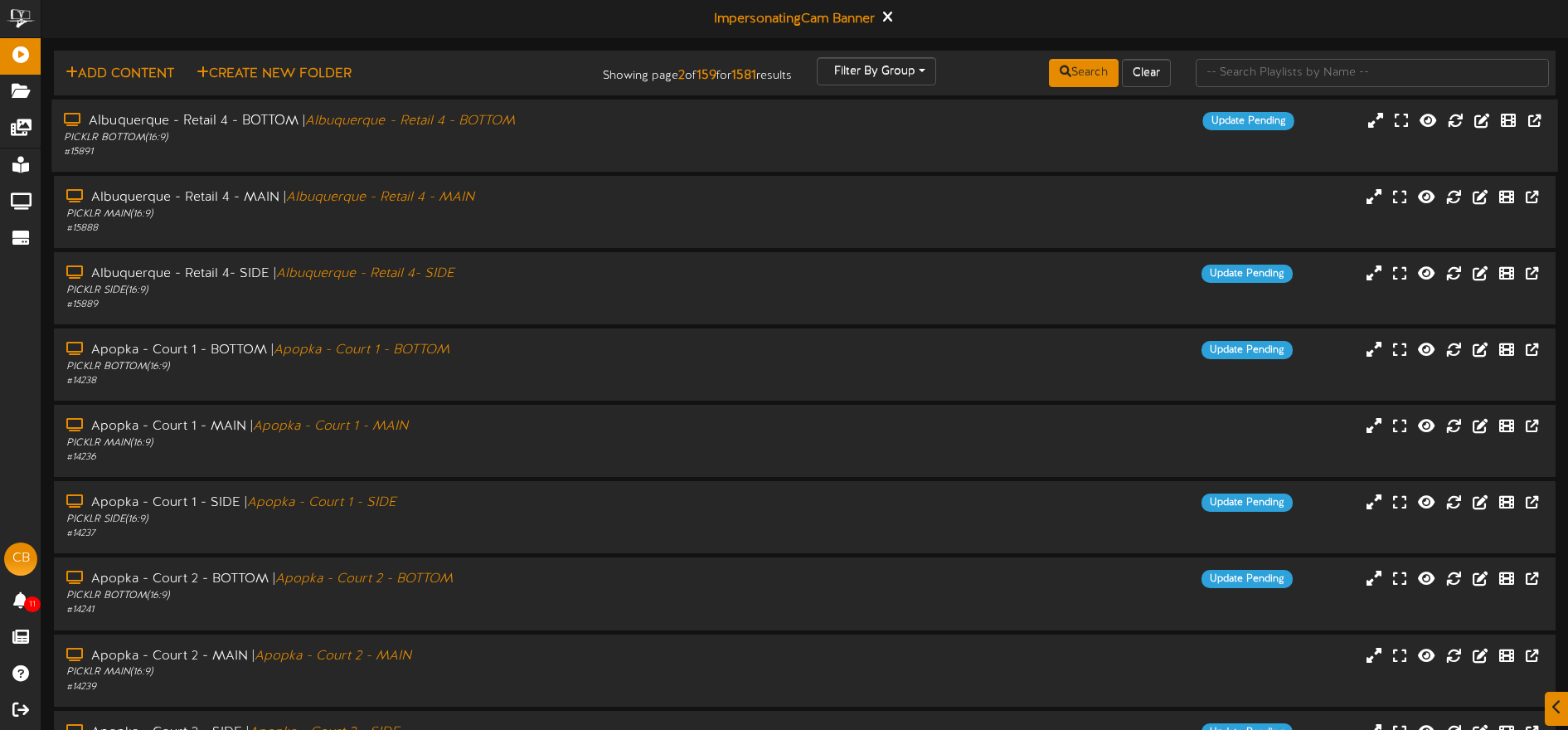 scroll, scrollTop: 1, scrollLeft: 0, axis: vertical 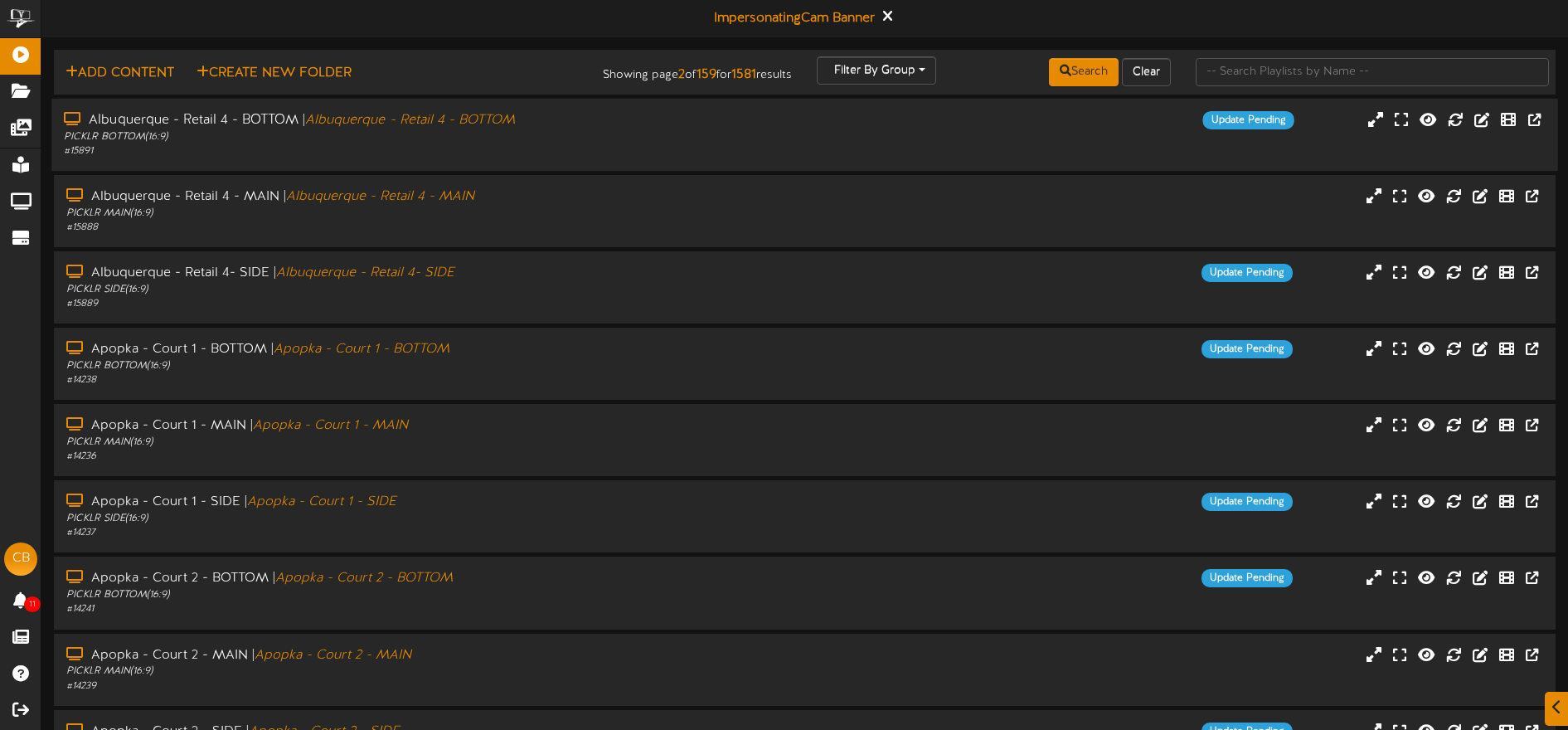 click on "# 15891" at bounding box center (365, 151) 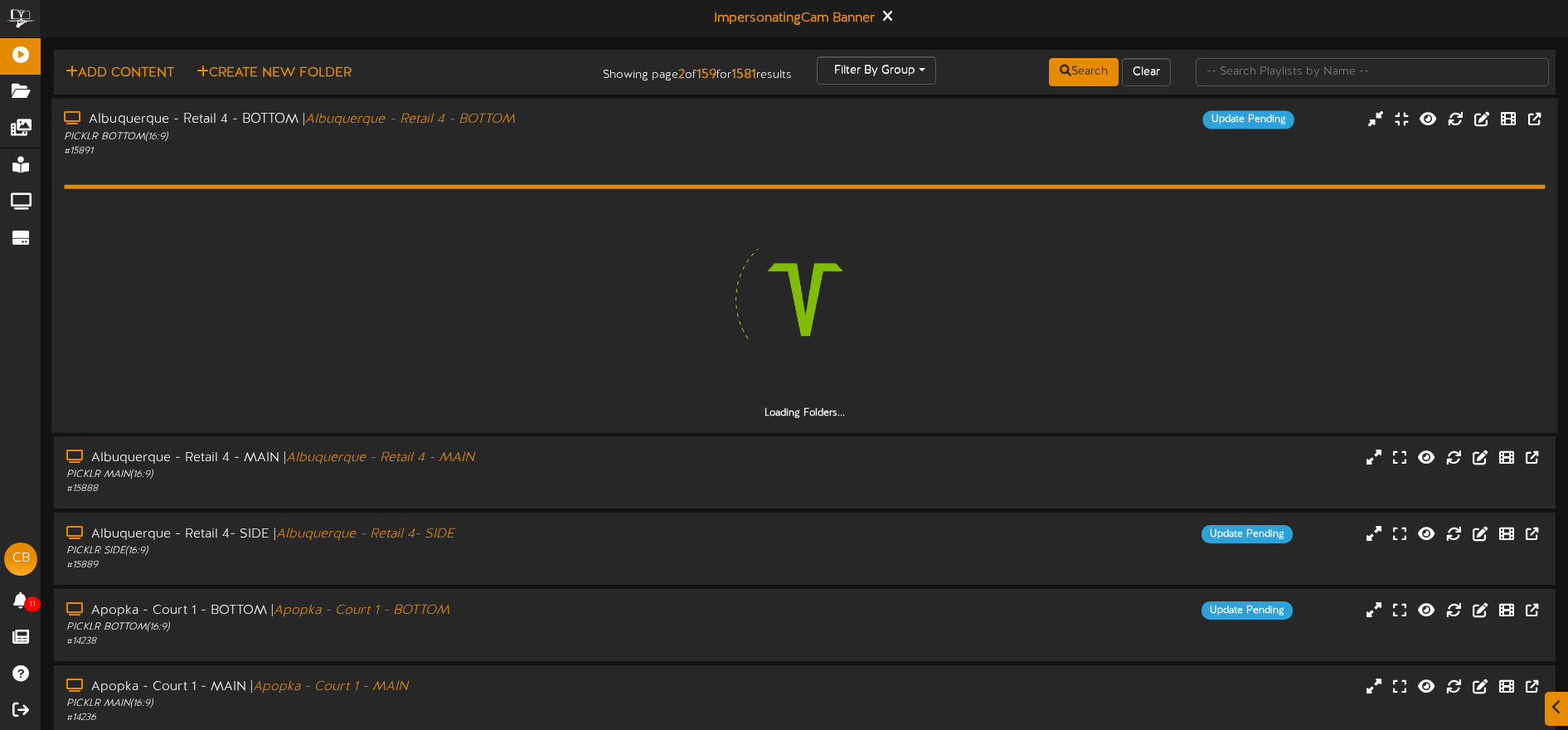 scroll, scrollTop: 17, scrollLeft: 0, axis: vertical 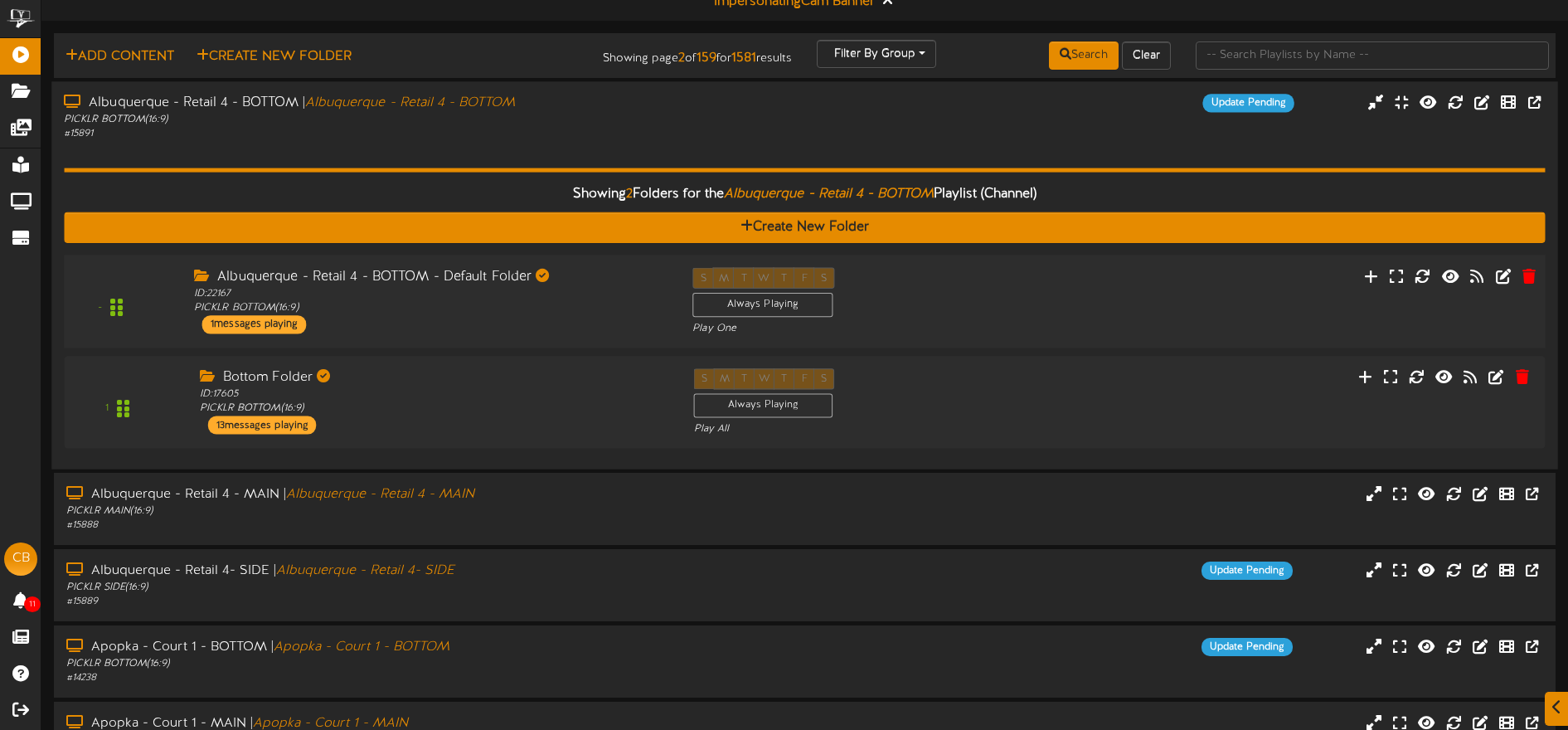 click on "S
M
T
W
T
F
S
Always Playing
Play One" at bounding box center (867, 301) 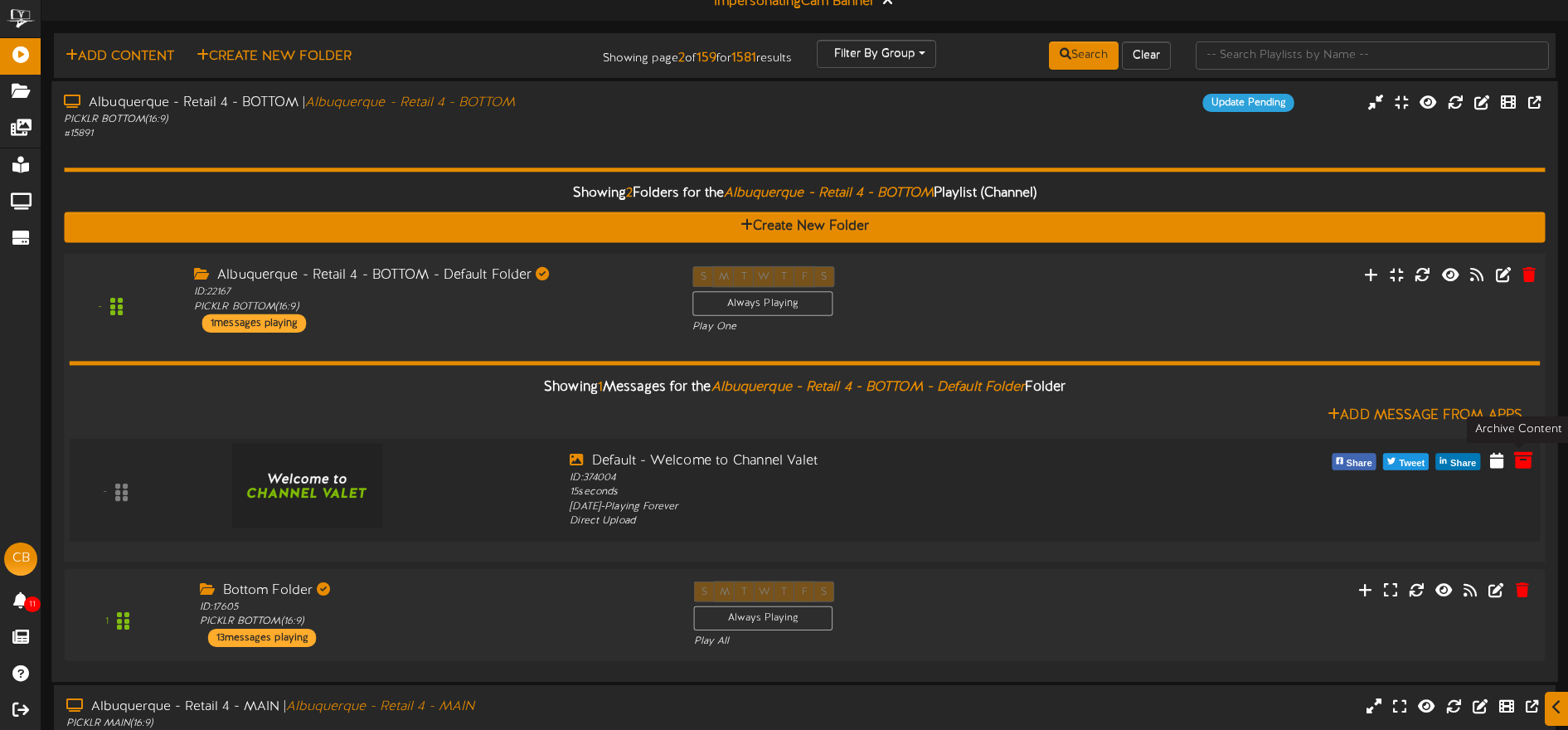 click at bounding box center (1523, 459) 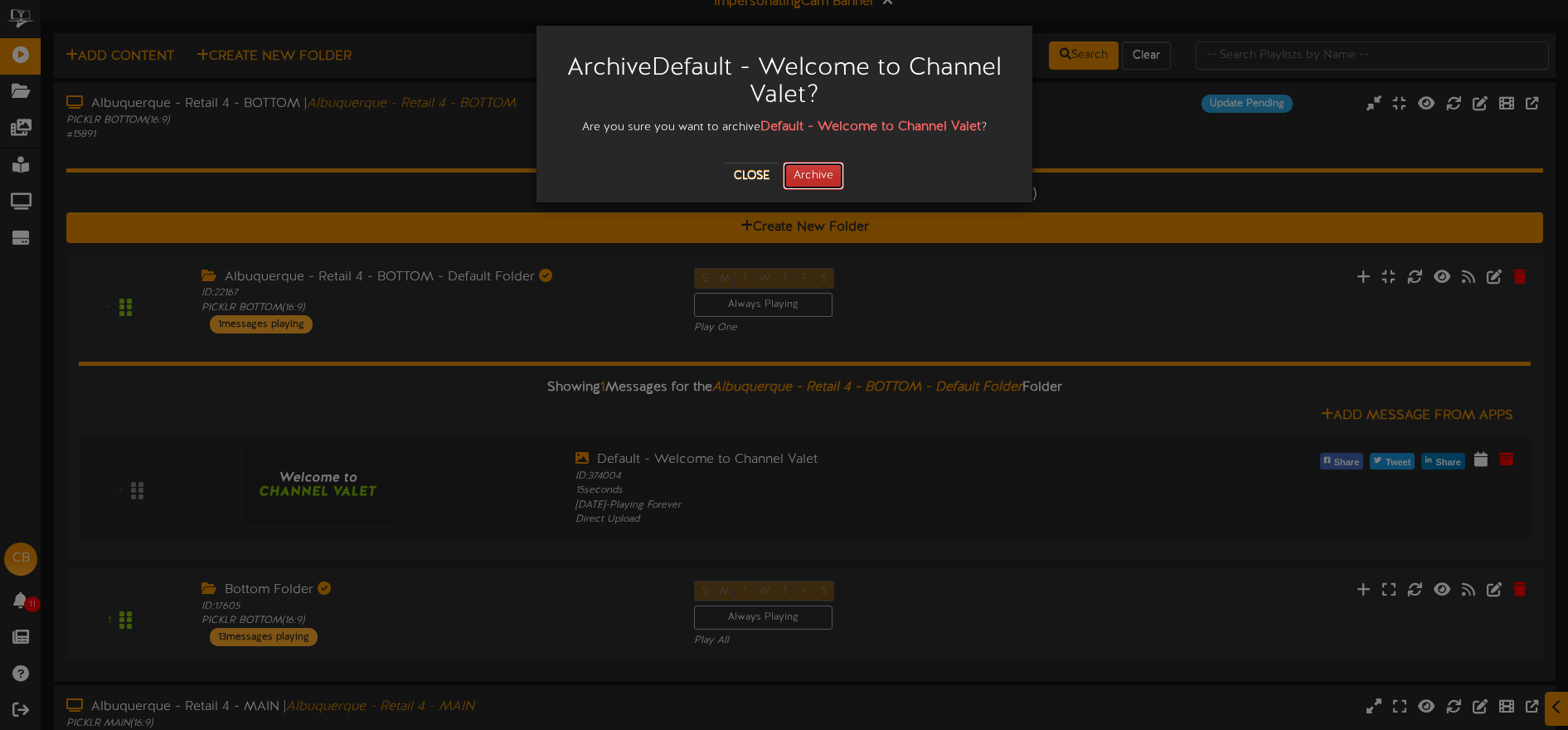 click on "Archive" at bounding box center [813, 176] 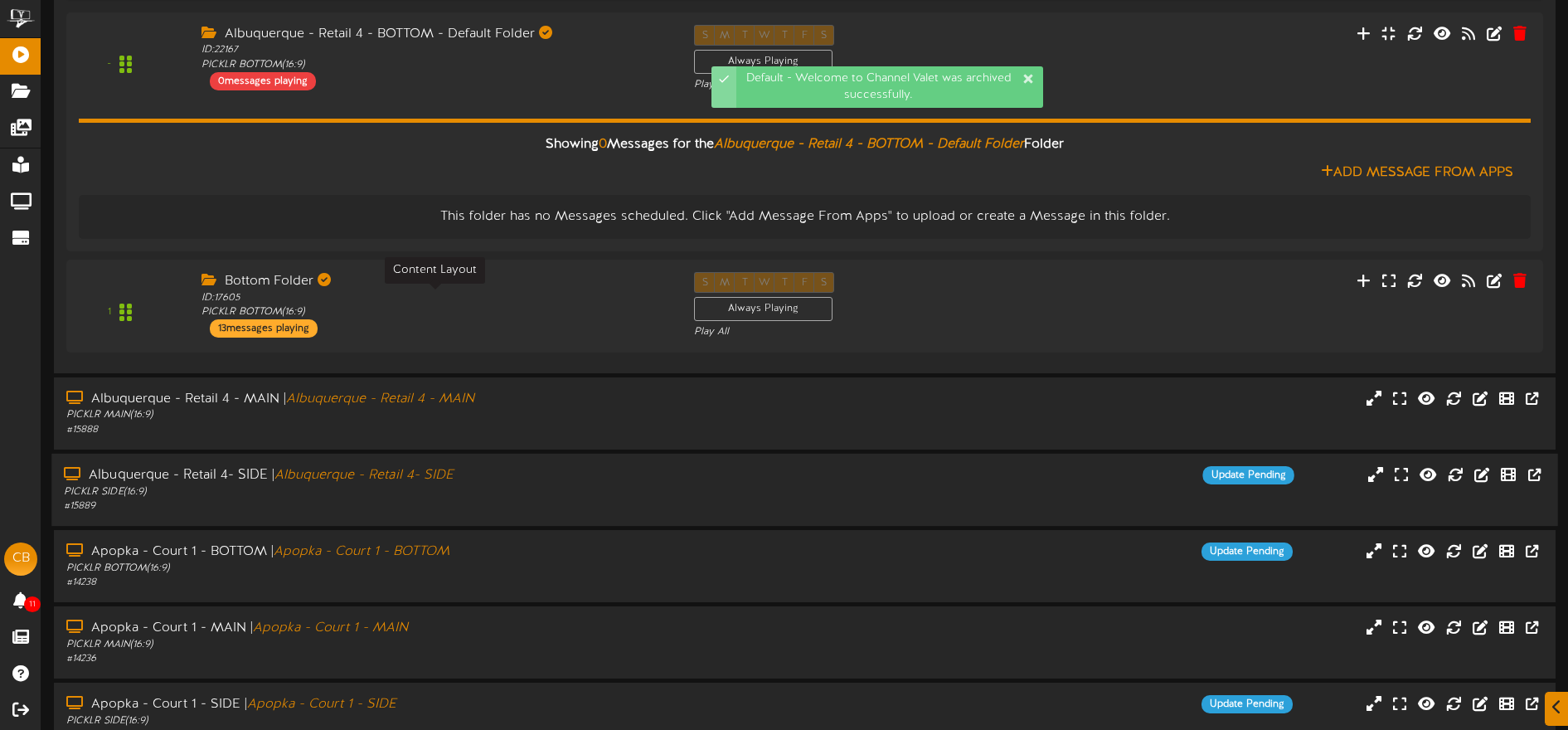 scroll, scrollTop: 272, scrollLeft: 0, axis: vertical 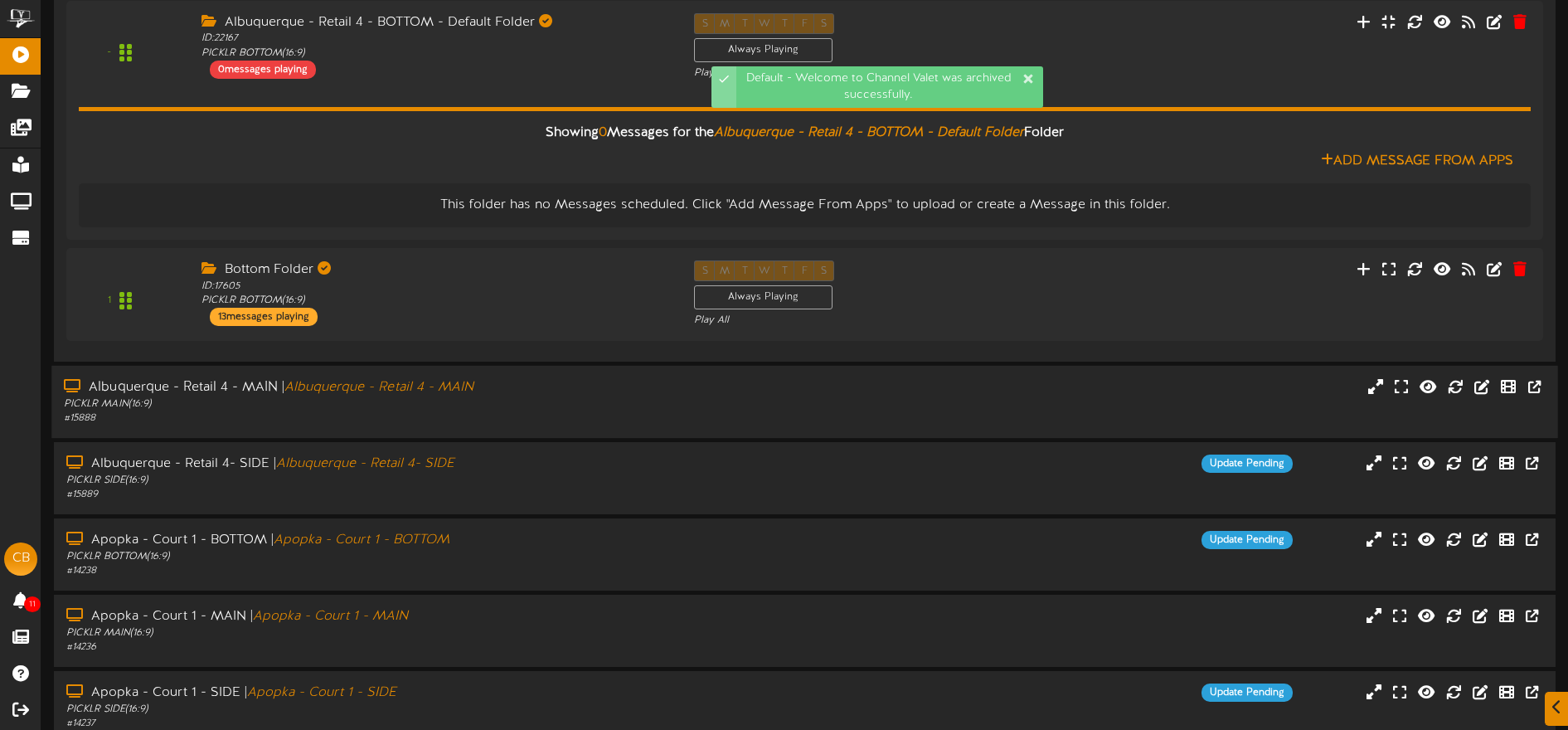 click on "PICKLR MAIN  ( 16:9 )" at bounding box center [365, 403] 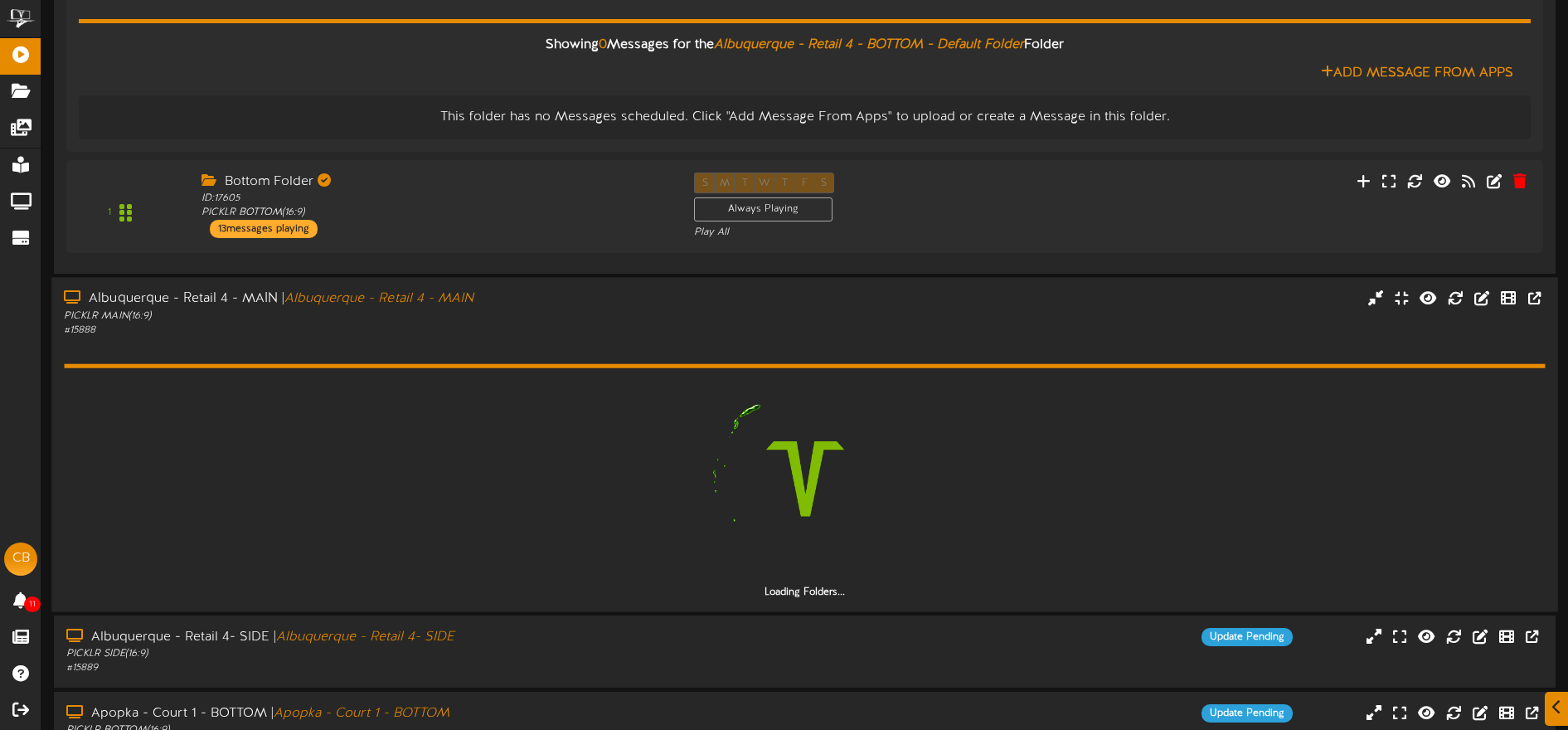 scroll, scrollTop: 364, scrollLeft: 0, axis: vertical 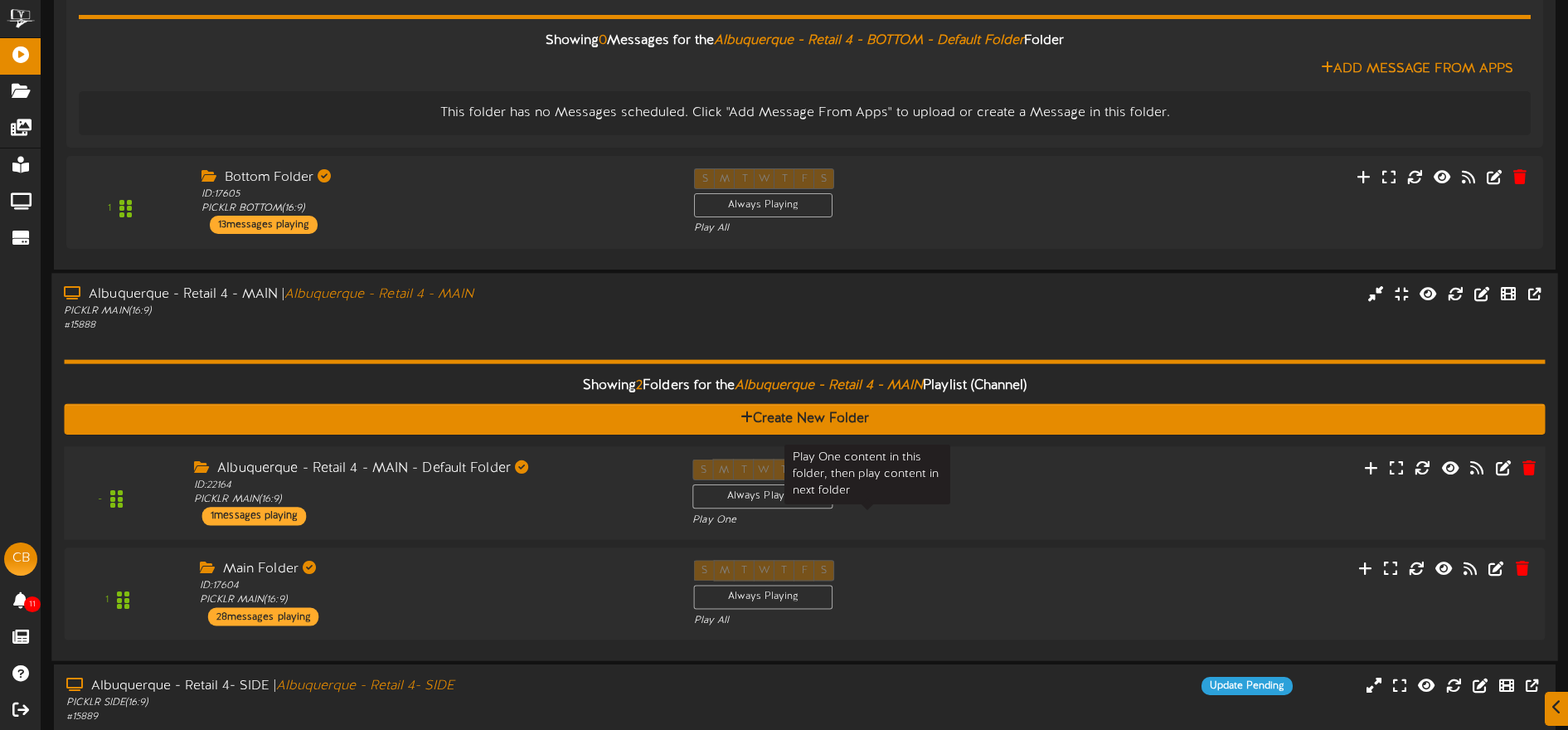 drag, startPoint x: 990, startPoint y: 513, endPoint x: 980, endPoint y: 507, distance: 11.661904 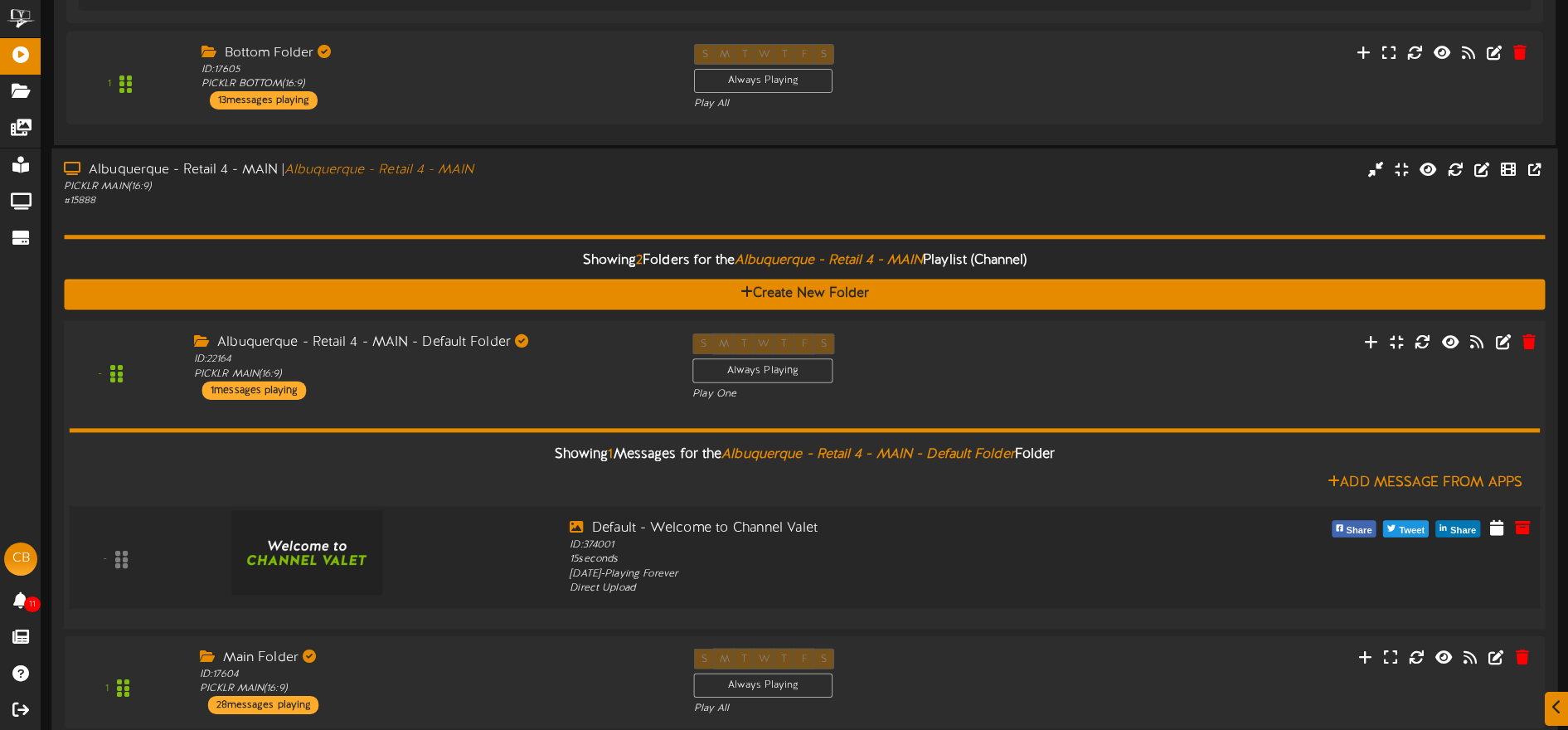 scroll, scrollTop: 493, scrollLeft: 0, axis: vertical 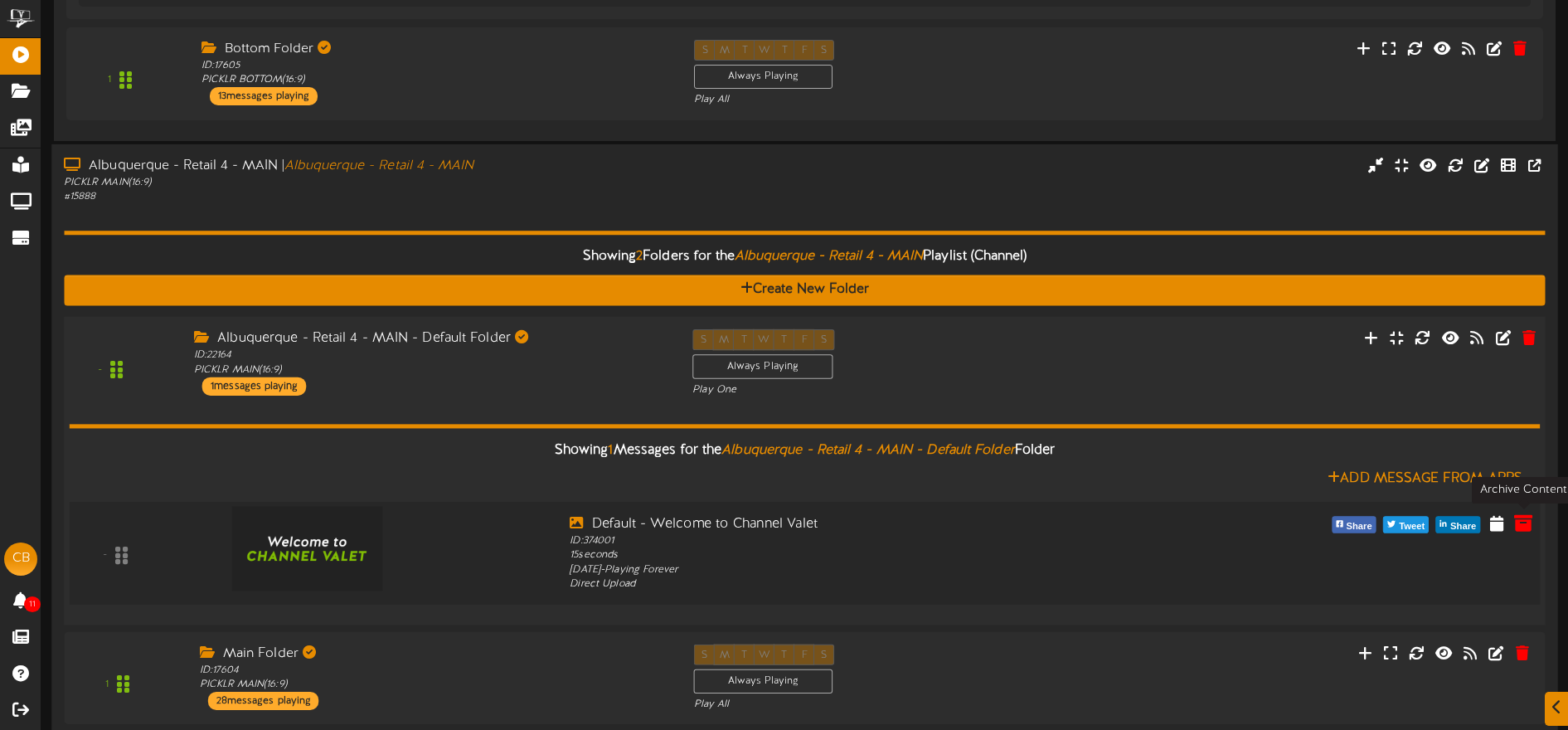 click at bounding box center [1523, 522] 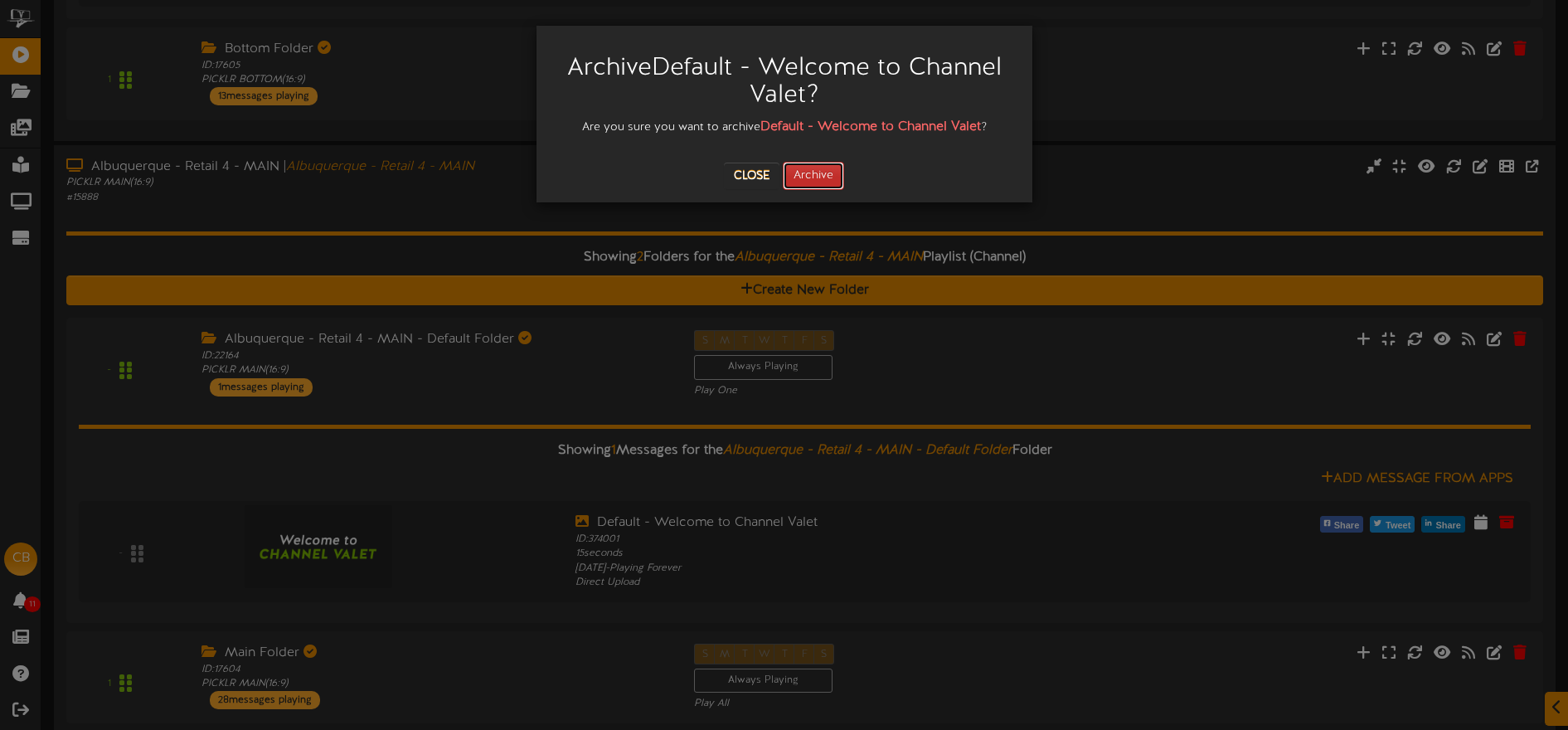click on "Archive" at bounding box center [813, 176] 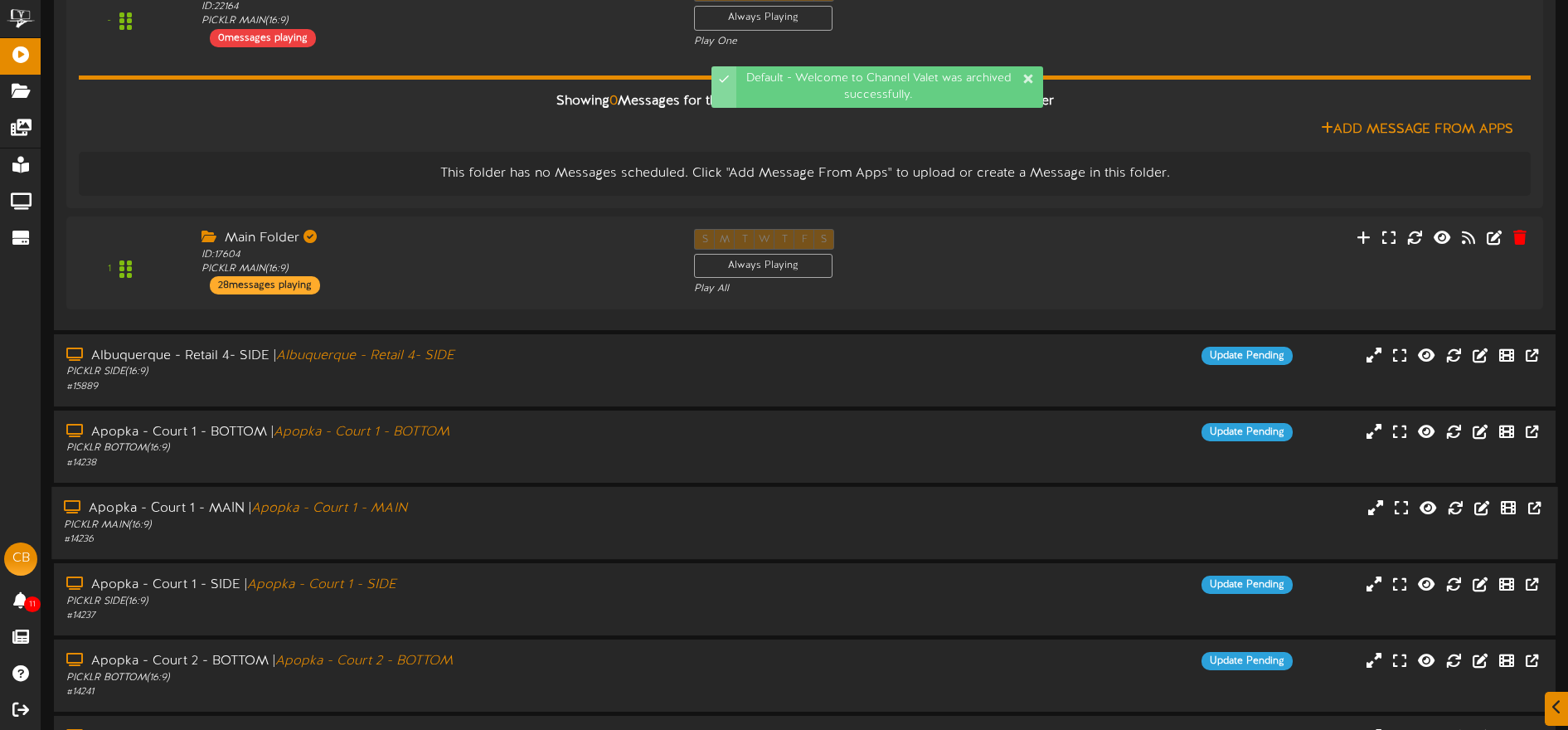scroll, scrollTop: 849, scrollLeft: 0, axis: vertical 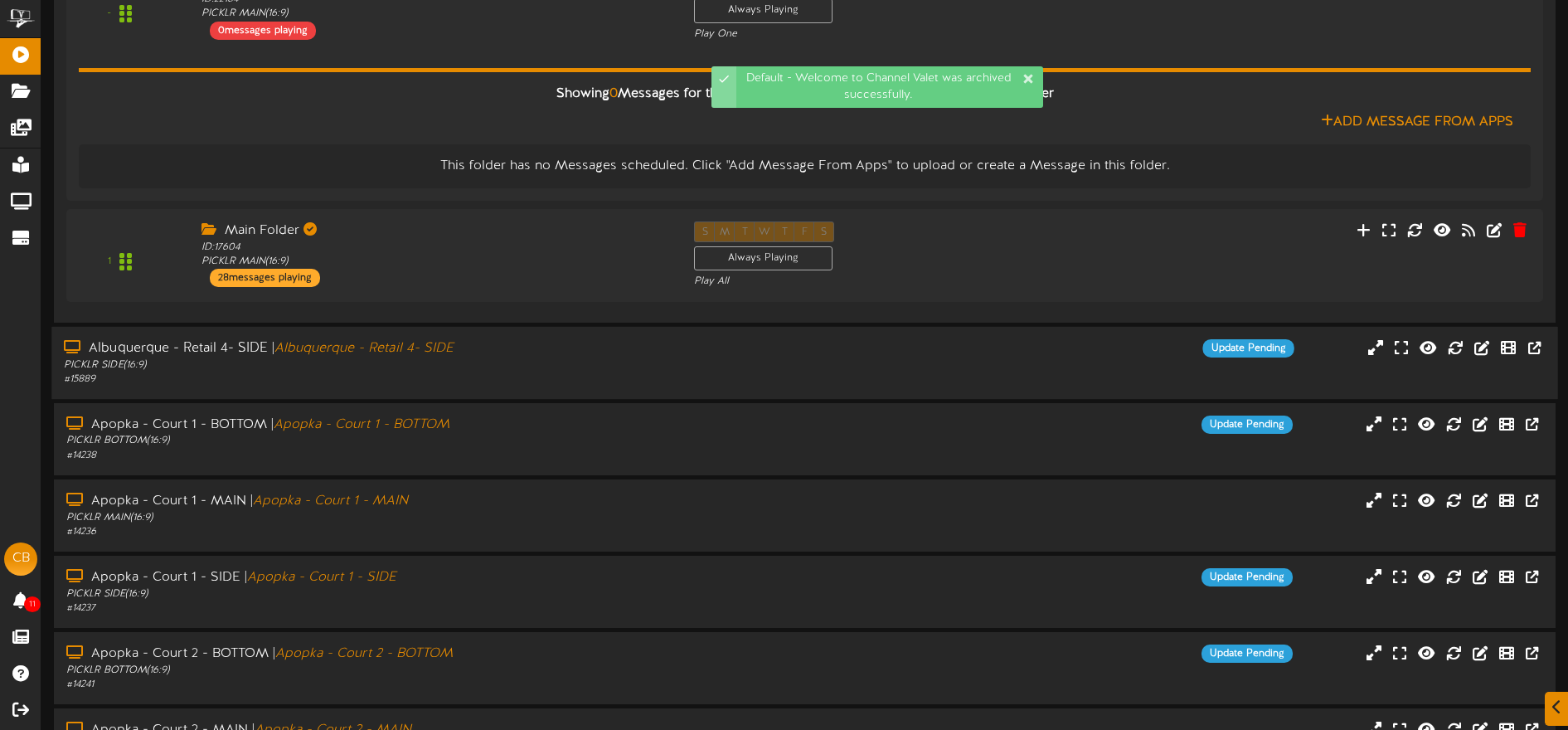 click on "PICKLR SIDE  ( 16:9 )" at bounding box center (365, 364) 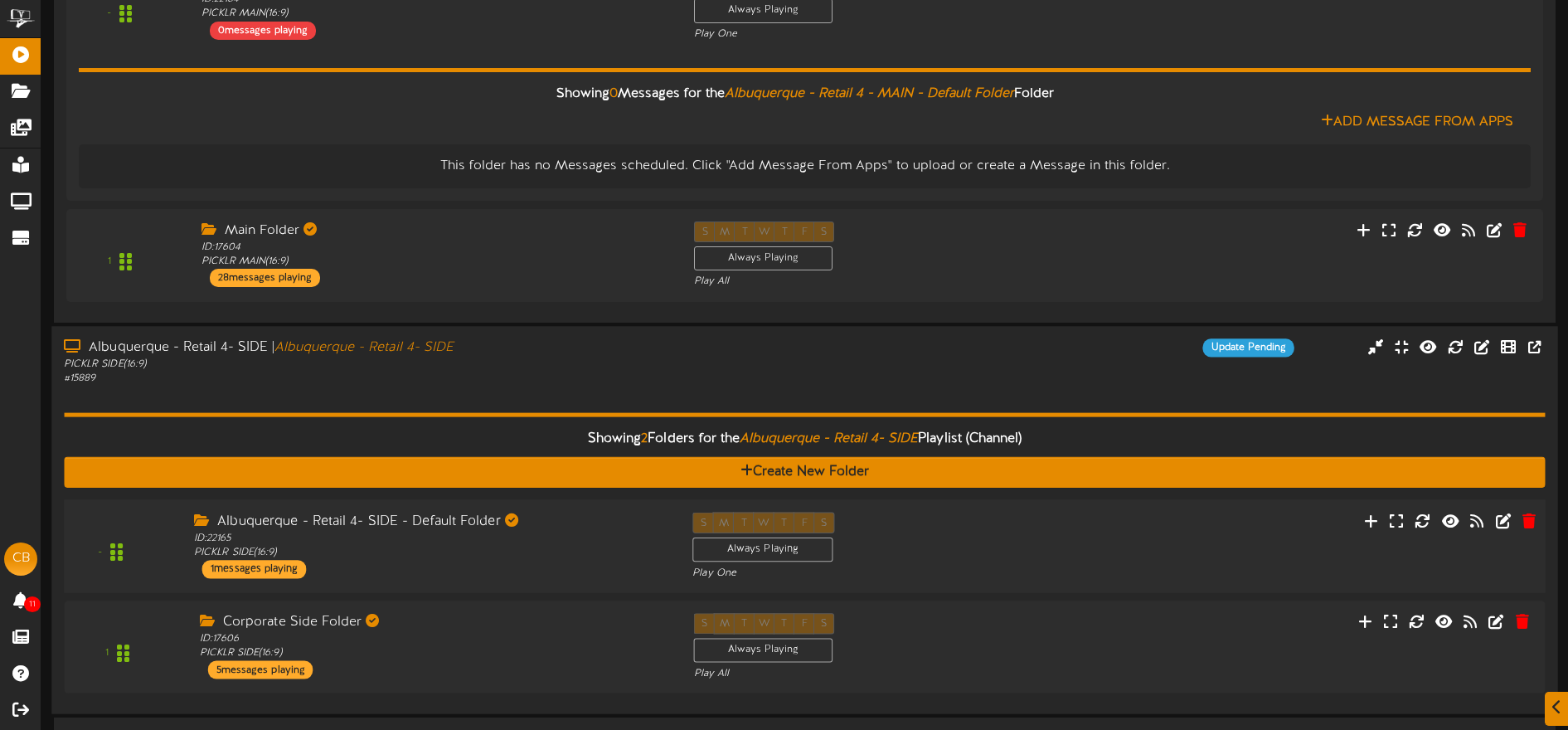 drag, startPoint x: 908, startPoint y: 533, endPoint x: 892, endPoint y: 523, distance: 18.867962 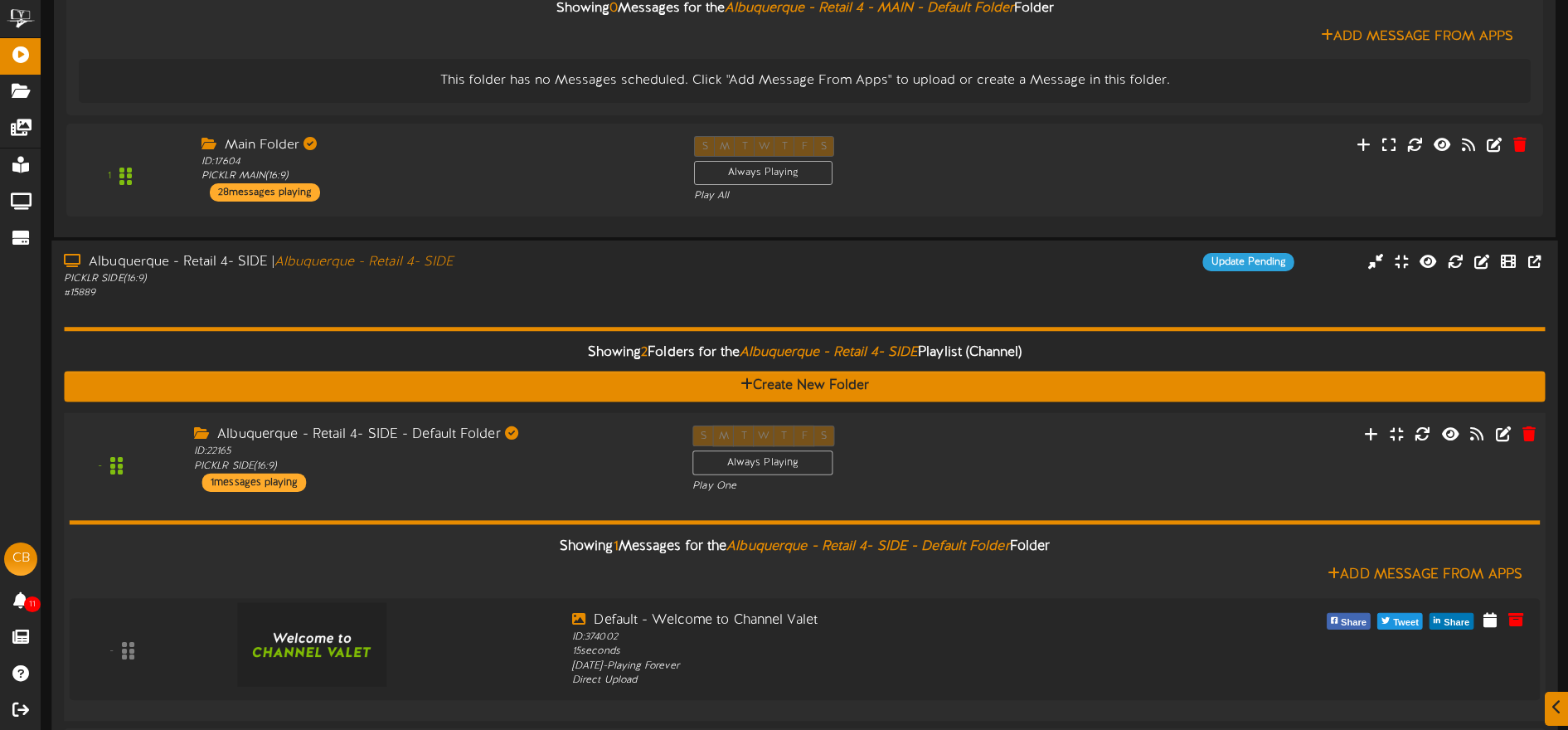 scroll, scrollTop: 947, scrollLeft: 0, axis: vertical 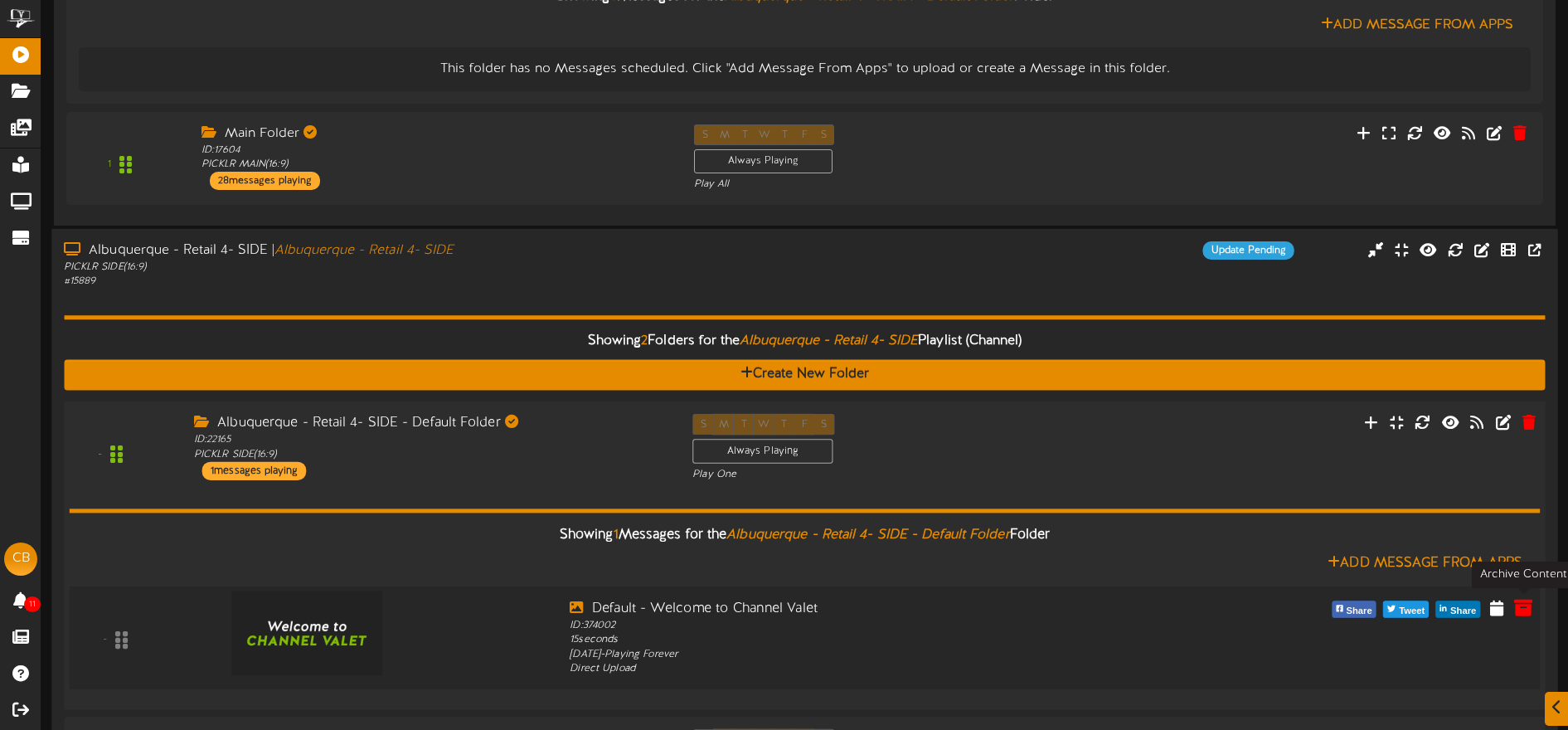 click at bounding box center [1523, 606] 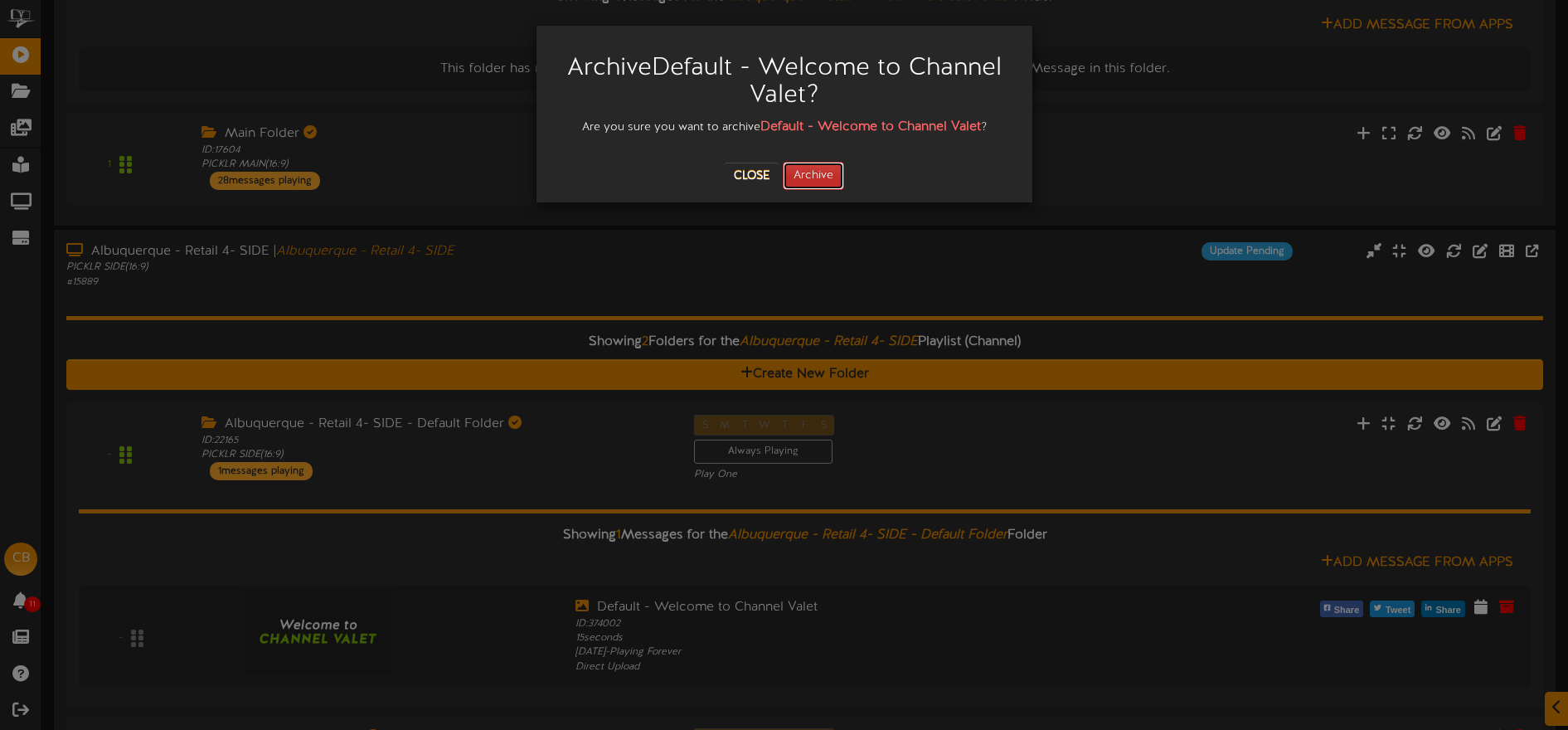click on "Archive" at bounding box center [813, 176] 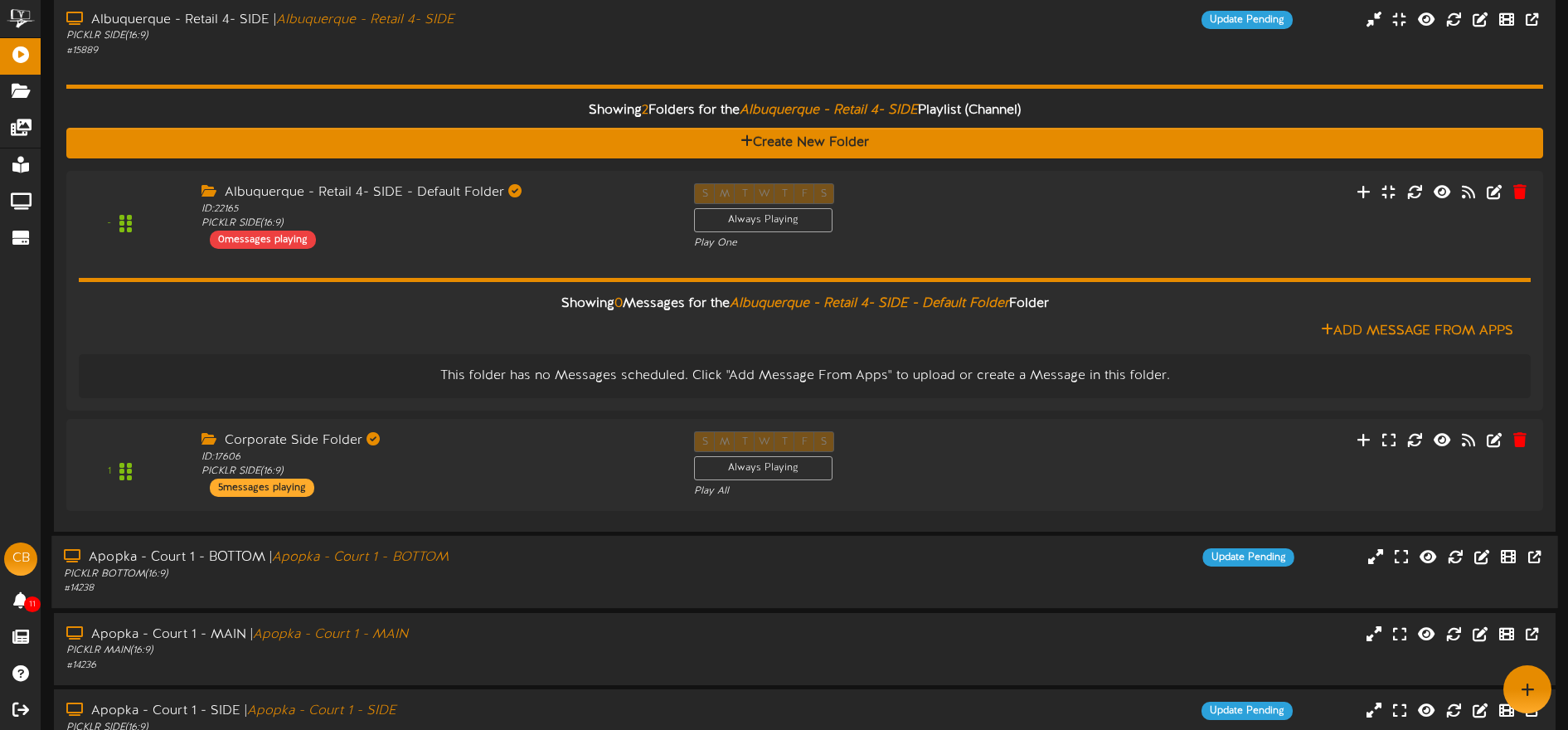 scroll, scrollTop: 1170, scrollLeft: 0, axis: vertical 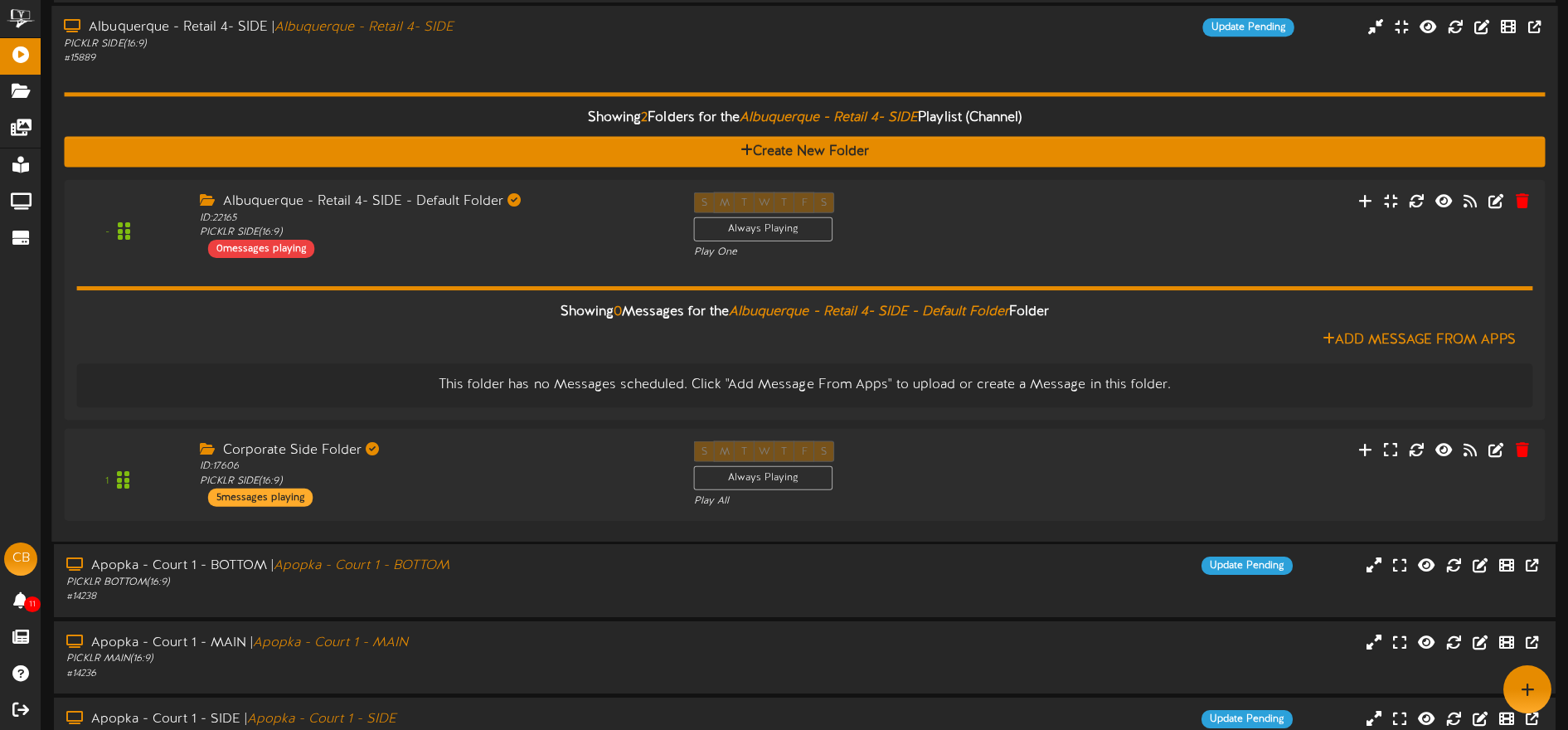 click on "Showing  2  Folders for the  Albuquerque - Retail 4- SIDE  Playlist (Channel)
Create New Folder
-
ID:" at bounding box center [804, 297] 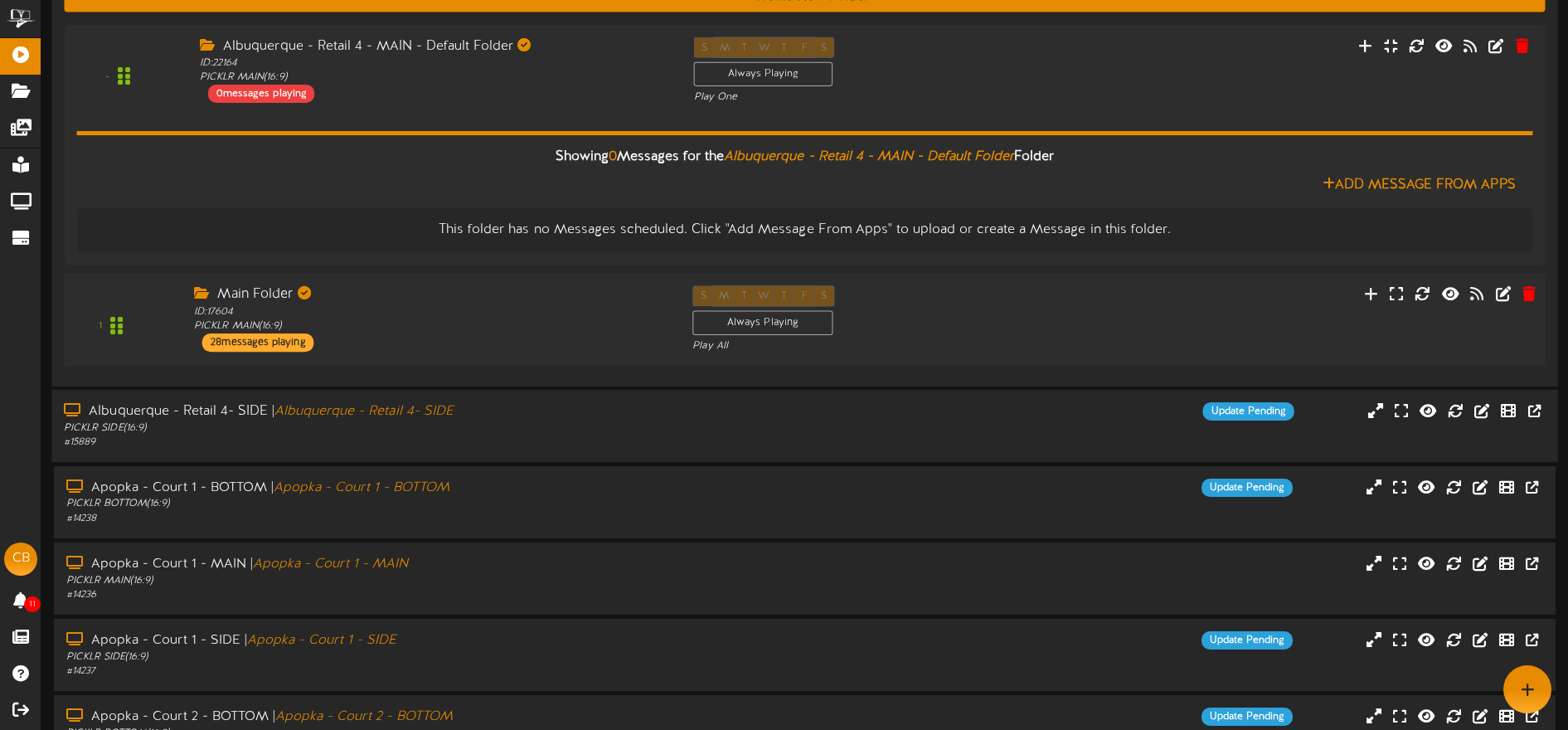 scroll, scrollTop: 645, scrollLeft: 0, axis: vertical 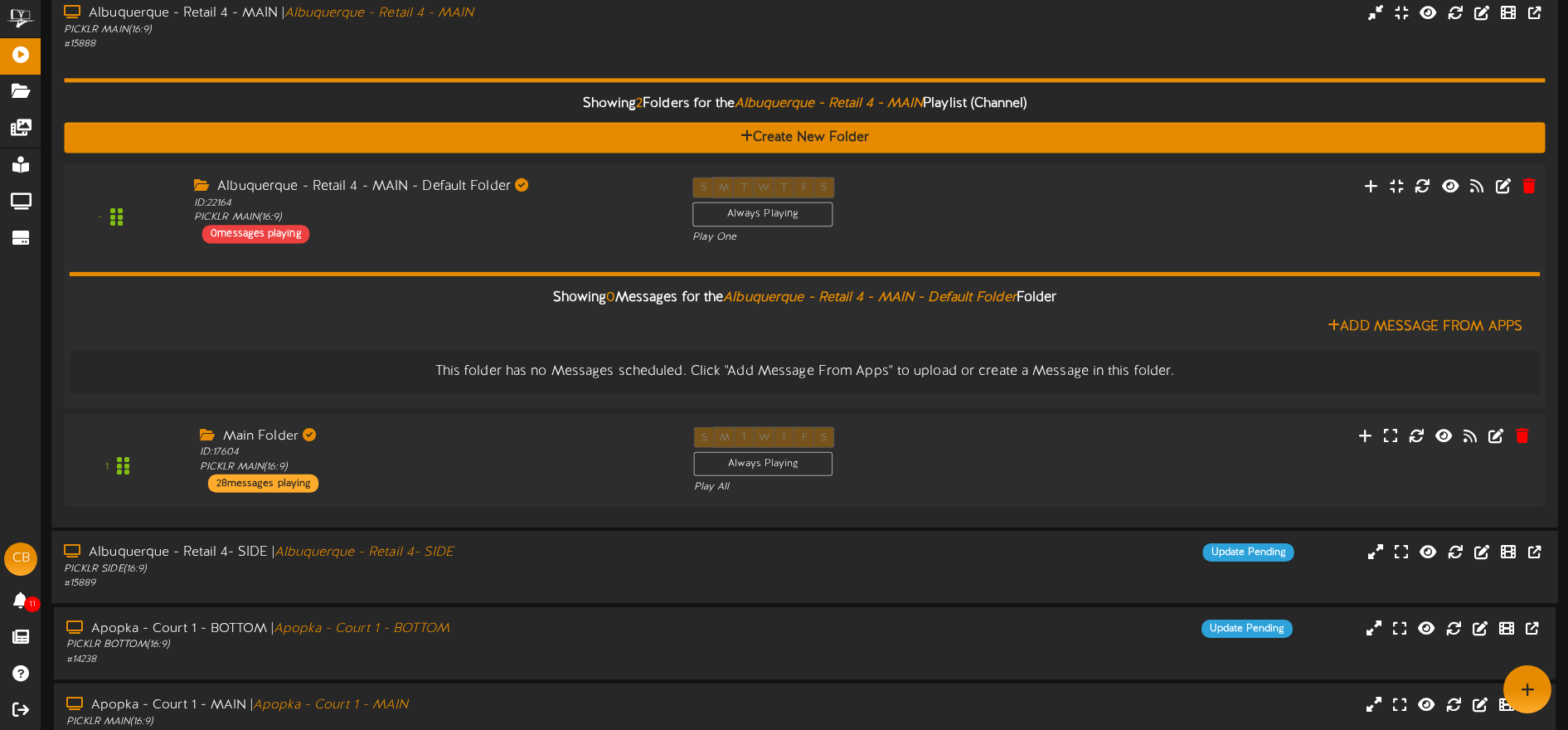 click on "Albuquerque - Retail 4 - MAIN - Default Folder
ID:  22164
PICKLR MAIN  ( 16:9 )
0  messages playing" at bounding box center (430, 210) 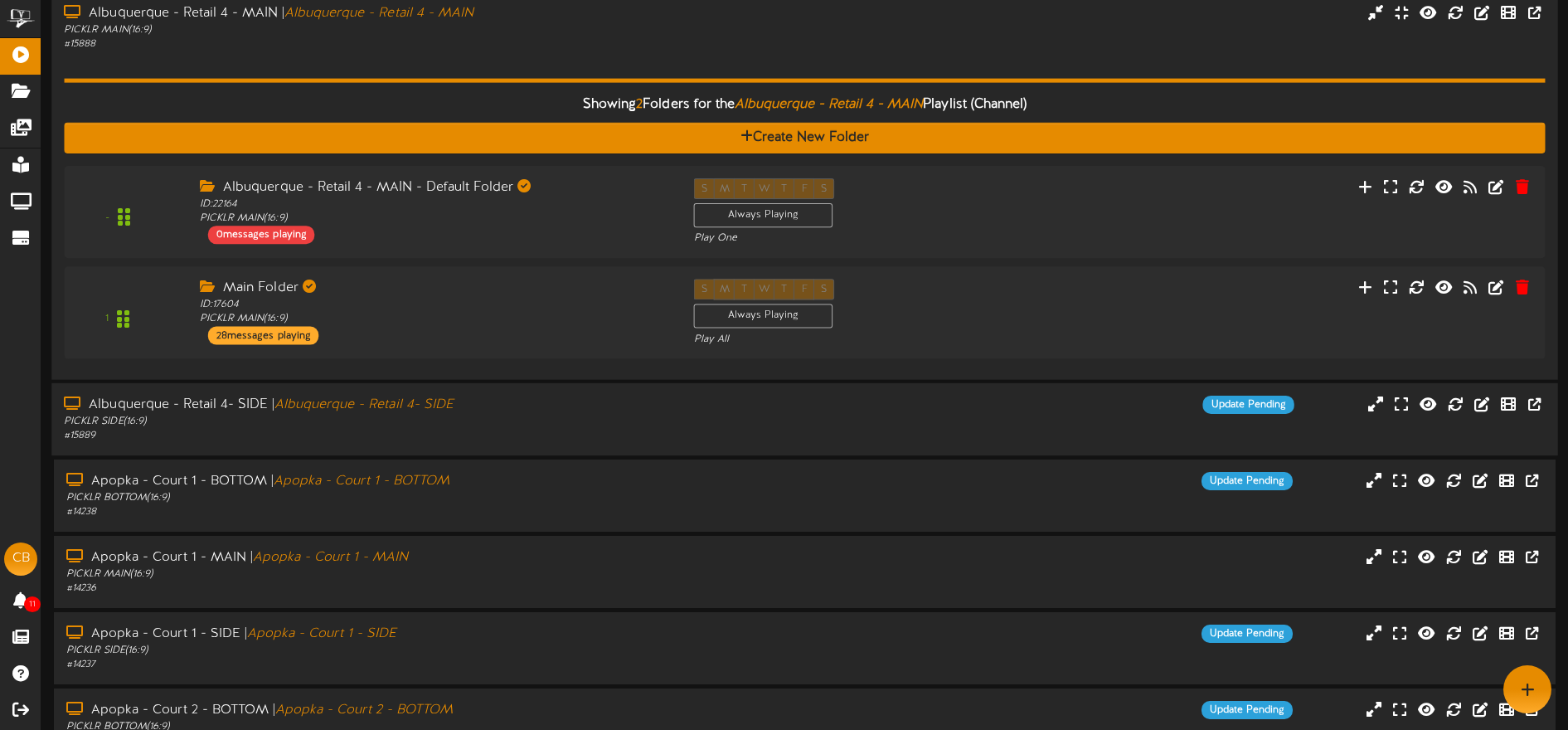 click on "Showing  2  Folders for the  Albuquerque - Retail 4 - MAIN  Playlist (Channel)
Create New Folder
-
ID:" at bounding box center (804, 209) 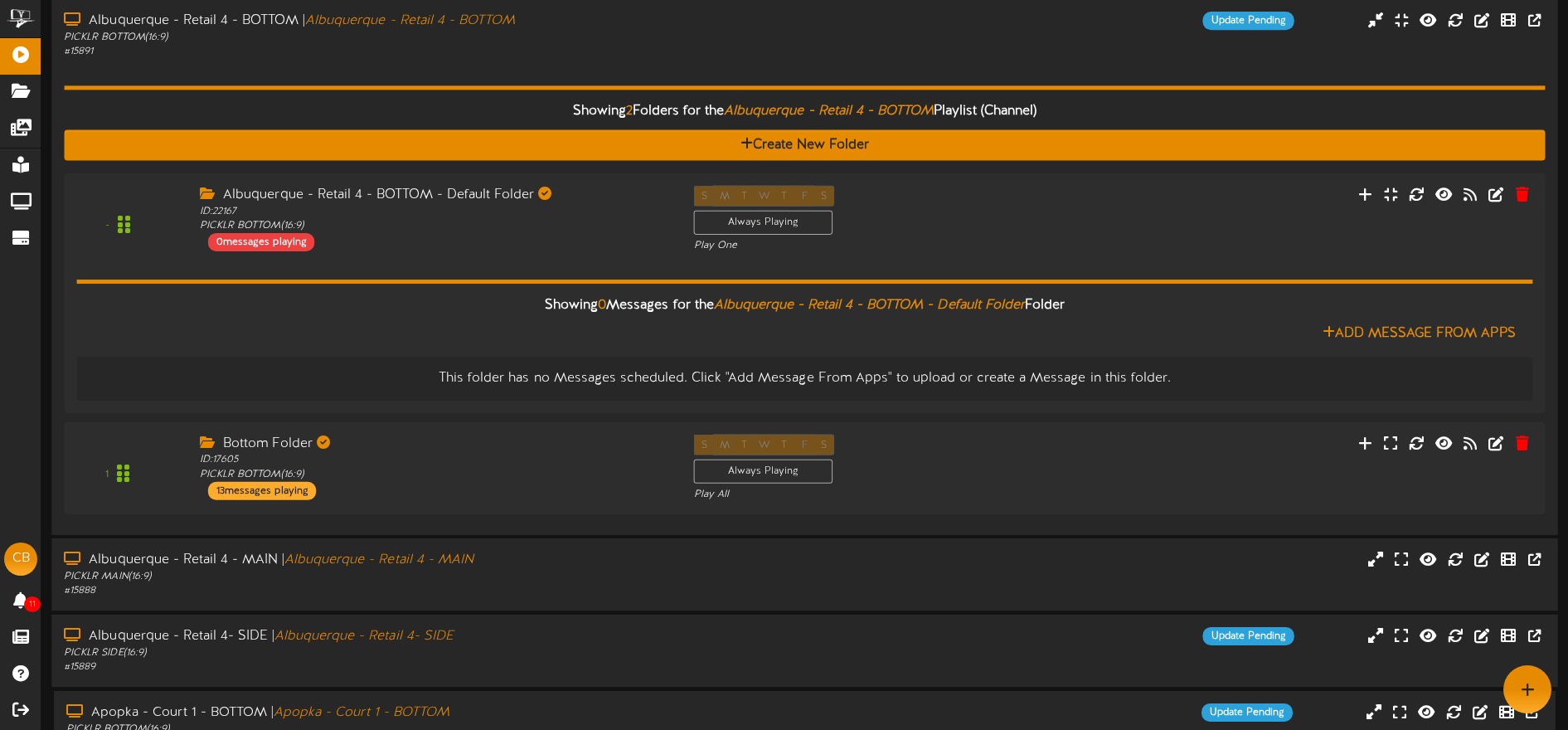 click on "# 15891" at bounding box center [365, 51] 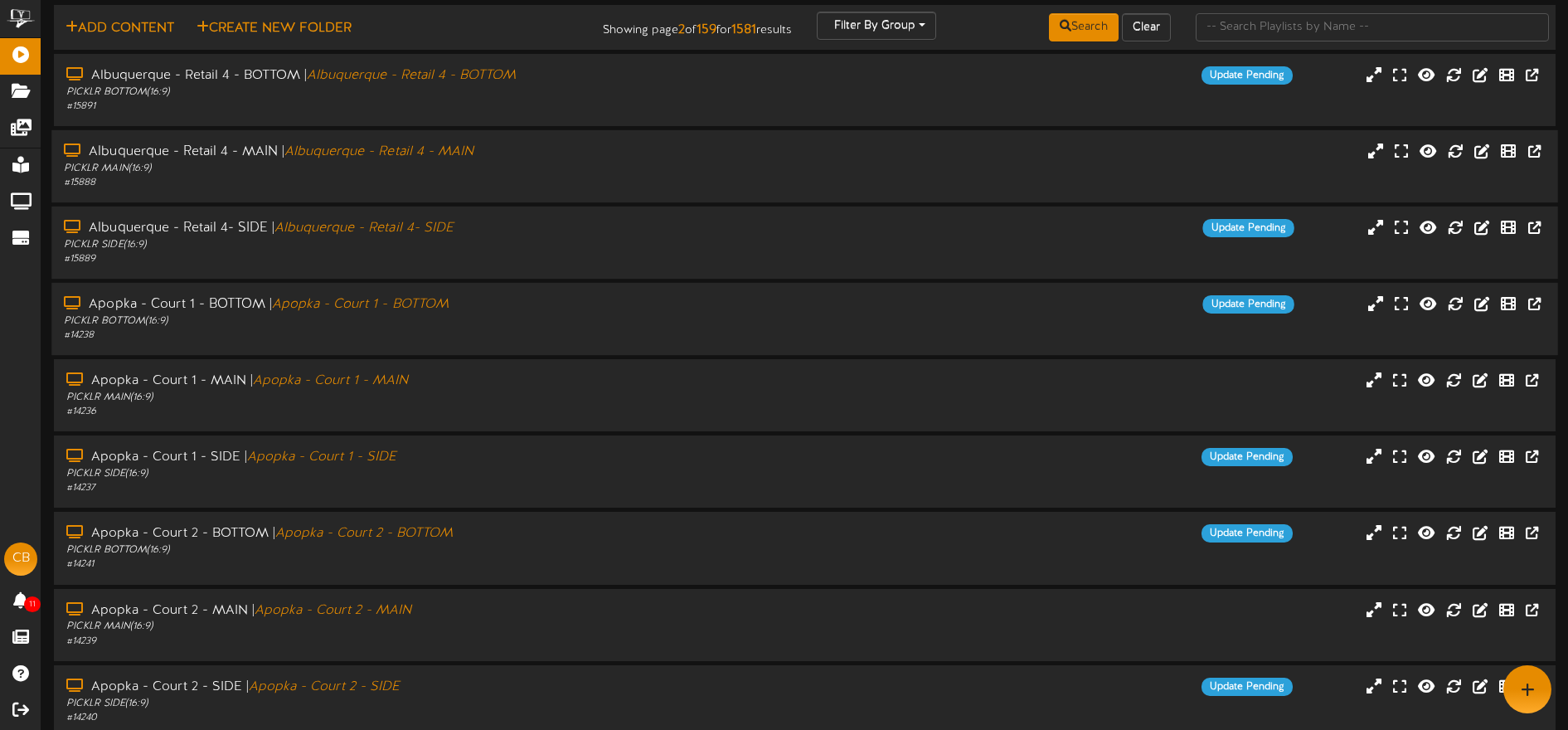 scroll, scrollTop: 0, scrollLeft: 0, axis: both 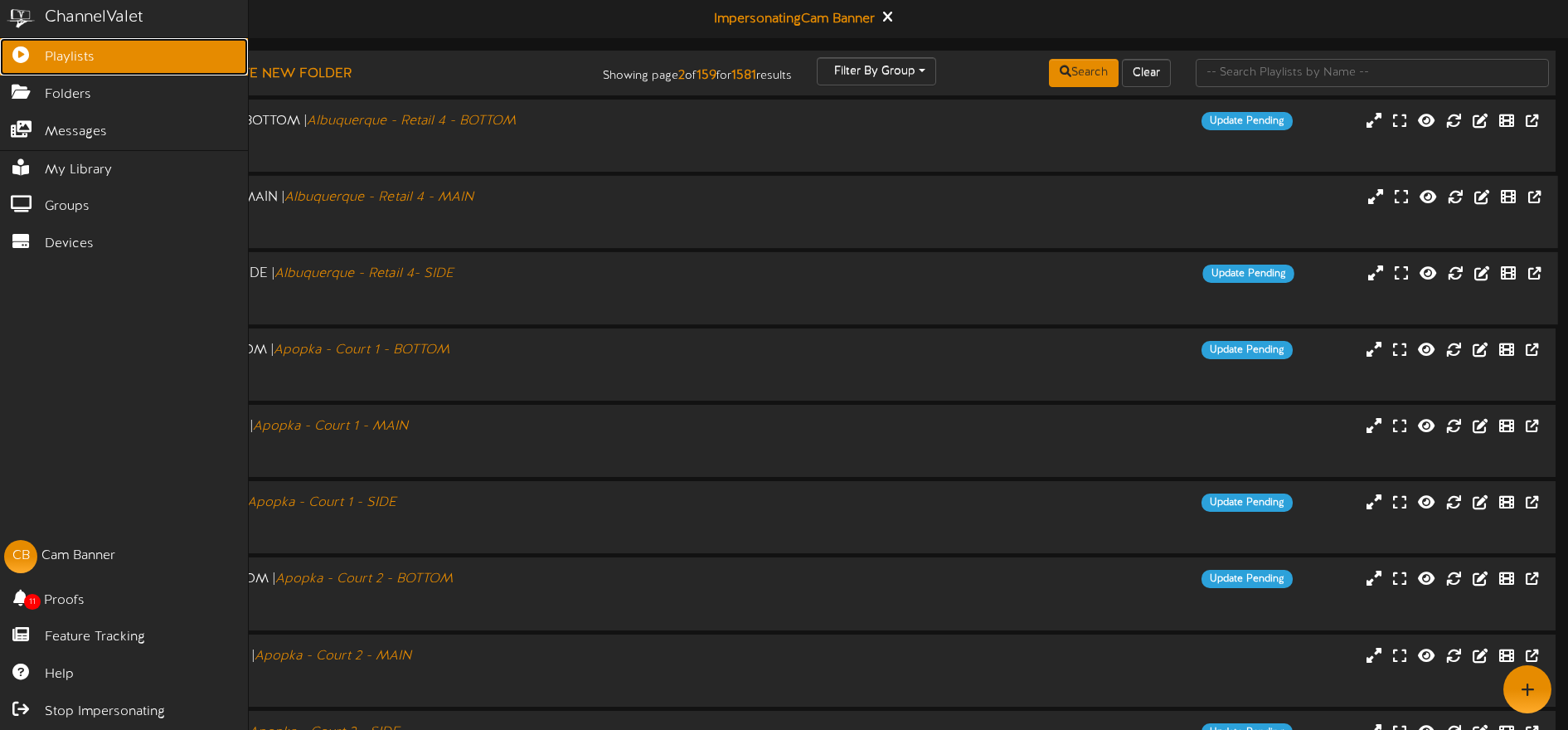 click at bounding box center (21, 52) 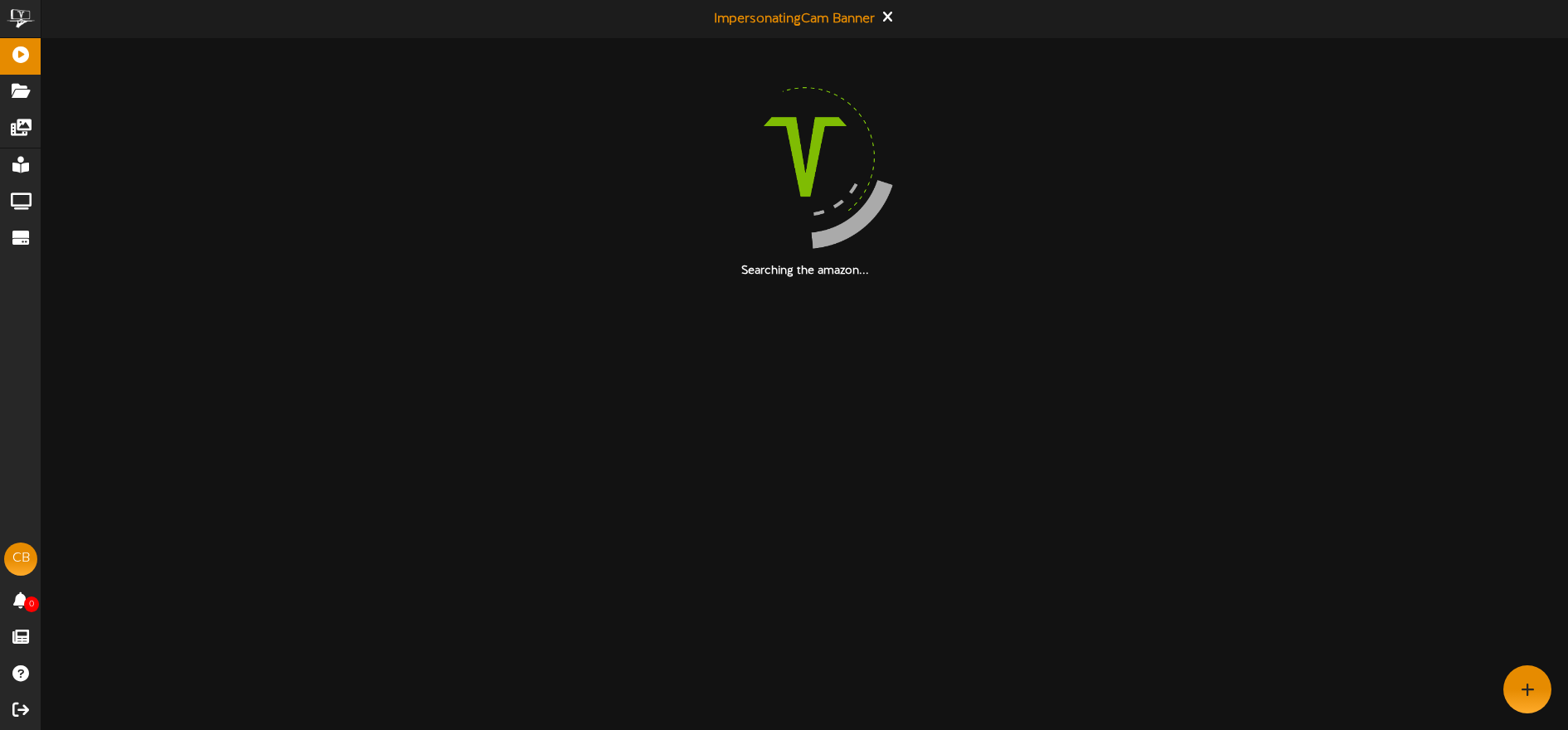 scroll, scrollTop: 0, scrollLeft: 0, axis: both 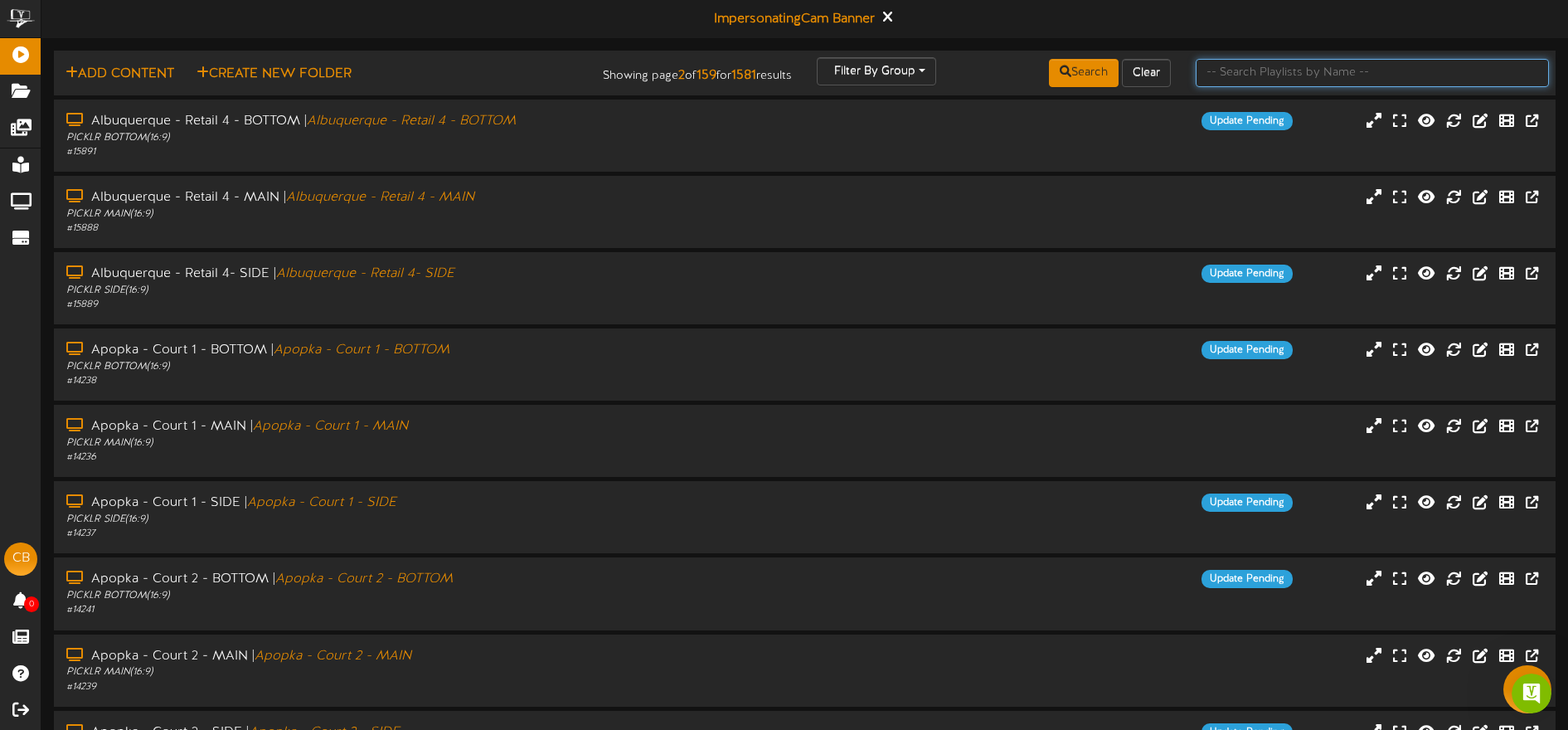 click at bounding box center [1372, 73] 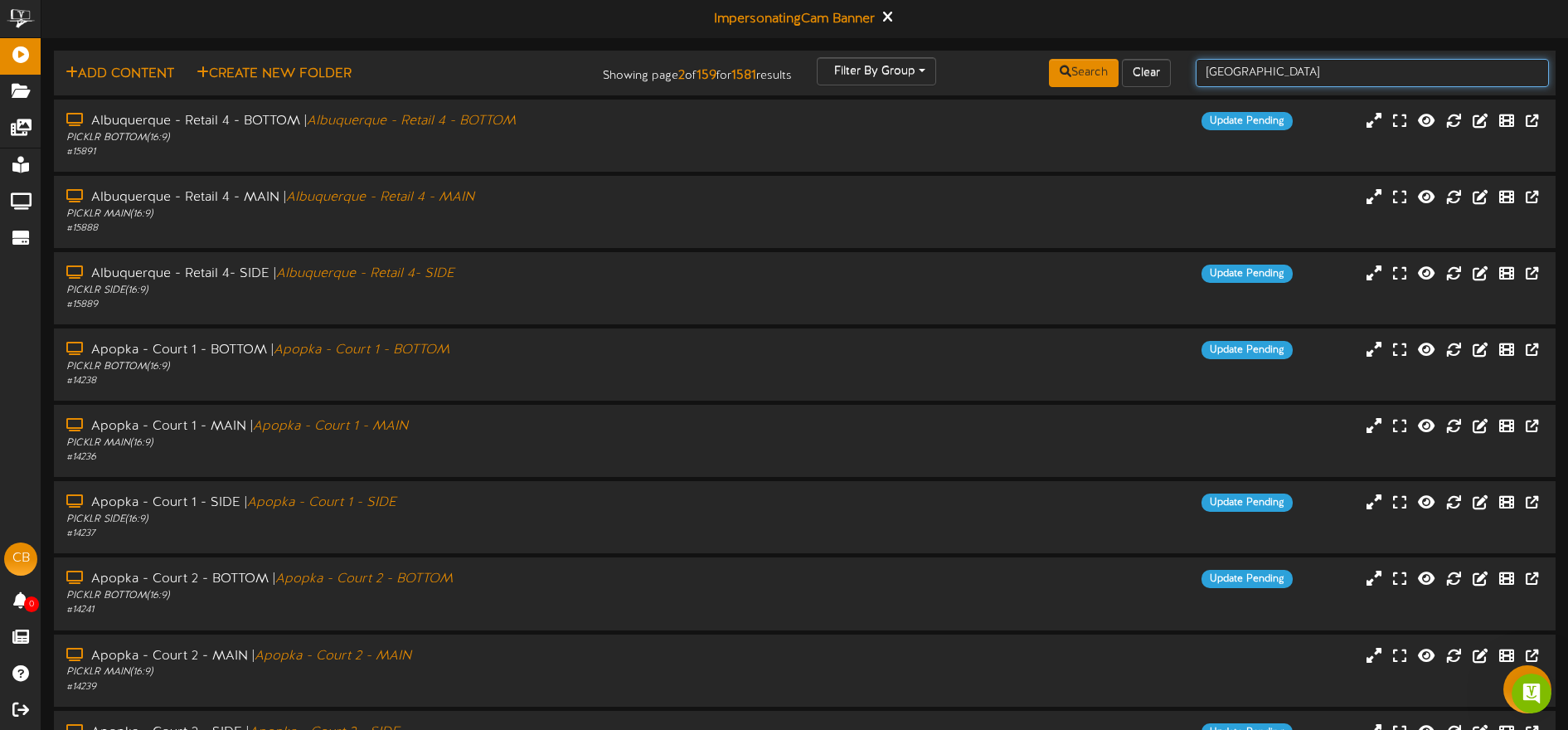 type on "villa park" 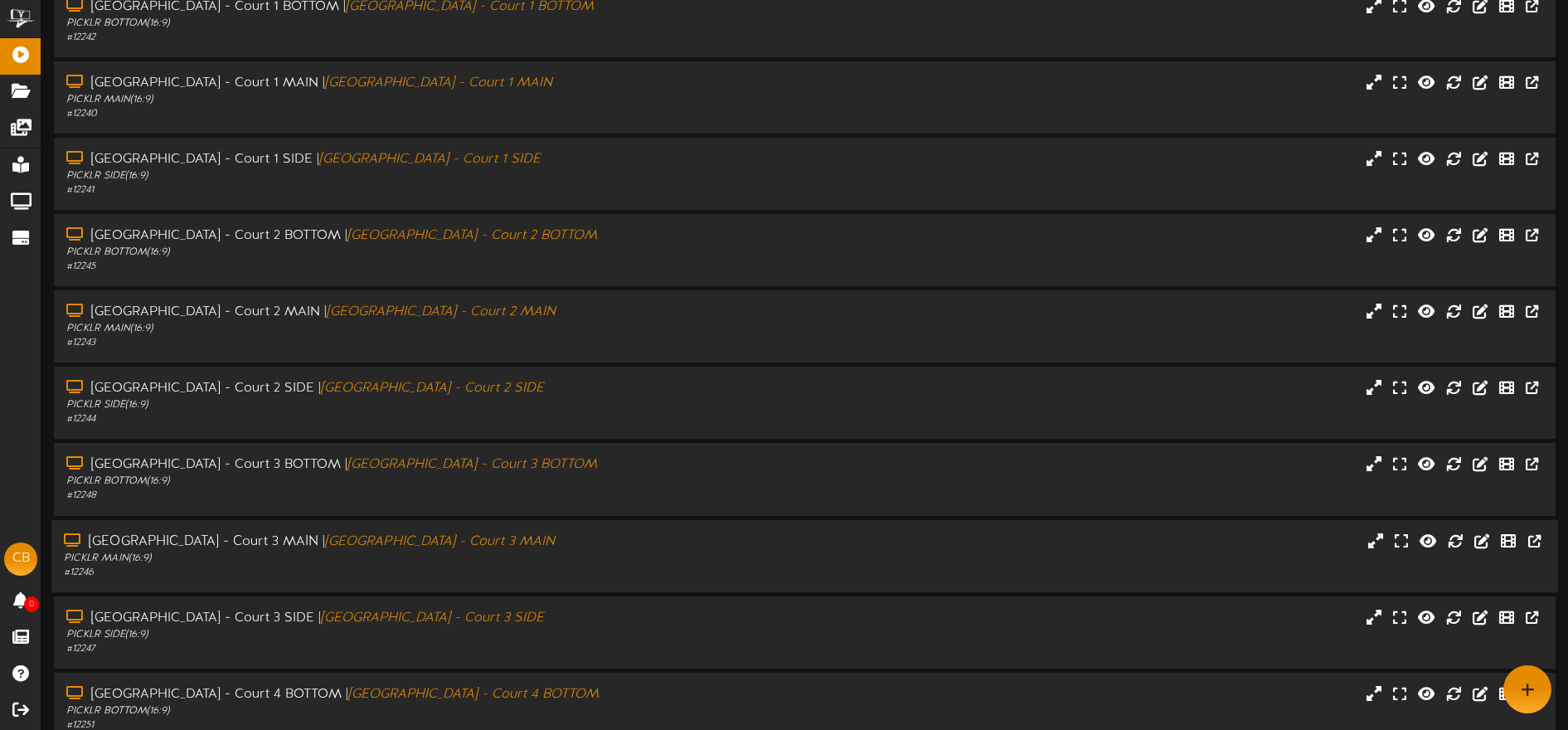 scroll, scrollTop: 19, scrollLeft: 0, axis: vertical 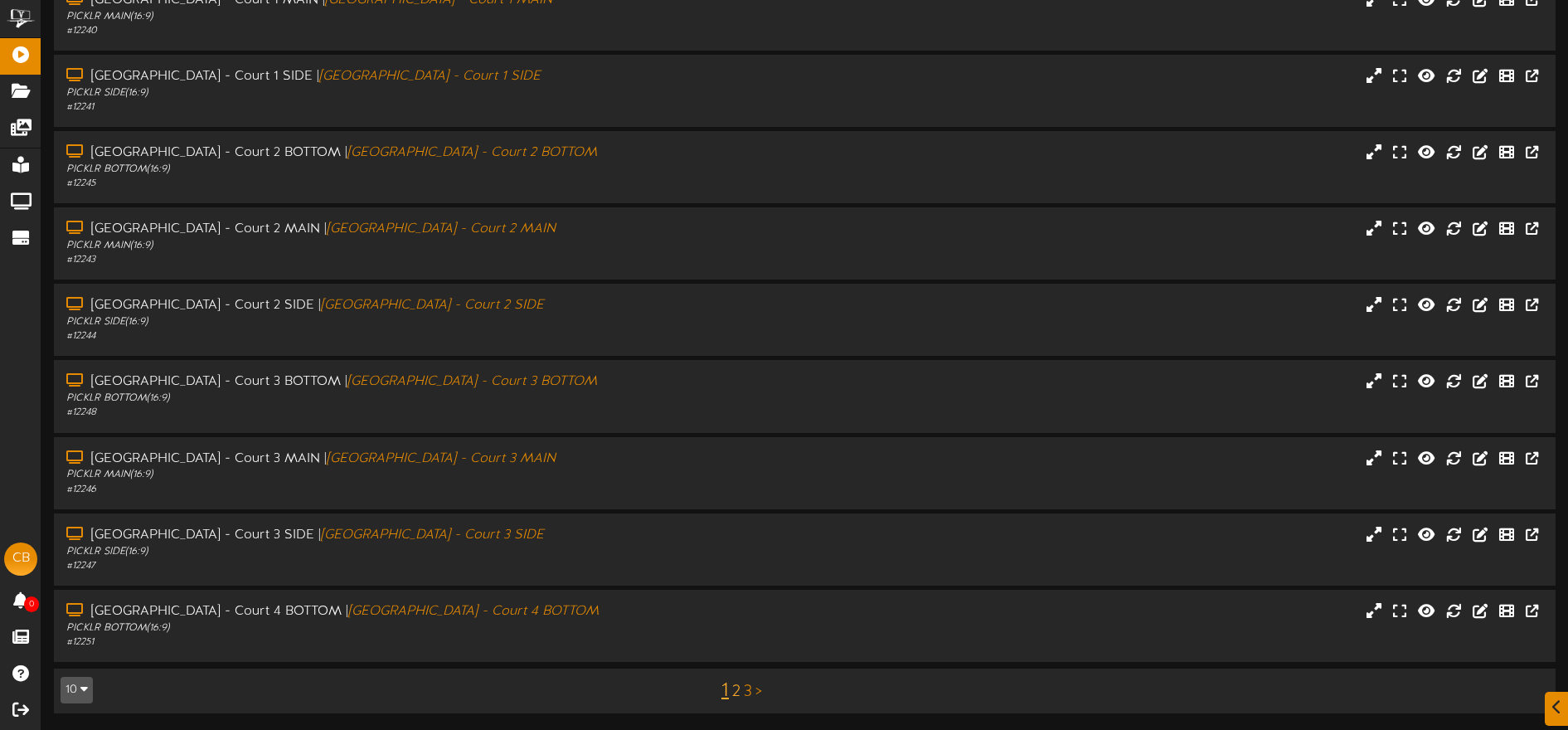 click on "2" at bounding box center [736, 692] 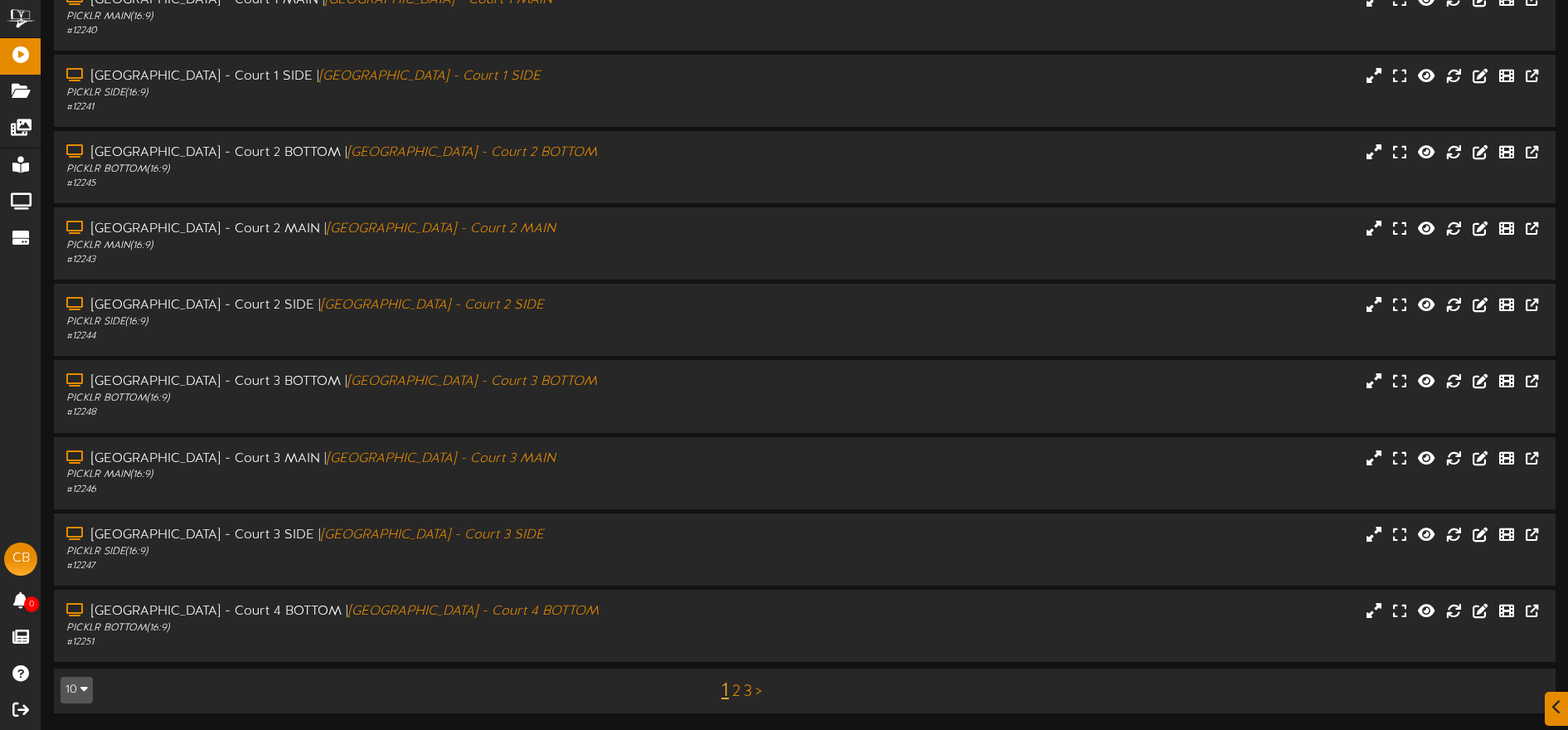 scroll, scrollTop: 0, scrollLeft: 0, axis: both 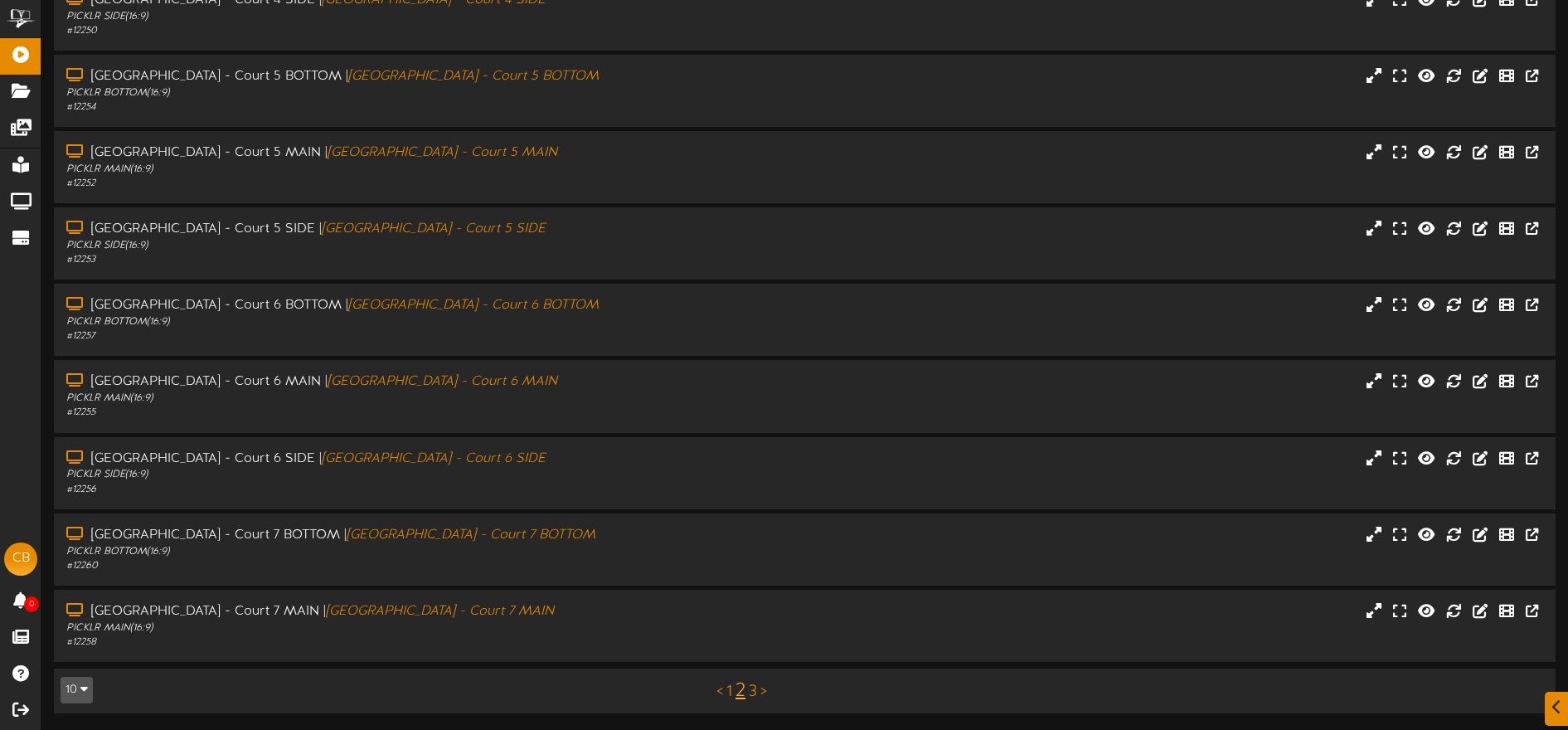 click on "3" at bounding box center [753, 692] 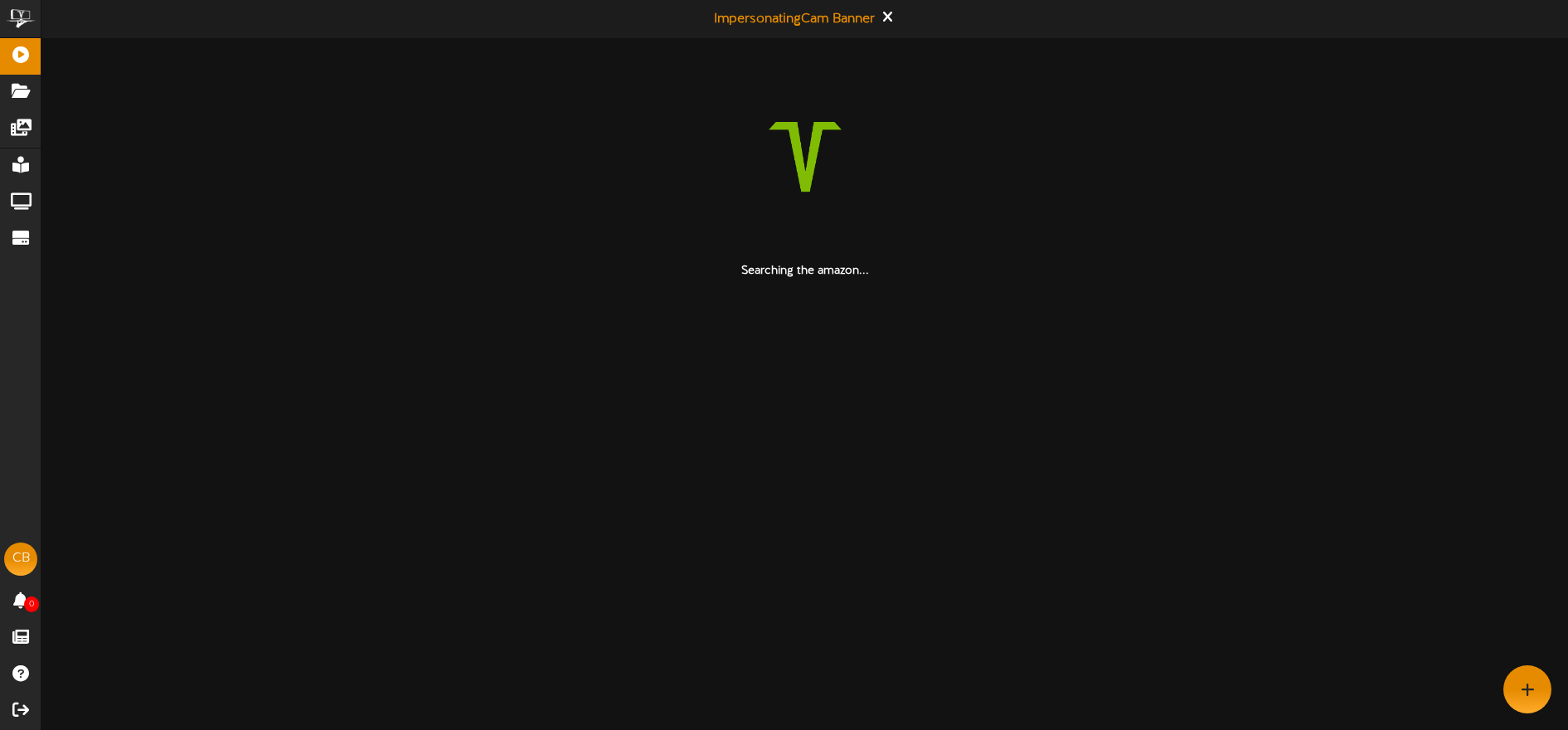 scroll, scrollTop: 0, scrollLeft: 0, axis: both 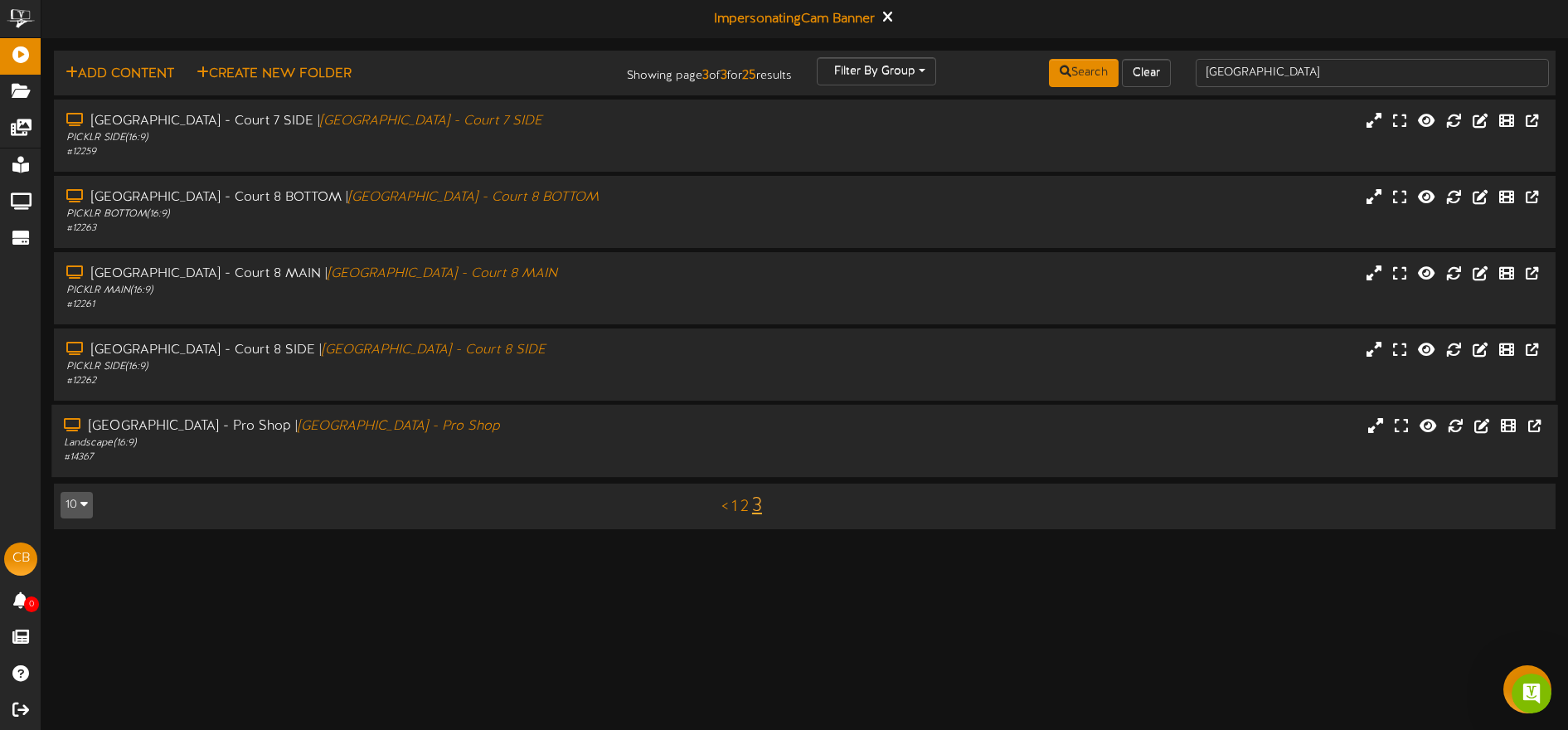click on "# 14367" at bounding box center (365, 457) 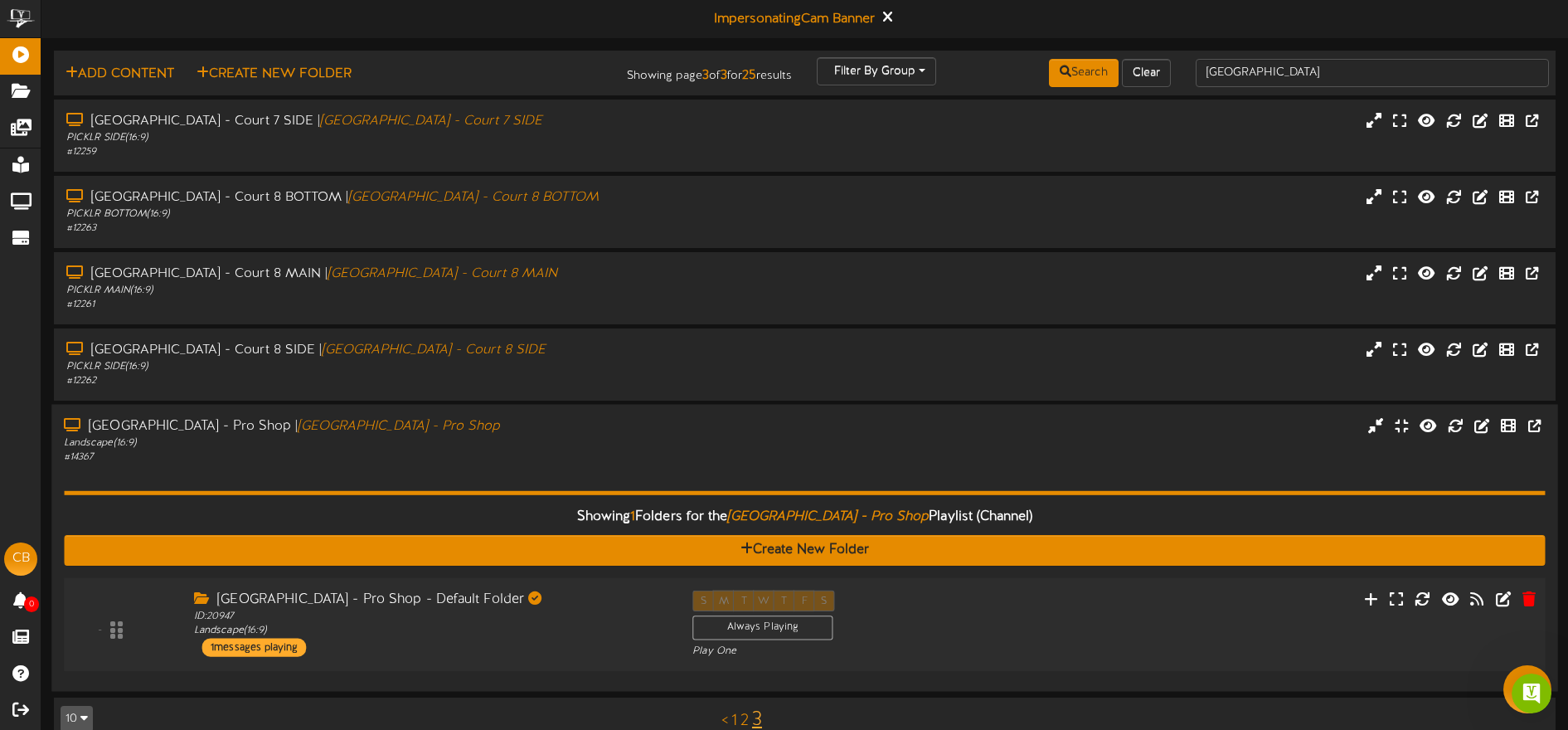click on "S
M
T
W
T
F
S
Always Playing
Play One" at bounding box center [867, 625] 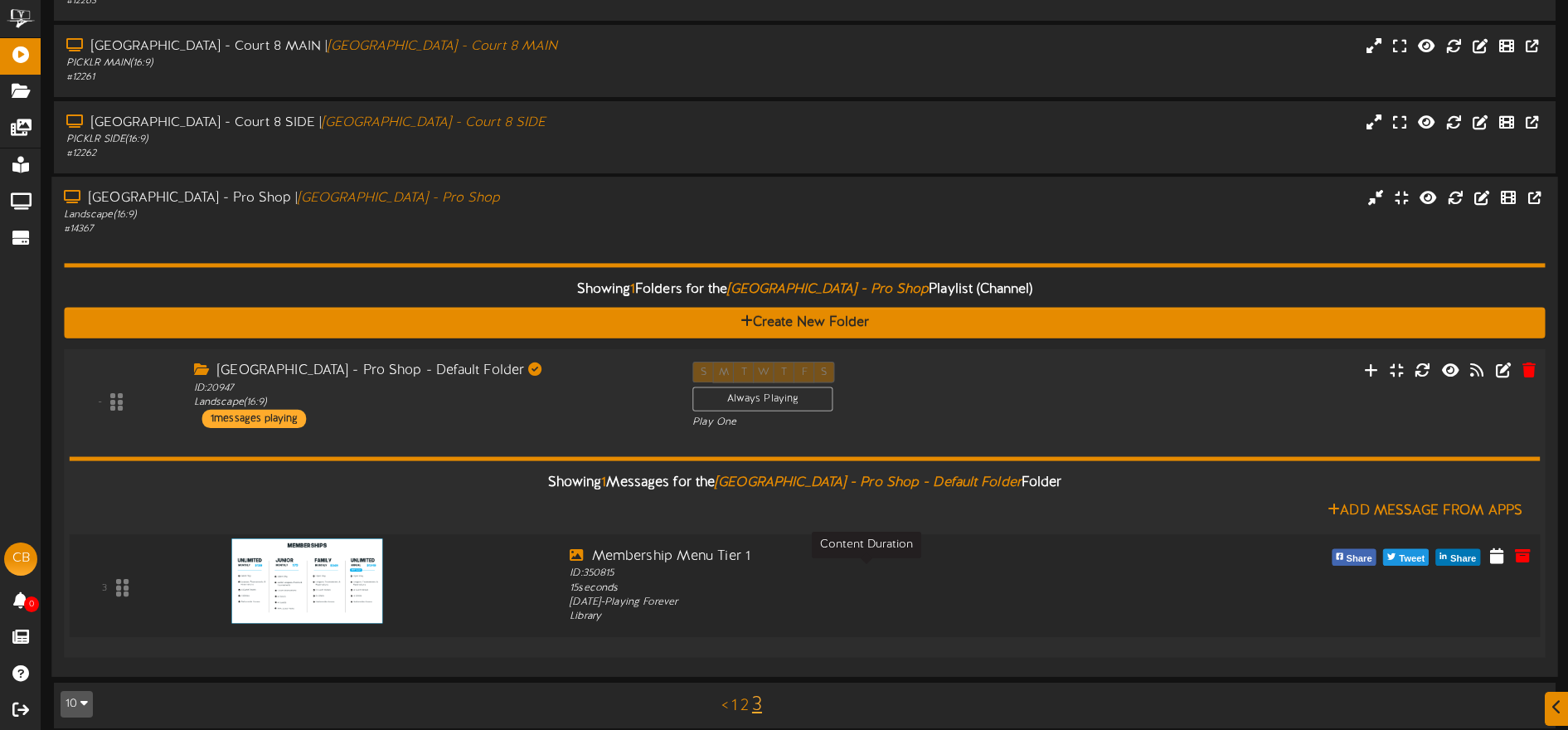scroll, scrollTop: 233, scrollLeft: 0, axis: vertical 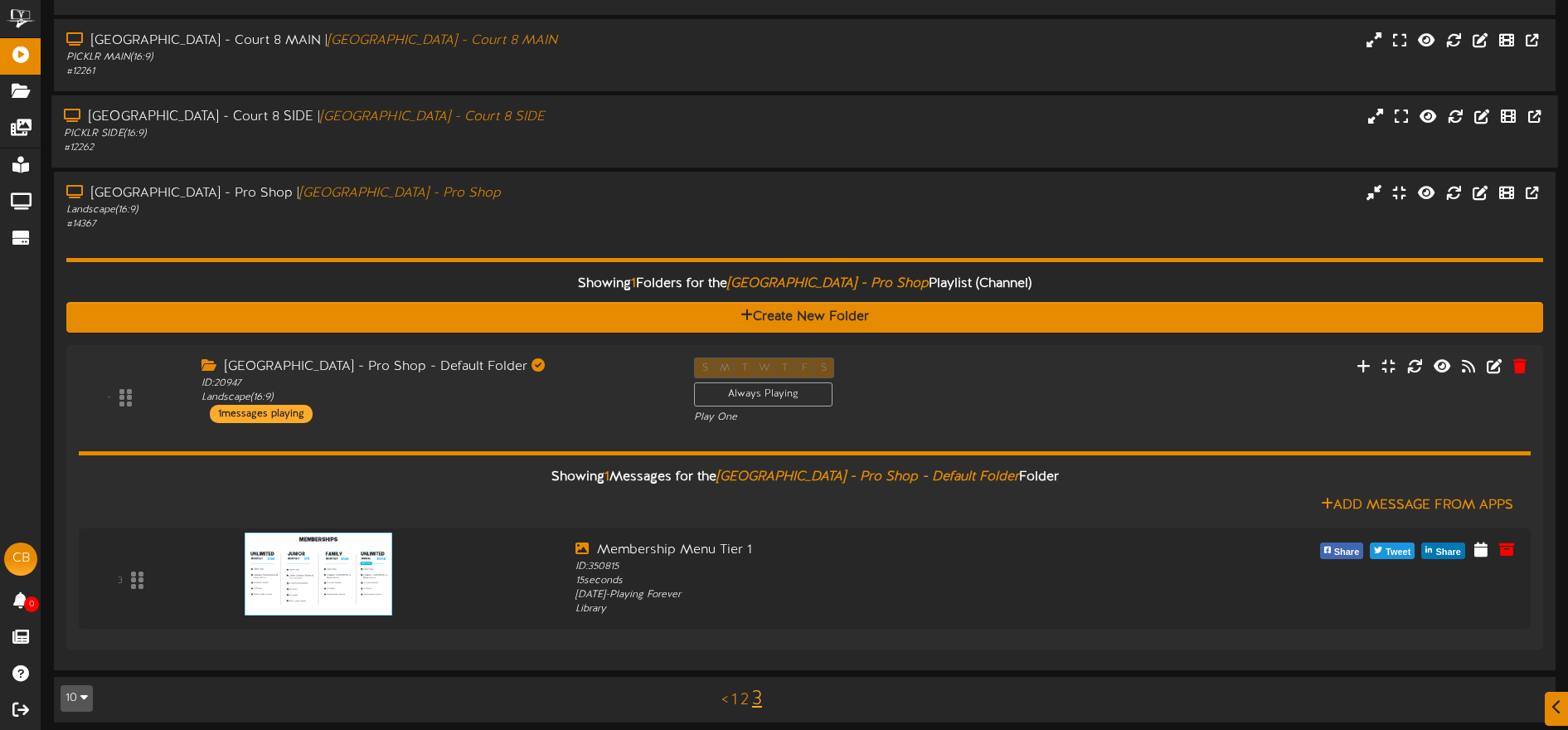 drag, startPoint x: 449, startPoint y: 226, endPoint x: 461, endPoint y: 222, distance: 12.64911 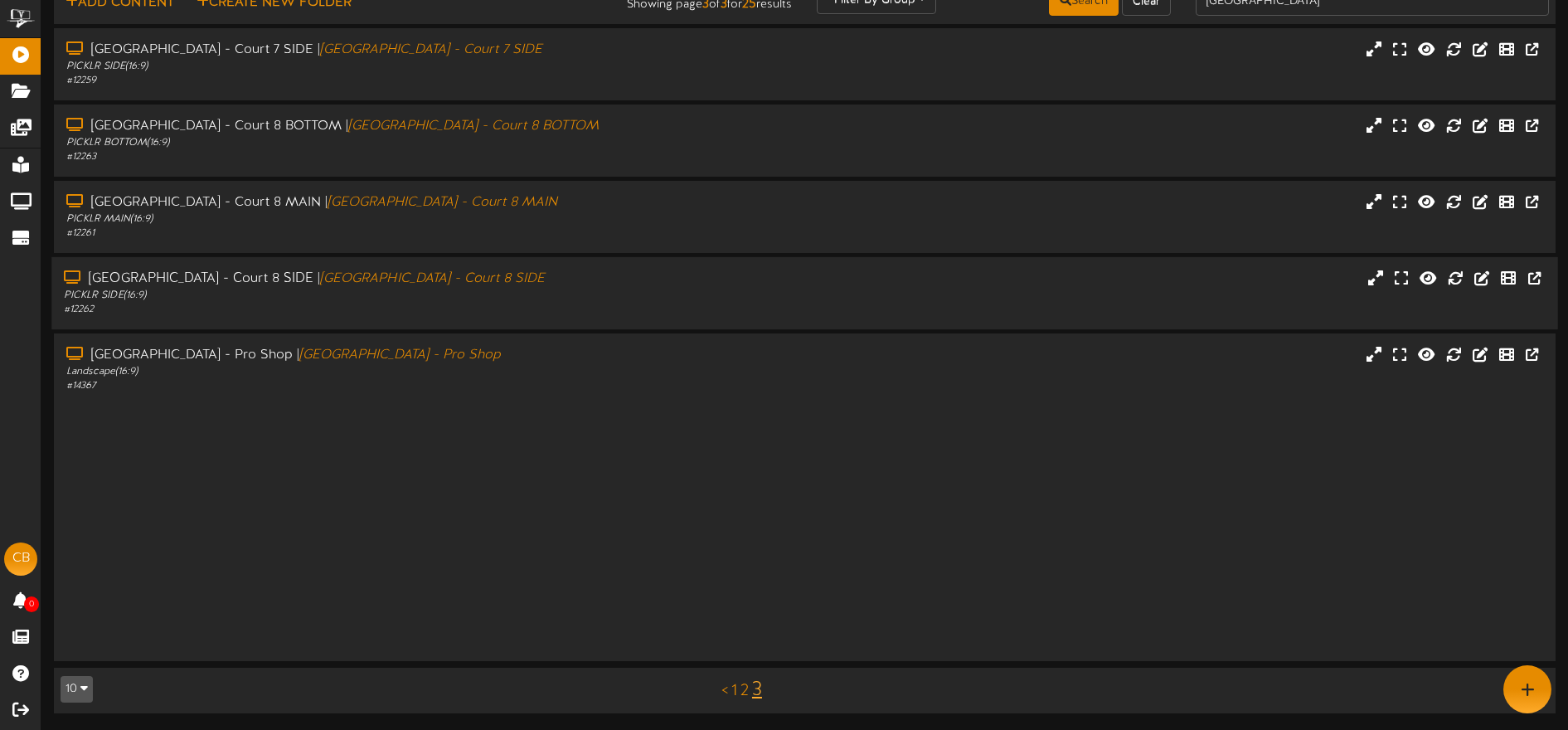 scroll, scrollTop: 0, scrollLeft: 0, axis: both 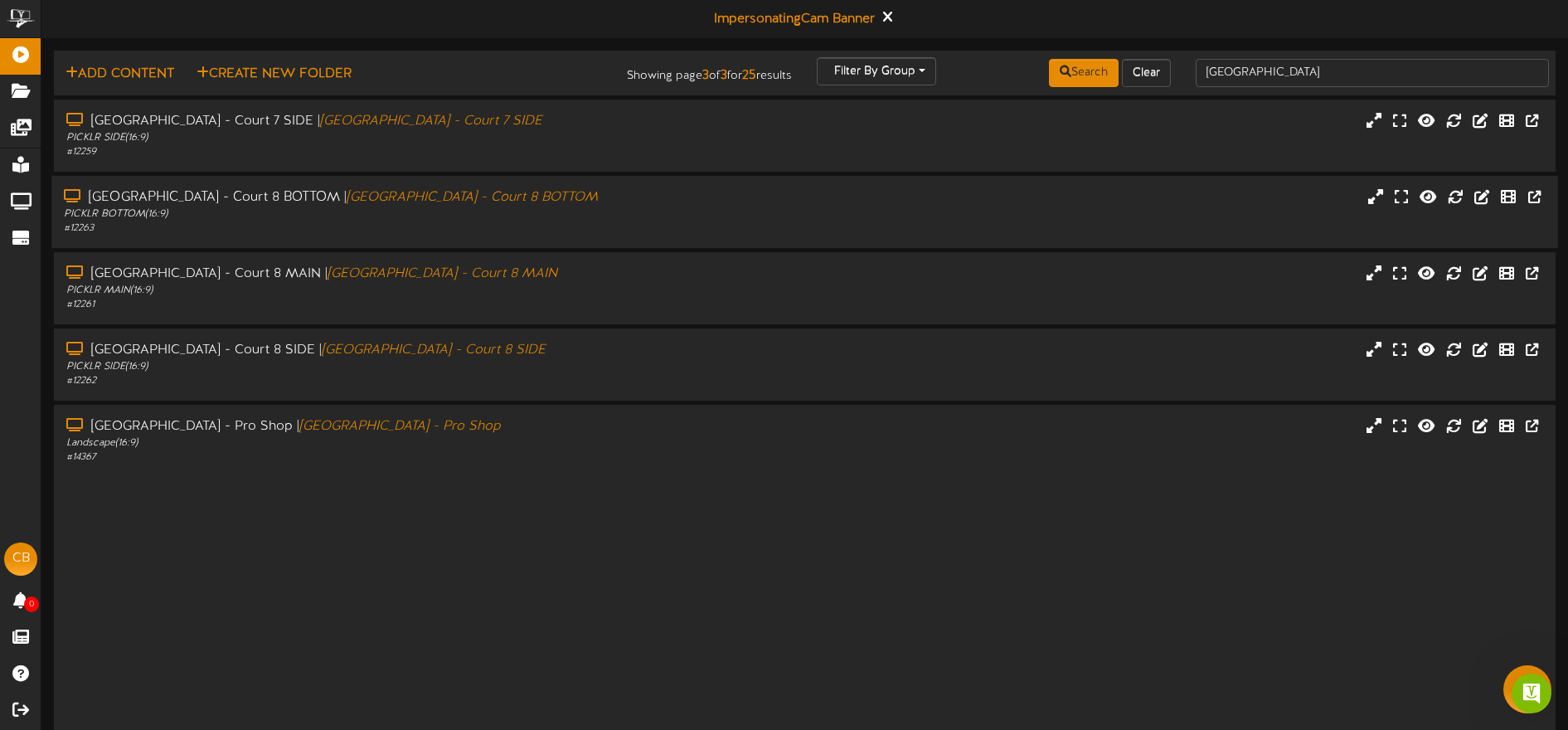 click on "# 12263" at bounding box center (365, 228) 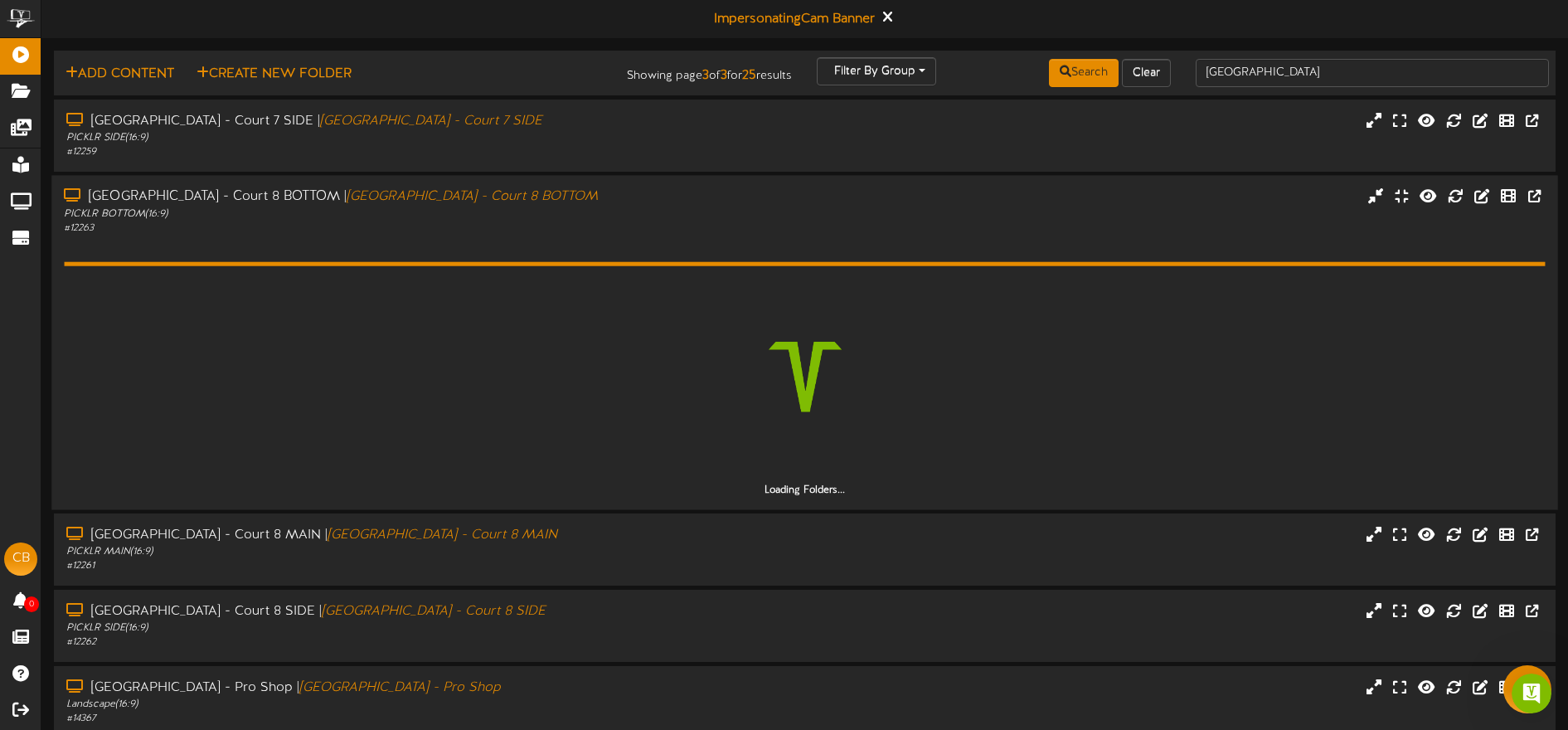 click on "Loading Folders..." at bounding box center (804, 367) 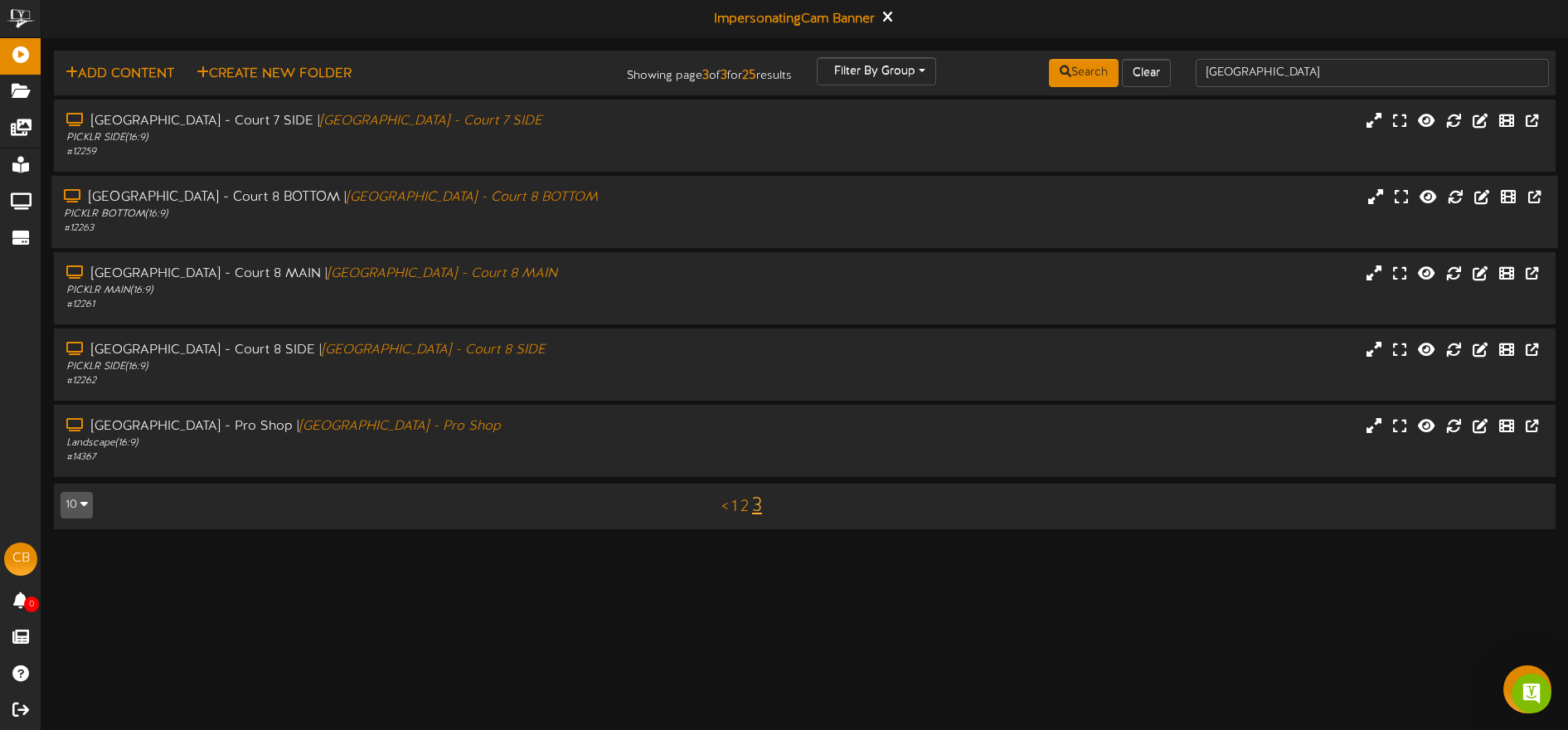 click on "<
1
2
3" at bounding box center [741, 506] 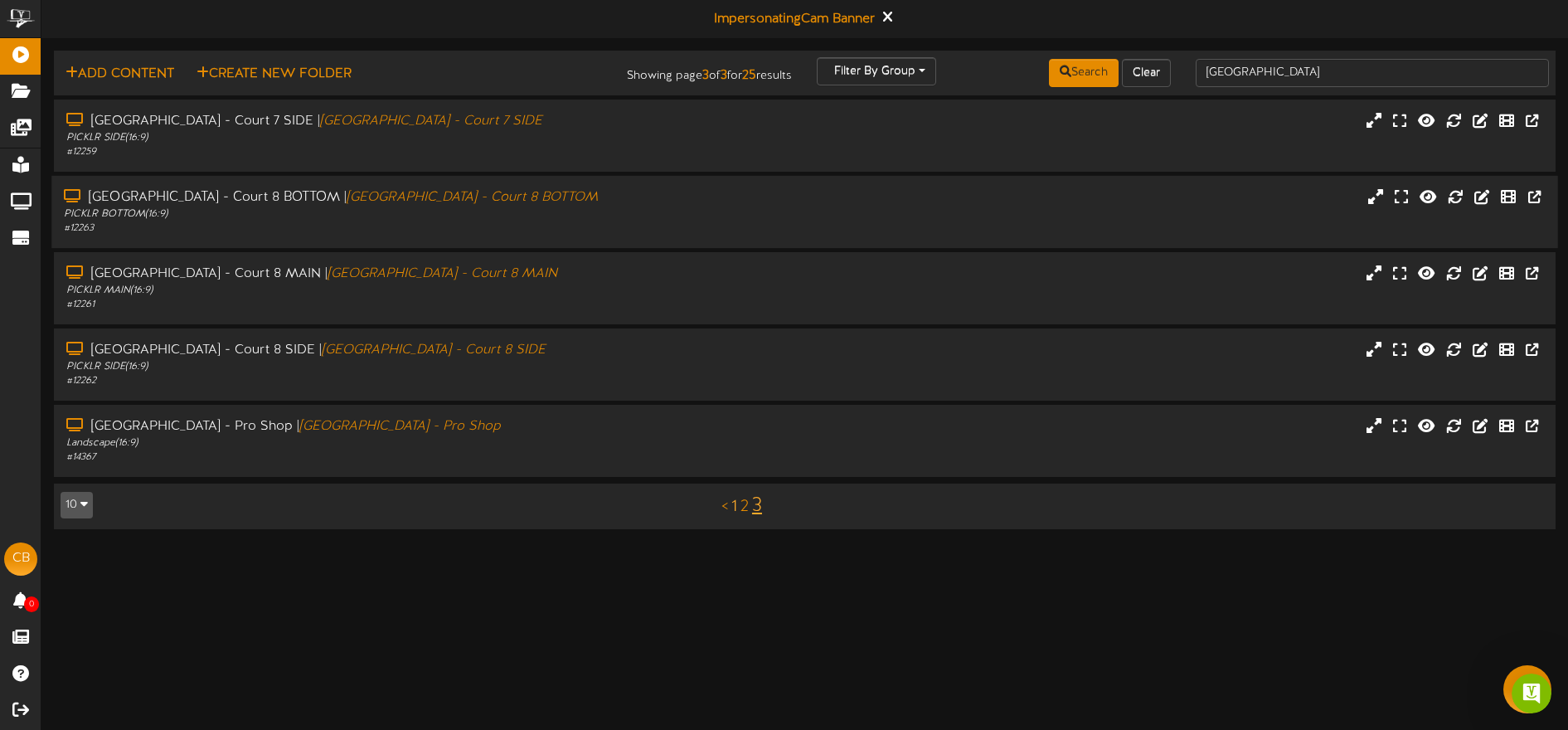 click on "1" at bounding box center [734, 507] 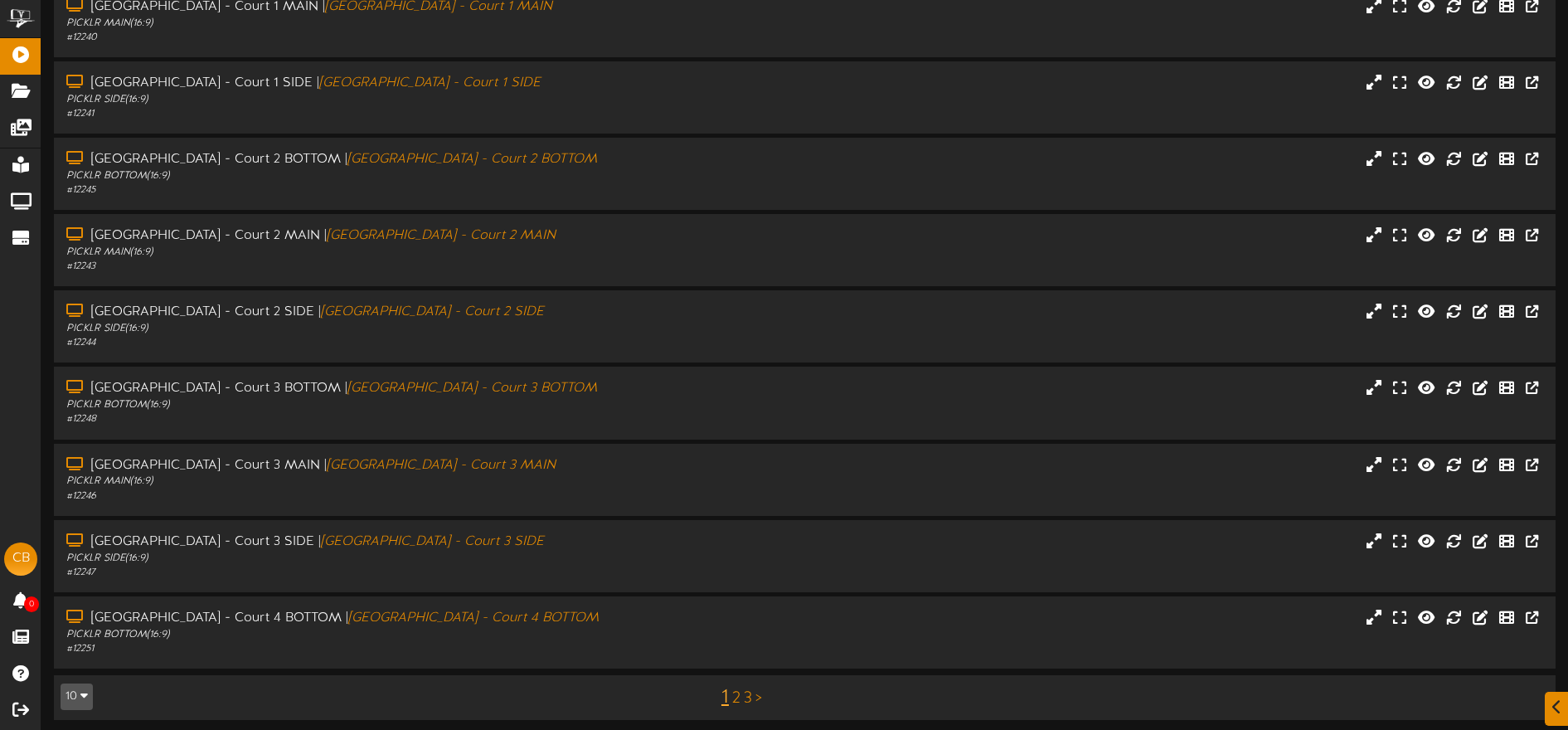 scroll, scrollTop: 197, scrollLeft: 0, axis: vertical 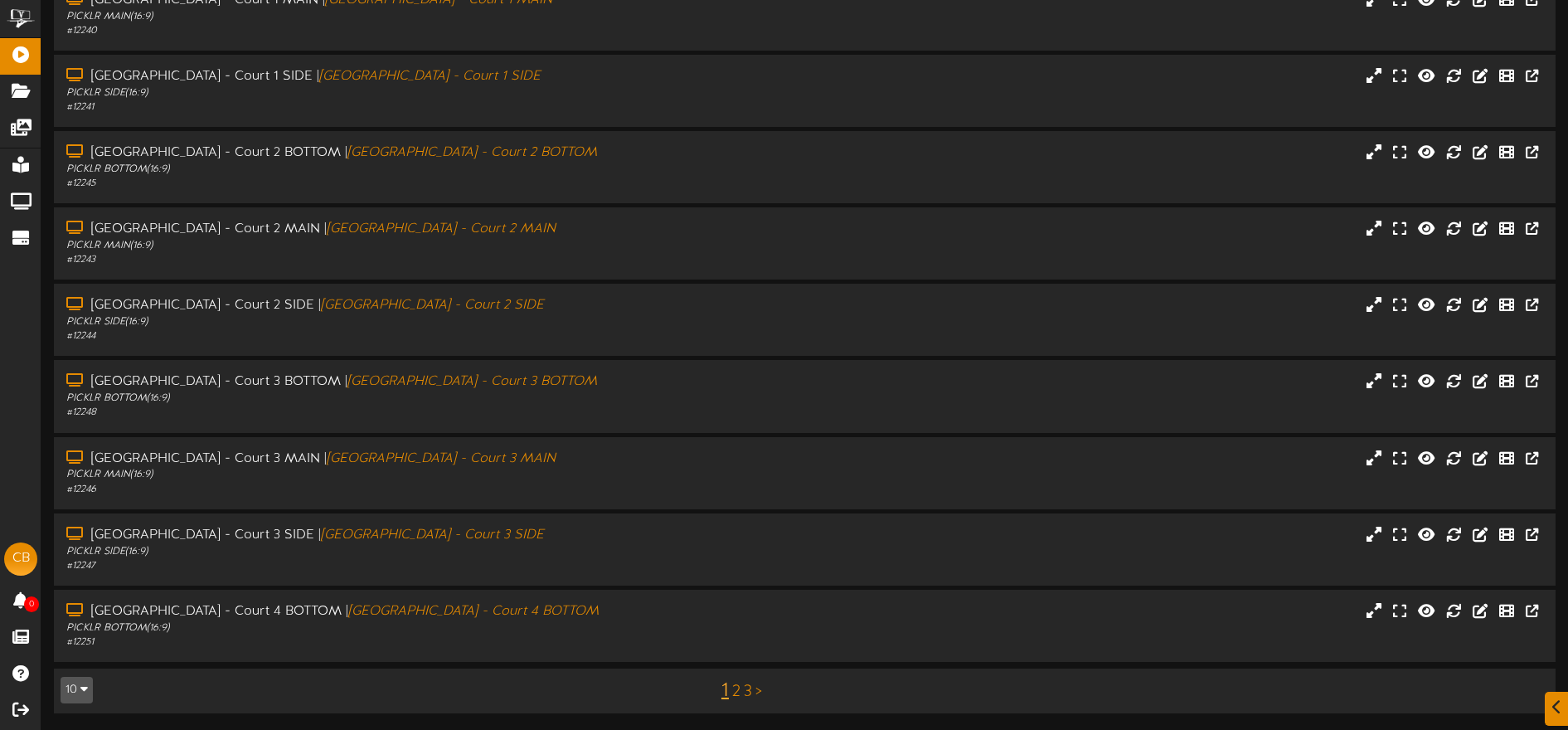 click on "2" at bounding box center (736, 692) 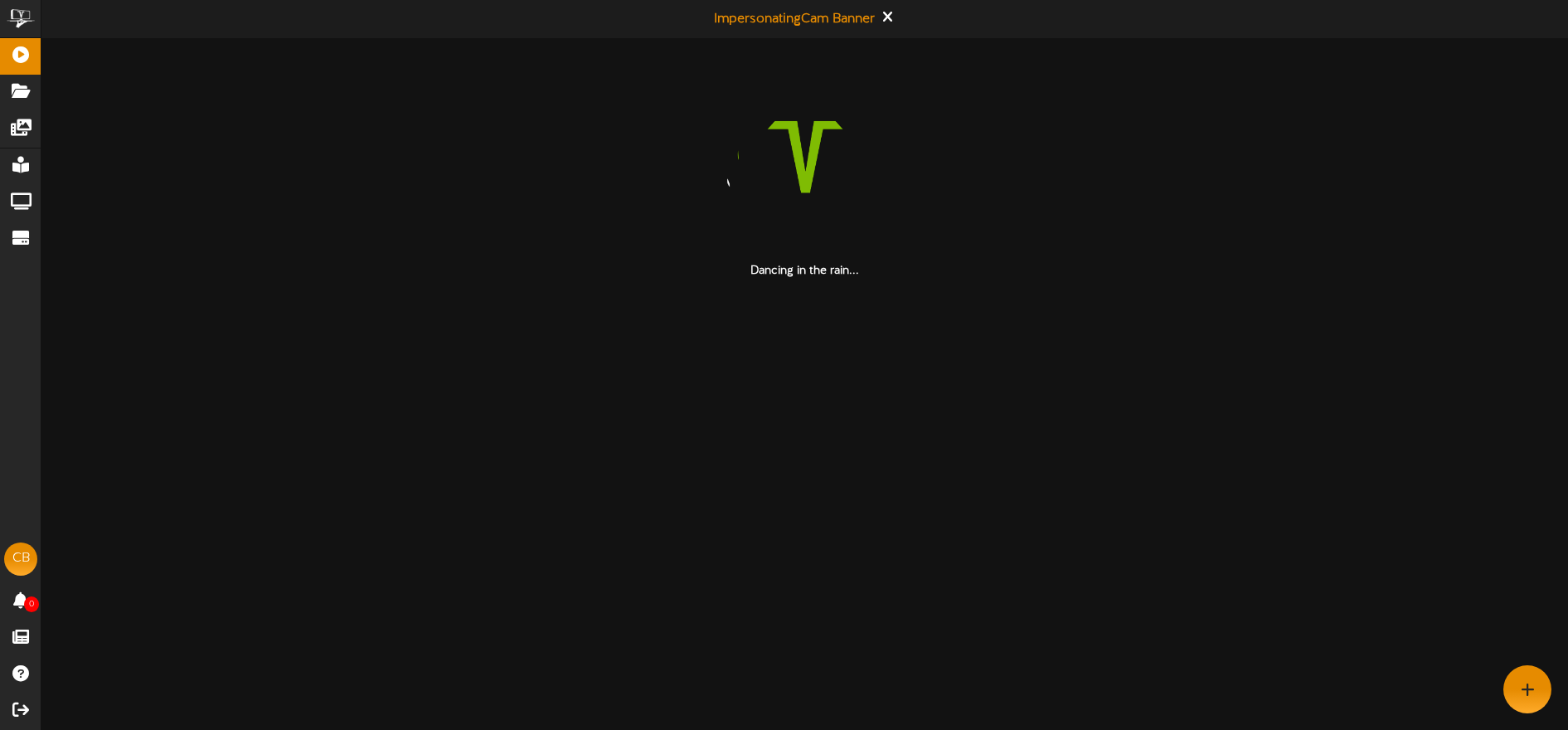 scroll, scrollTop: 0, scrollLeft: 0, axis: both 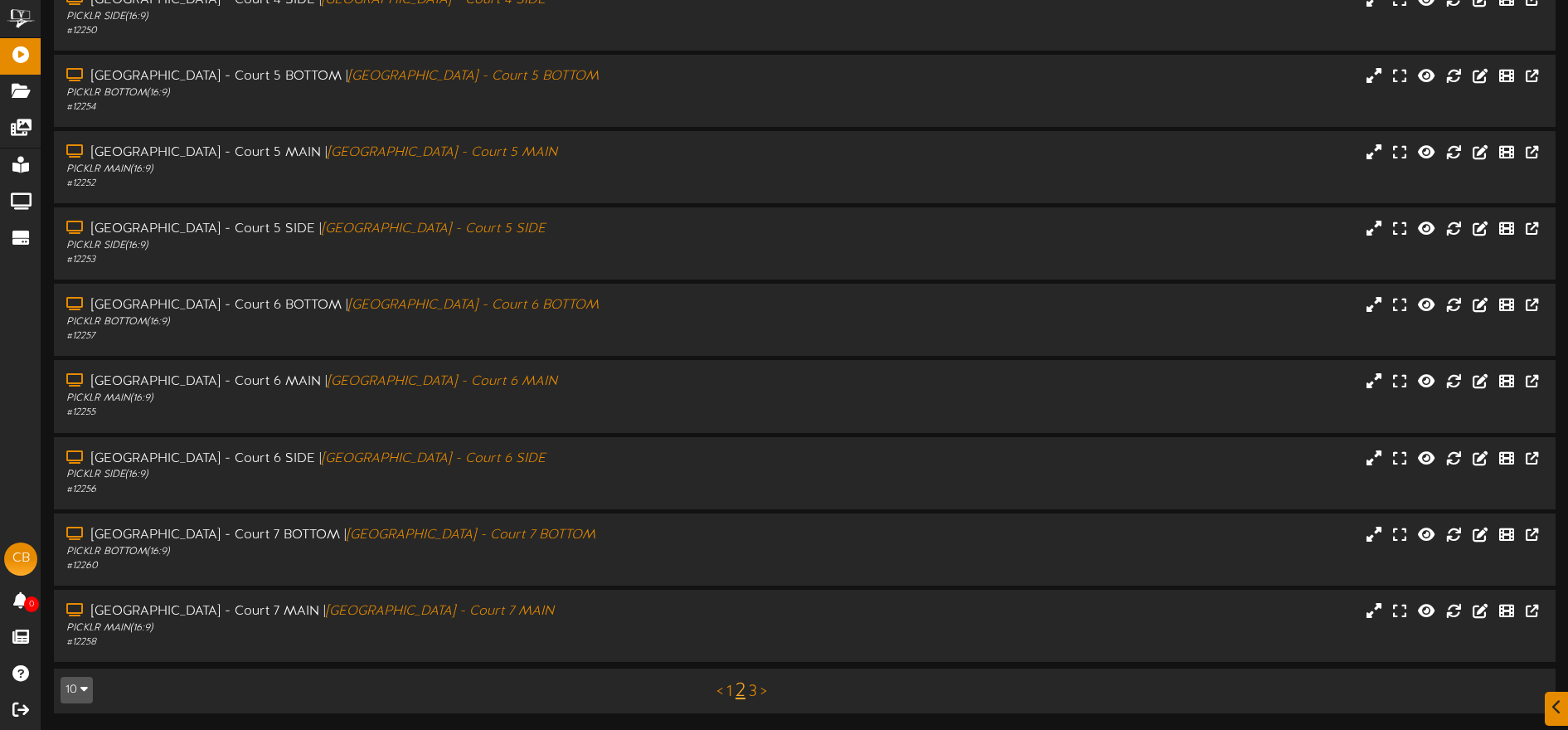 click on "3" at bounding box center (753, 692) 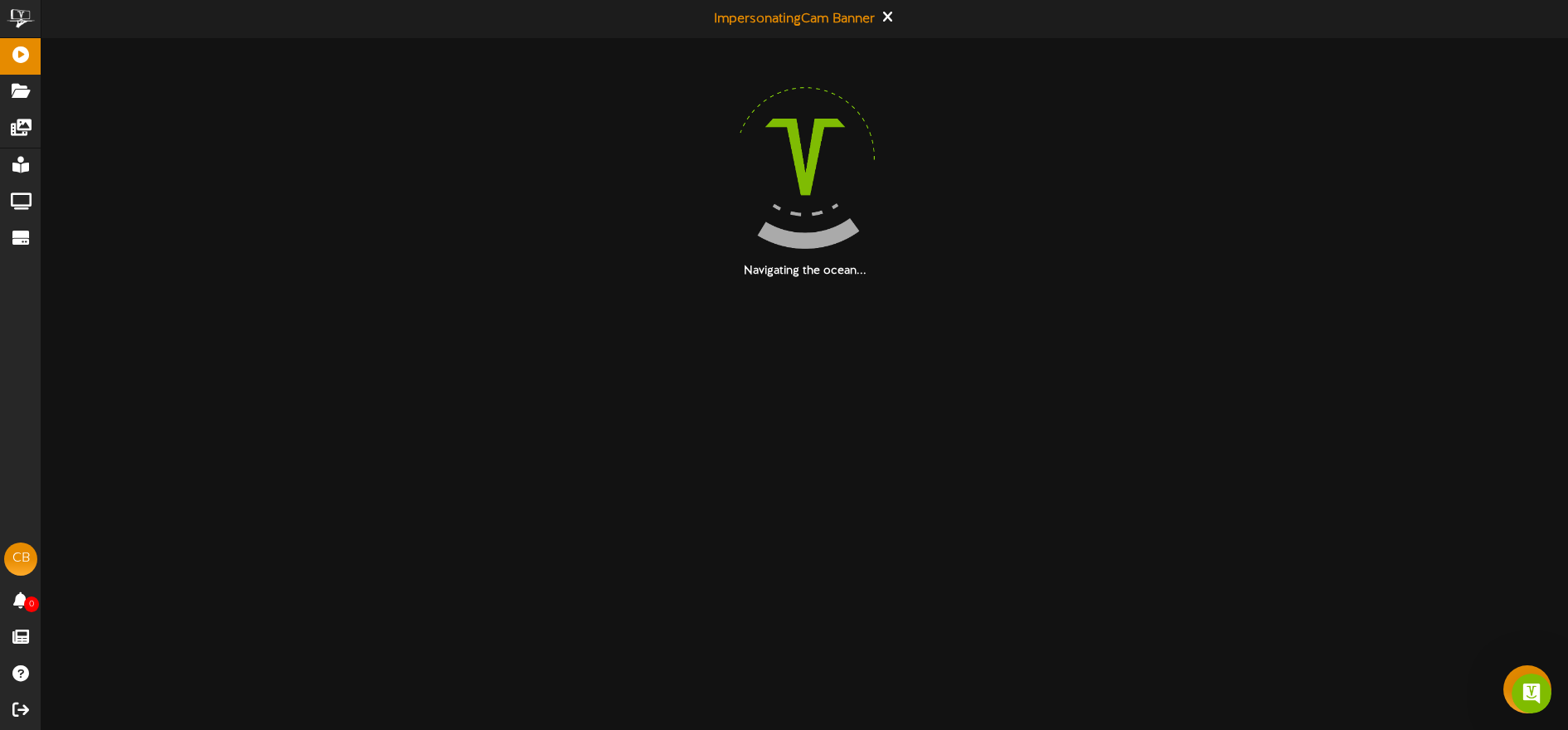 scroll, scrollTop: 0, scrollLeft: 0, axis: both 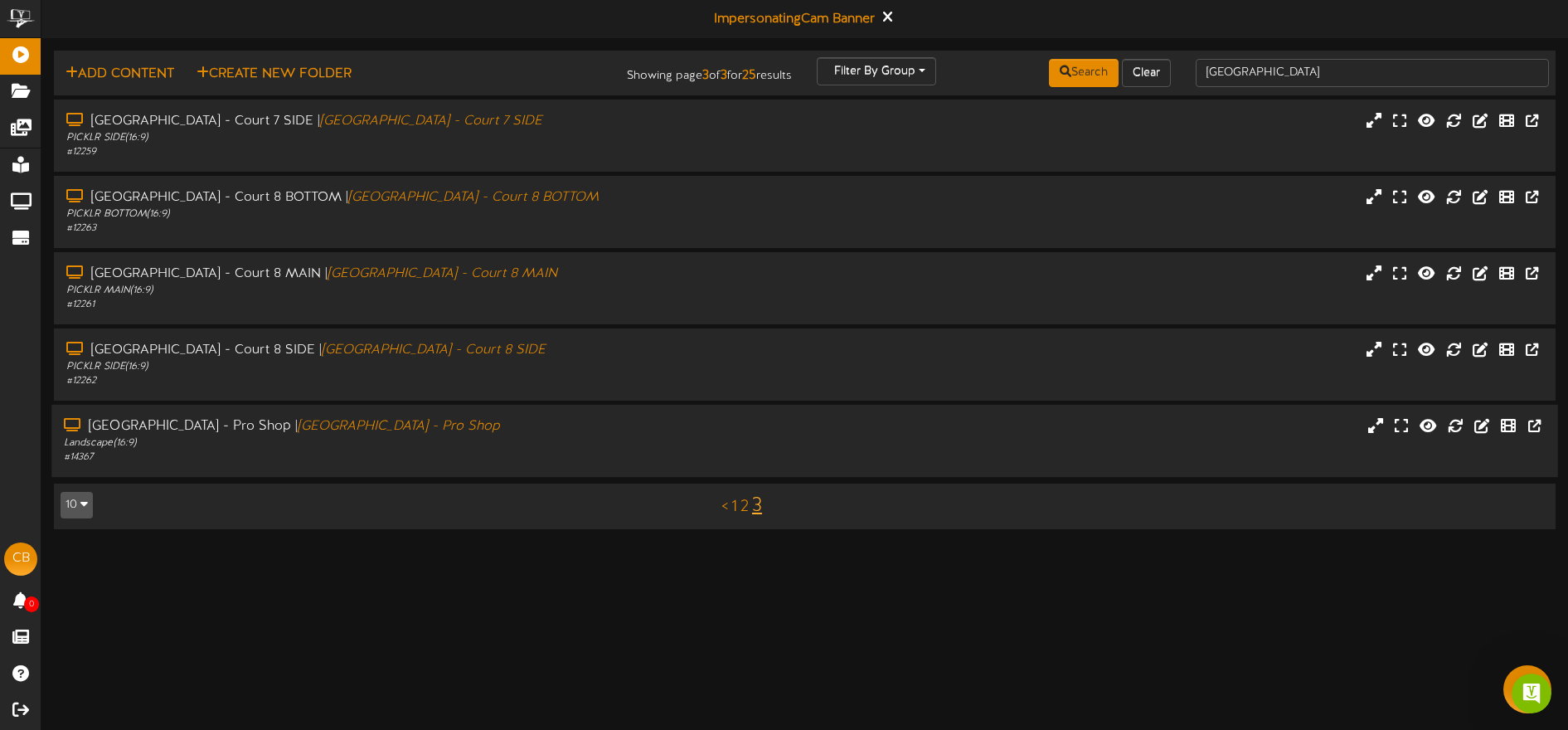 click on "# 14367" at bounding box center [365, 457] 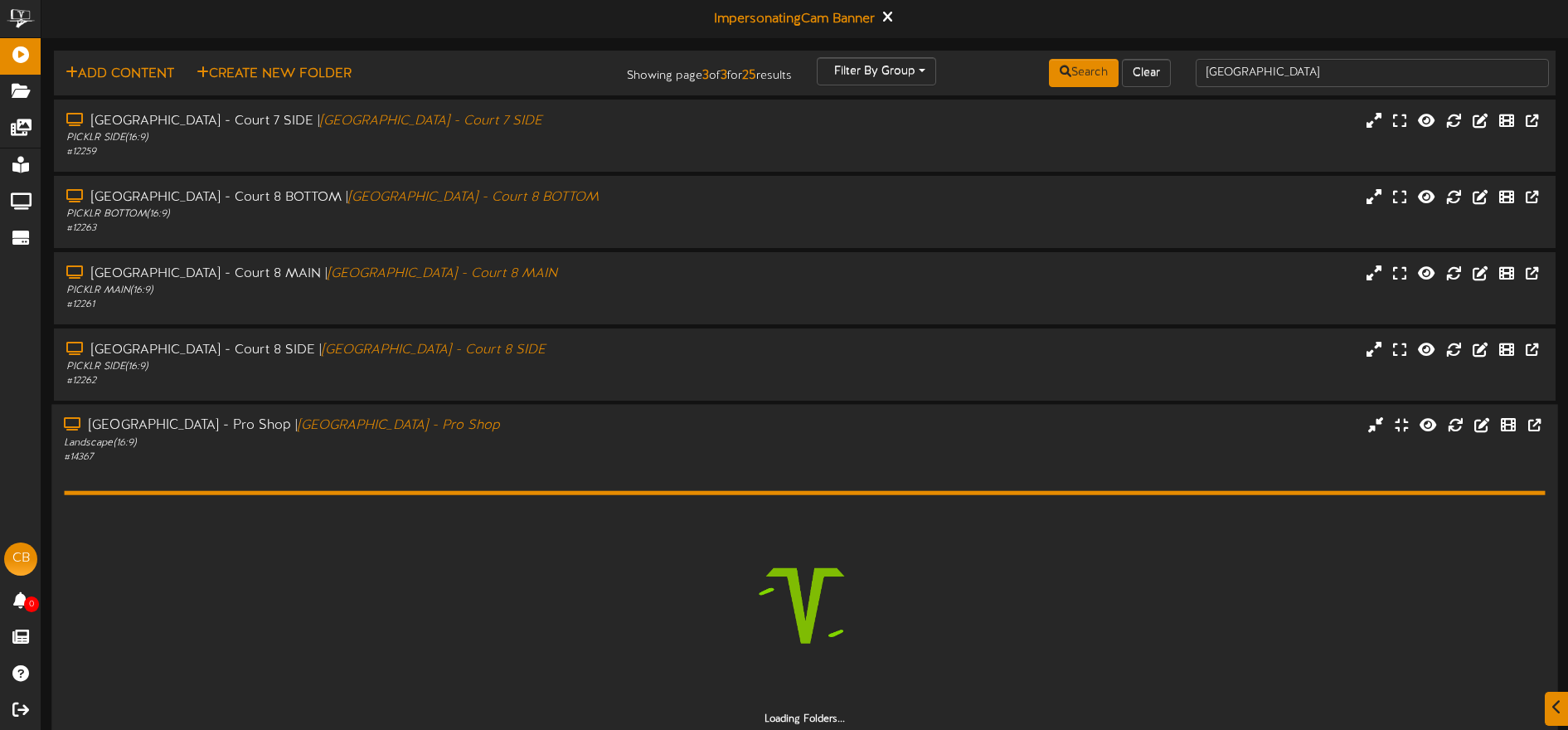 scroll, scrollTop: 77, scrollLeft: 0, axis: vertical 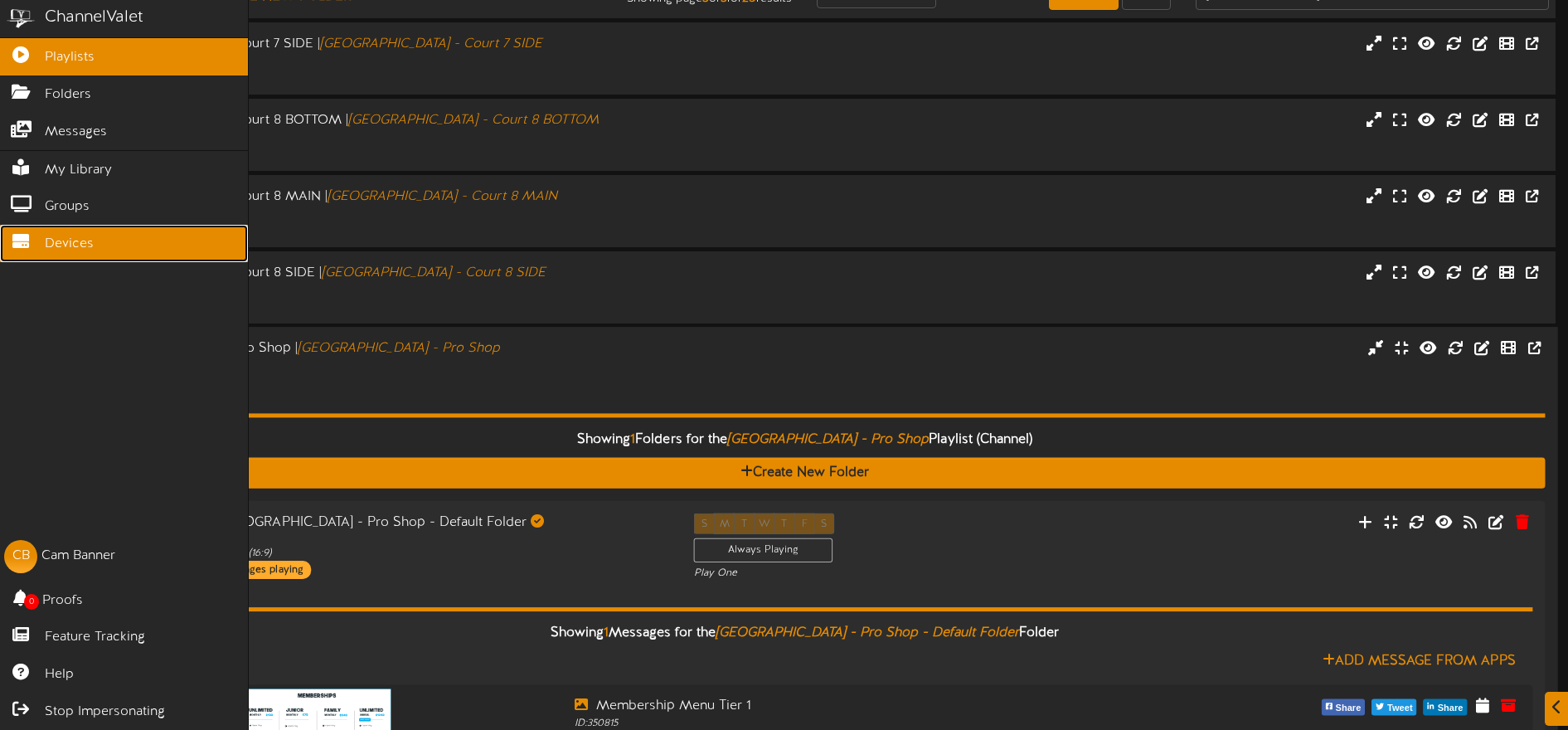 click on "Devices" at bounding box center (69, 244) 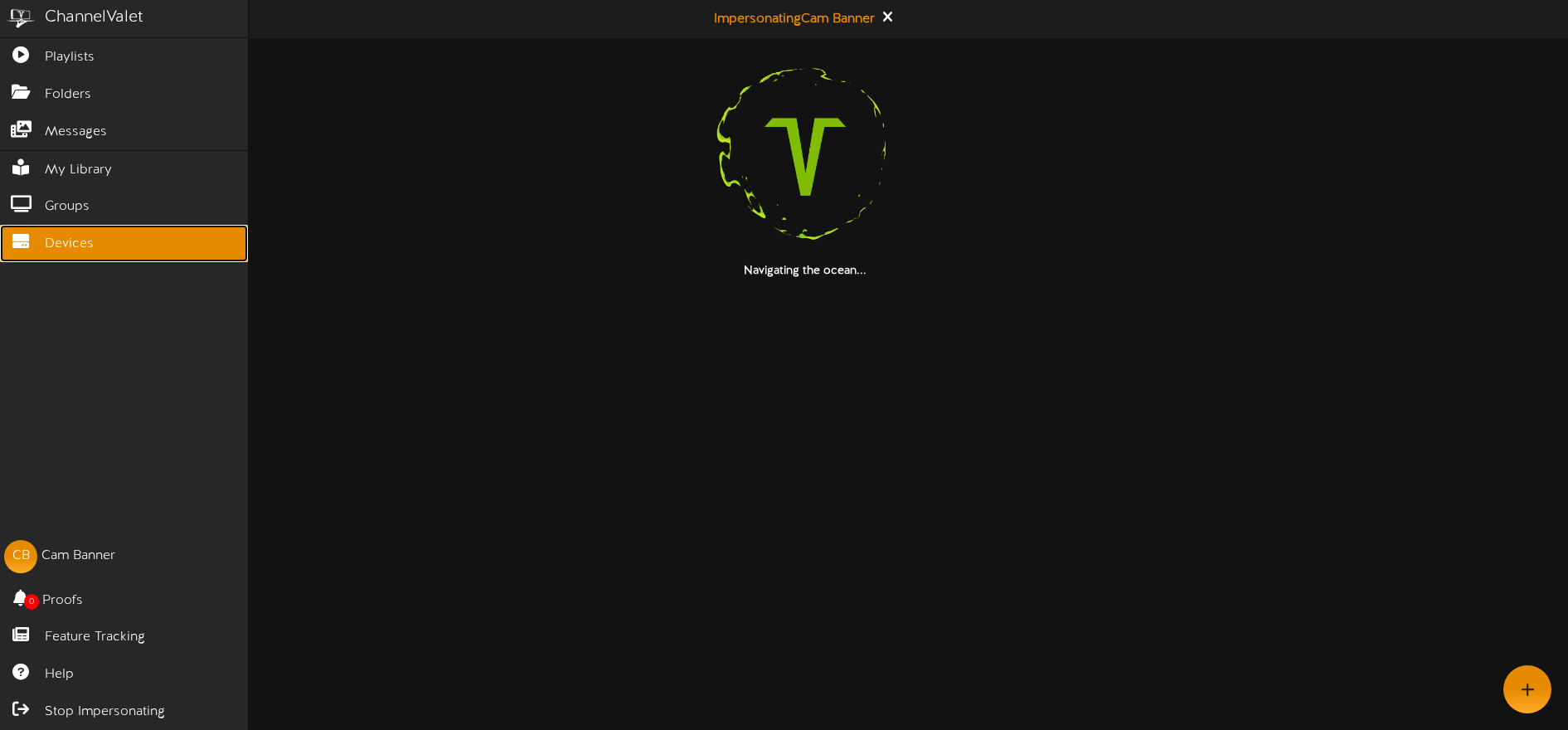 scroll, scrollTop: 0, scrollLeft: 0, axis: both 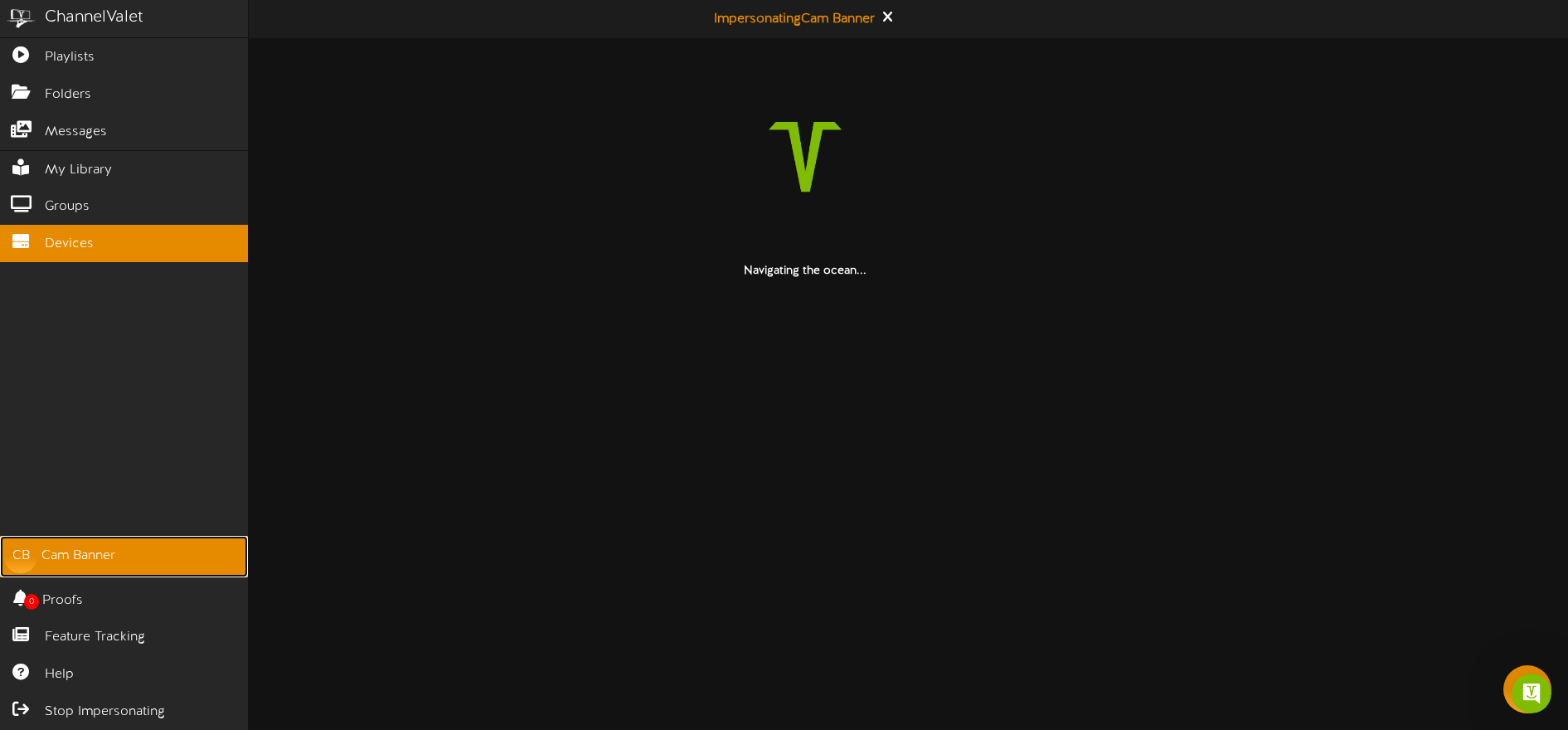 click on "Cam   Banner" at bounding box center [78, 556] 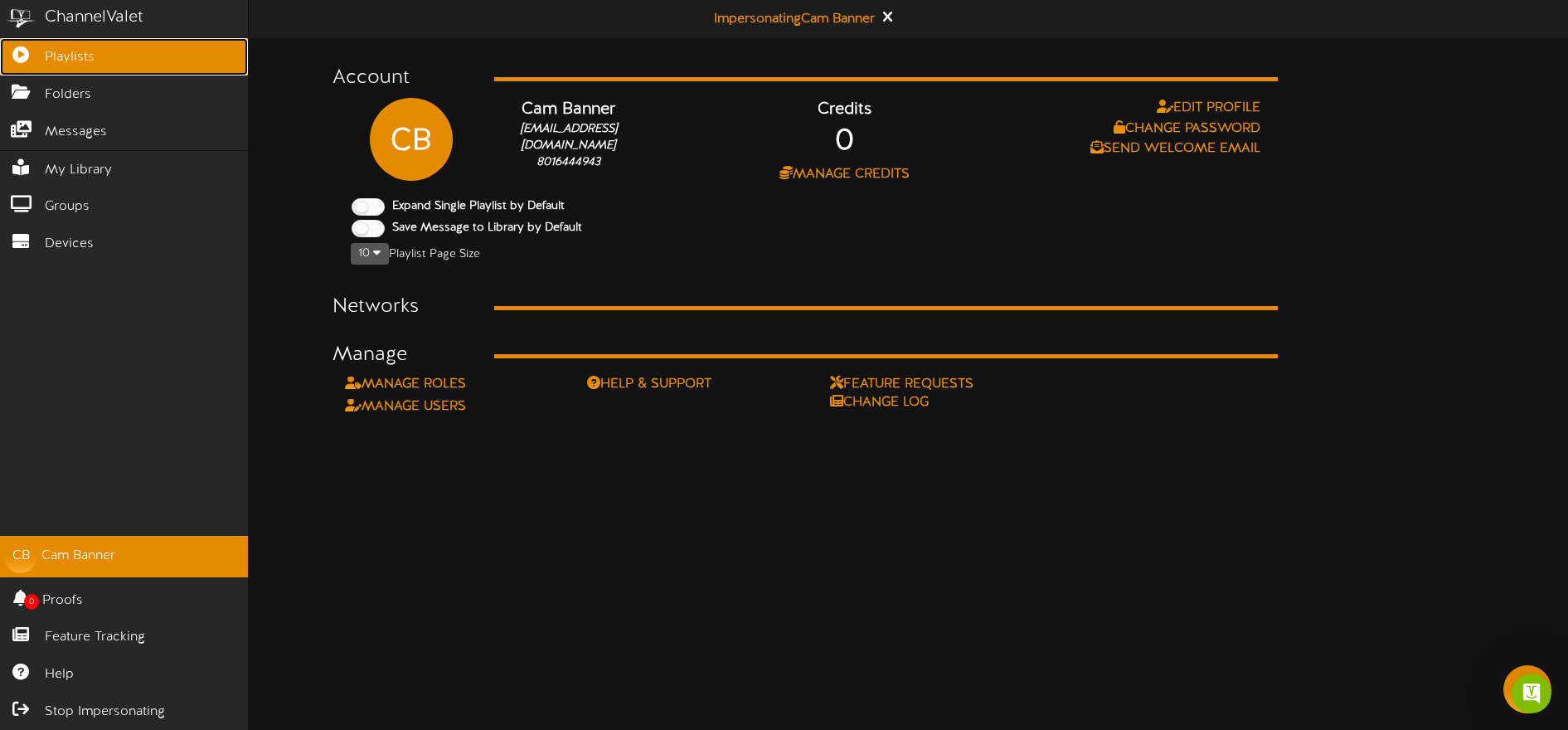 click at bounding box center (21, 52) 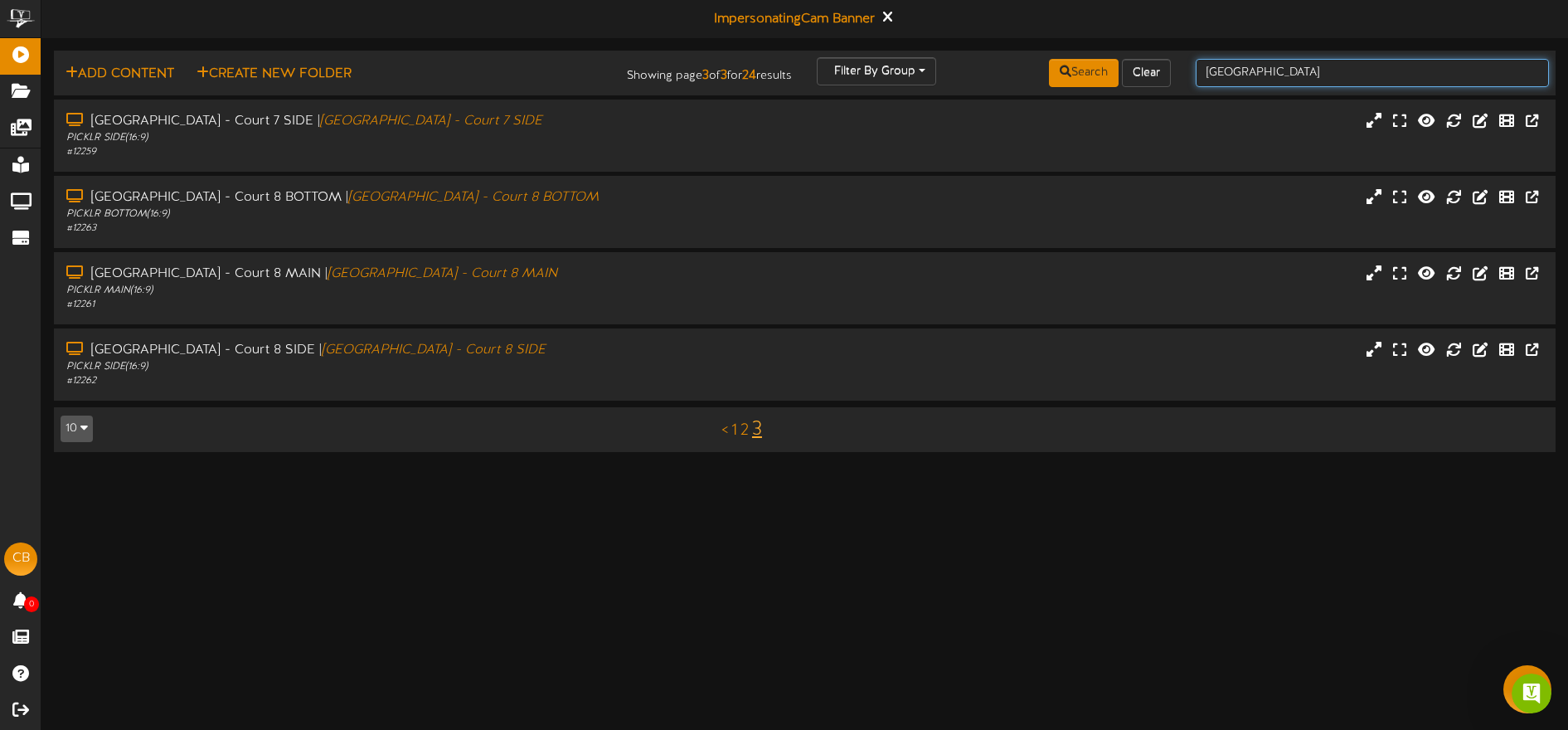 click on "villa park" at bounding box center (1372, 73) 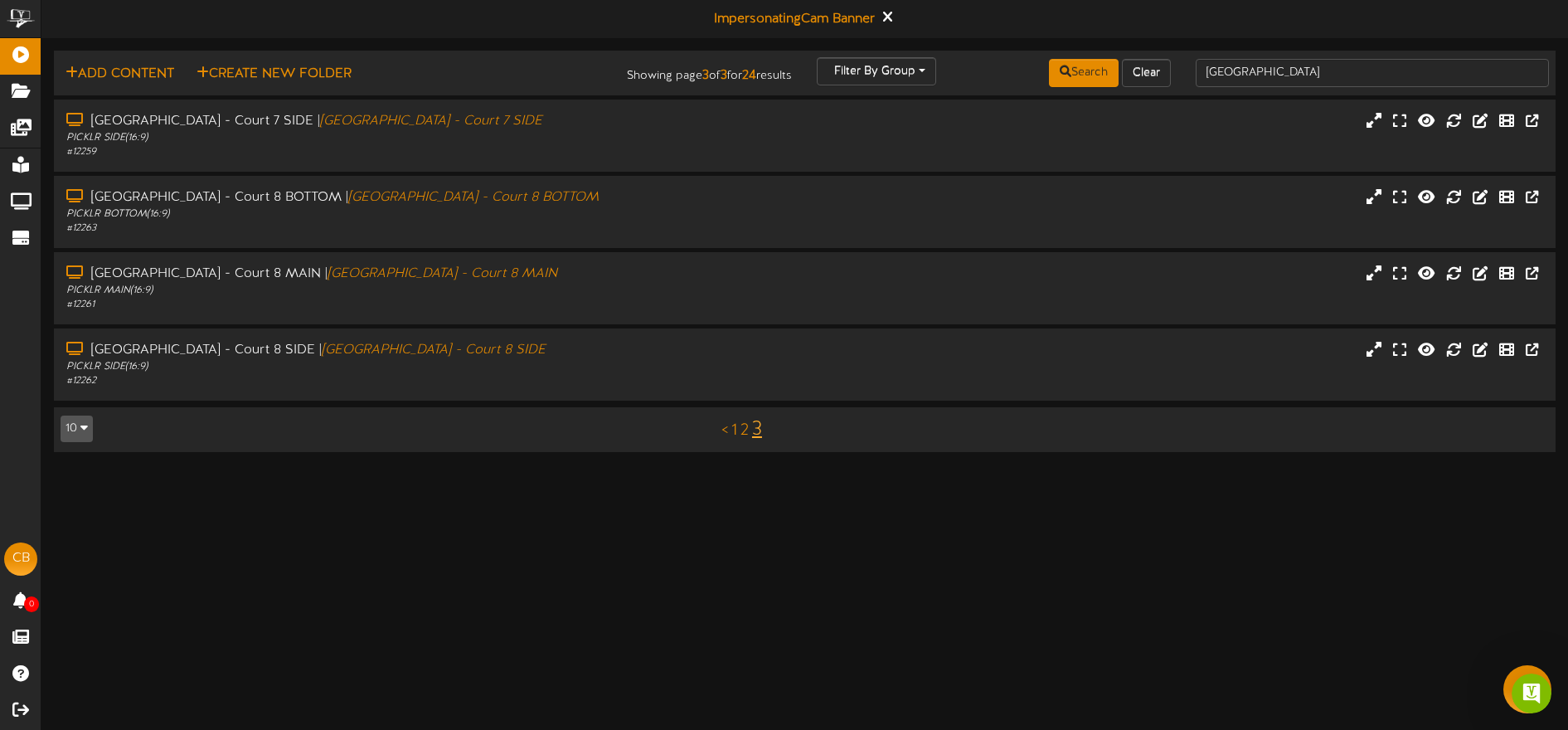 click on "1" at bounding box center (734, 431) 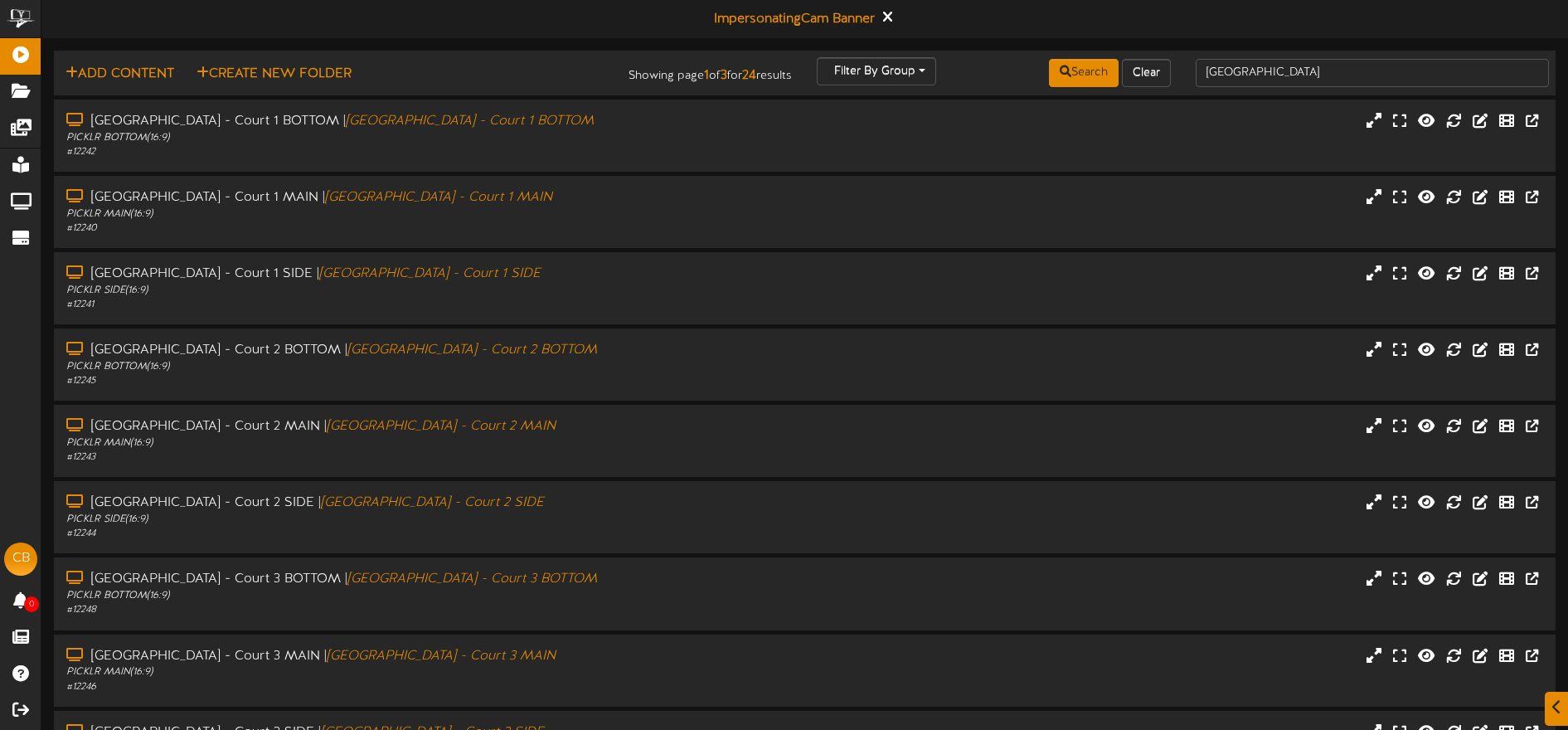 scroll, scrollTop: 197, scrollLeft: 0, axis: vertical 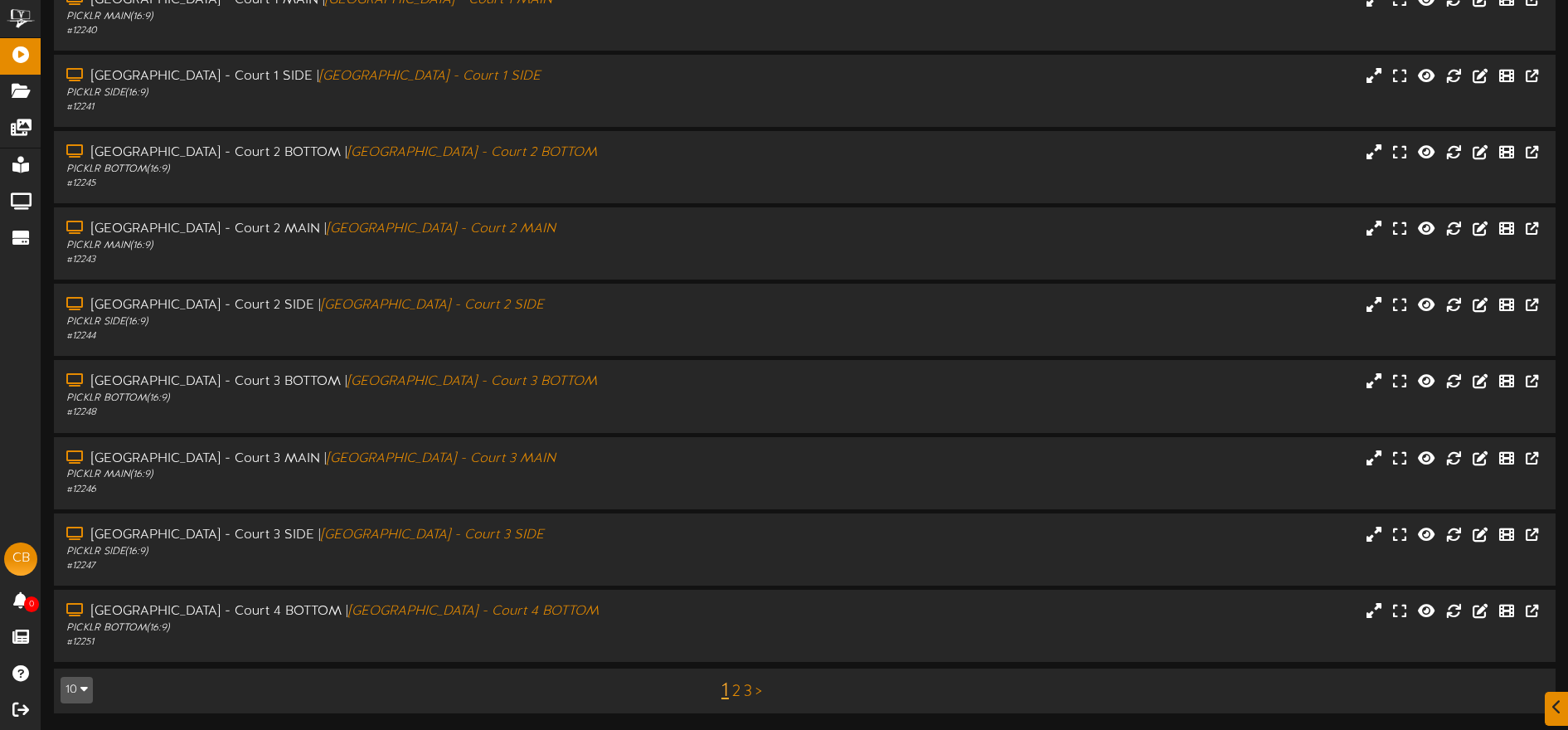 click on "2" at bounding box center [736, 692] 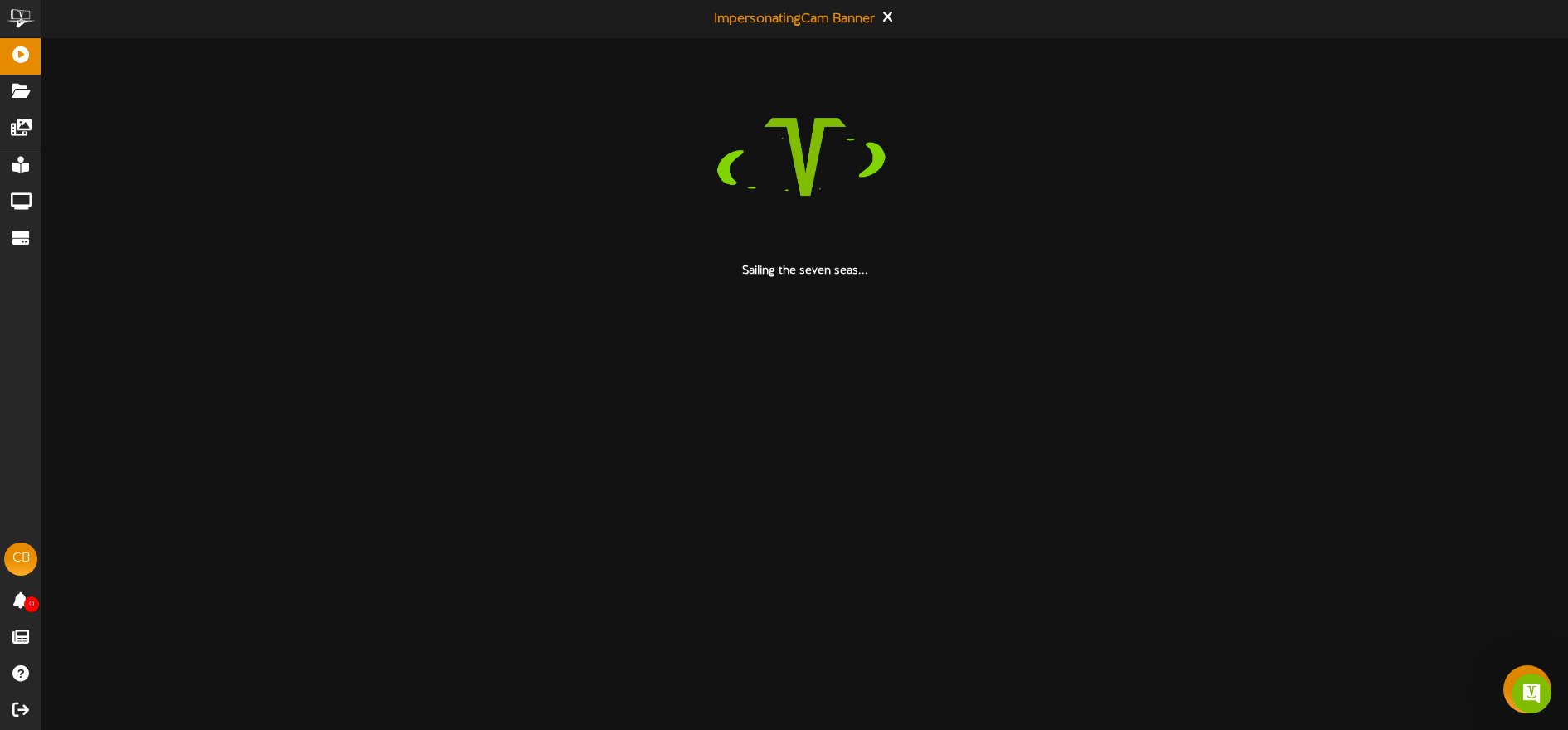 scroll, scrollTop: 0, scrollLeft: 0, axis: both 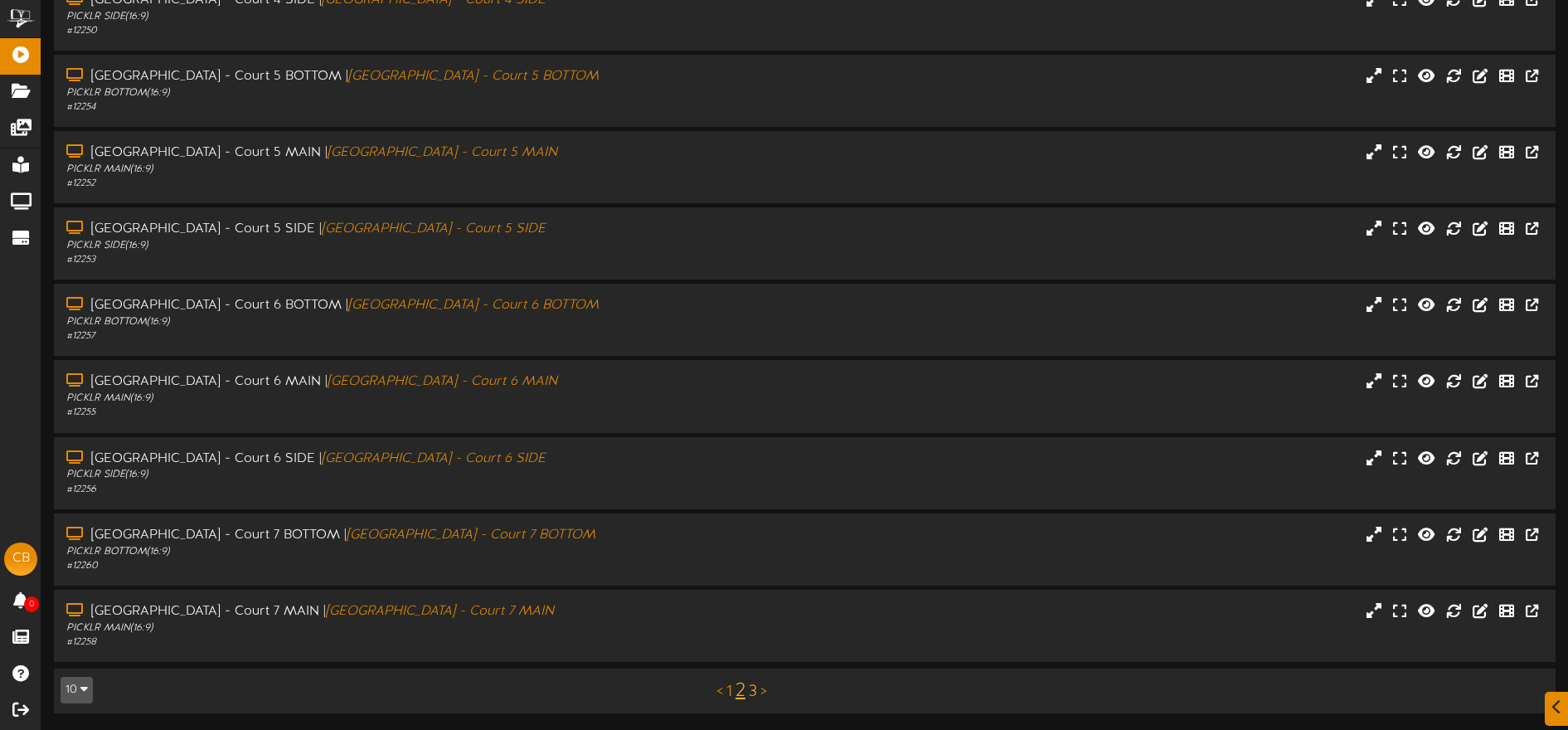 click on "3" at bounding box center (753, 692) 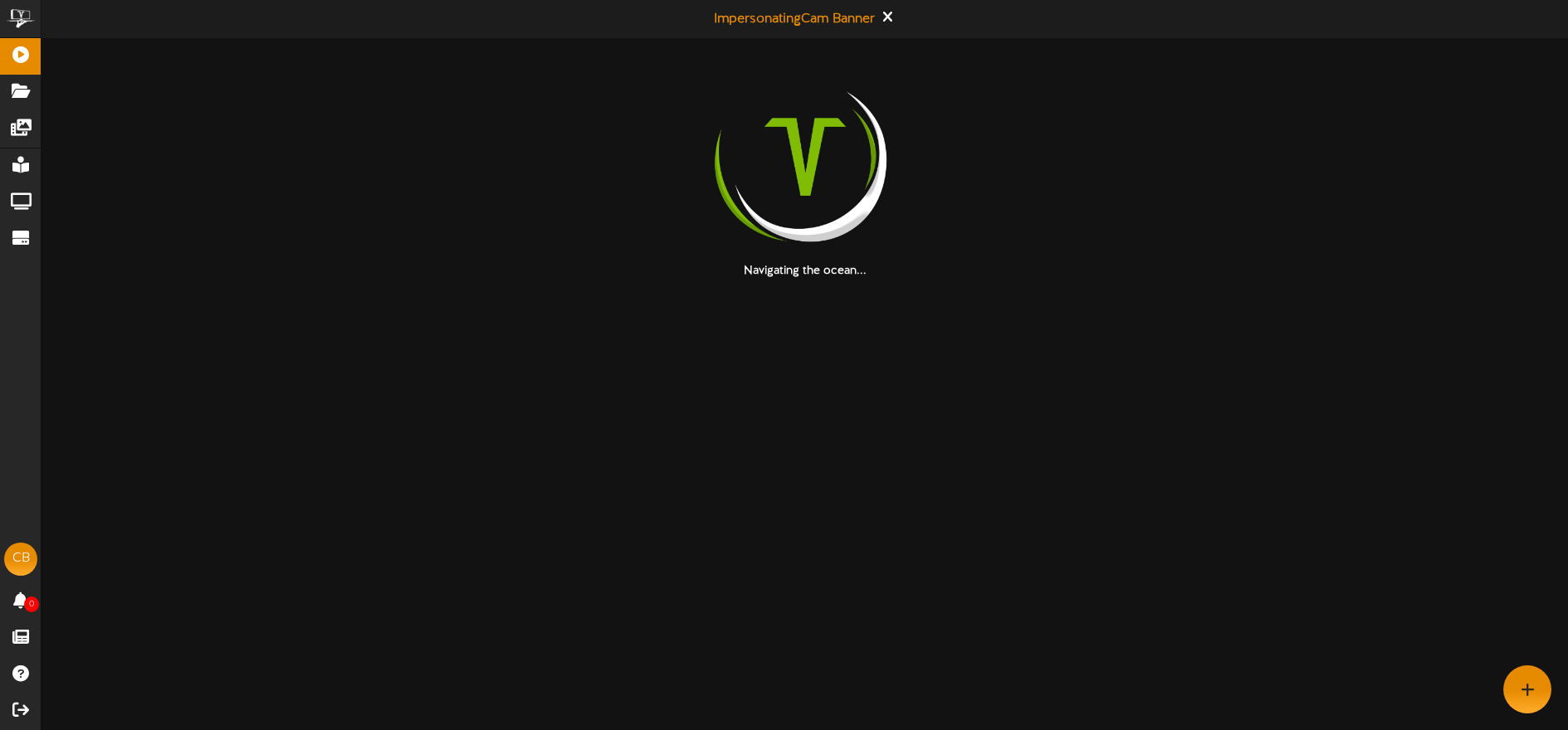 scroll, scrollTop: 0, scrollLeft: 0, axis: both 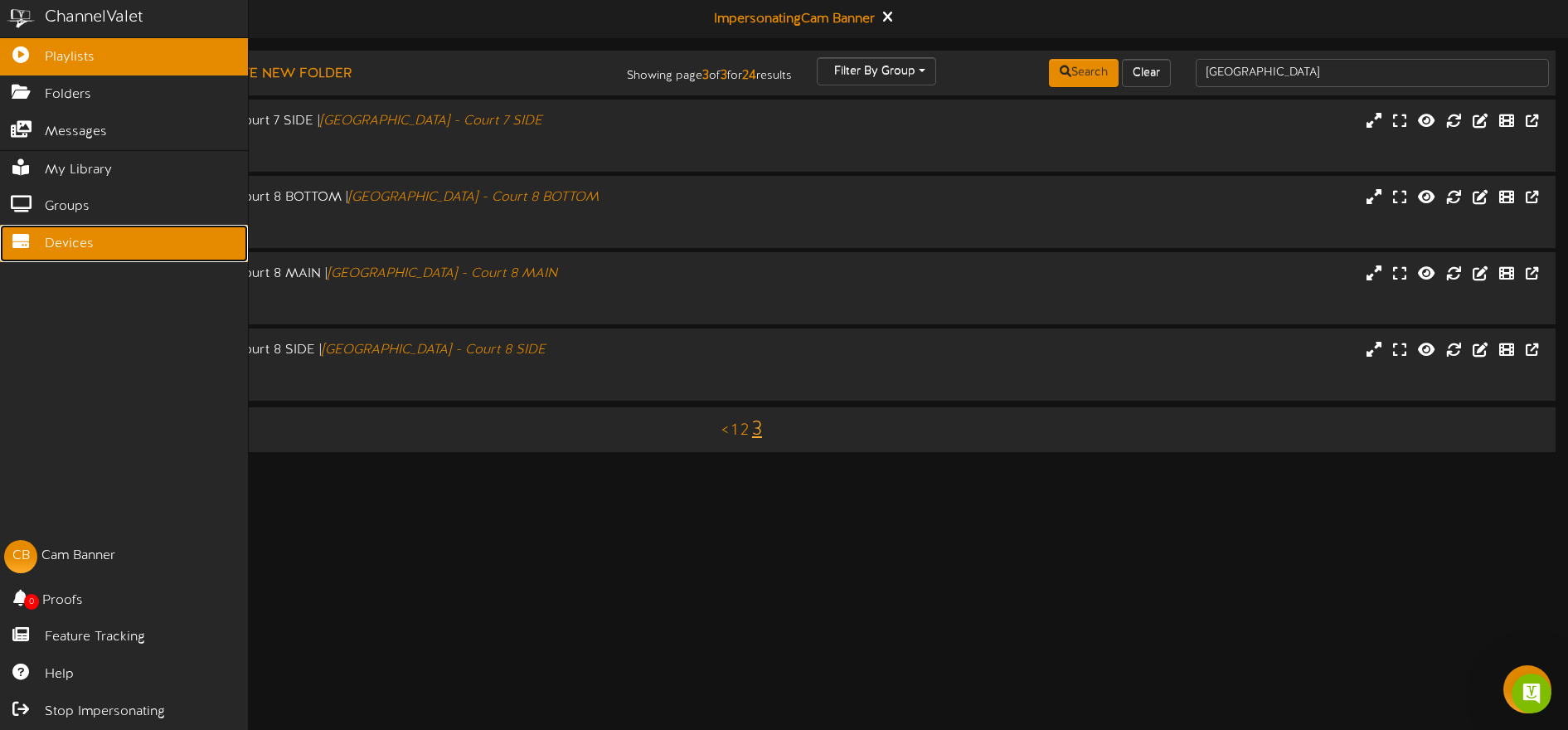 click at bounding box center [21, 239] 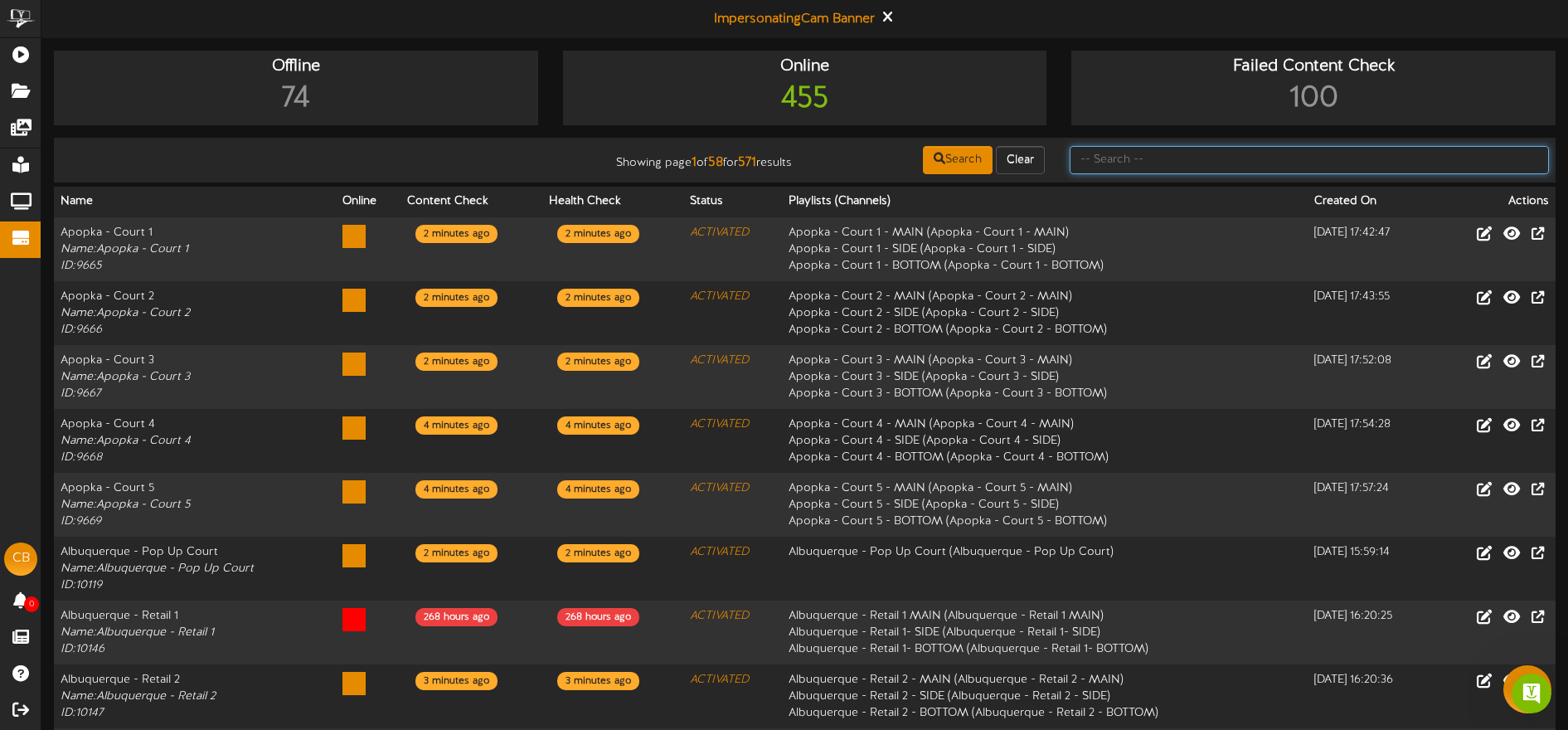 click at bounding box center (1309, 160) 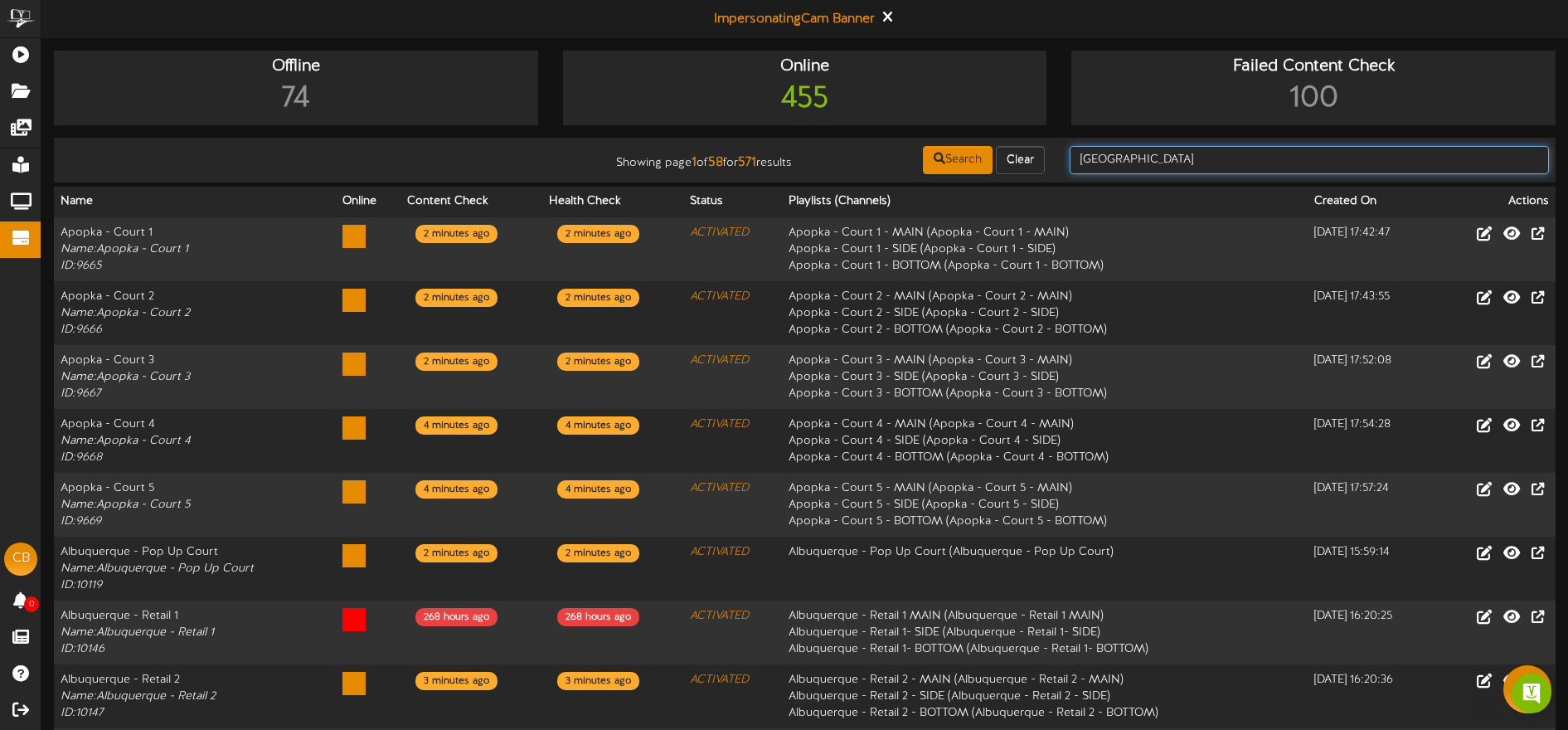 type on "villa park" 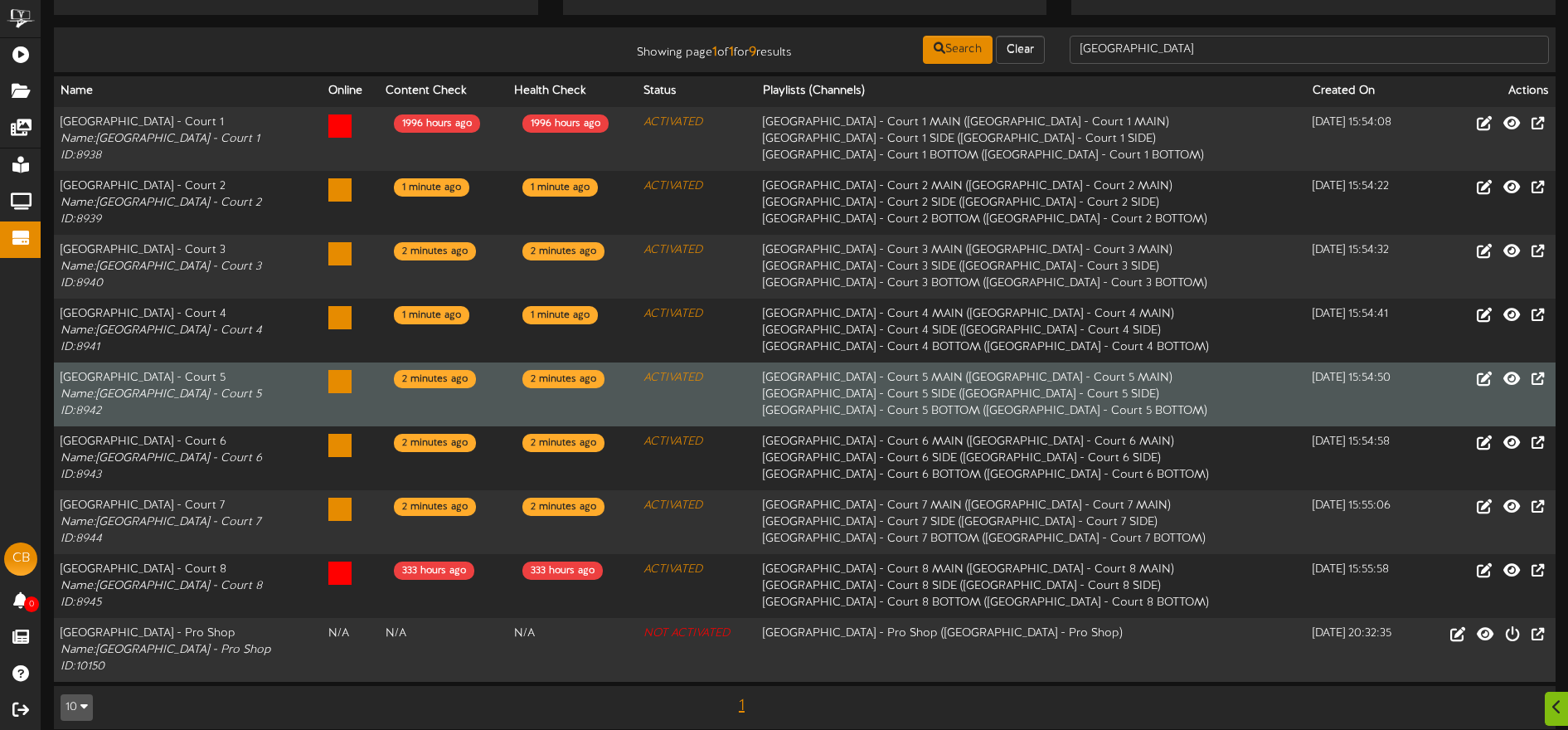 scroll, scrollTop: 126, scrollLeft: 0, axis: vertical 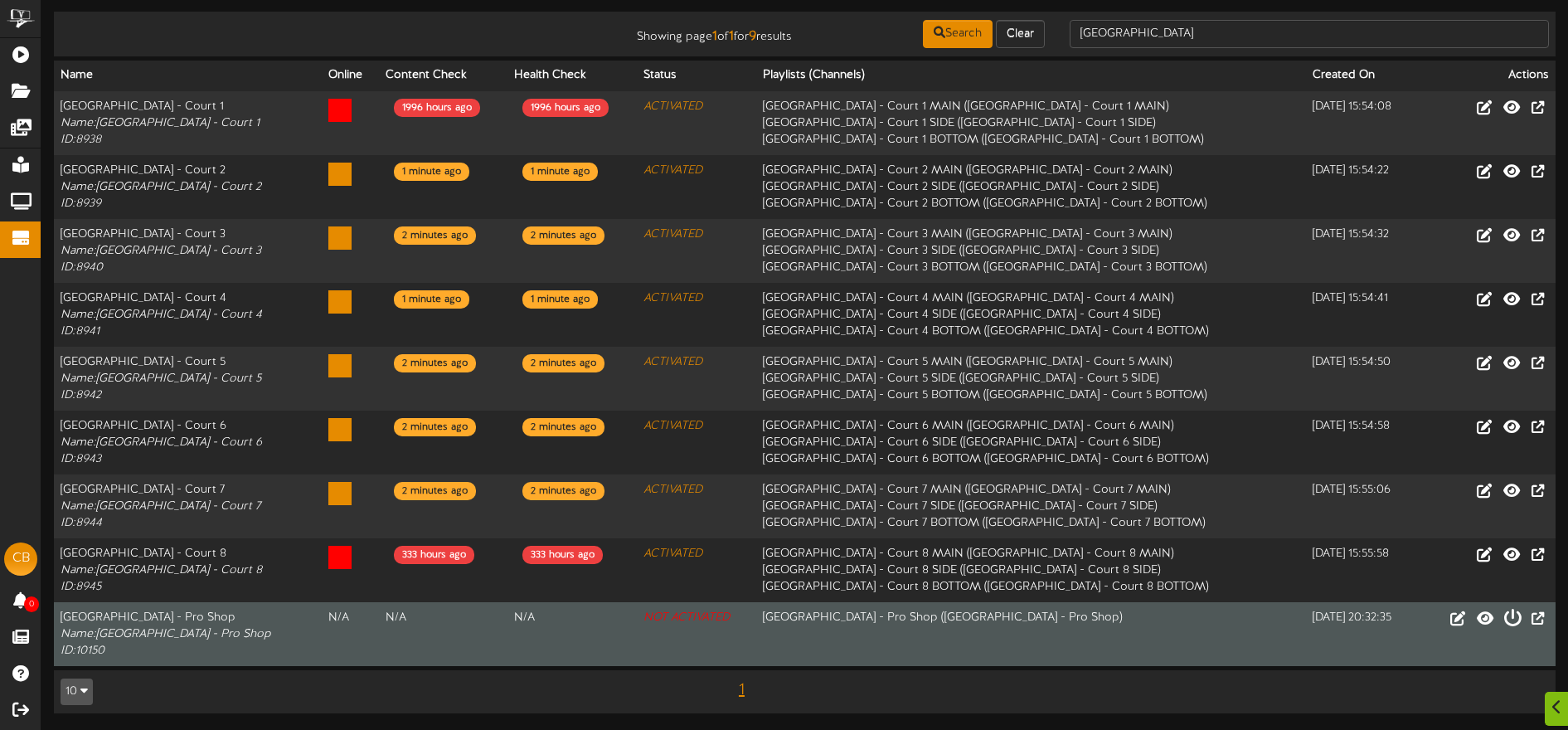 click at bounding box center [1512, 617] 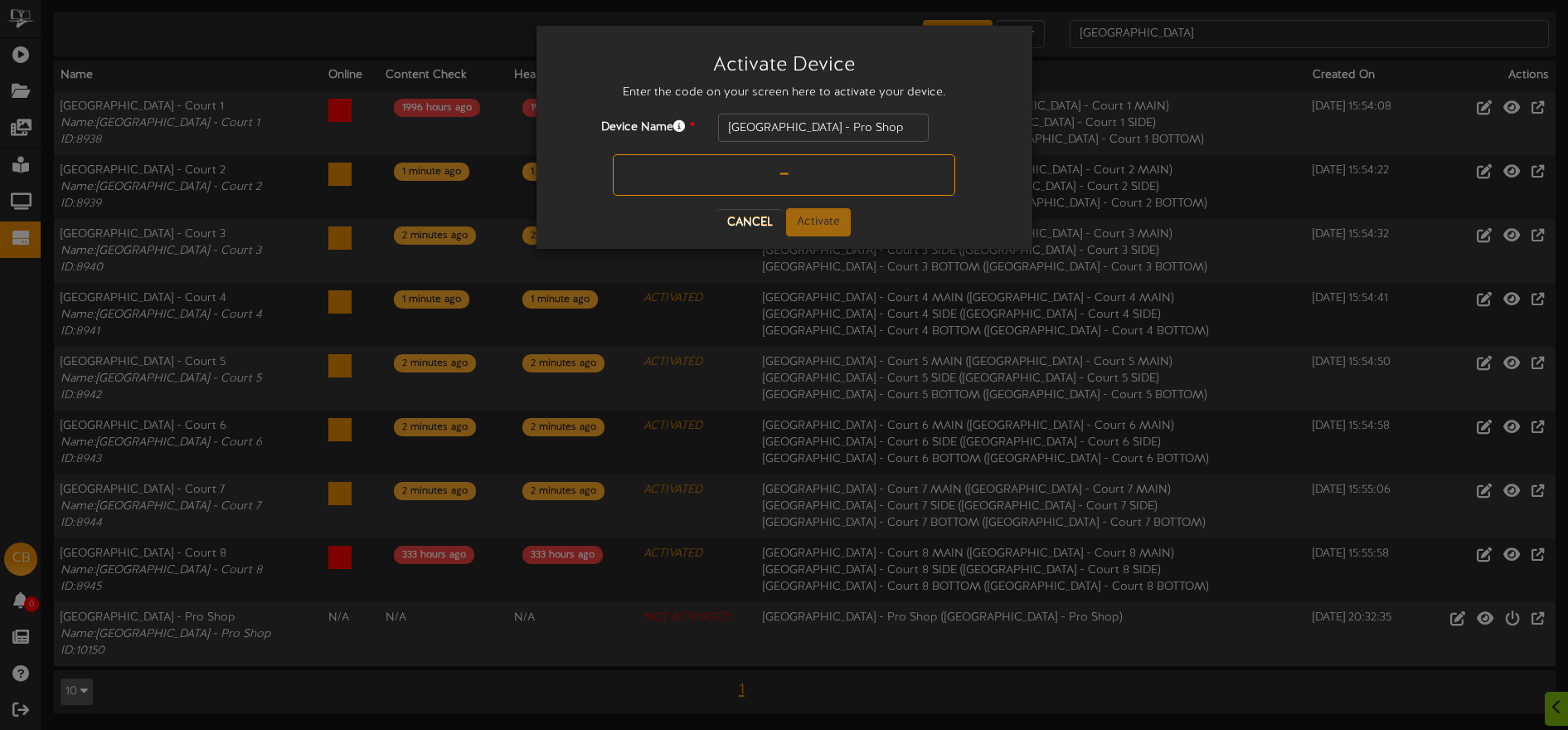 click at bounding box center (784, 175) 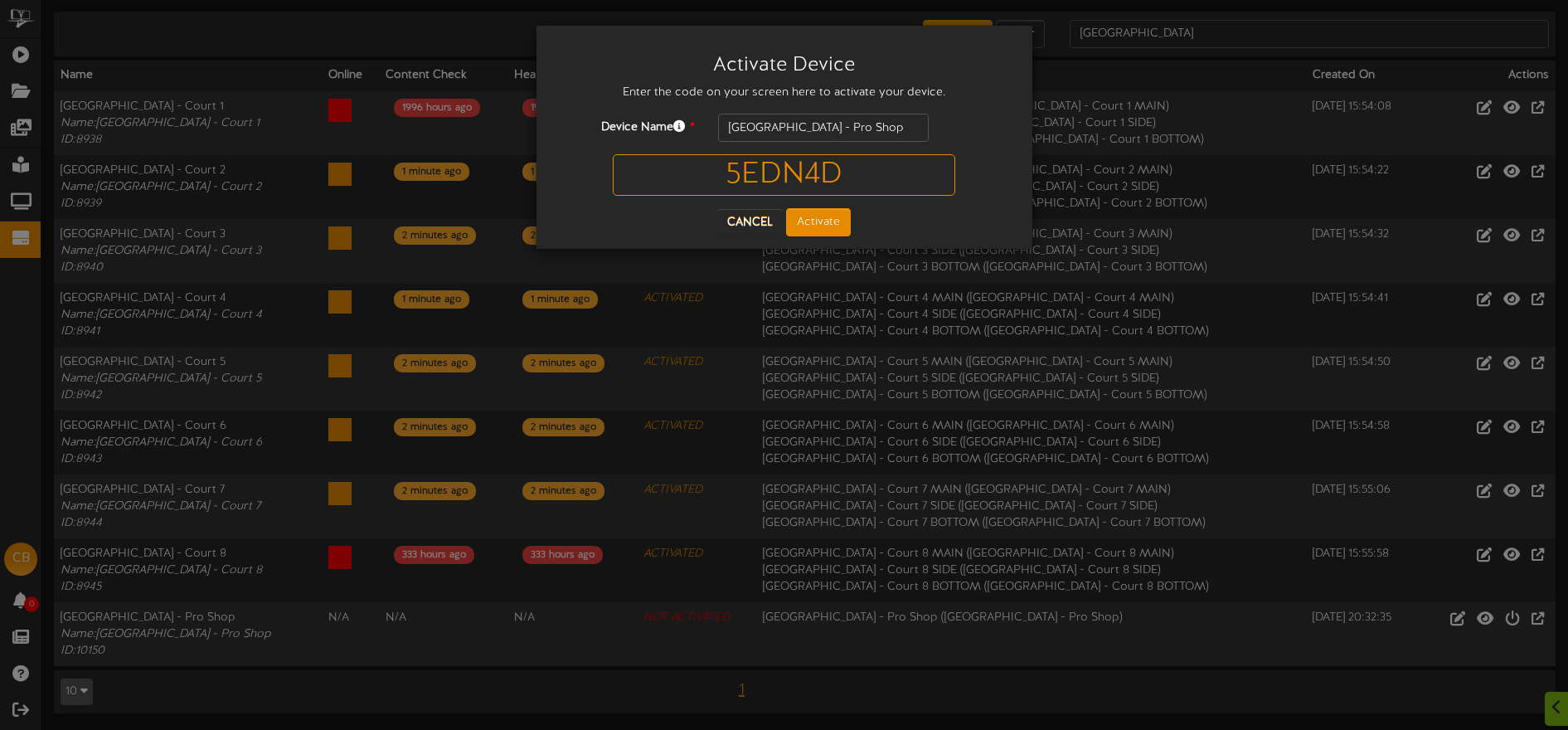 type on "5EDN4D" 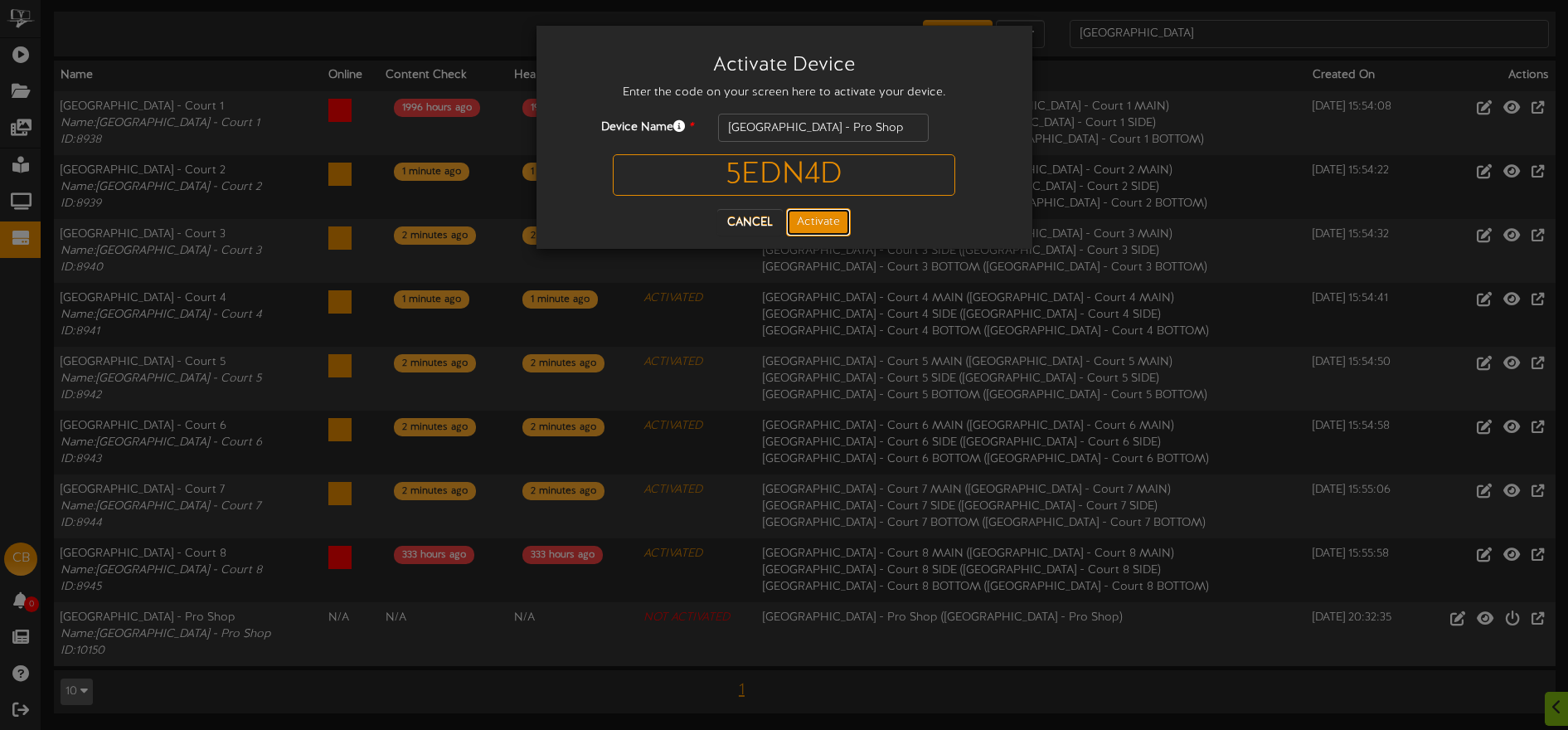 drag, startPoint x: 824, startPoint y: 221, endPoint x: 818, endPoint y: 213, distance: 10 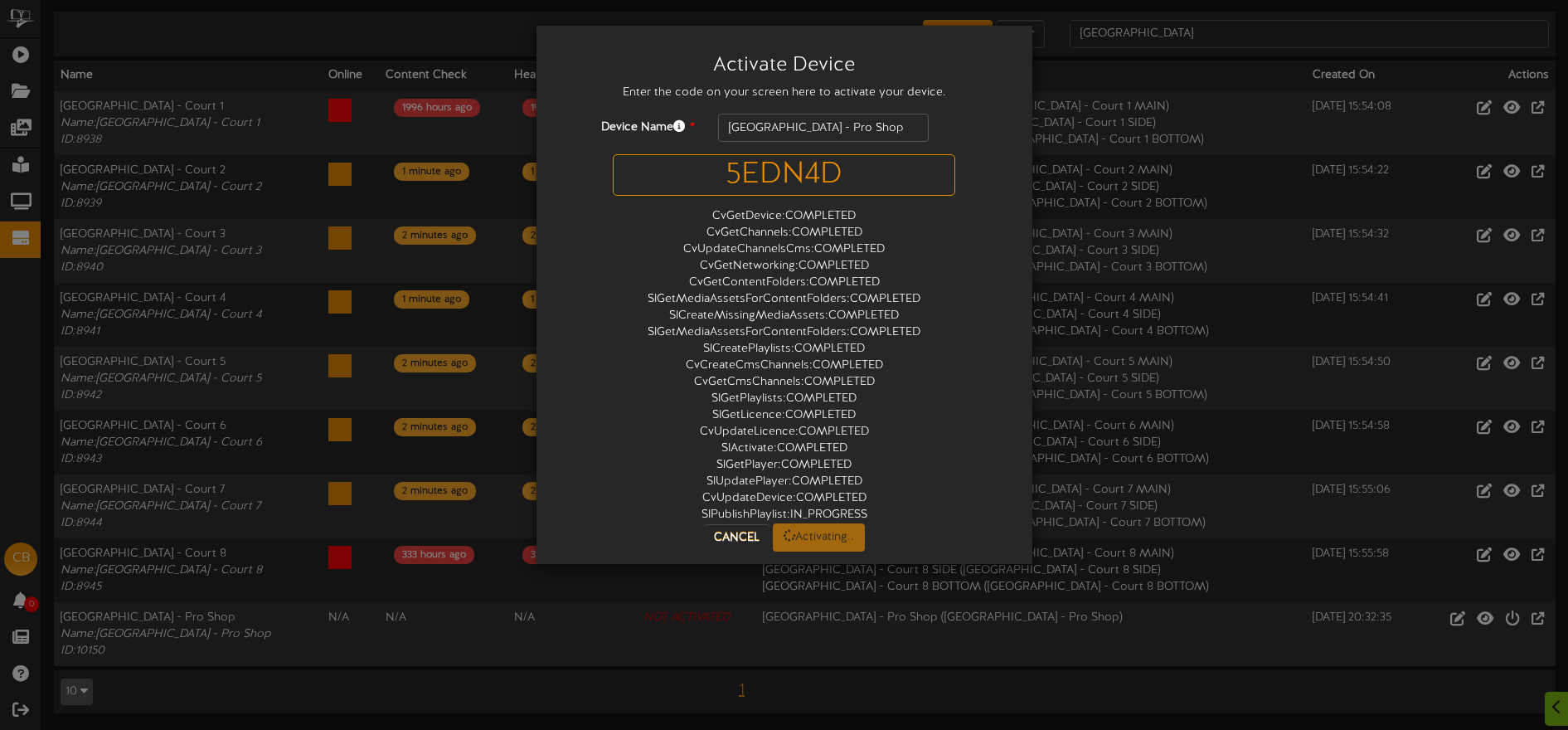 scroll, scrollTop: 0, scrollLeft: 0, axis: both 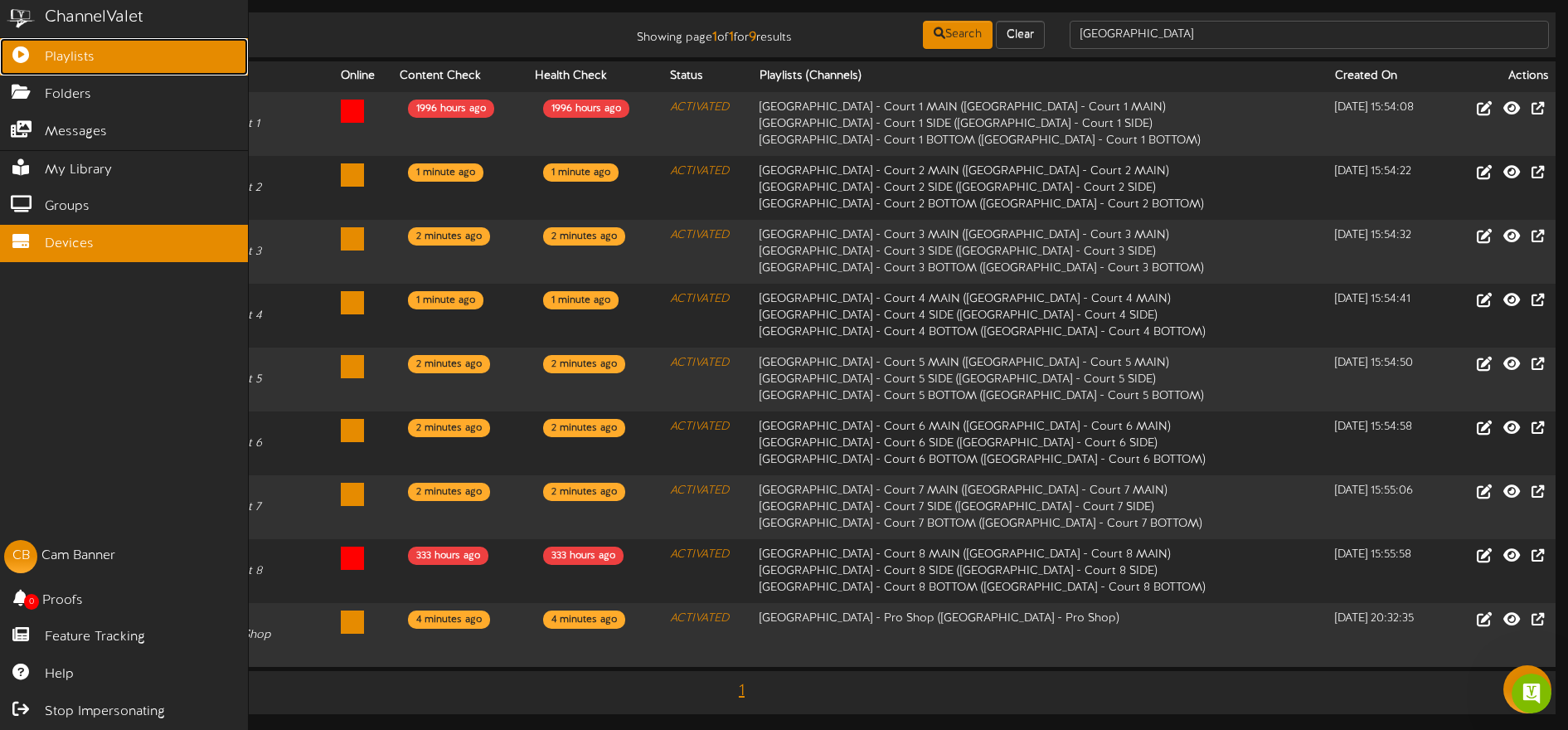 click at bounding box center (21, 52) 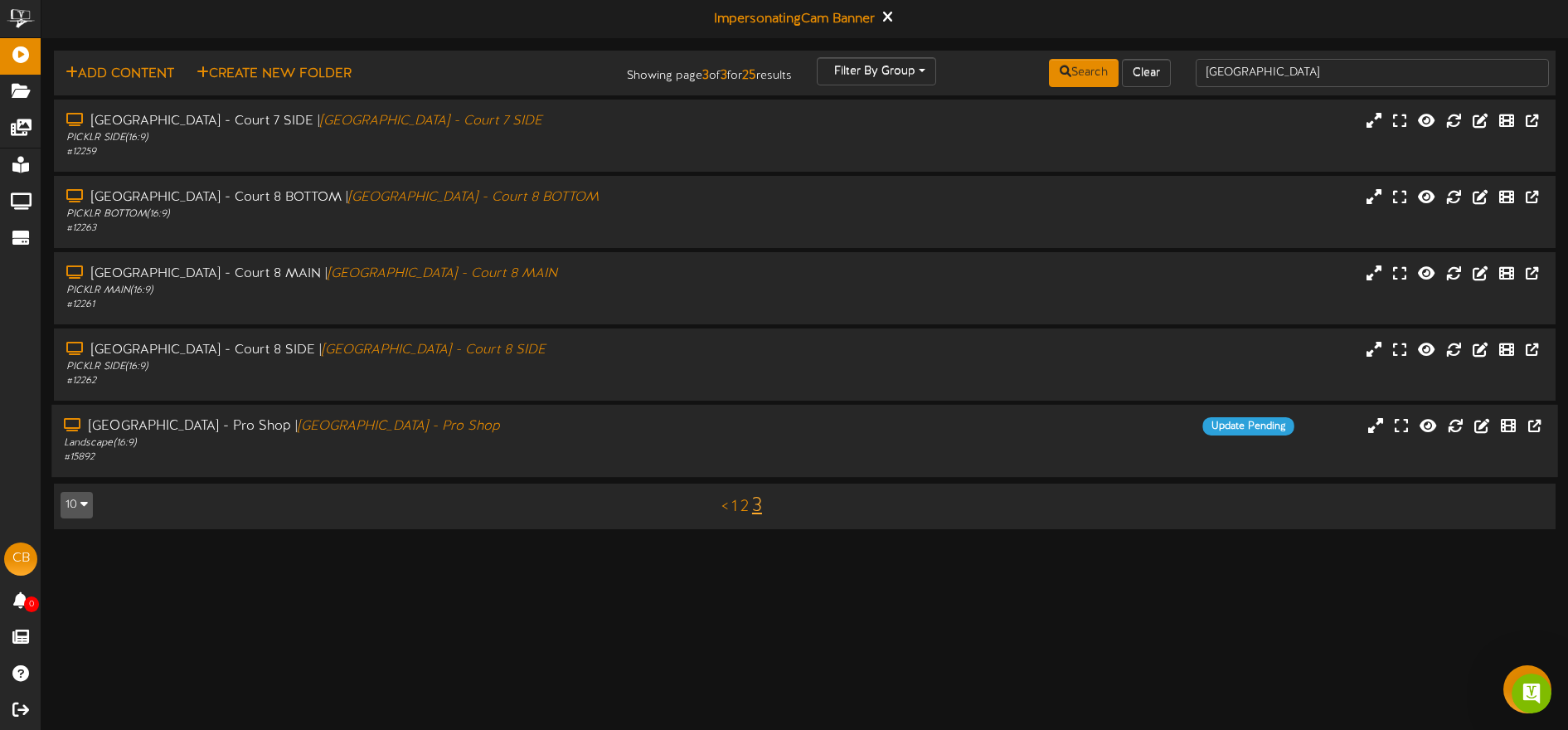 click on "Villa Park - Pro Shop
|  Villa Park - Pro Shop
Landscape  ( 16:9 )
# 15892" at bounding box center [365, 440] 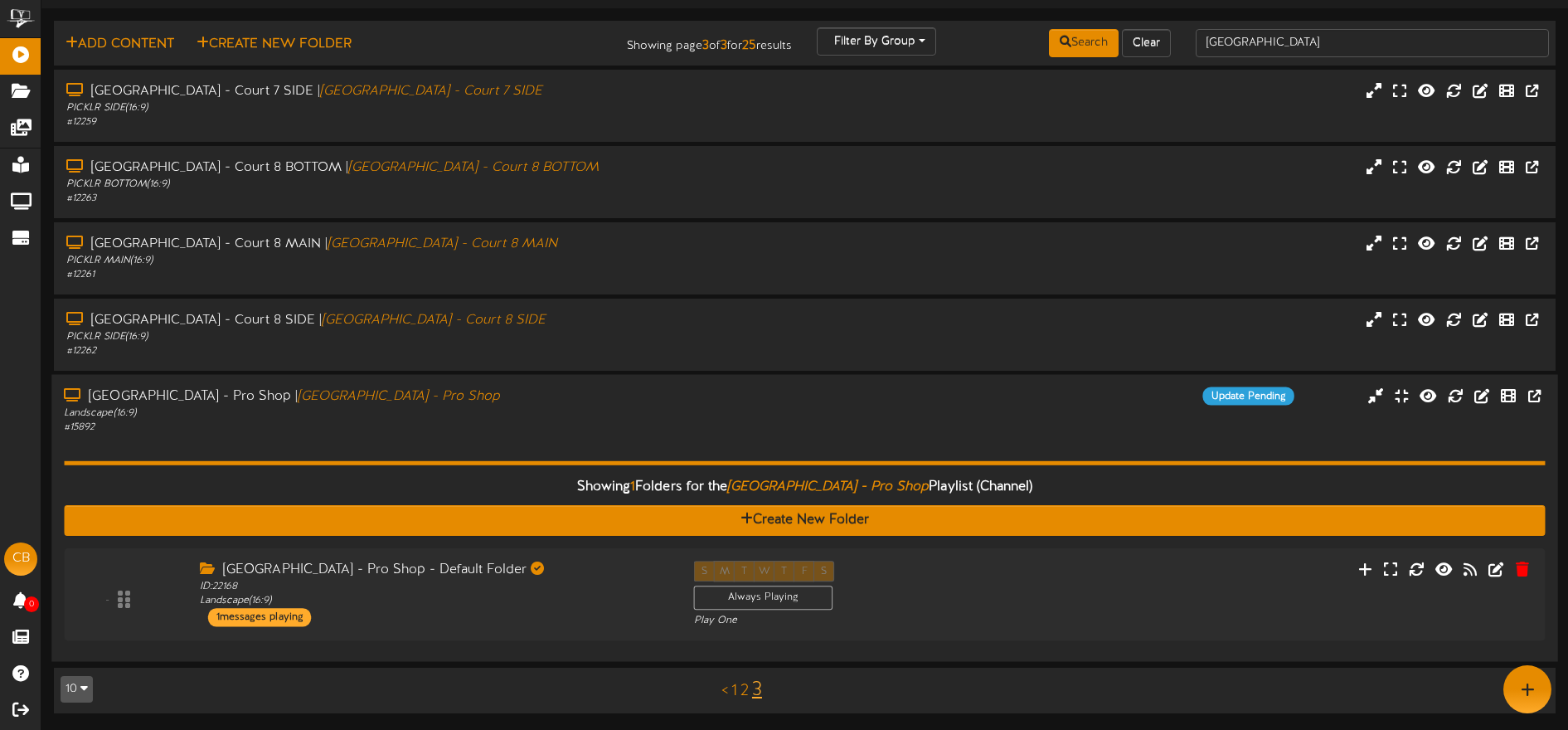 scroll, scrollTop: 30, scrollLeft: 0, axis: vertical 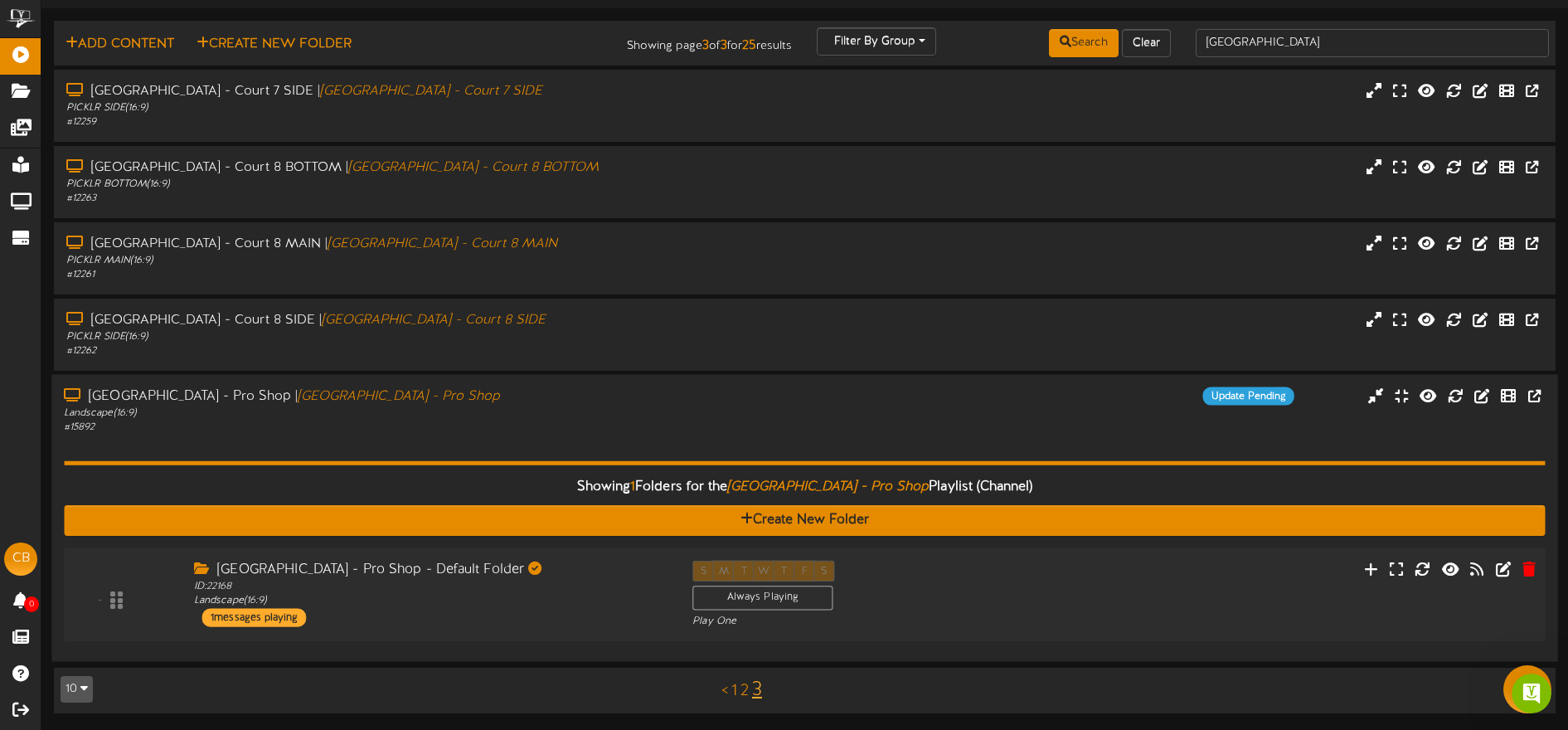 drag, startPoint x: 925, startPoint y: 570, endPoint x: 959, endPoint y: 569, distance: 34.0147 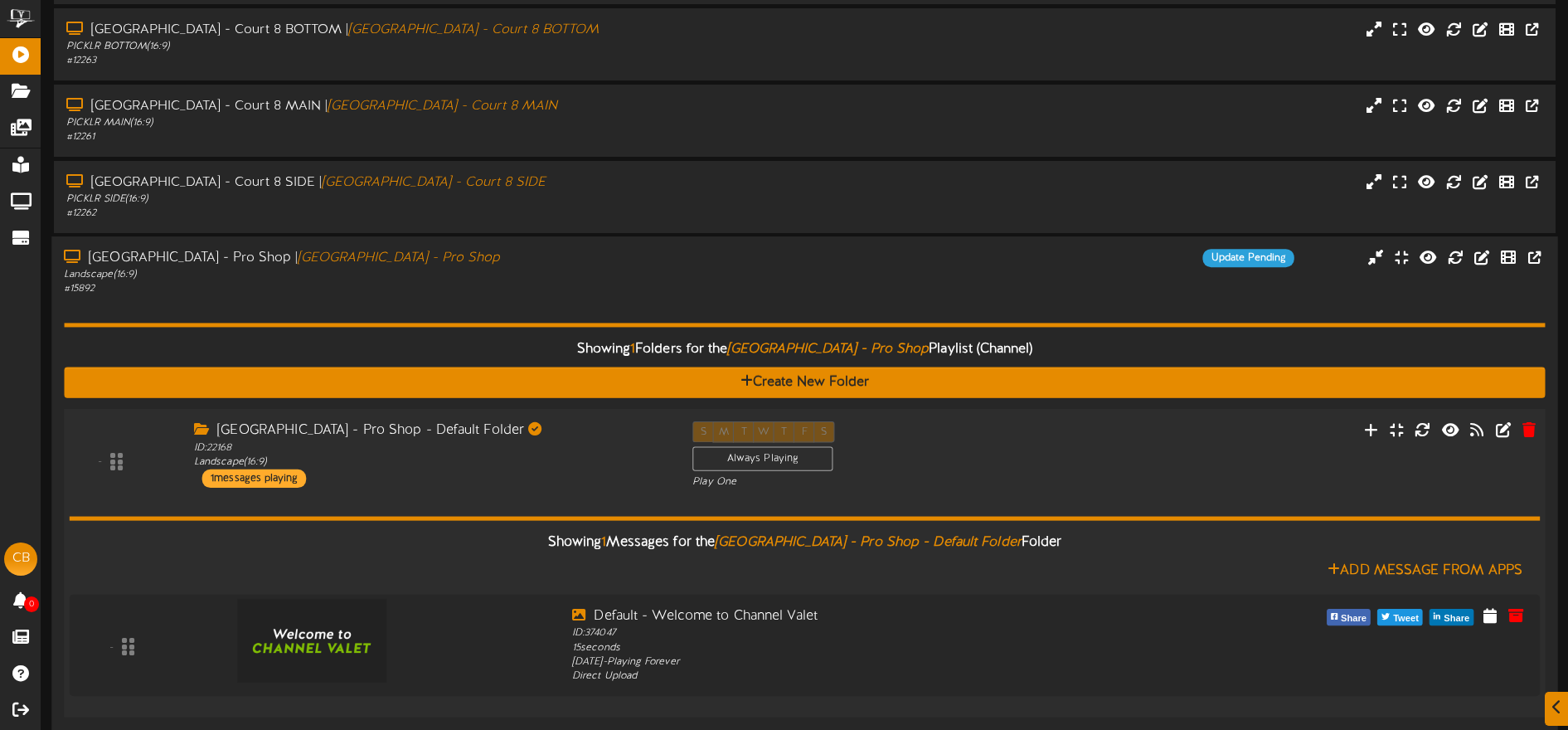 scroll, scrollTop: 242, scrollLeft: 0, axis: vertical 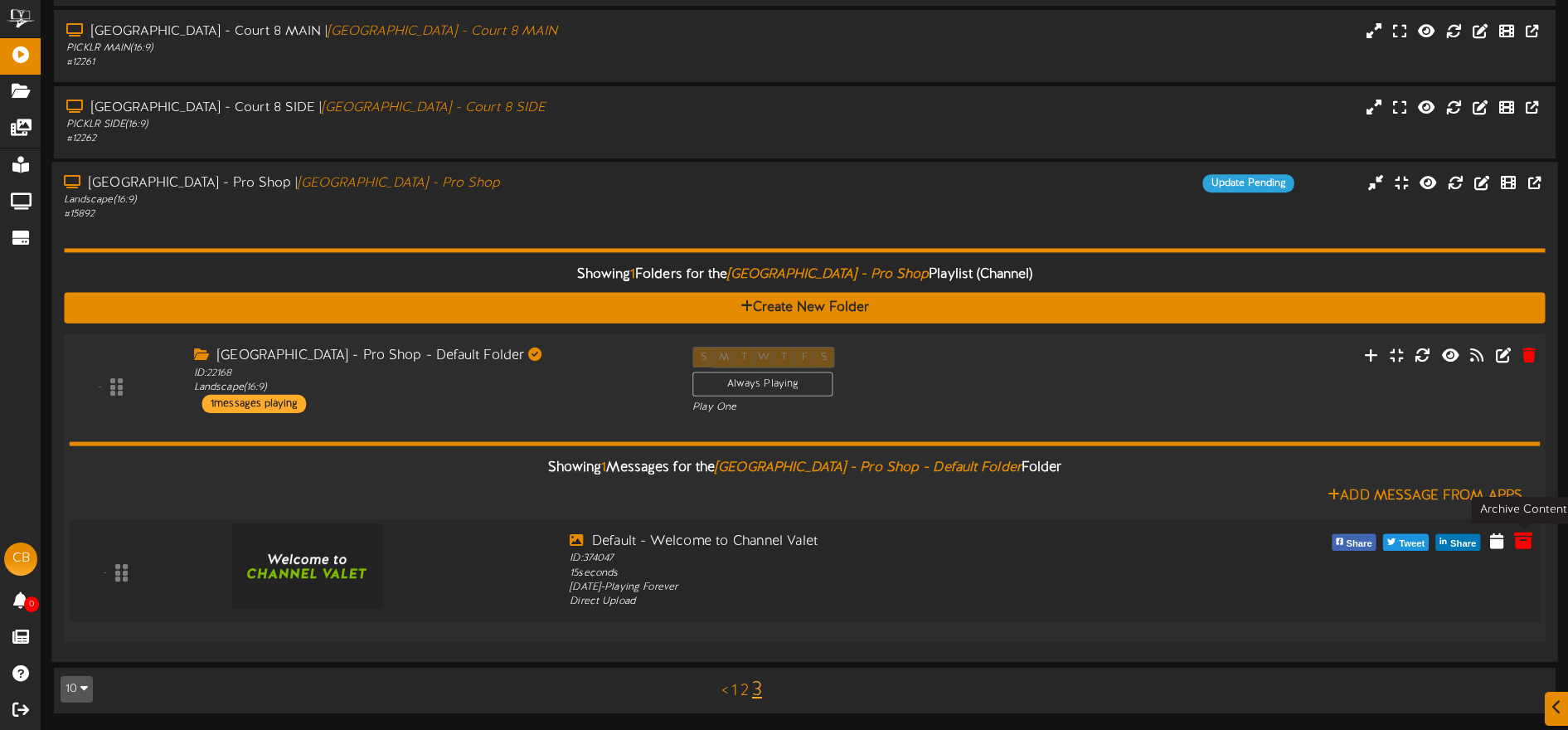 click at bounding box center (1523, 540) 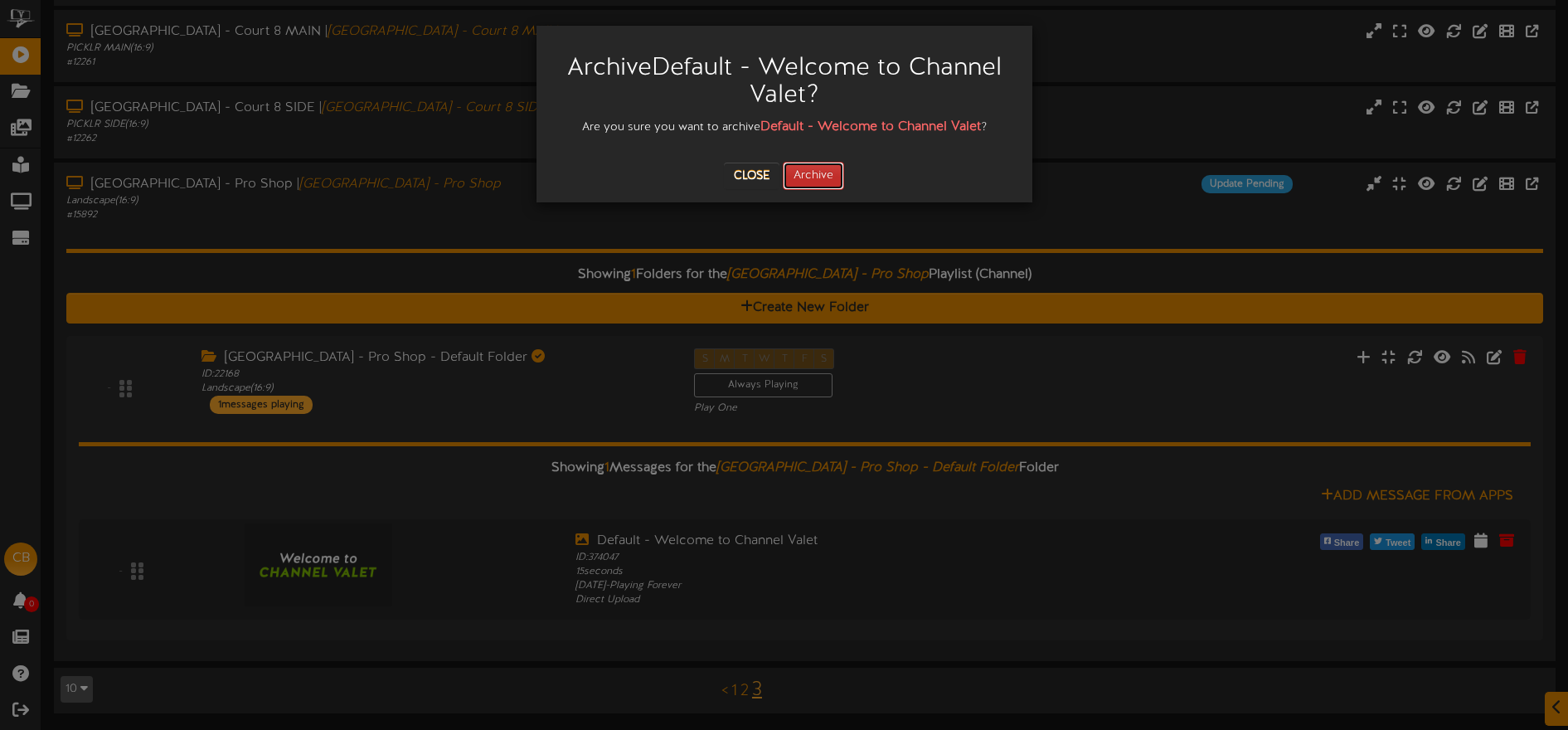 click on "Archive" at bounding box center [813, 176] 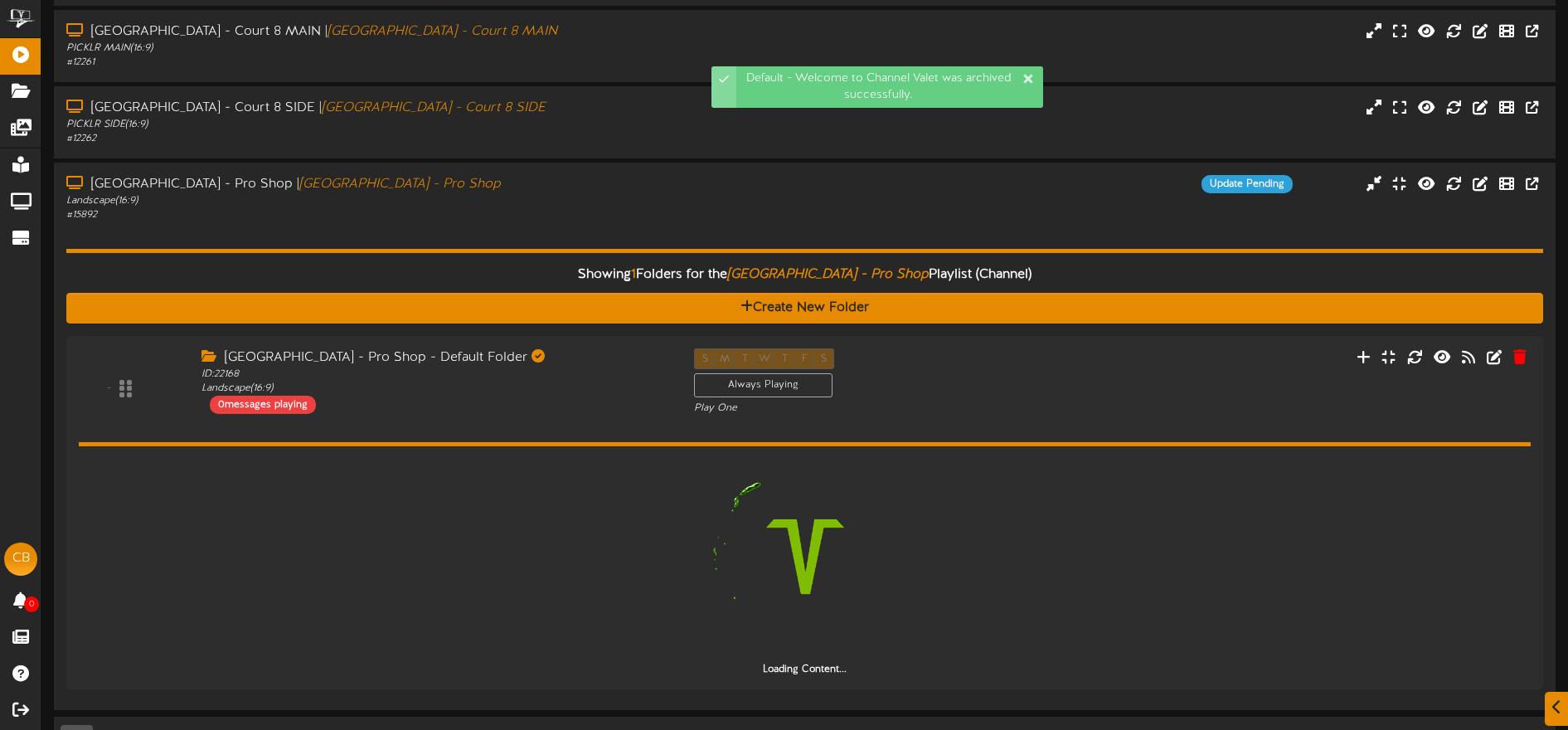 scroll, scrollTop: 177, scrollLeft: 0, axis: vertical 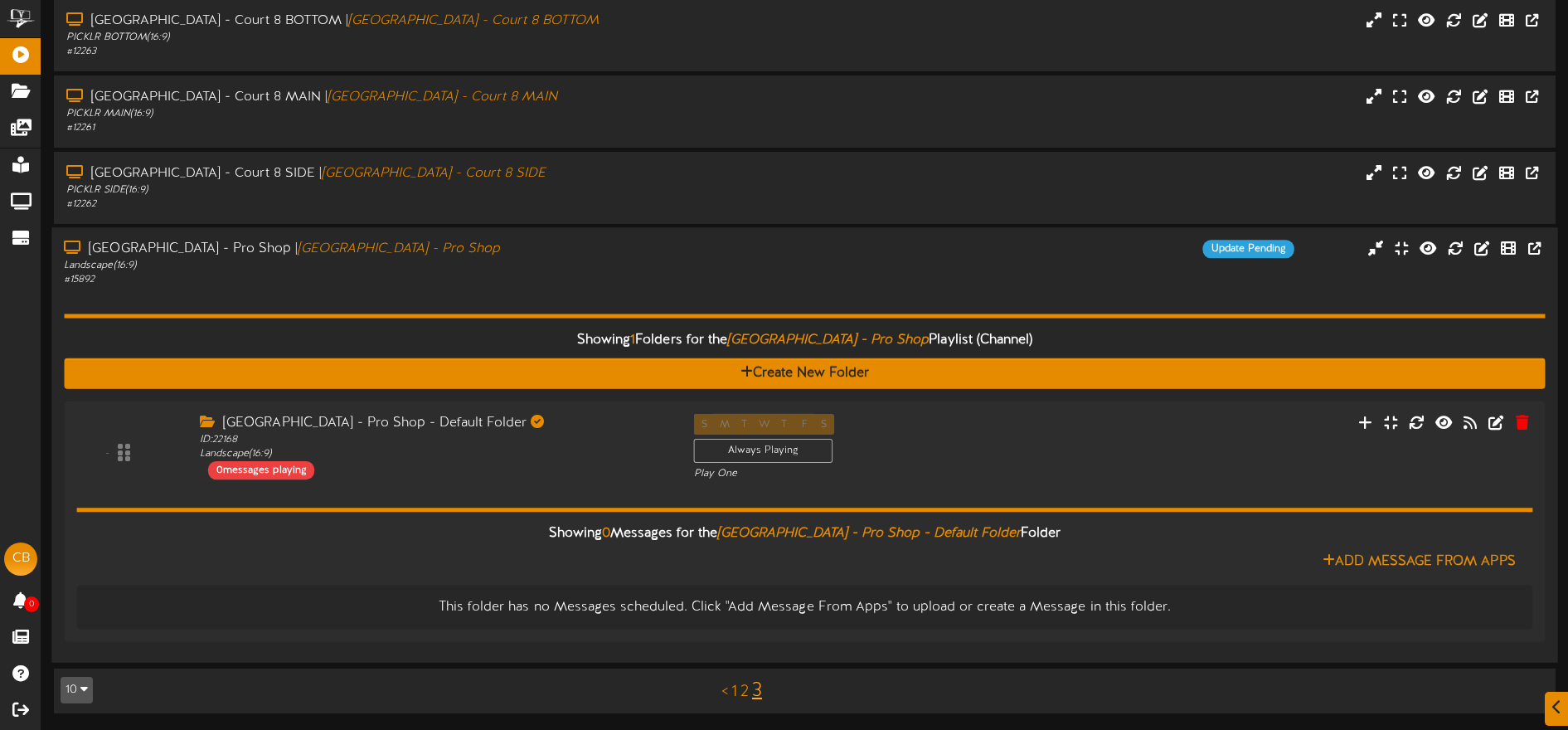 click on "# 15892" at bounding box center (365, 280) 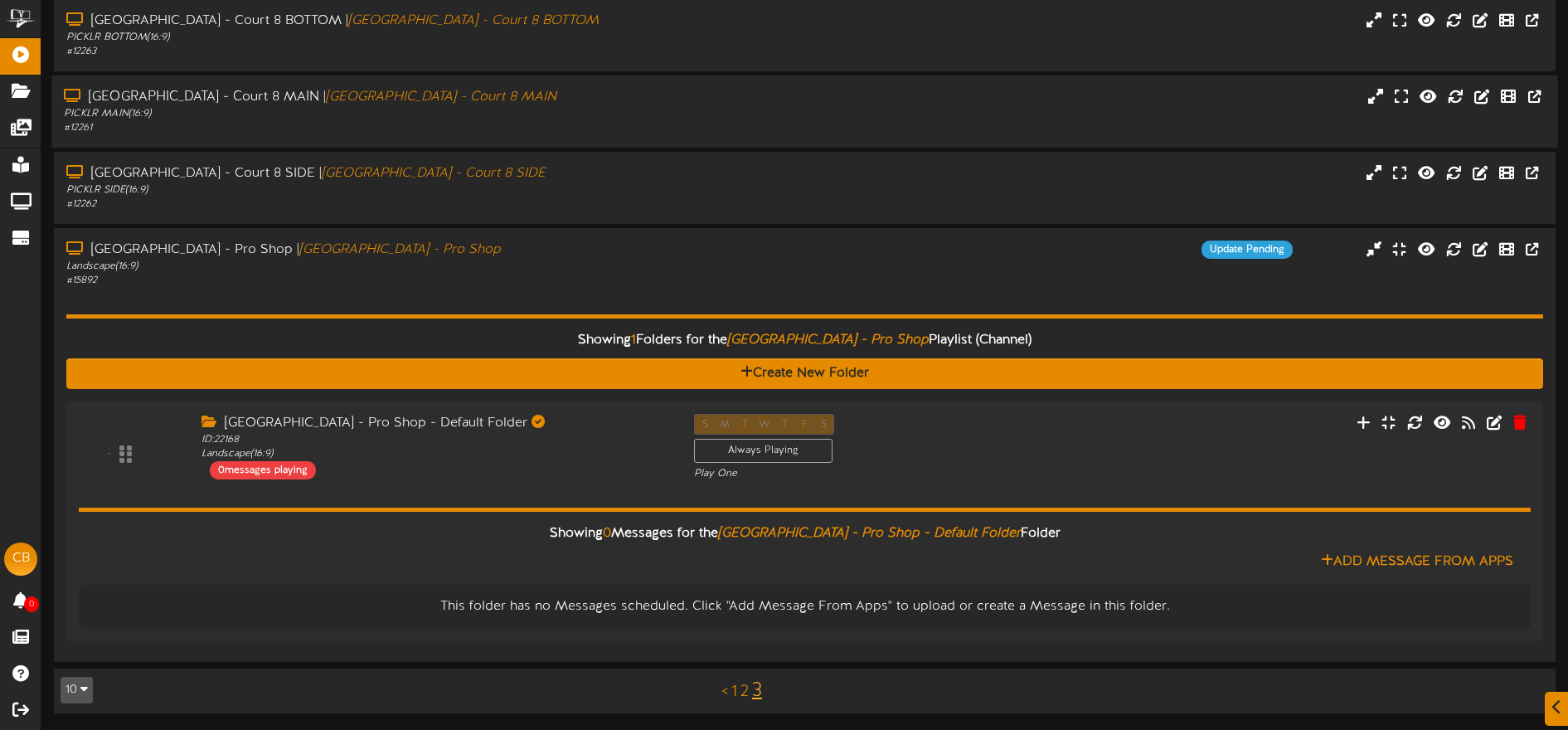 scroll, scrollTop: 0, scrollLeft: 0, axis: both 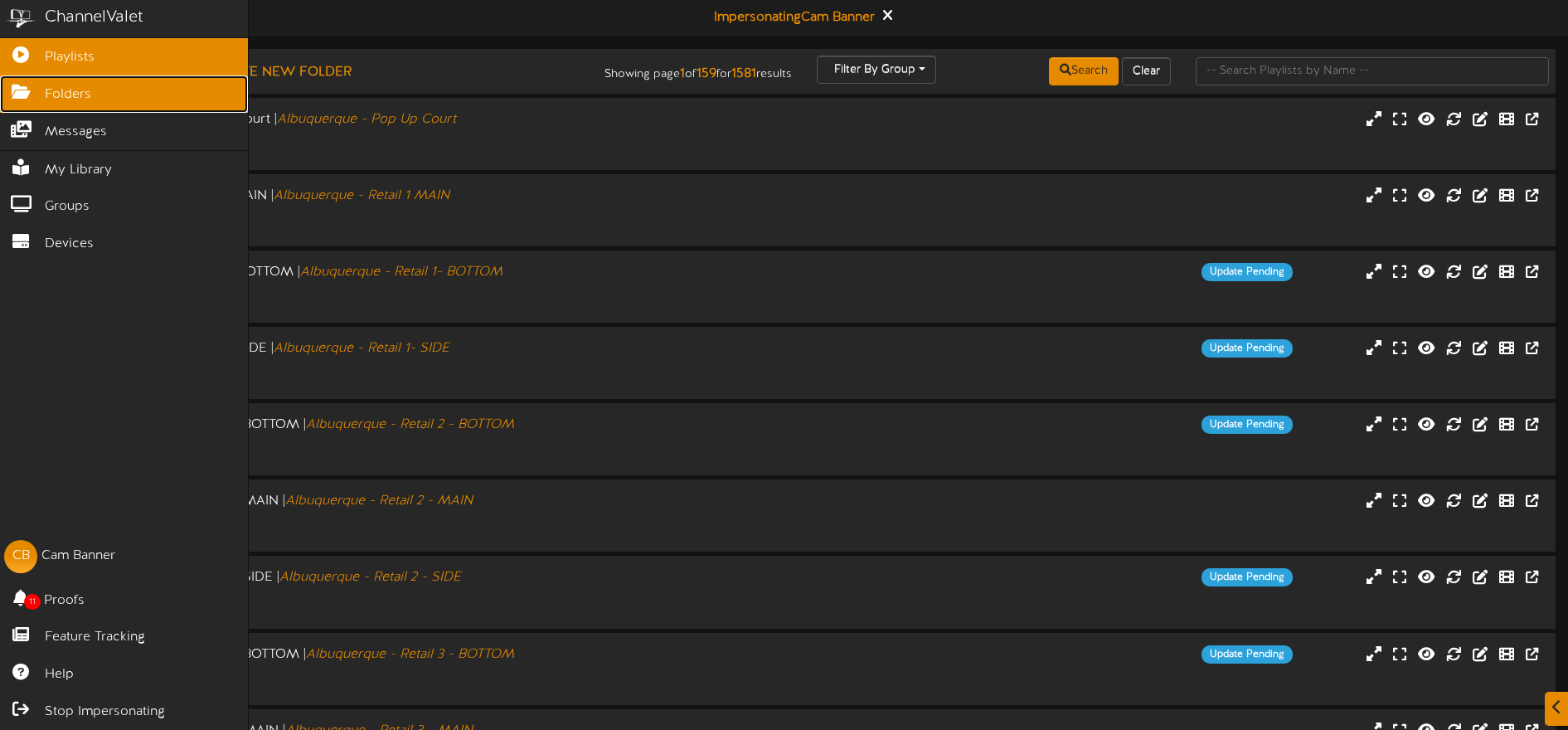 click on "Folders" at bounding box center [68, 95] 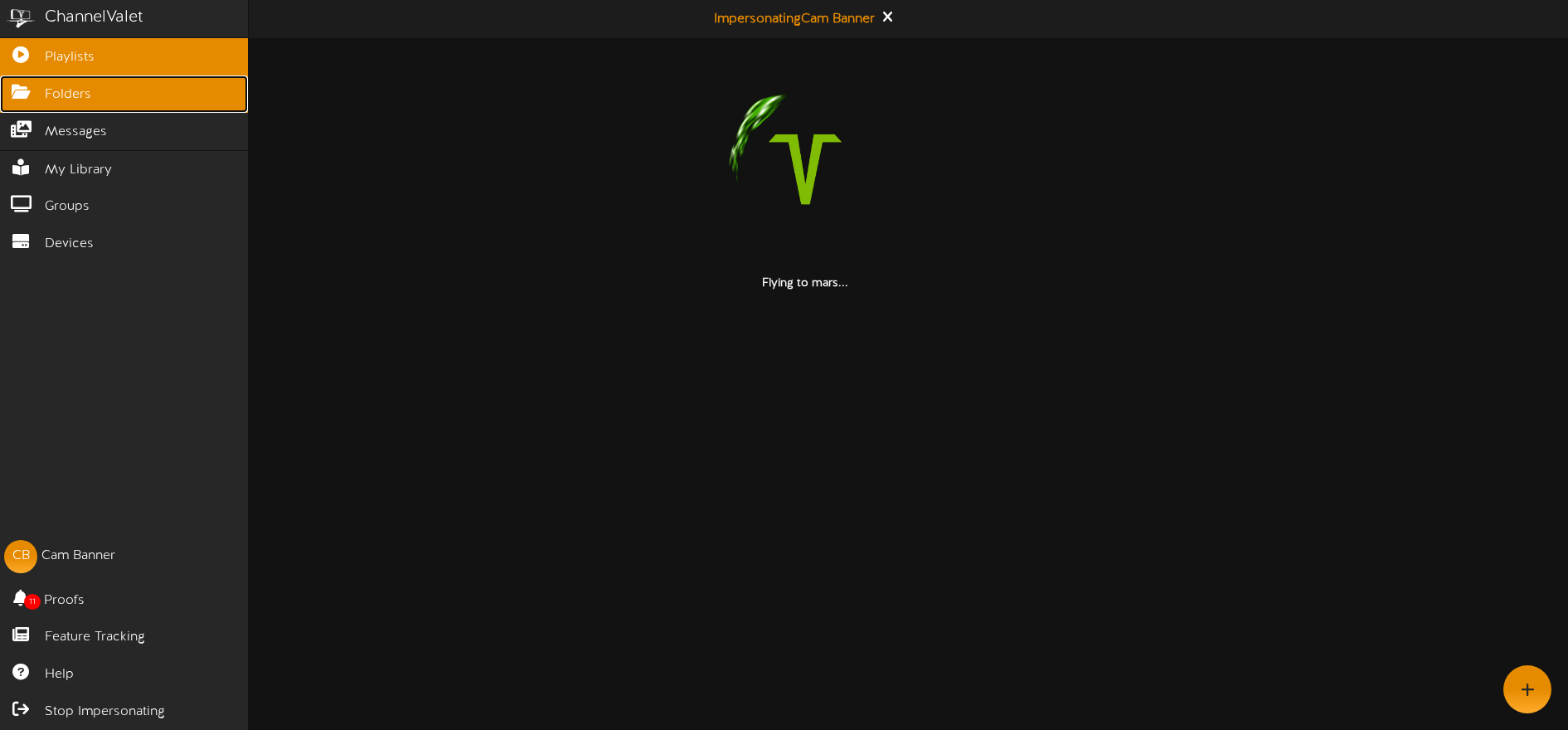 scroll, scrollTop: 0, scrollLeft: 0, axis: both 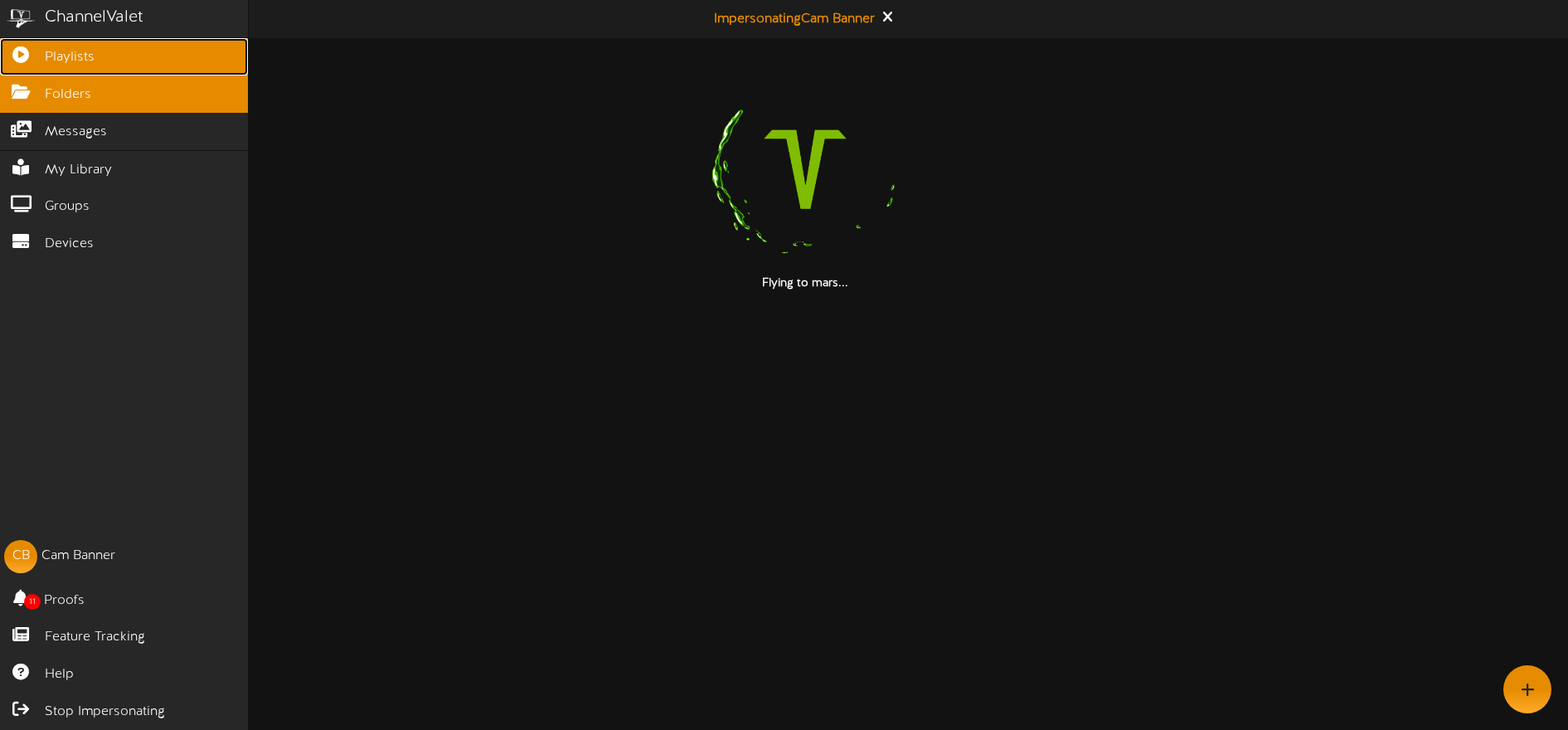 click on "Playlists" at bounding box center [70, 57] 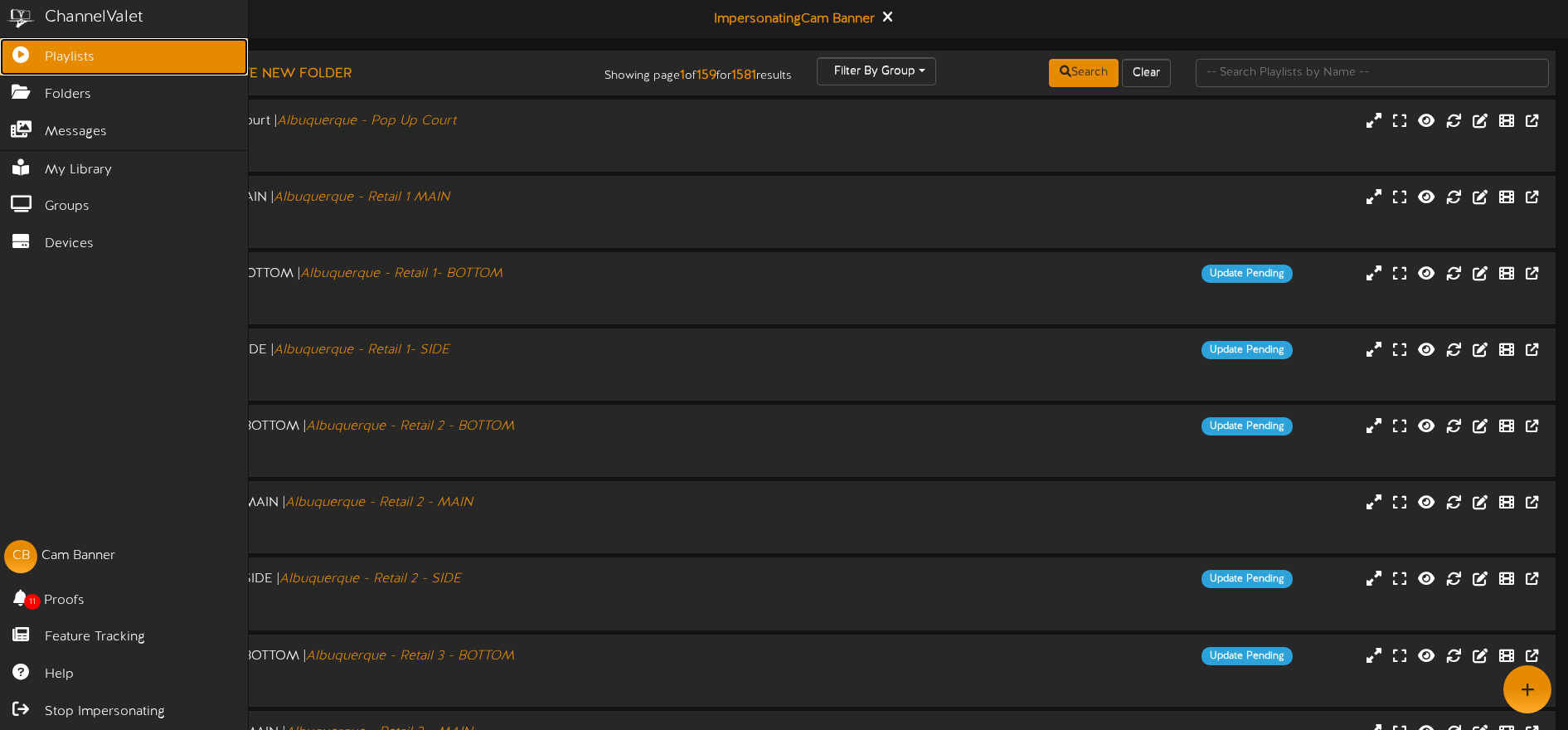click on "Playlists" at bounding box center [70, 57] 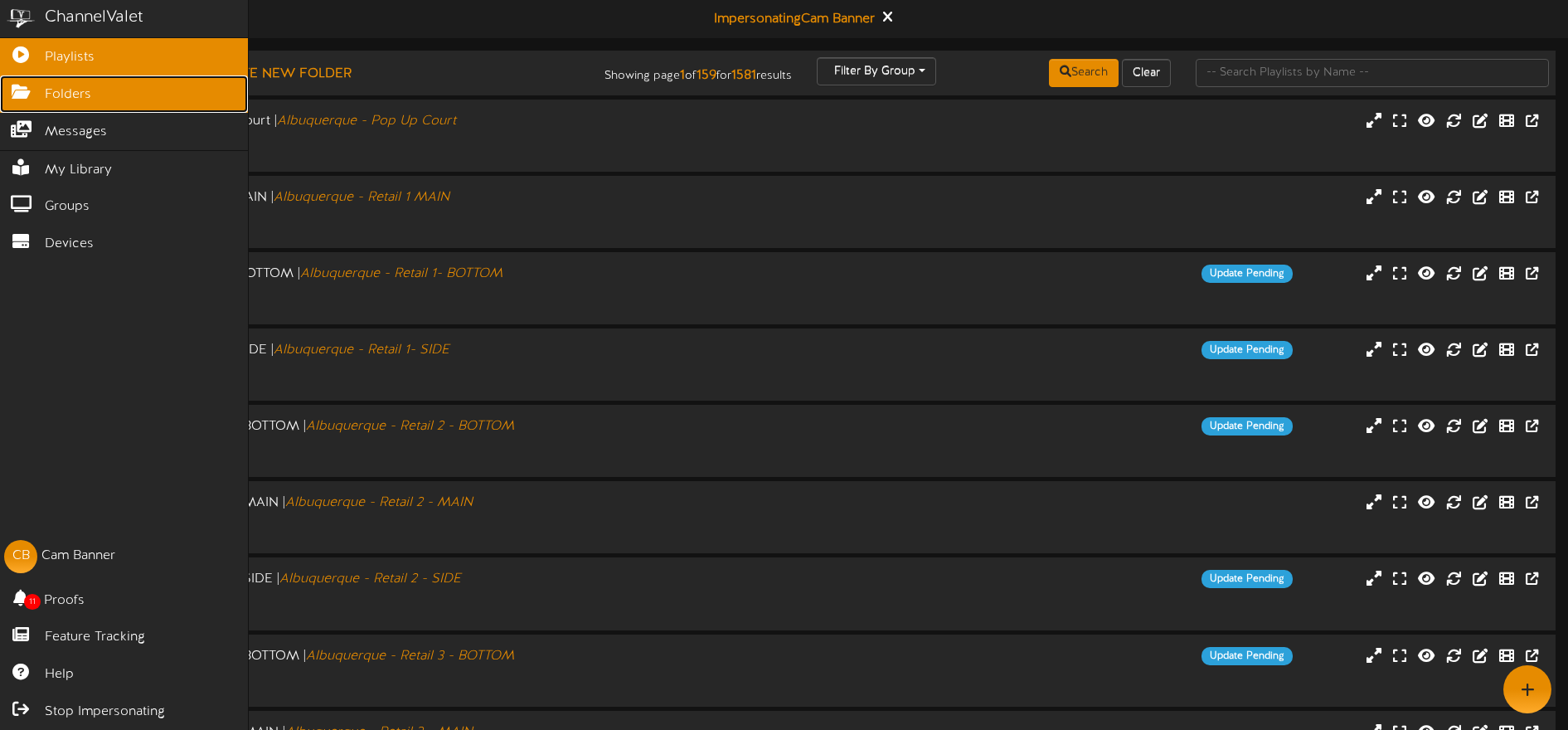 click on "Folders" at bounding box center (68, 95) 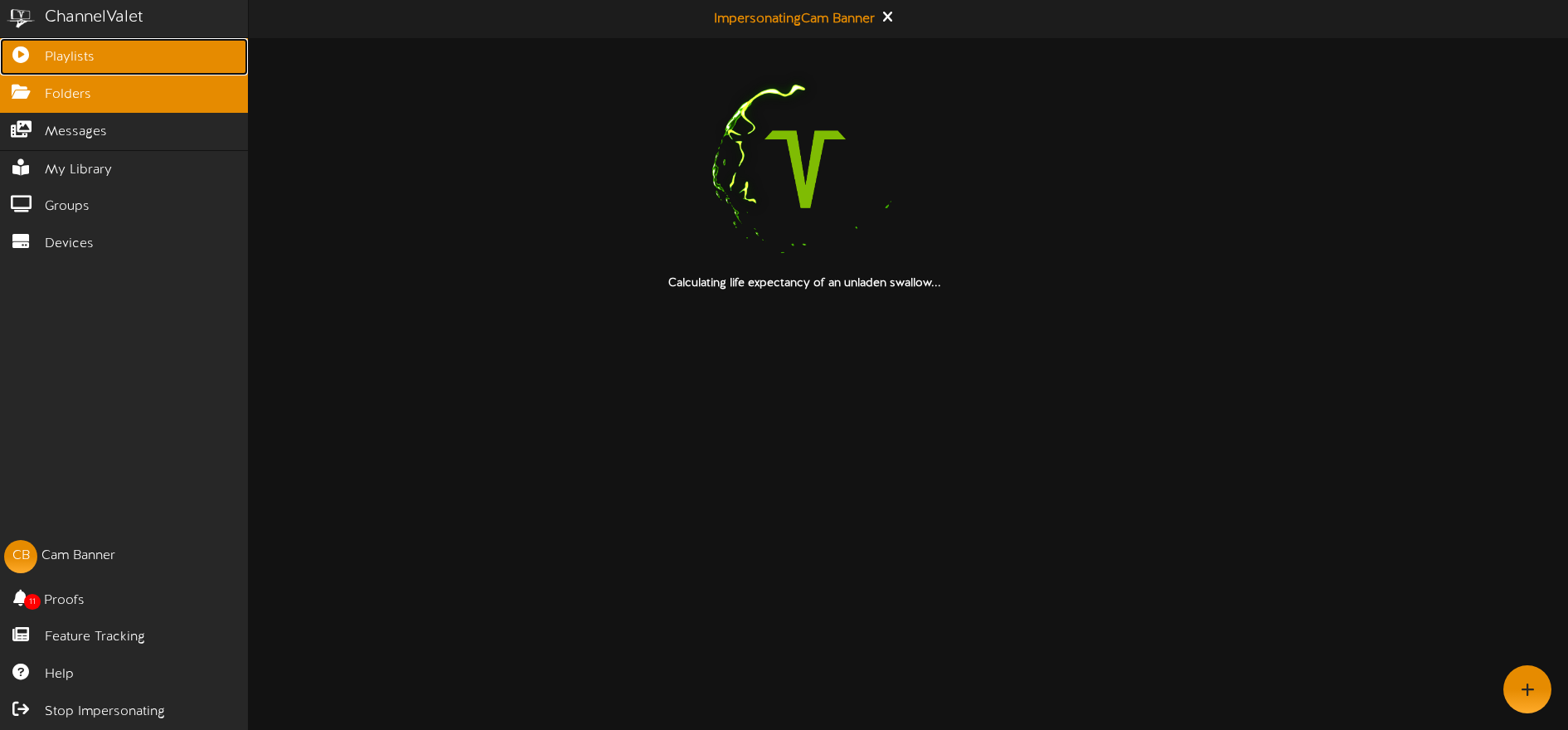 click on "Playlists" at bounding box center [70, 57] 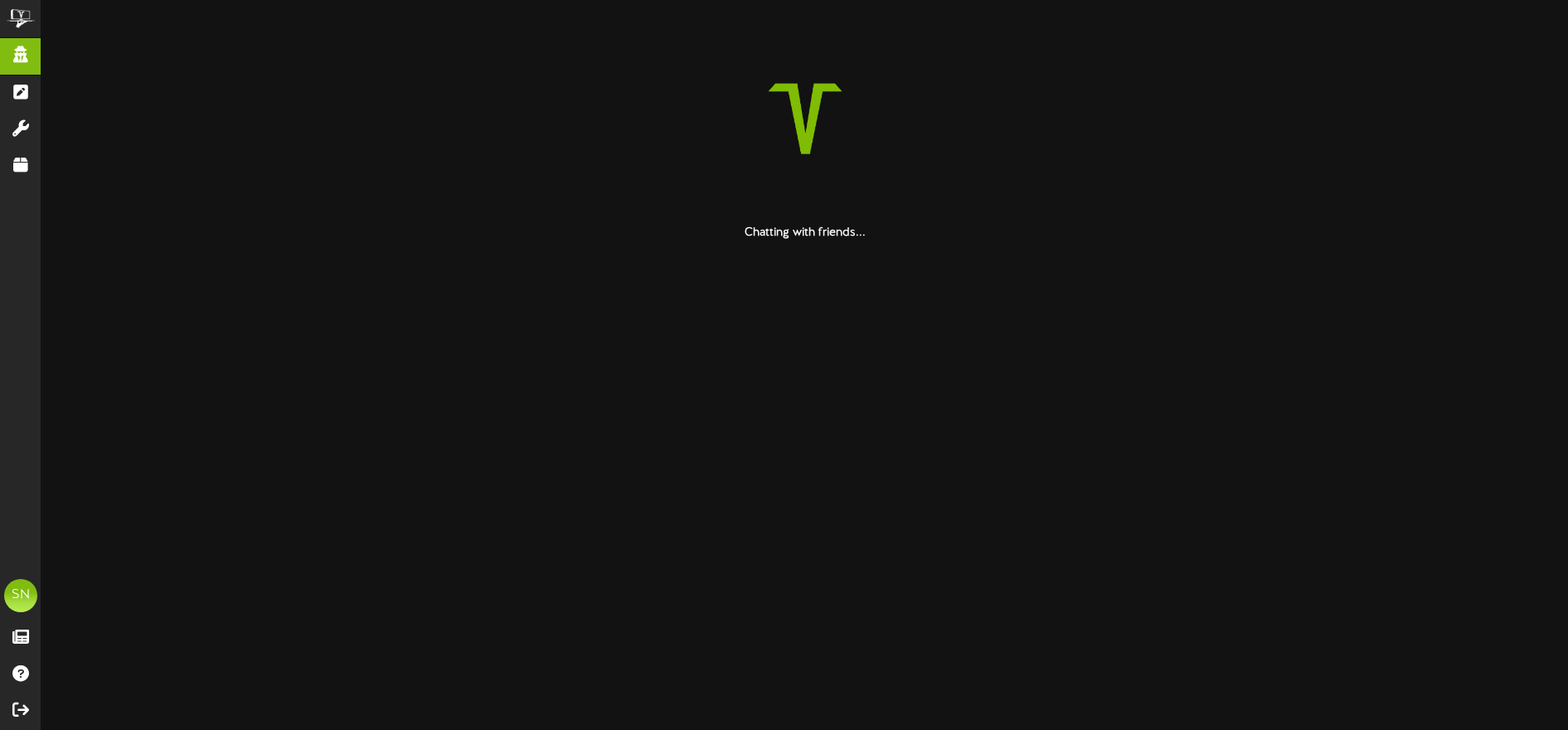 scroll, scrollTop: 0, scrollLeft: 0, axis: both 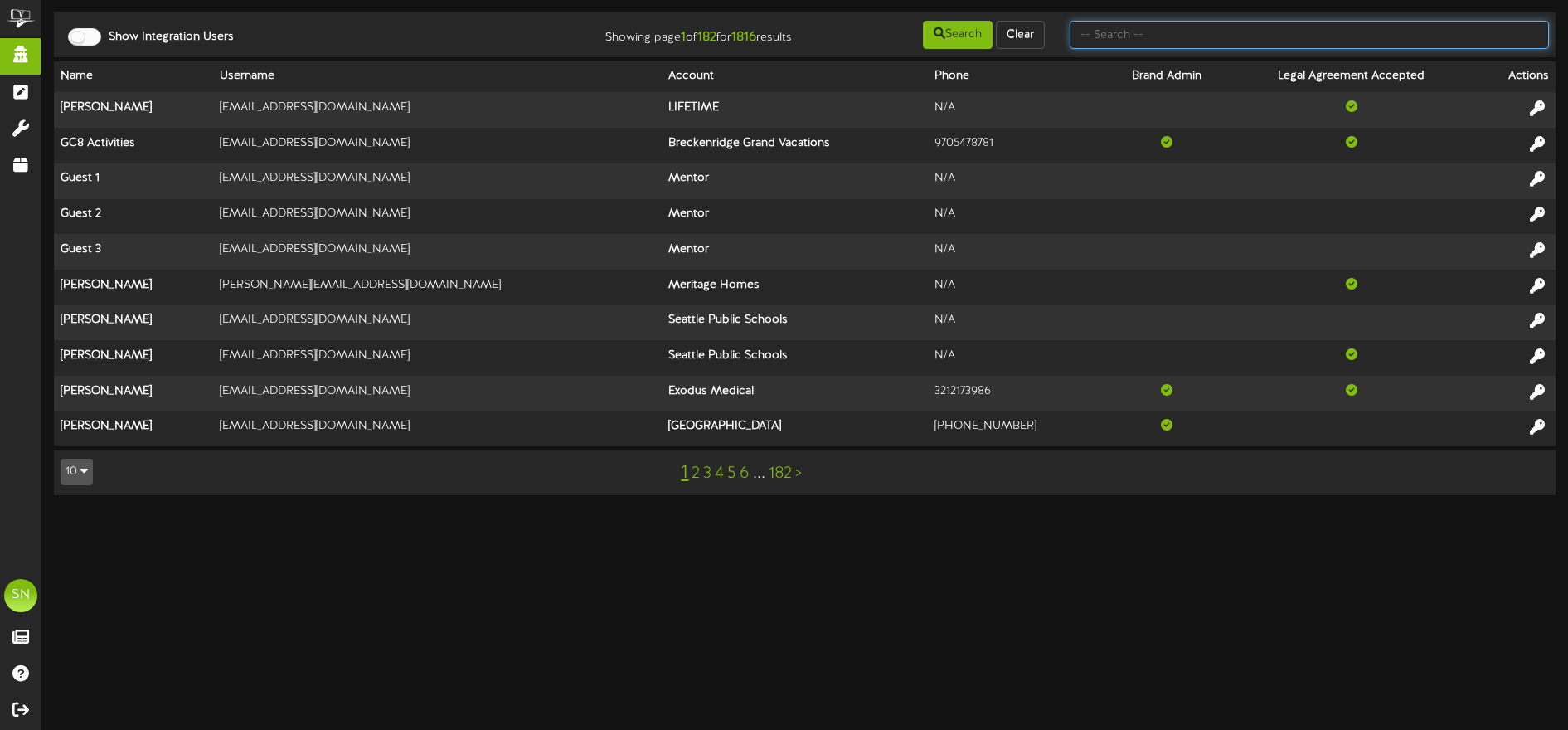 click at bounding box center [1309, 35] 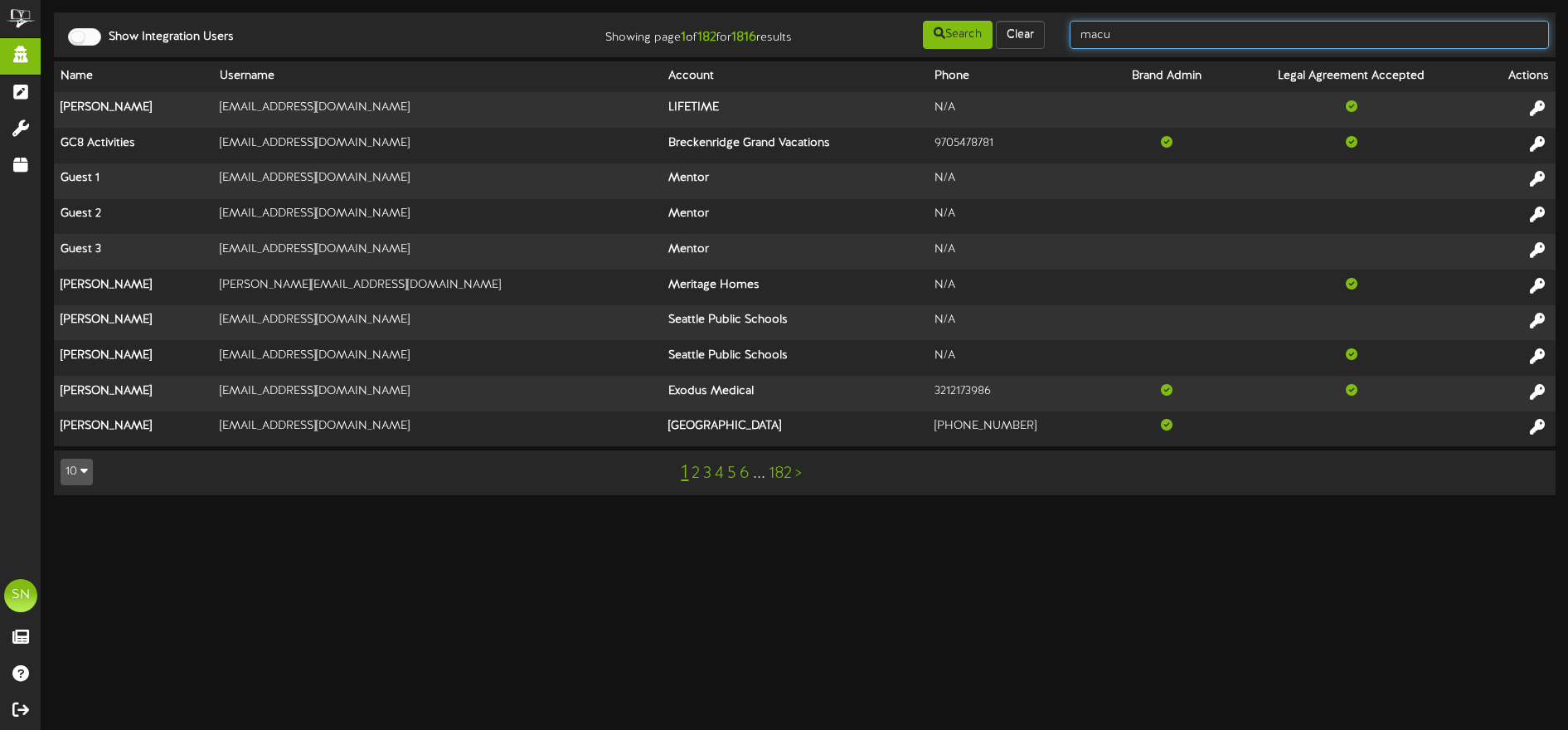 type on "macu" 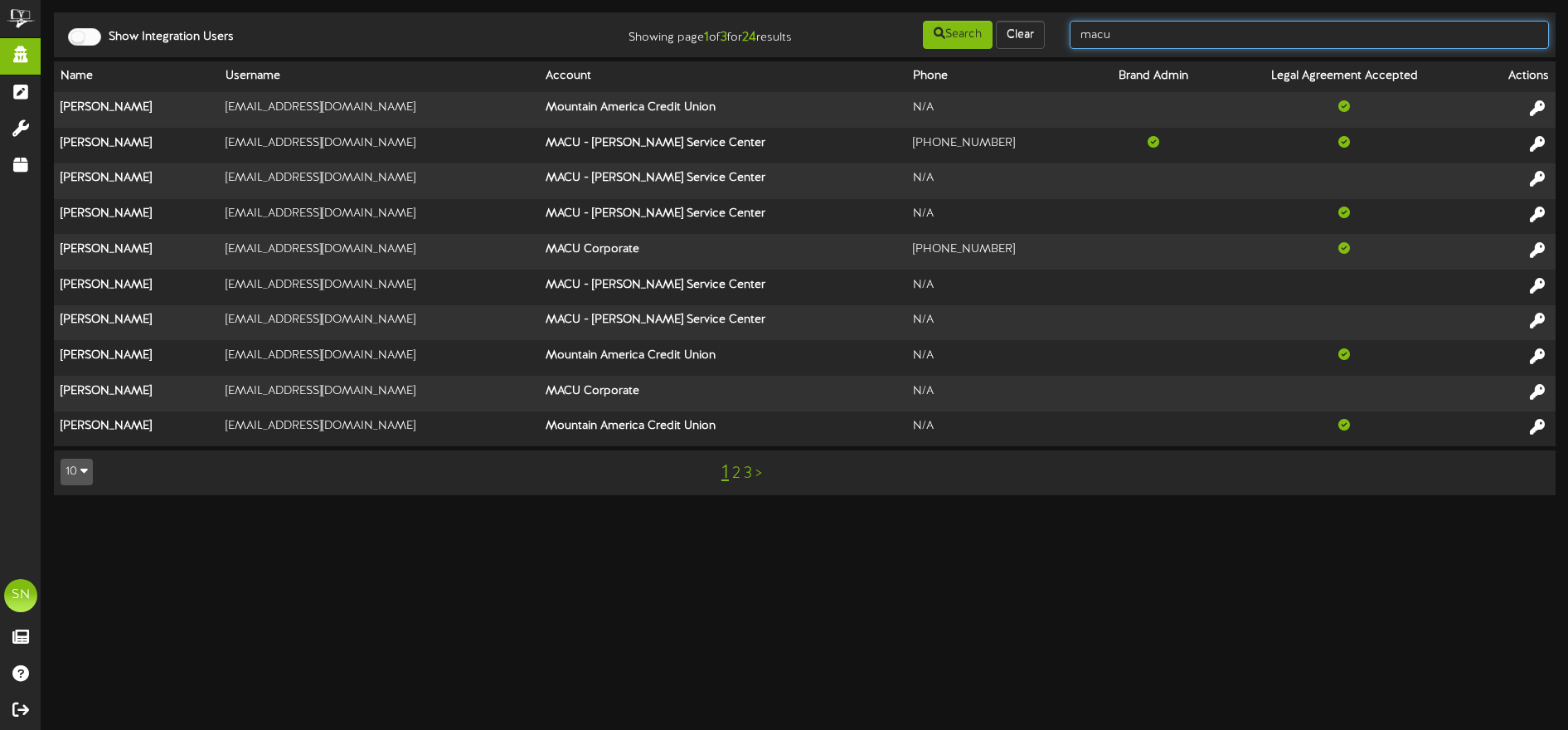 click on "macu" at bounding box center [1309, 35] 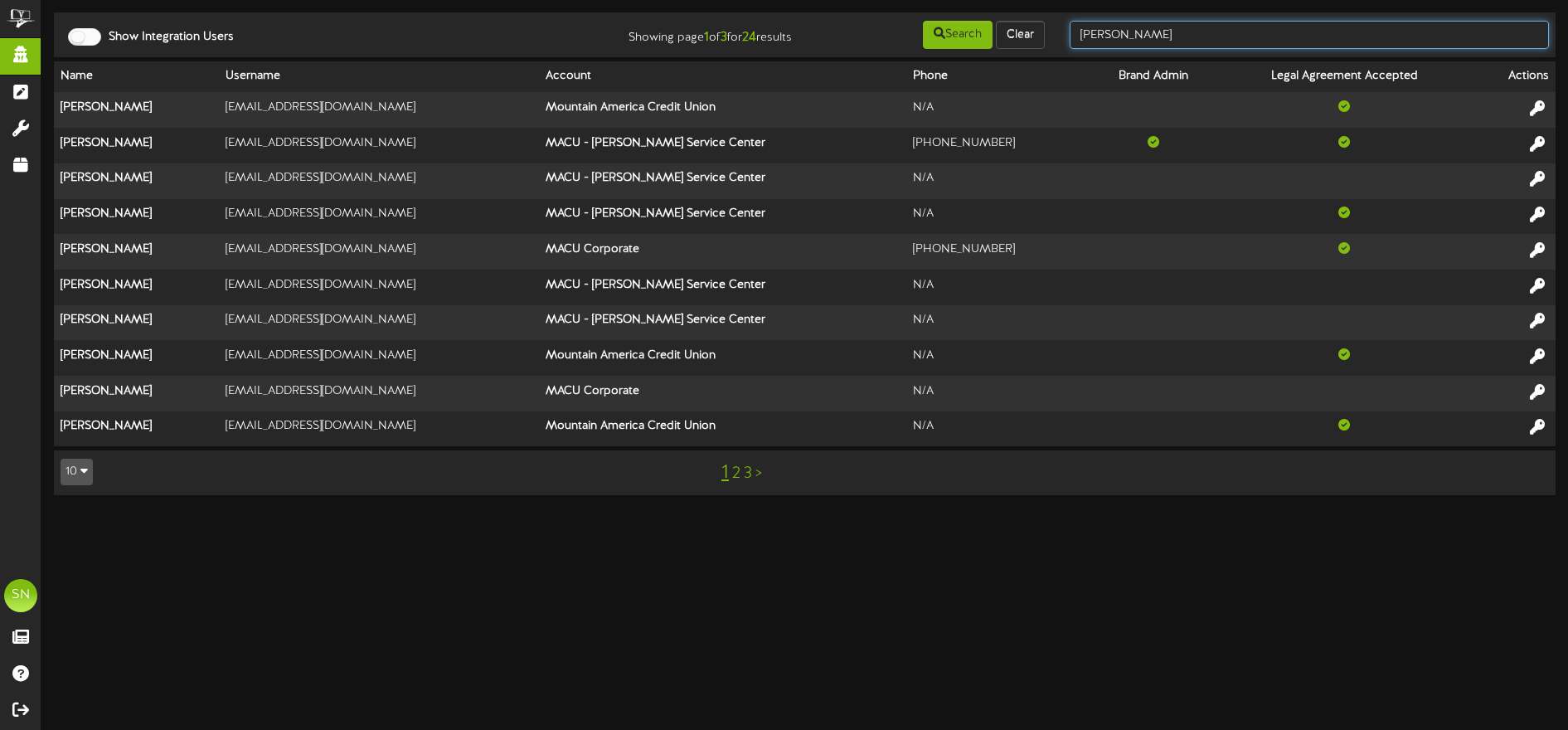 type on "gentry" 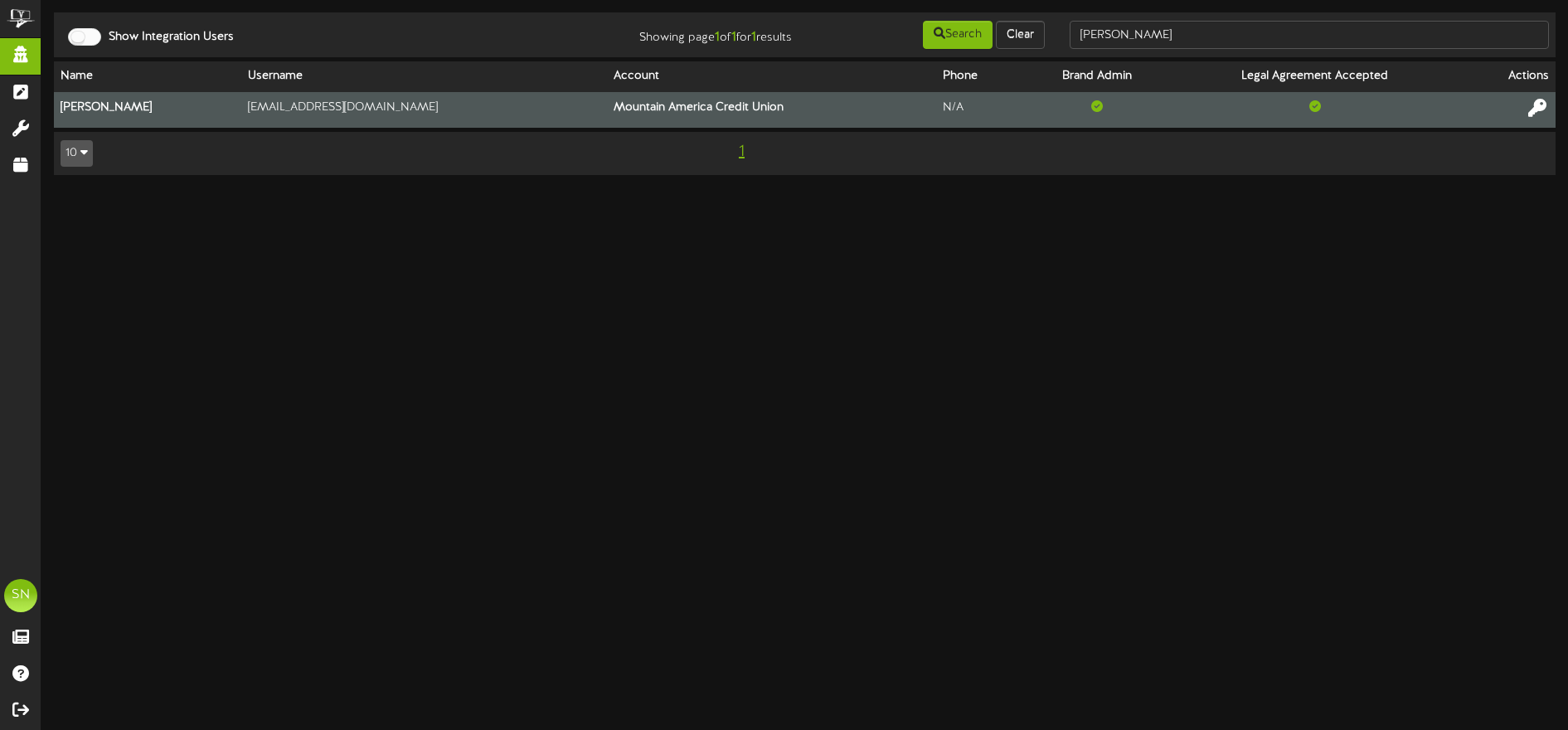 click at bounding box center [1537, 108] 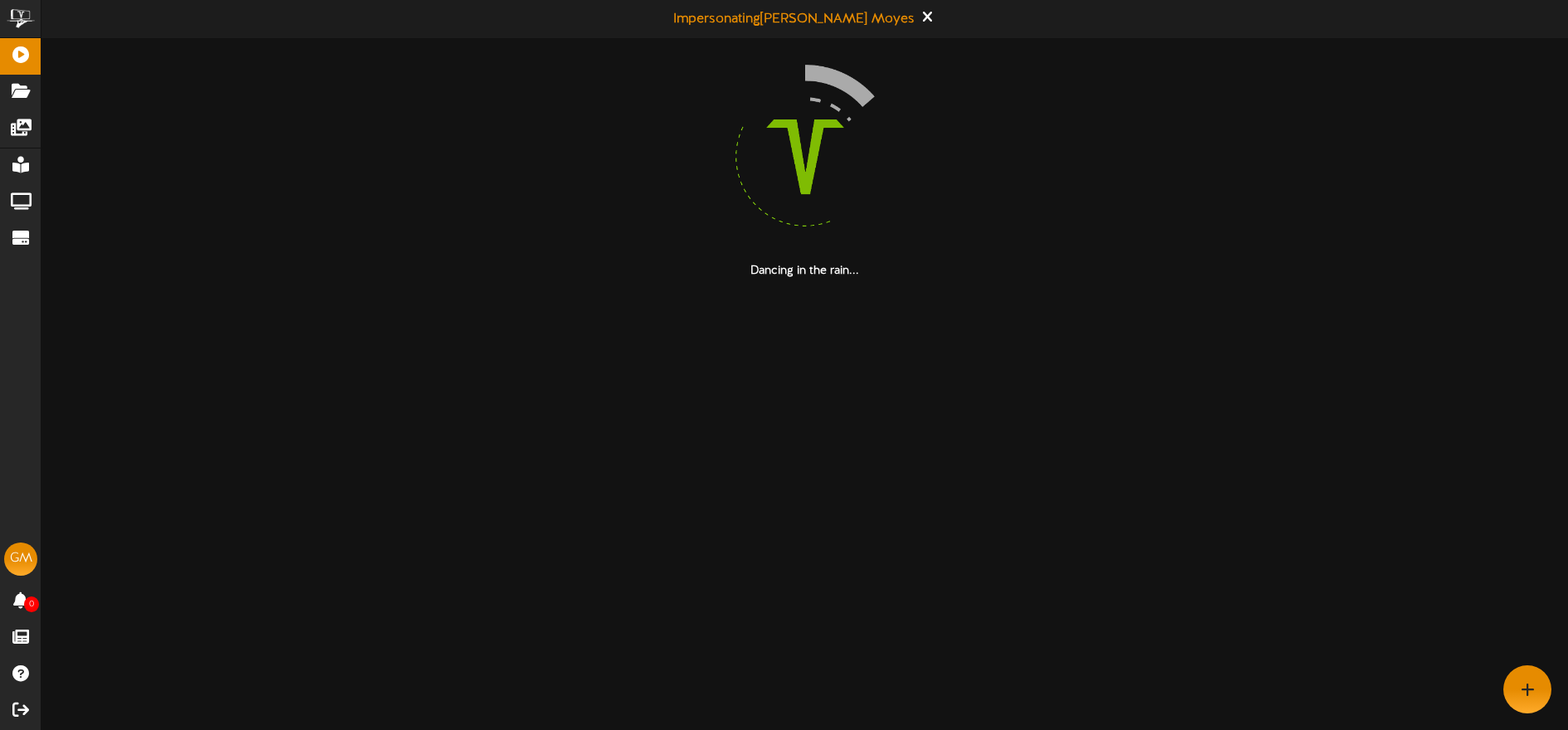 scroll, scrollTop: 0, scrollLeft: 0, axis: both 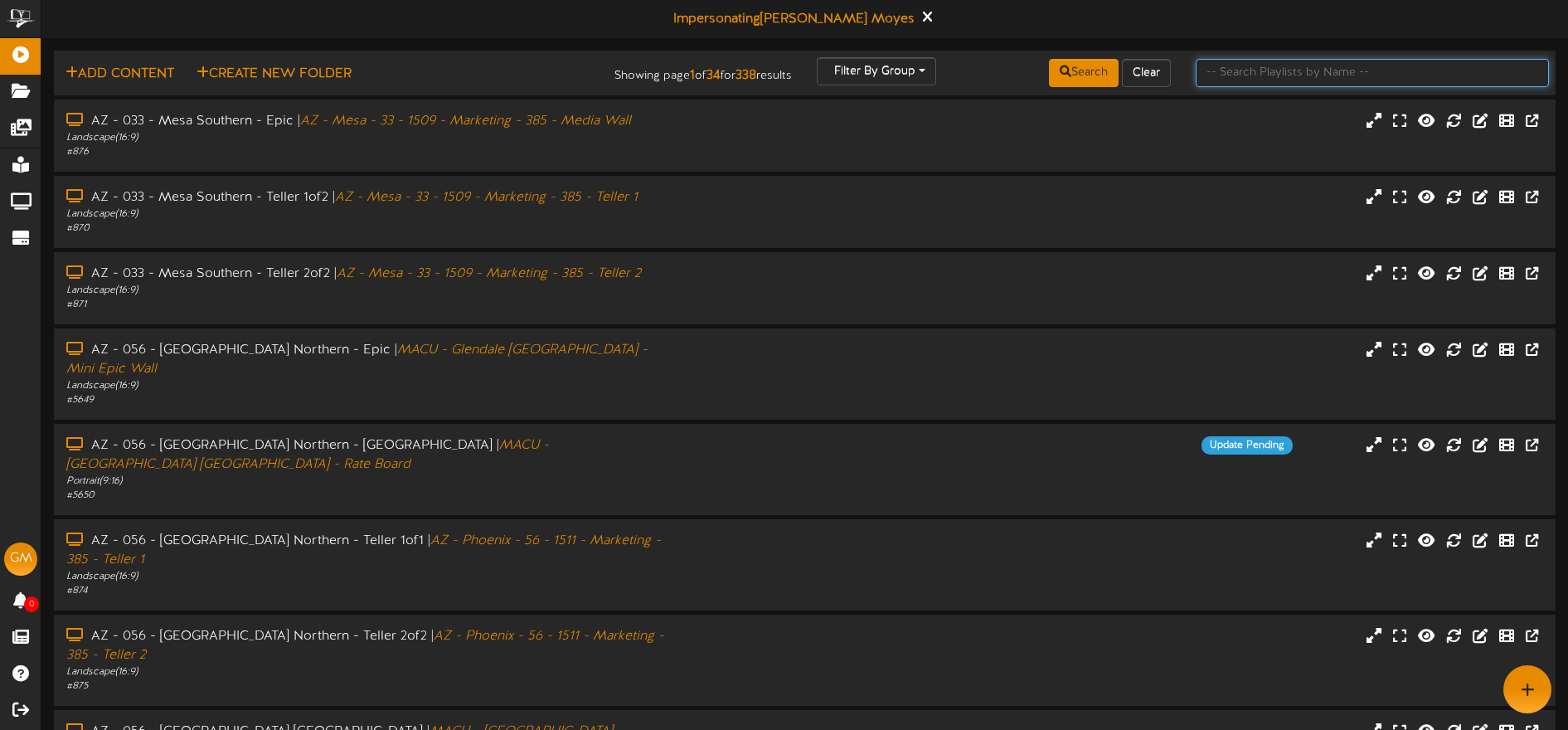 click at bounding box center (1372, 73) 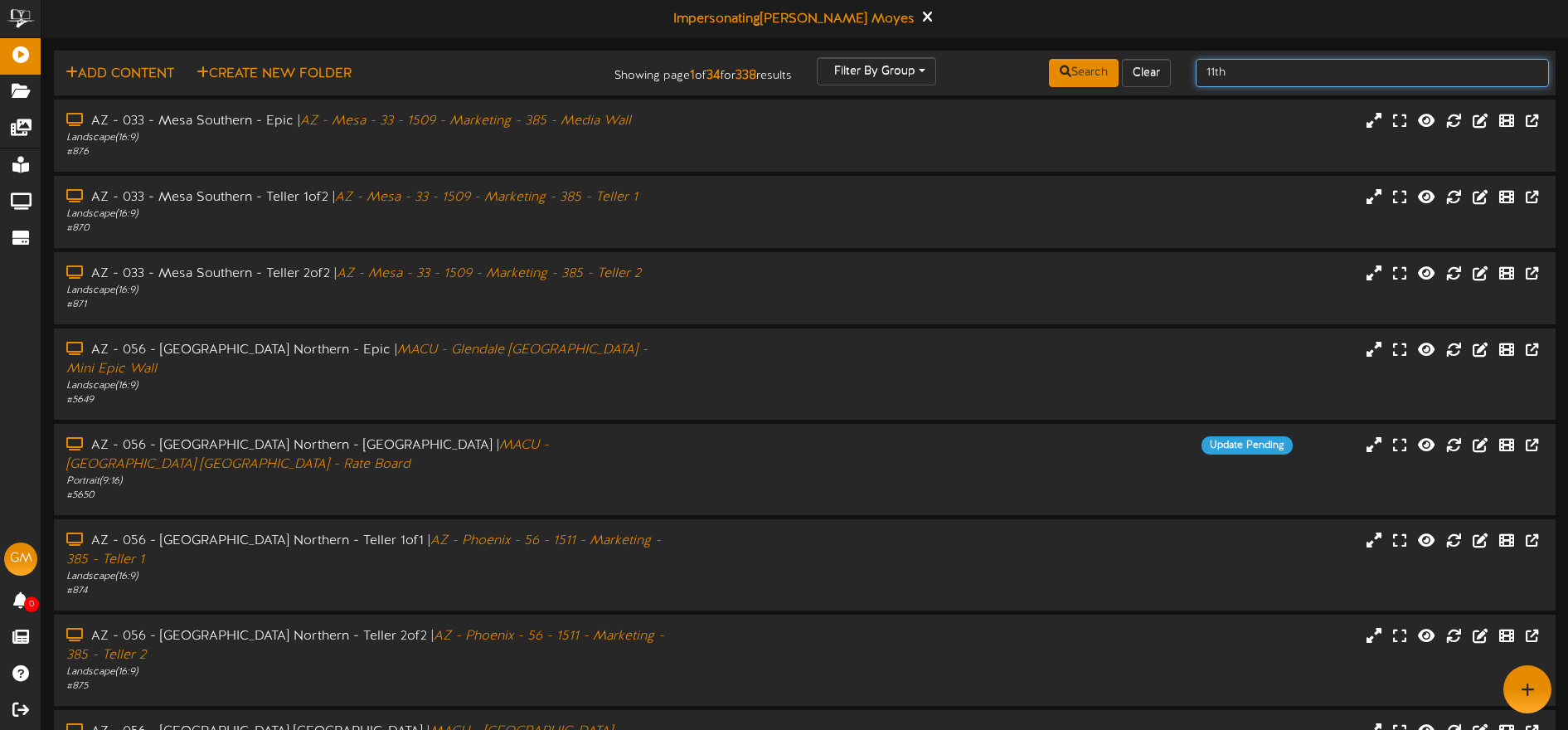 type on "11th" 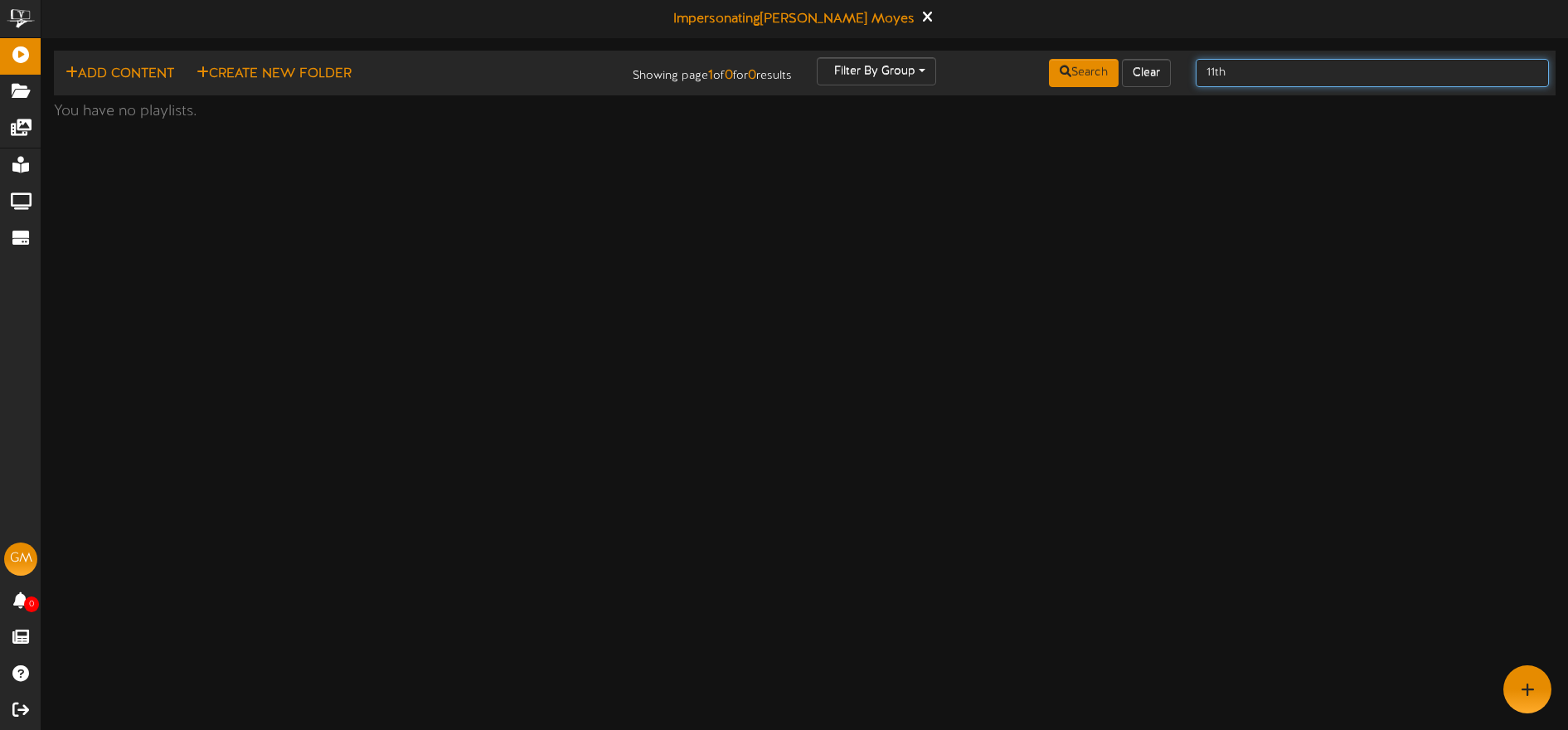 drag, startPoint x: 1260, startPoint y: 75, endPoint x: 1200, endPoint y: 71, distance: 60.13319 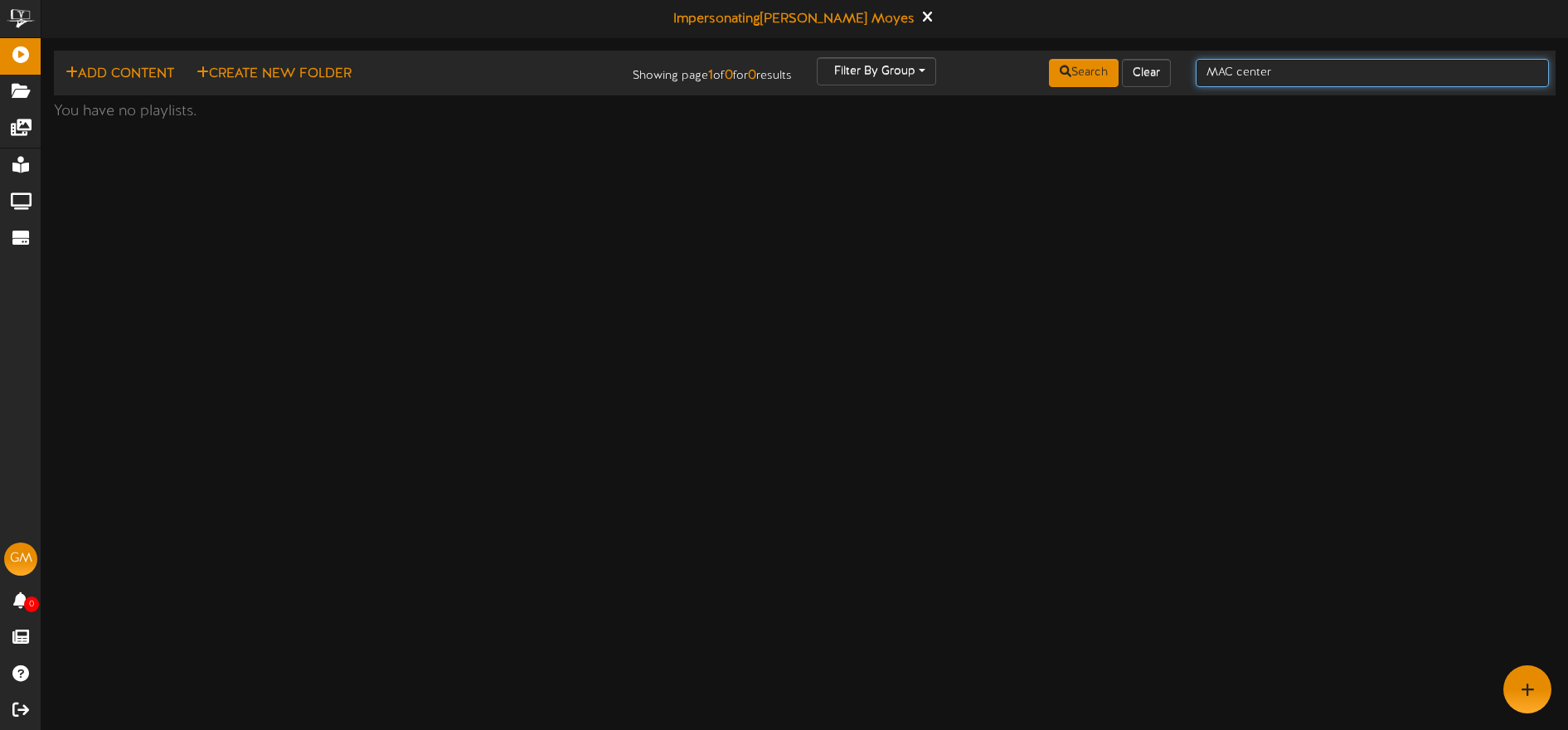 type on "MAC center" 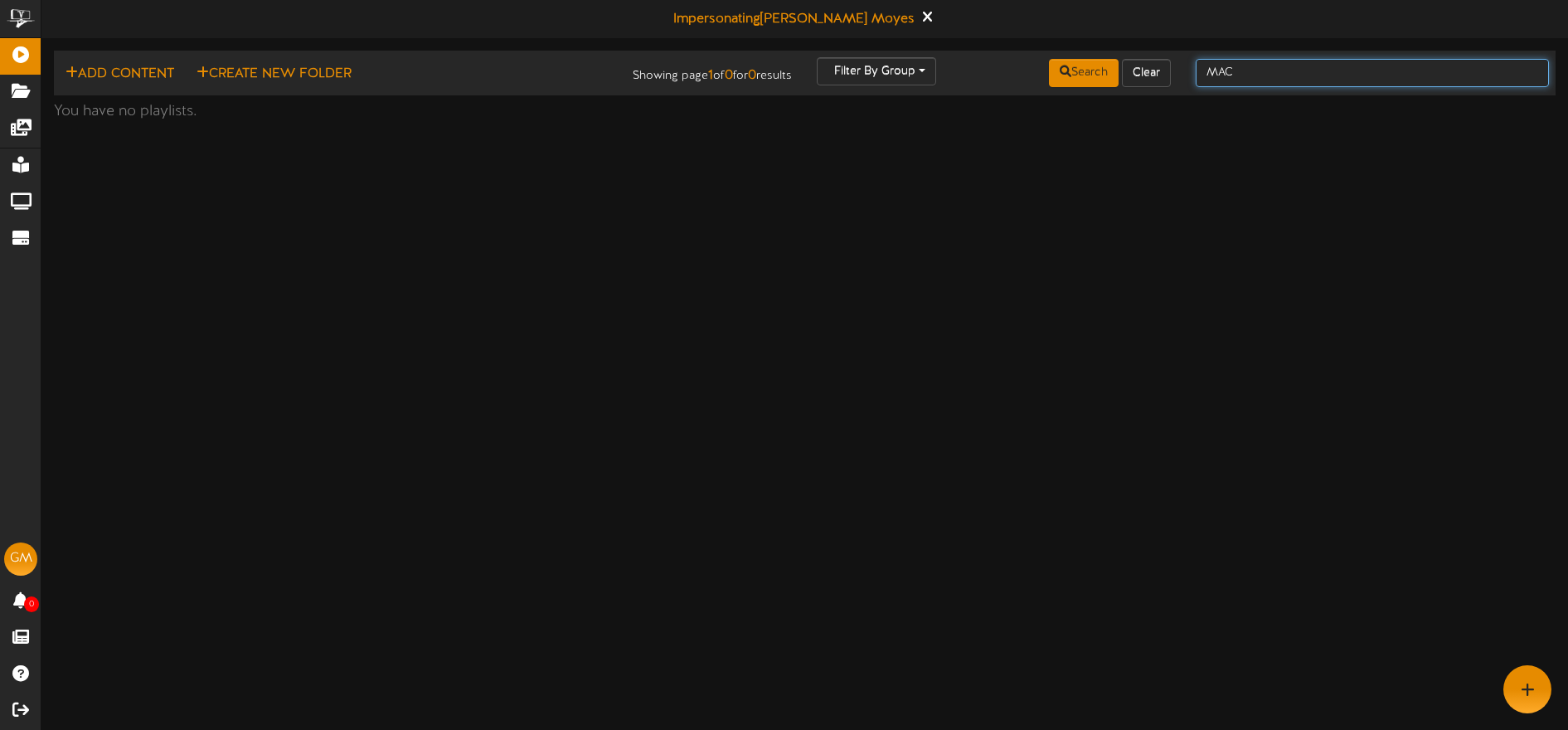 type on "MAC" 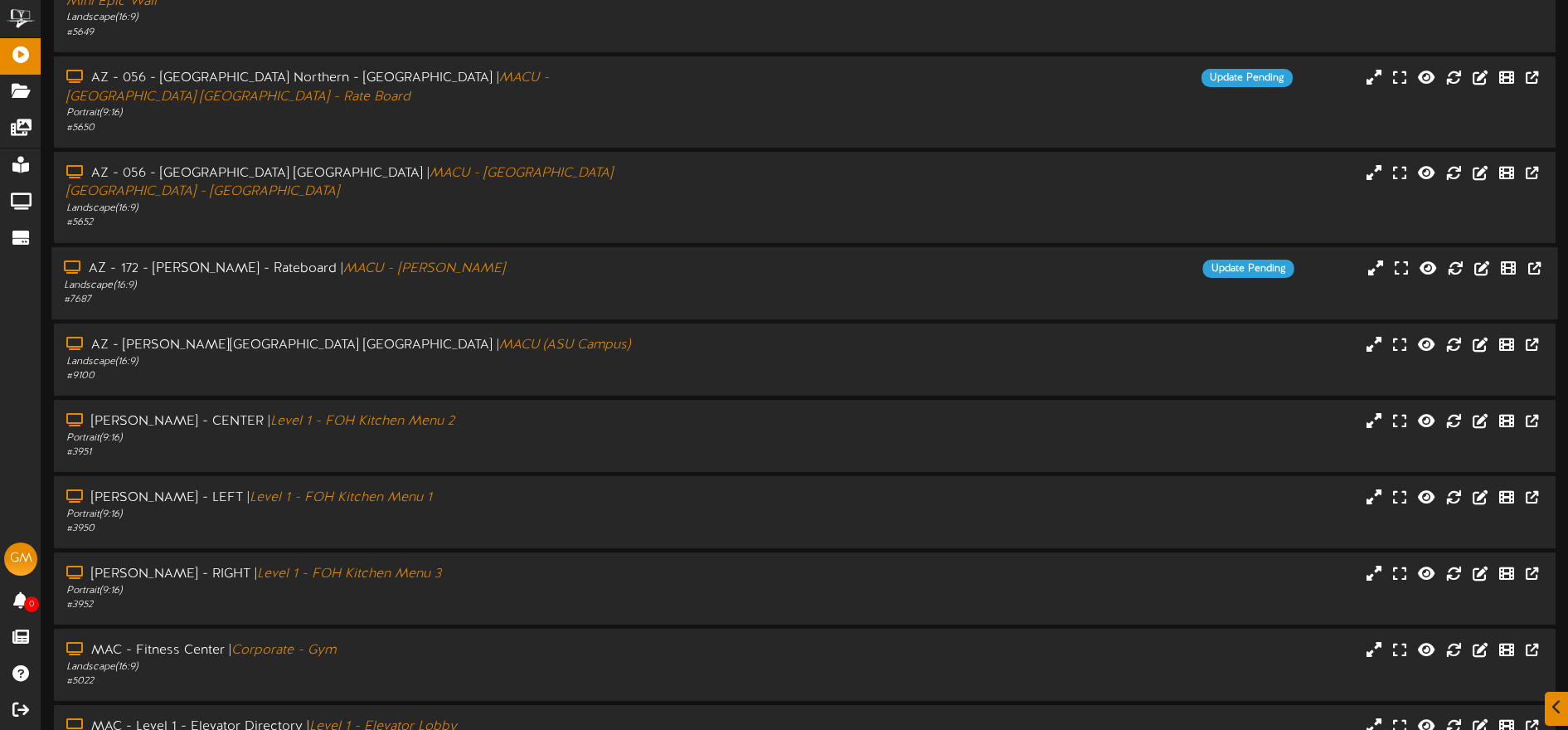 scroll, scrollTop: 197, scrollLeft: 0, axis: vertical 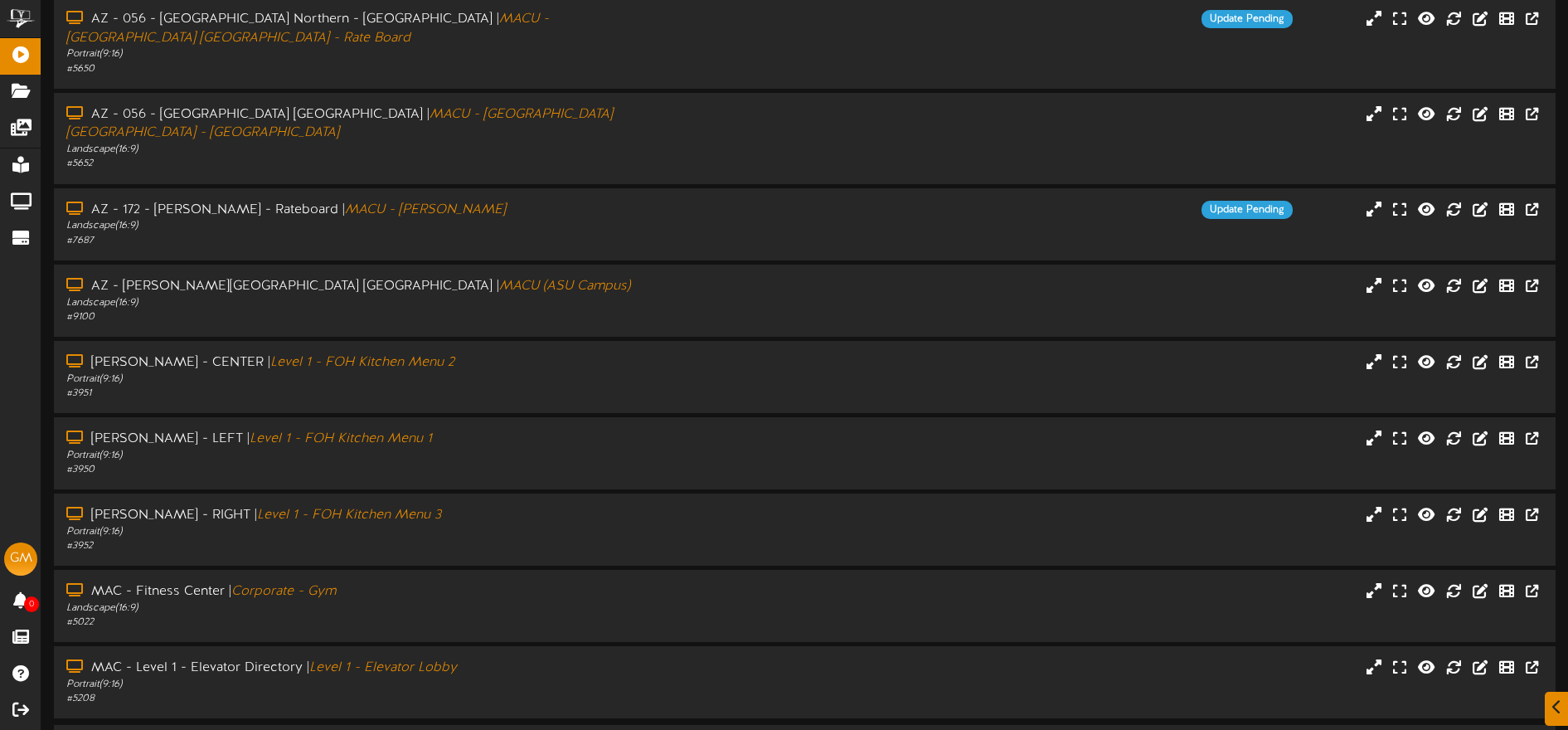 click on "2" at bounding box center [717, 748] 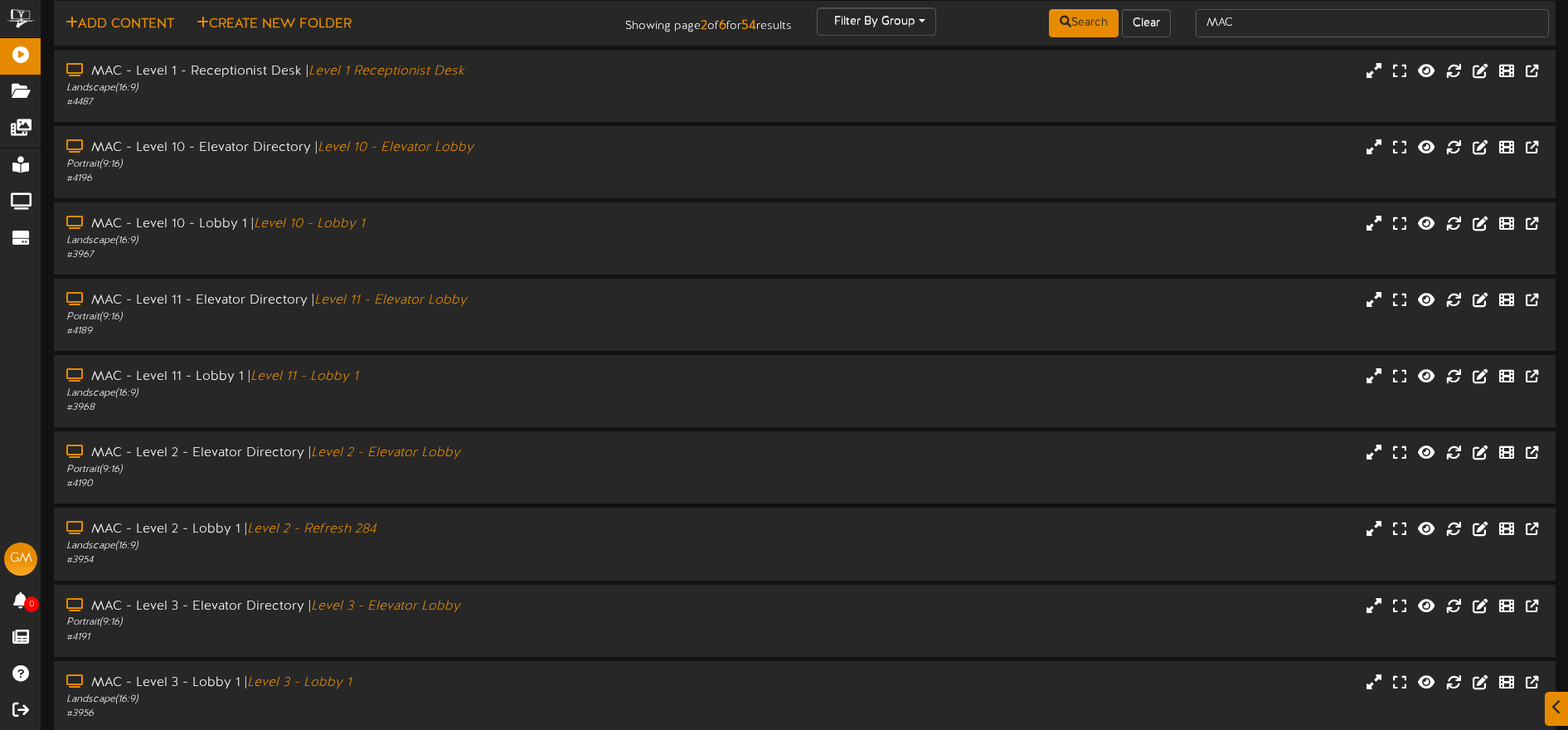 scroll, scrollTop: 58, scrollLeft: 0, axis: vertical 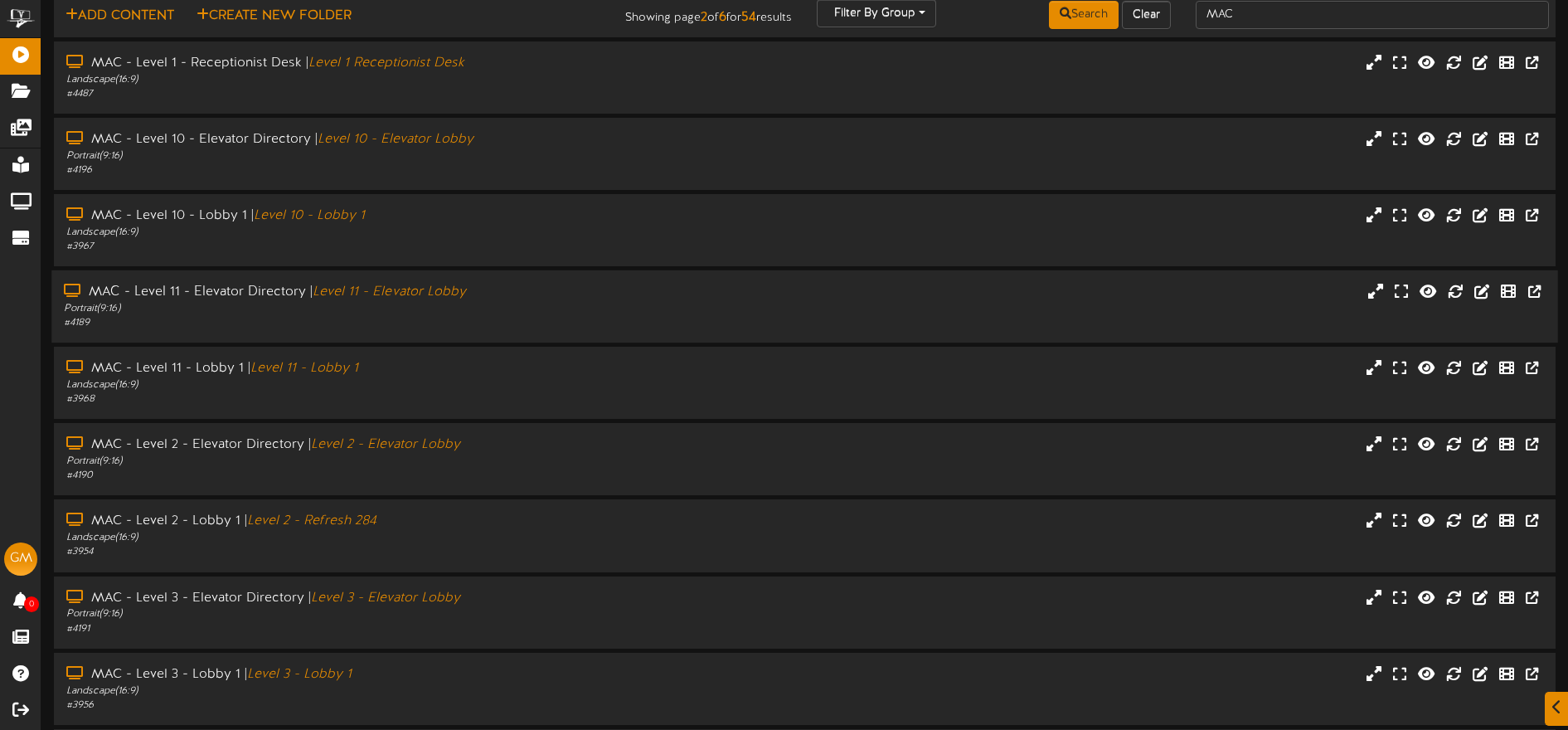 click on "# 4189" at bounding box center [365, 323] 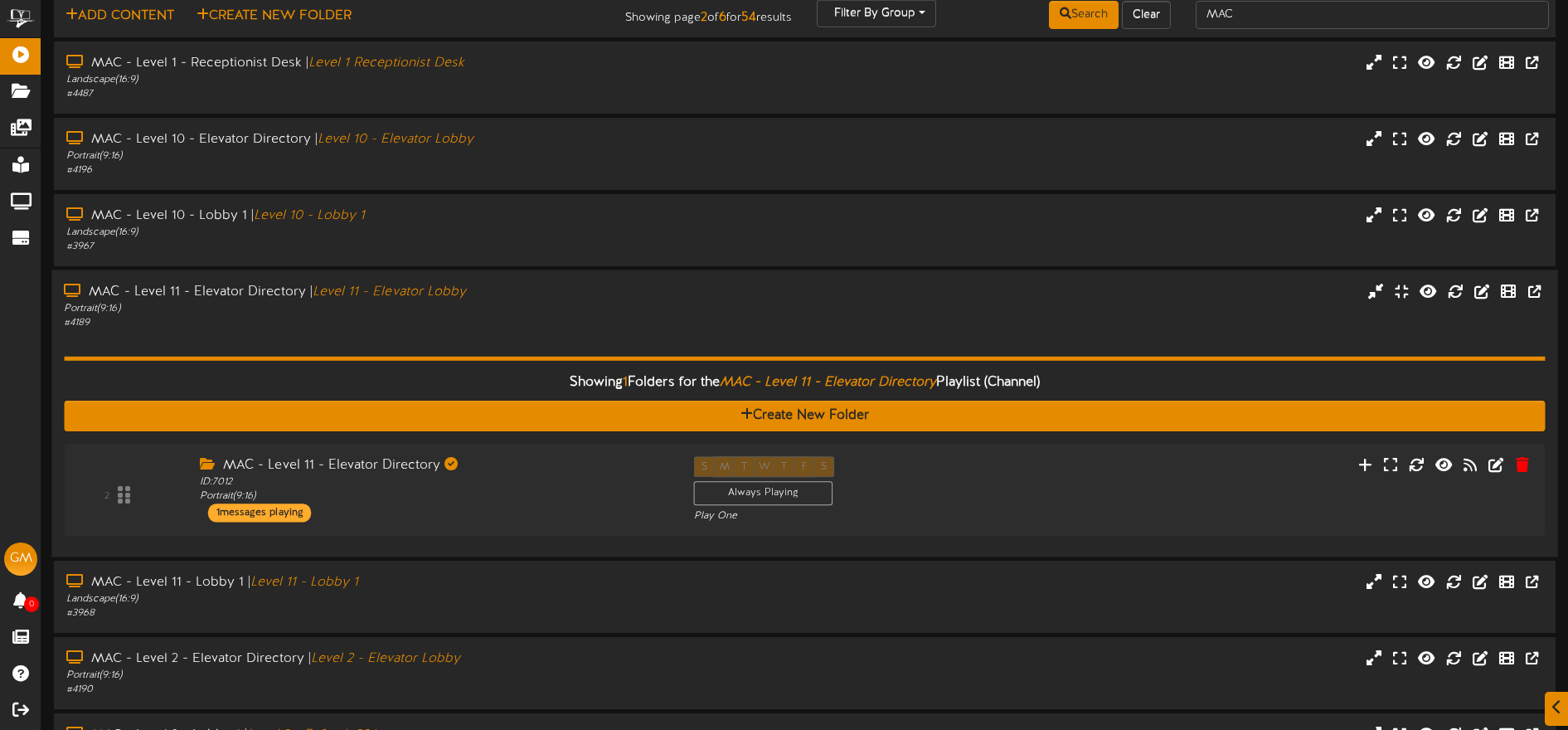 click on "# 4189" at bounding box center (365, 323) 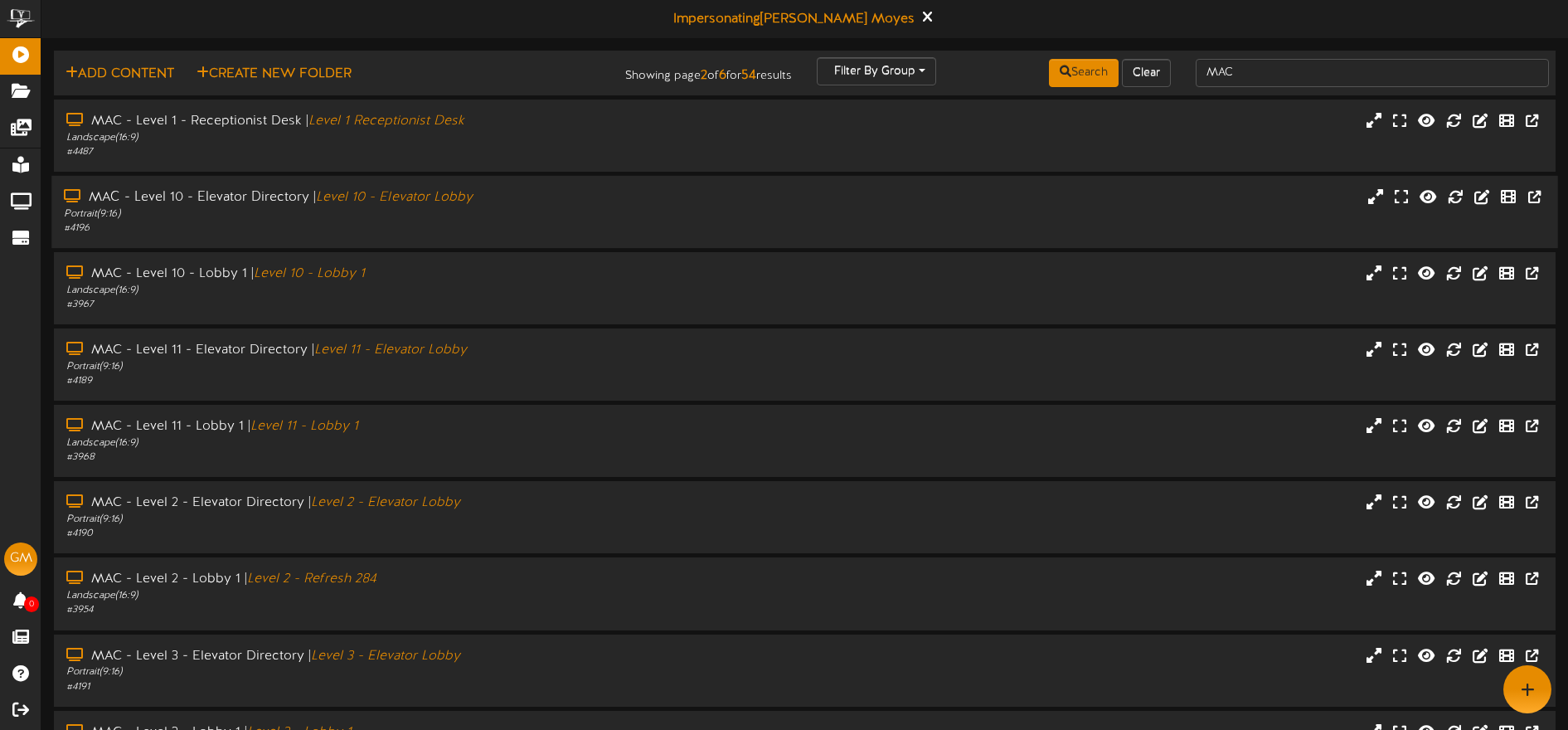 scroll, scrollTop: 27, scrollLeft: 0, axis: vertical 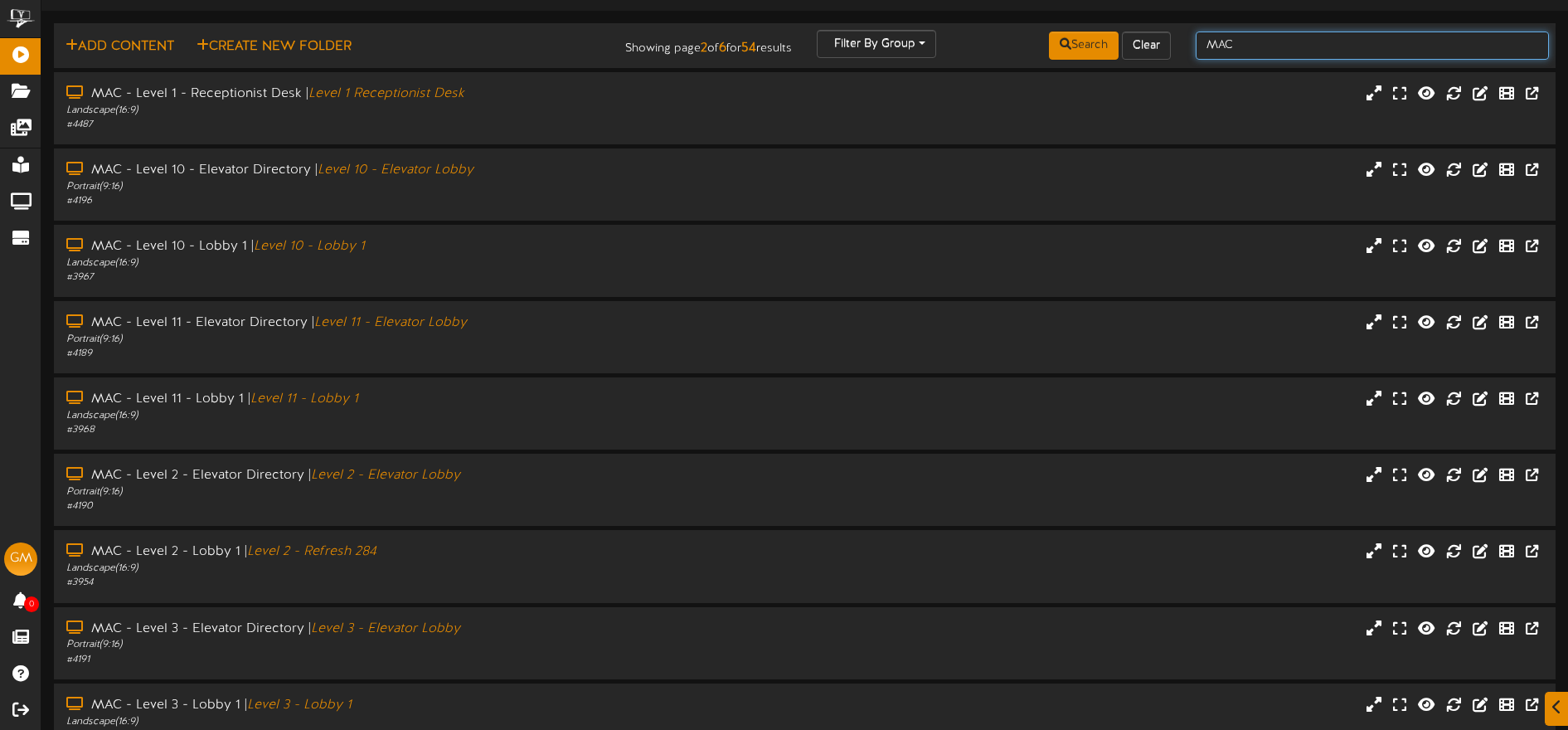 click on "MAC" at bounding box center [1372, 46] 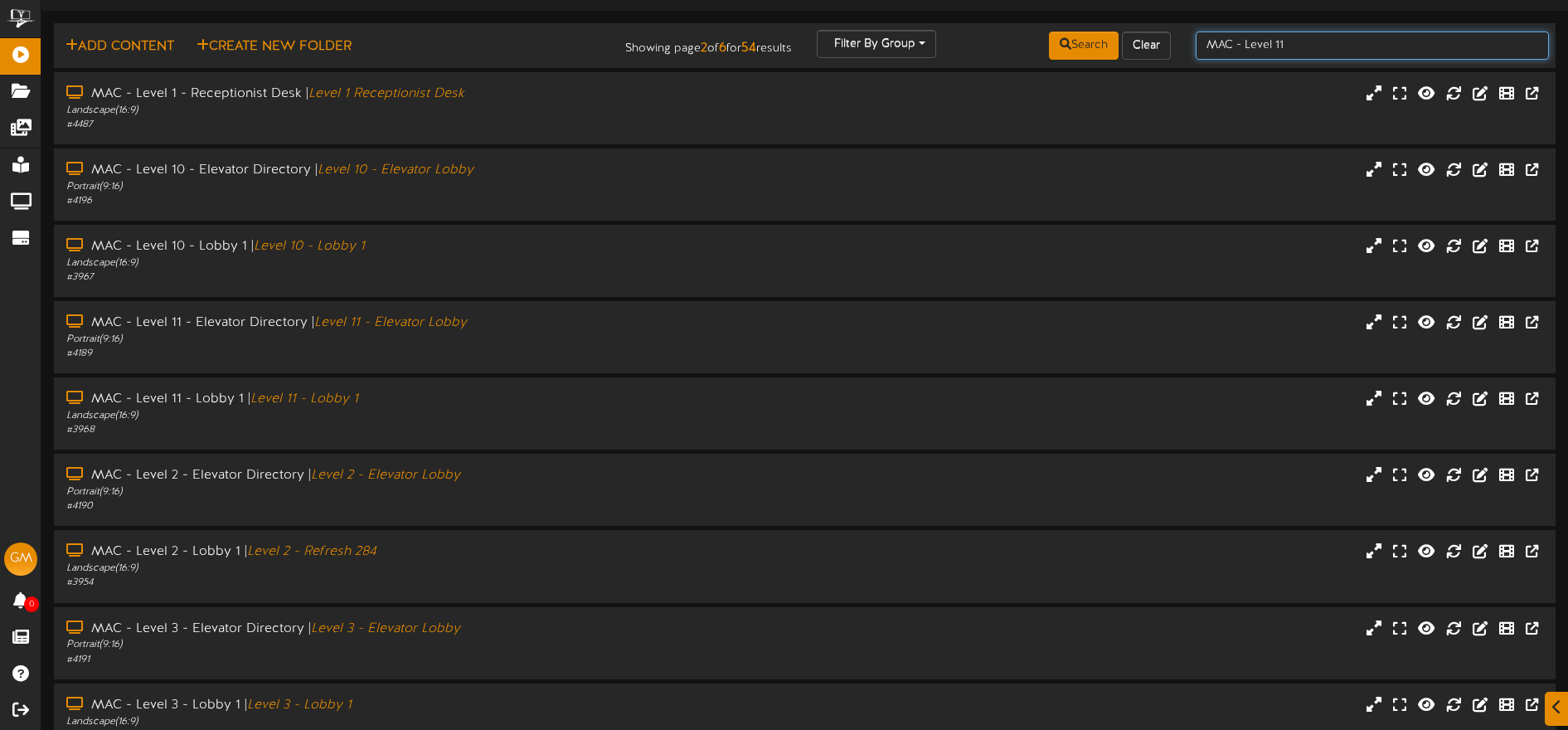 type on "MAC - Level 11" 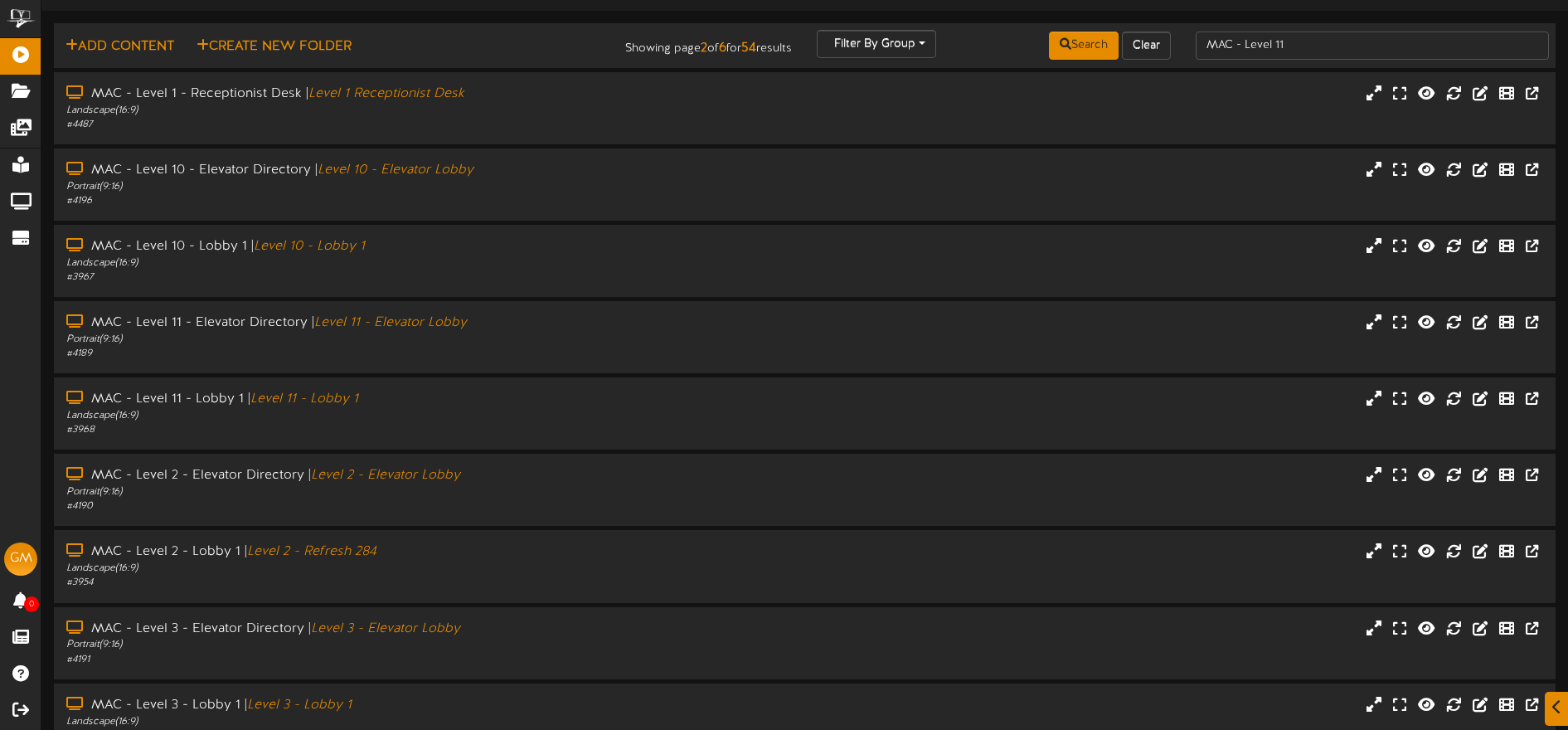 scroll, scrollTop: 0, scrollLeft: 0, axis: both 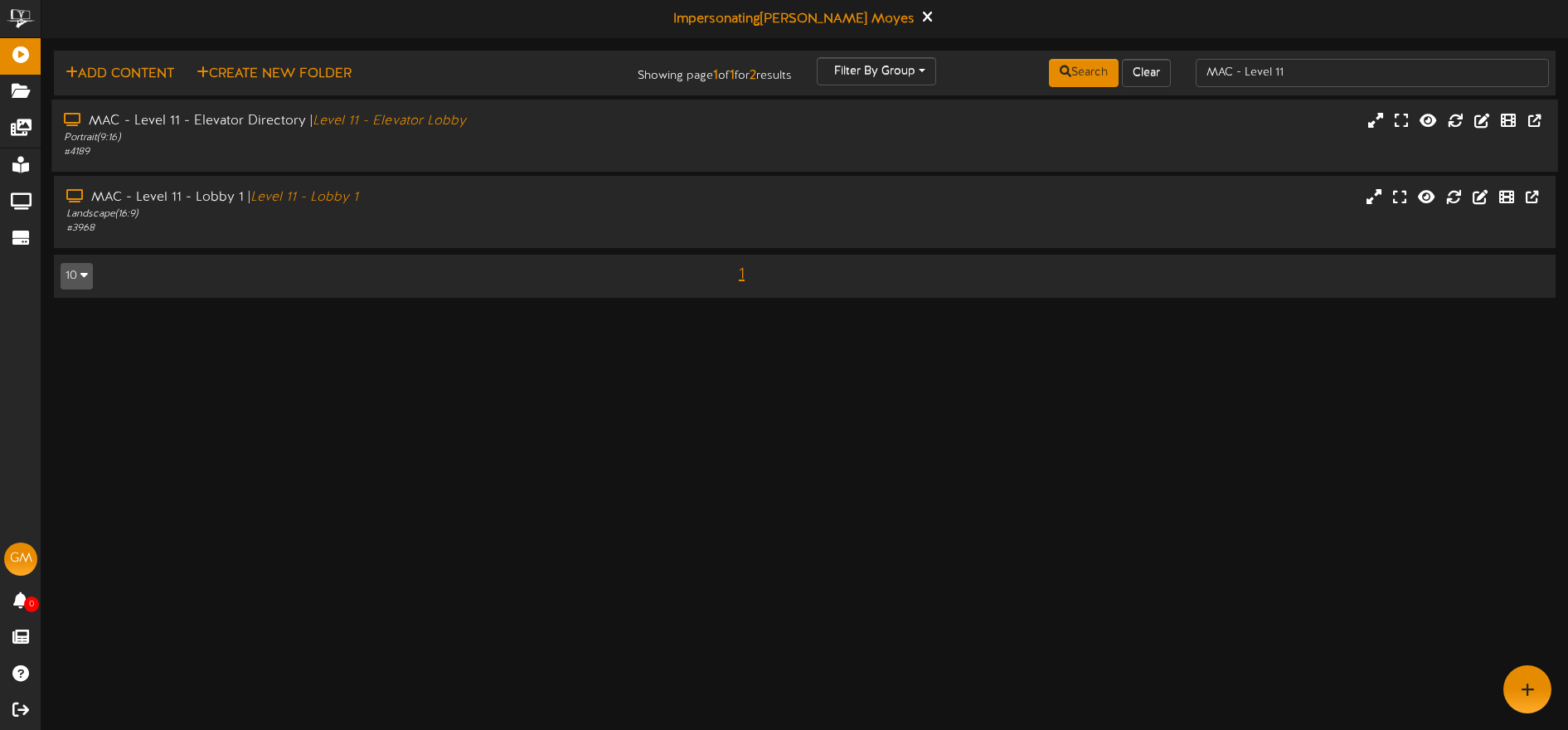 click on "# 4189" at bounding box center [365, 152] 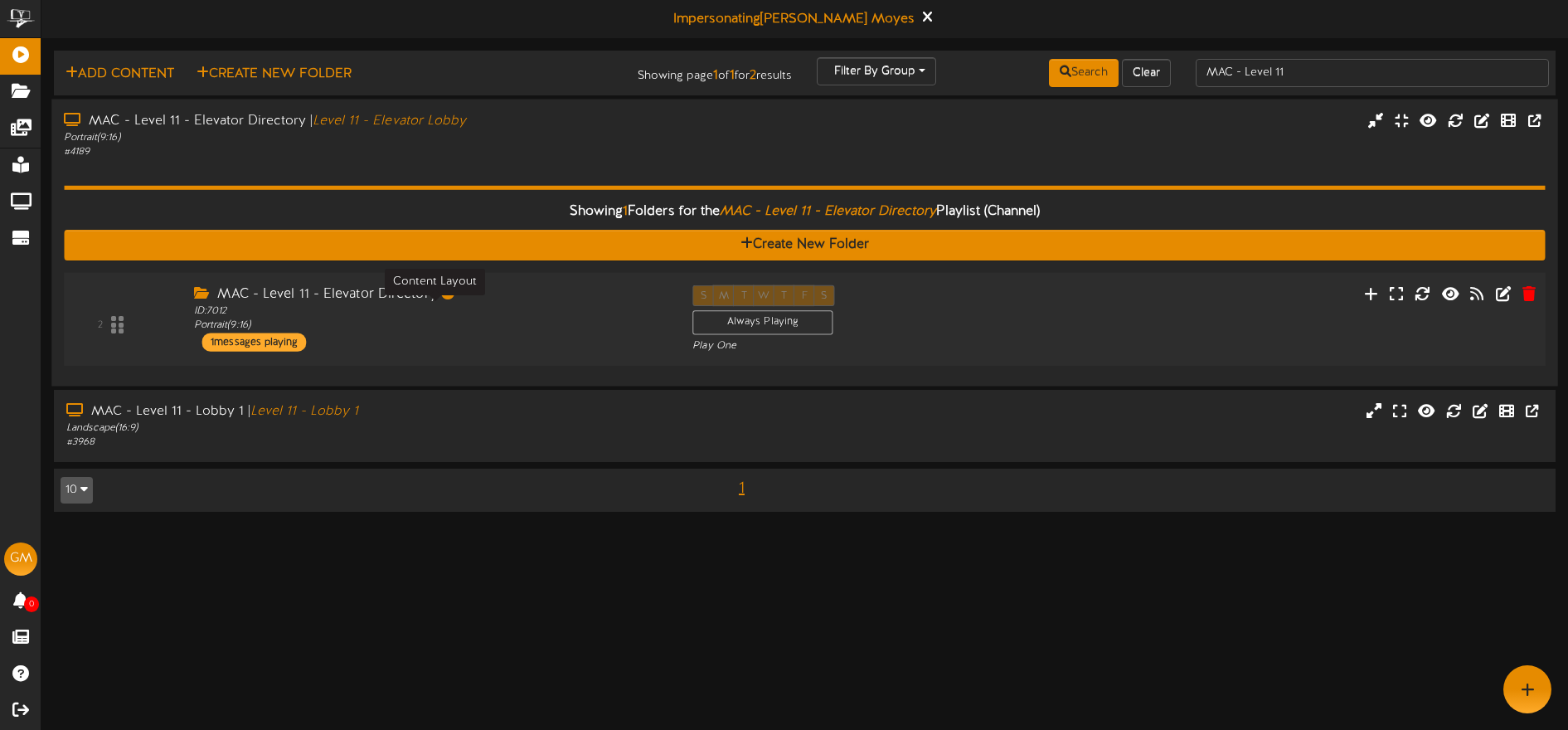 click on "ID:  7012
Portrait  ( 9:16 )" at bounding box center [430, 318] 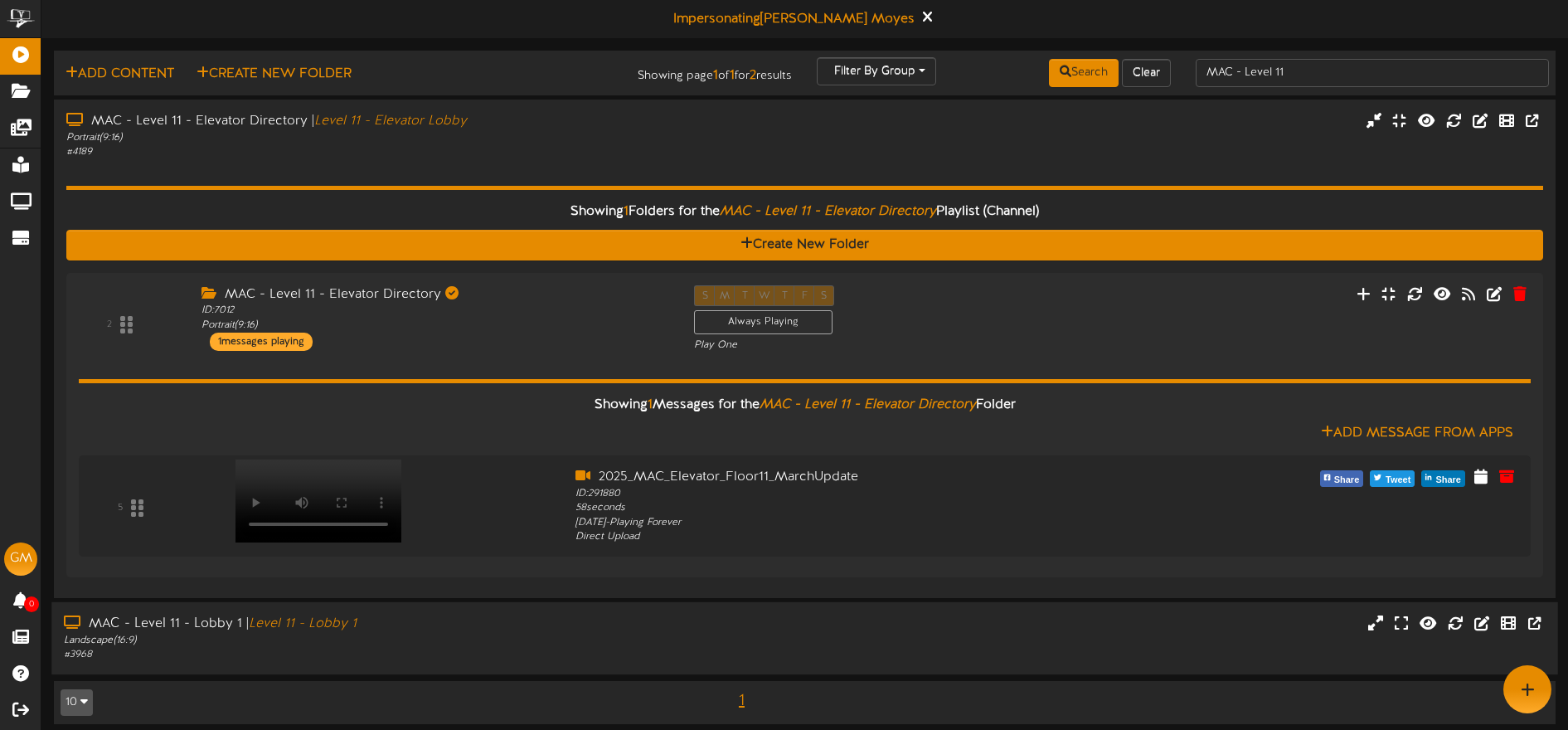 click on "Landscape  ( 16:9 )" at bounding box center (365, 640) 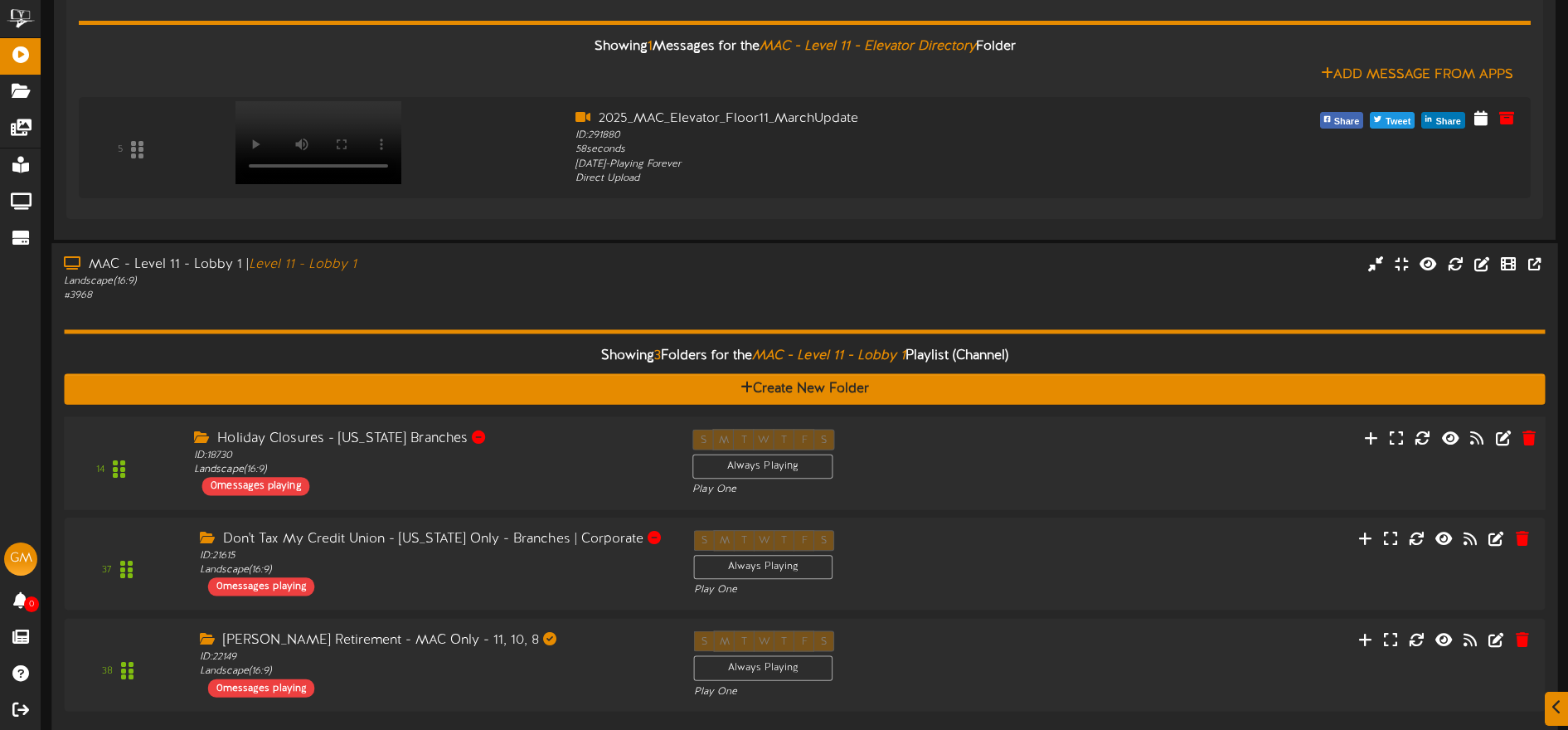 scroll, scrollTop: 426, scrollLeft: 0, axis: vertical 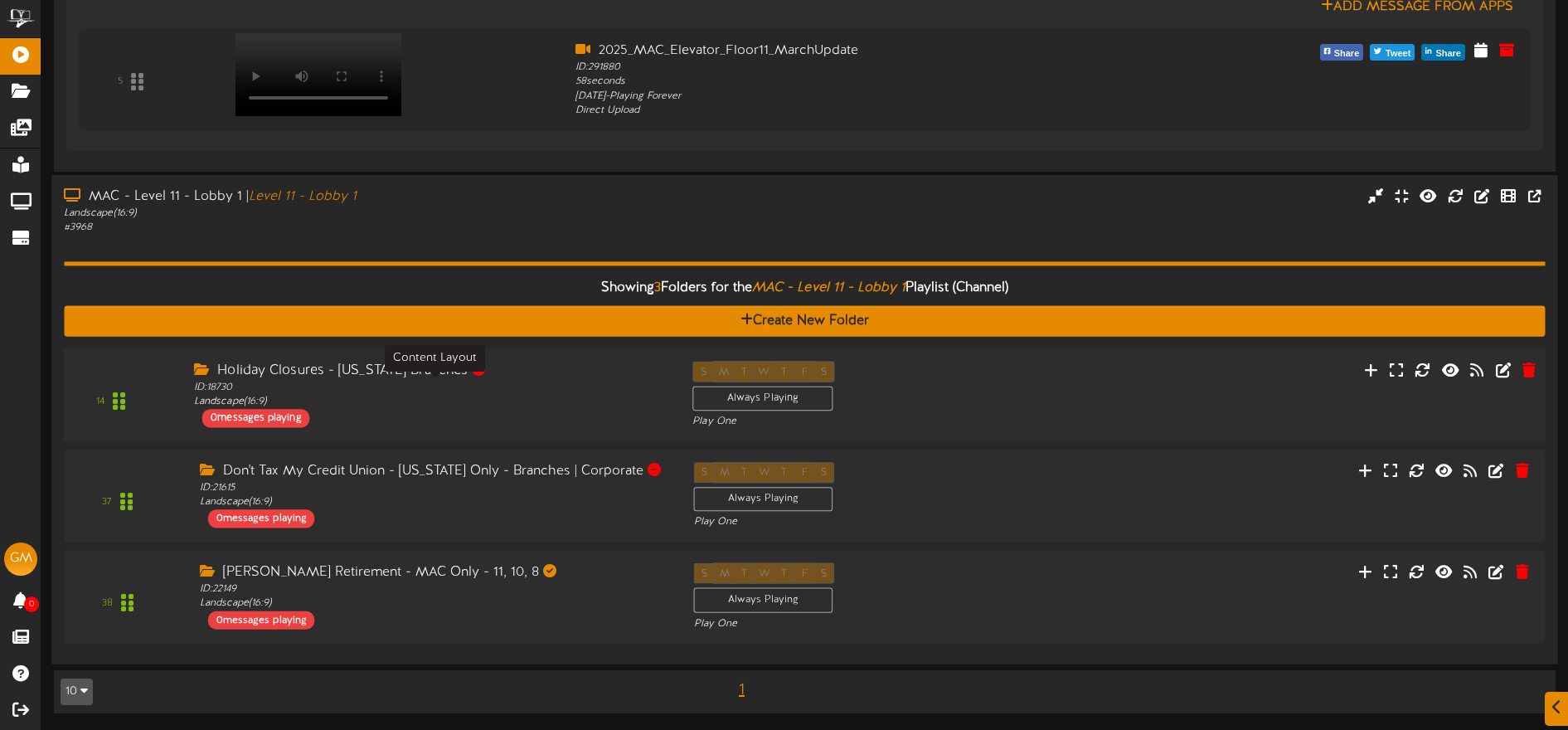 click on "ID:  18730
Landscape  ( 16:9 )" at bounding box center (430, 394) 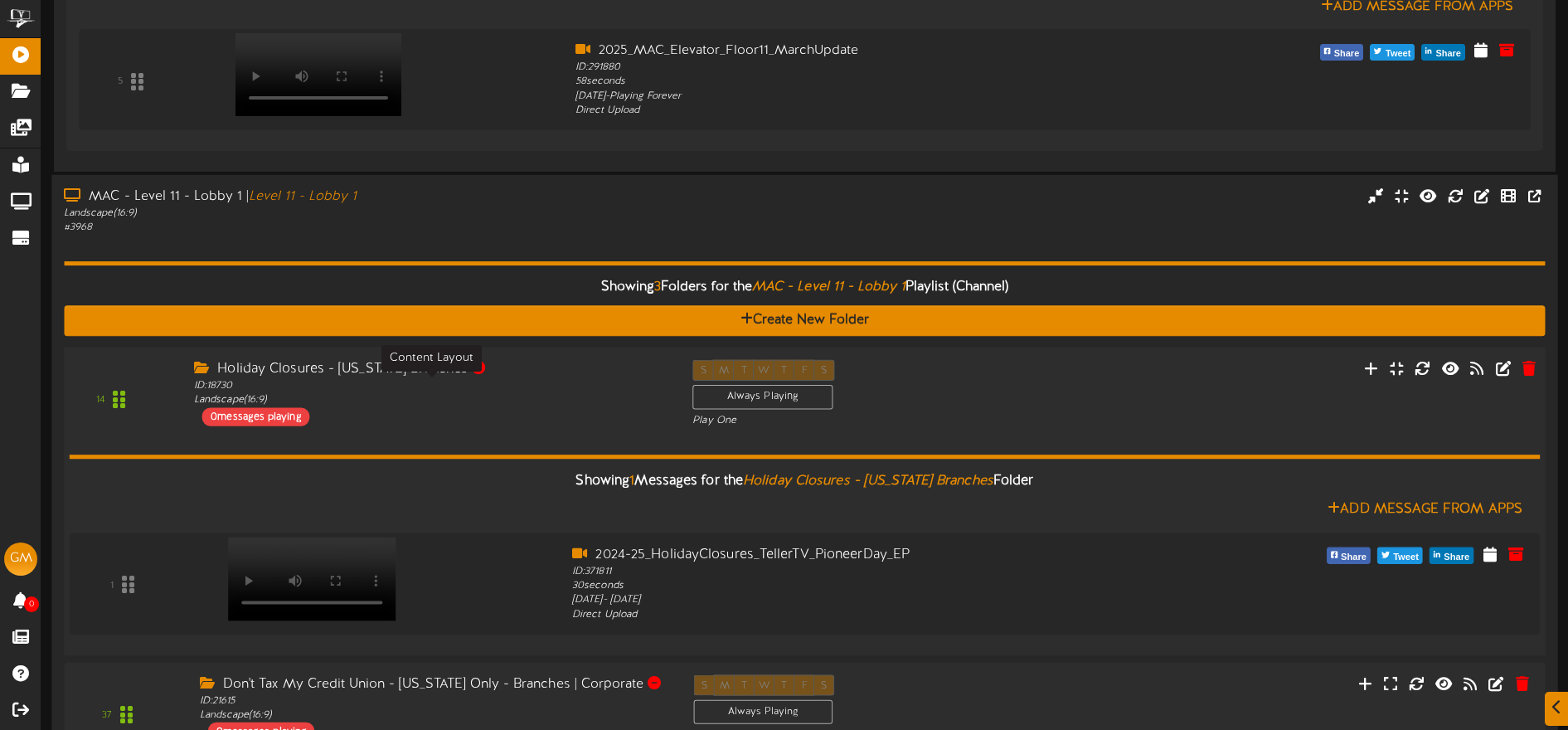 click on "ID:  18730
Landscape  ( 16:9 )" at bounding box center [430, 393] 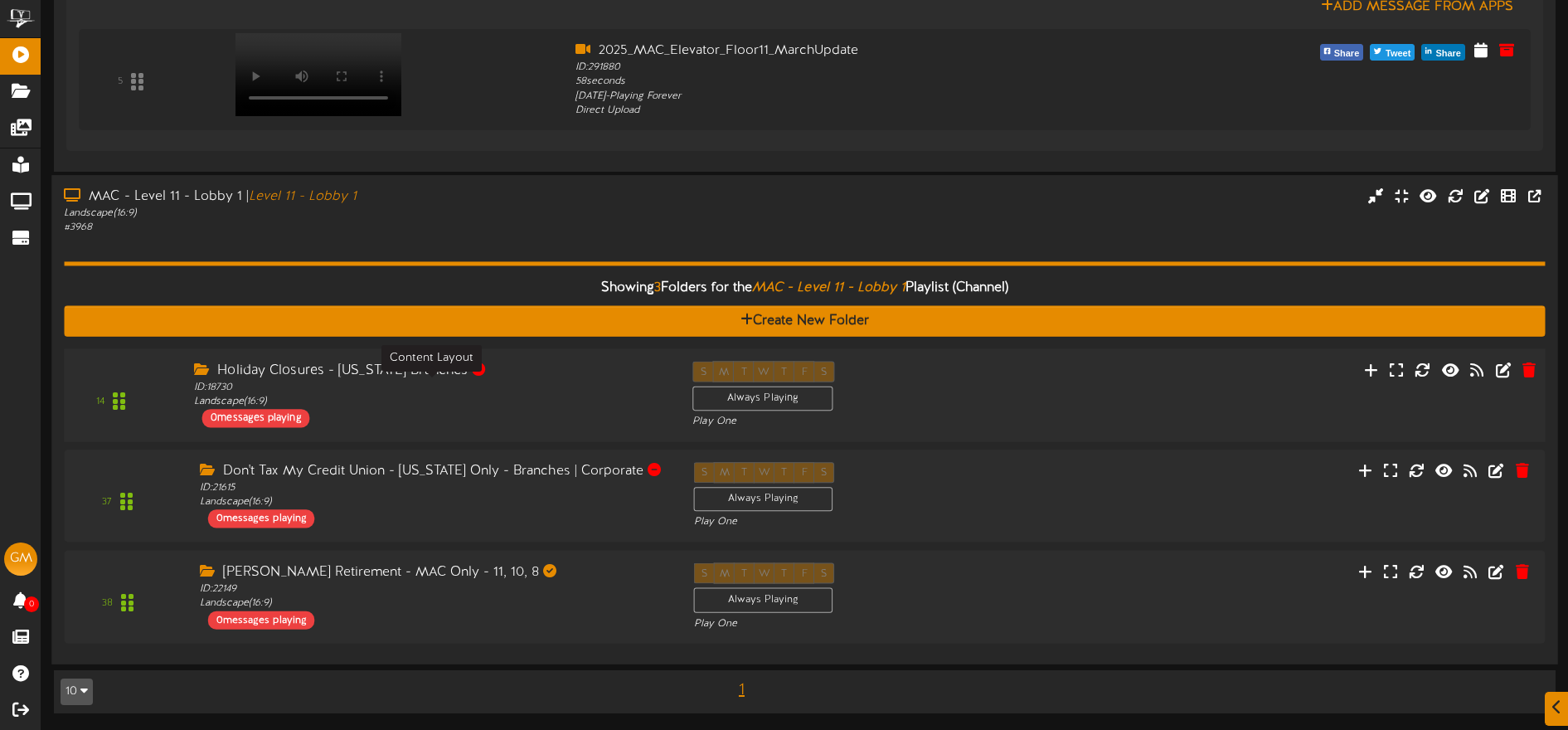 click on "ID:  18730
Landscape  ( 16:9 )" at bounding box center (430, 394) 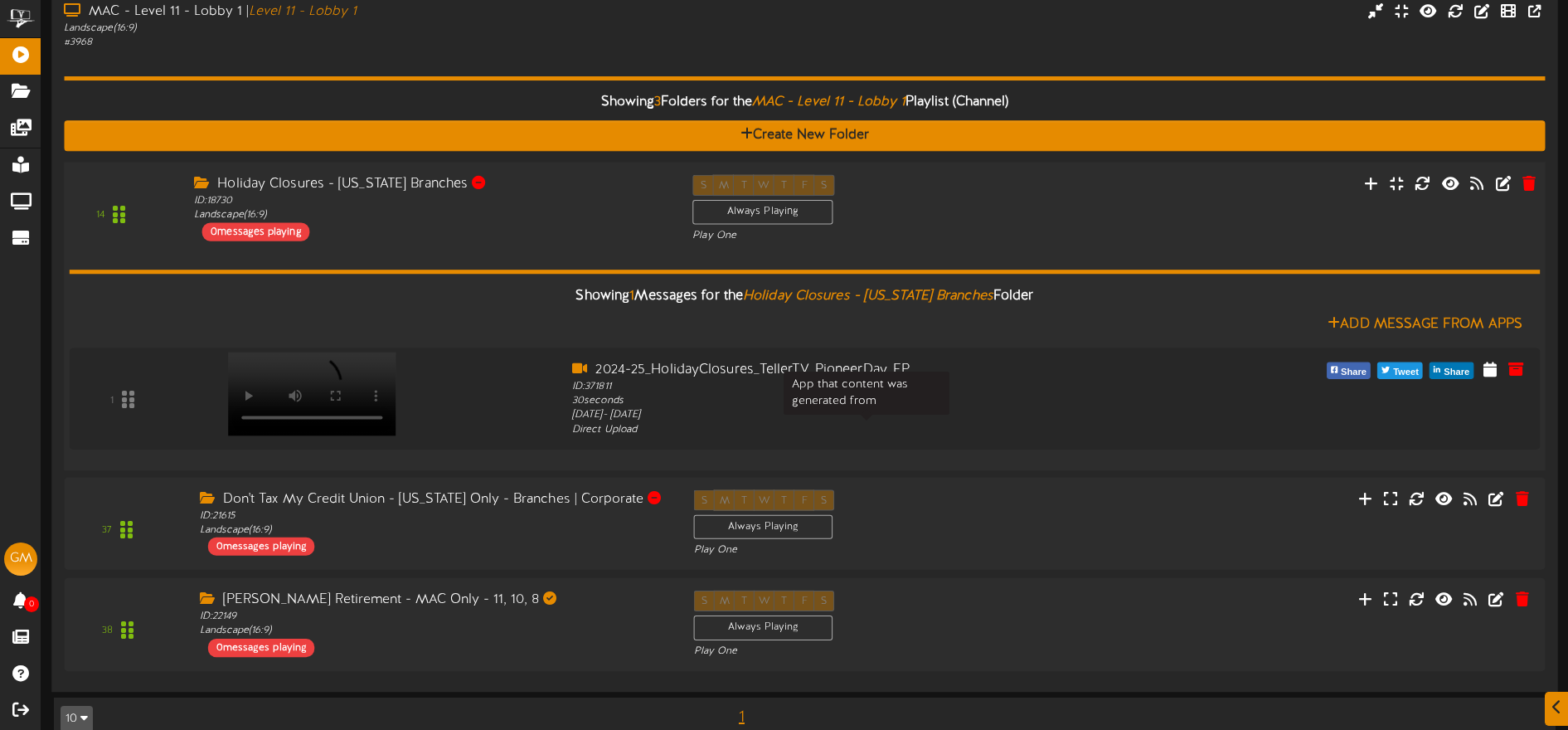 scroll, scrollTop: 639, scrollLeft: 0, axis: vertical 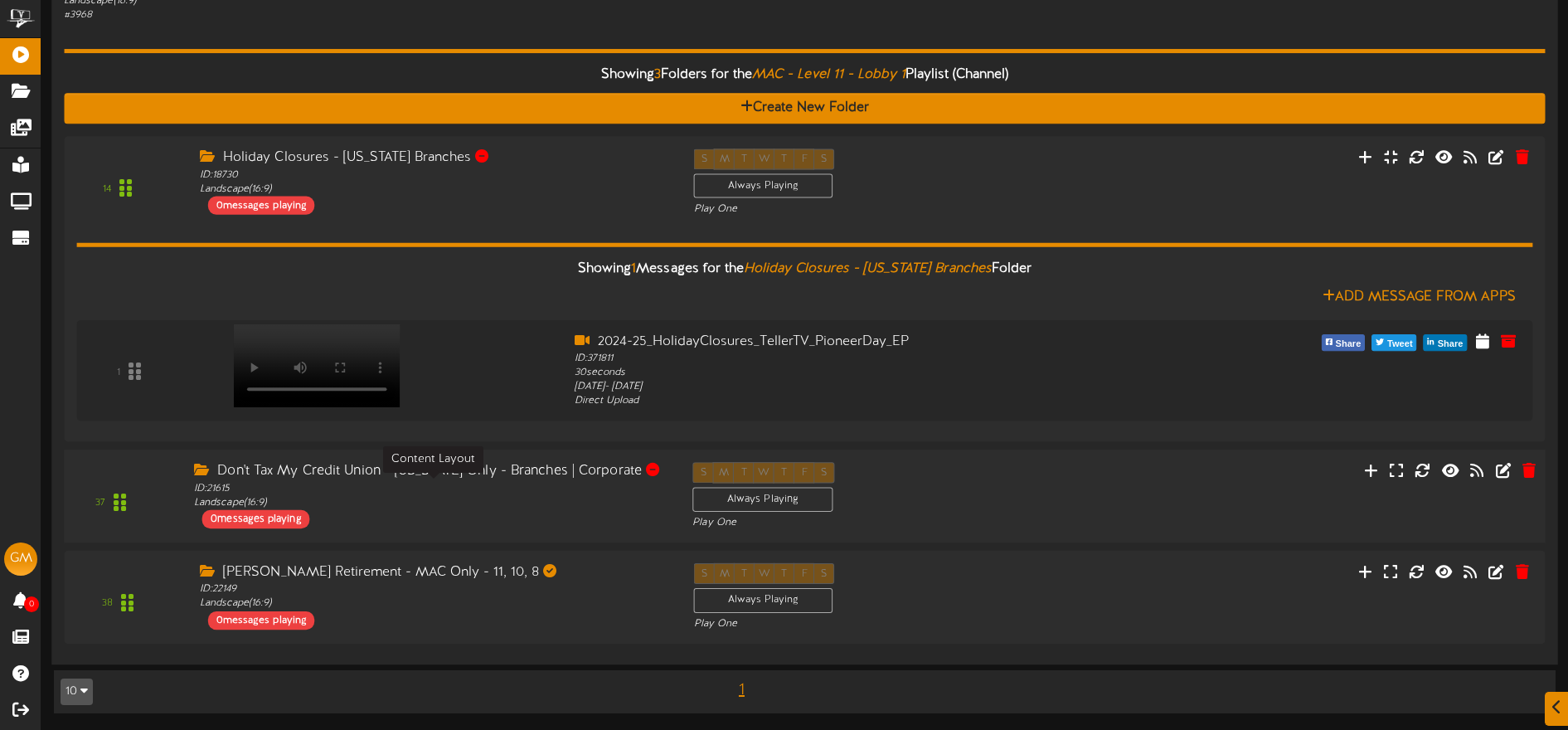 click on "ID:  21615
Landscape  ( 16:9 )" at bounding box center [430, 495] 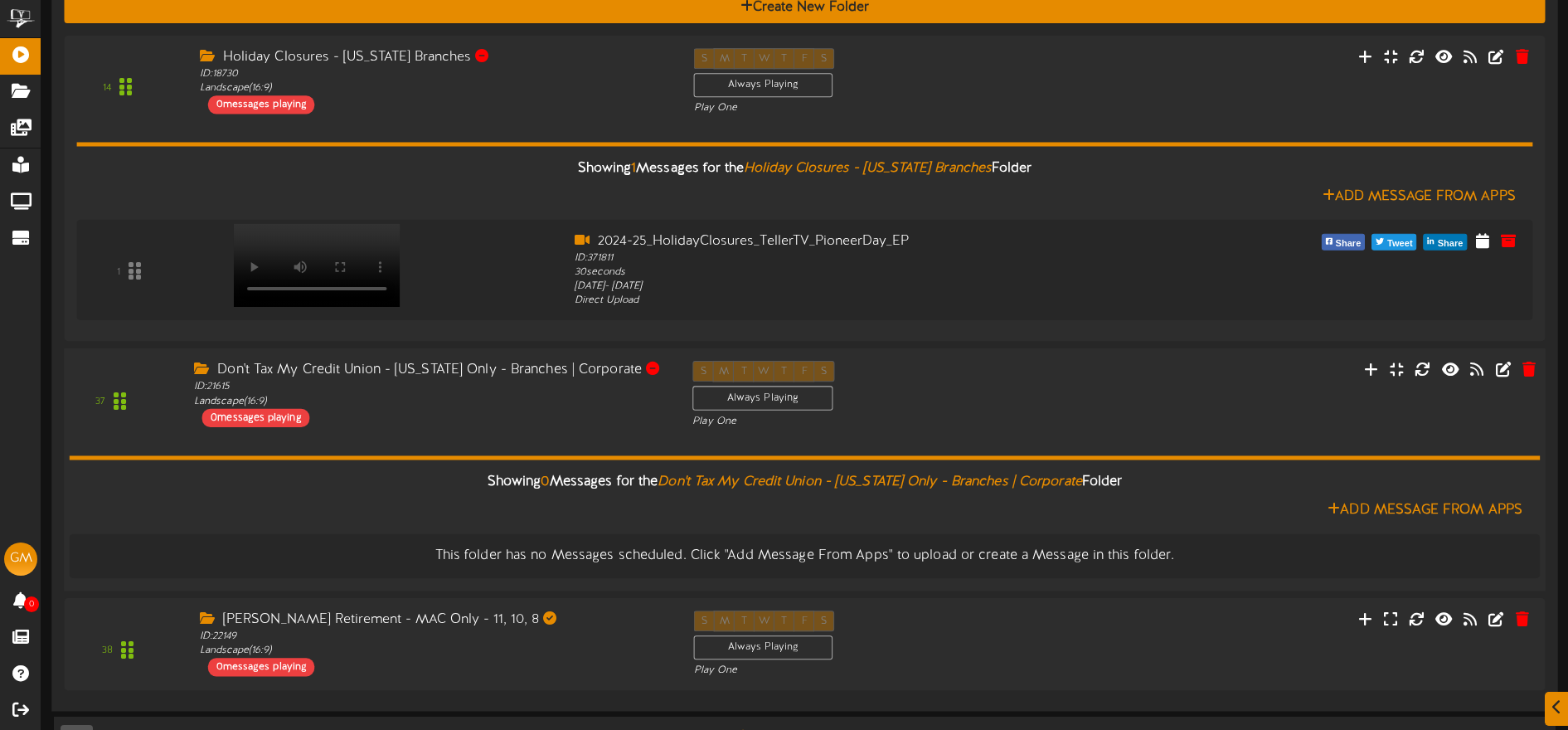 scroll, scrollTop: 771, scrollLeft: 0, axis: vertical 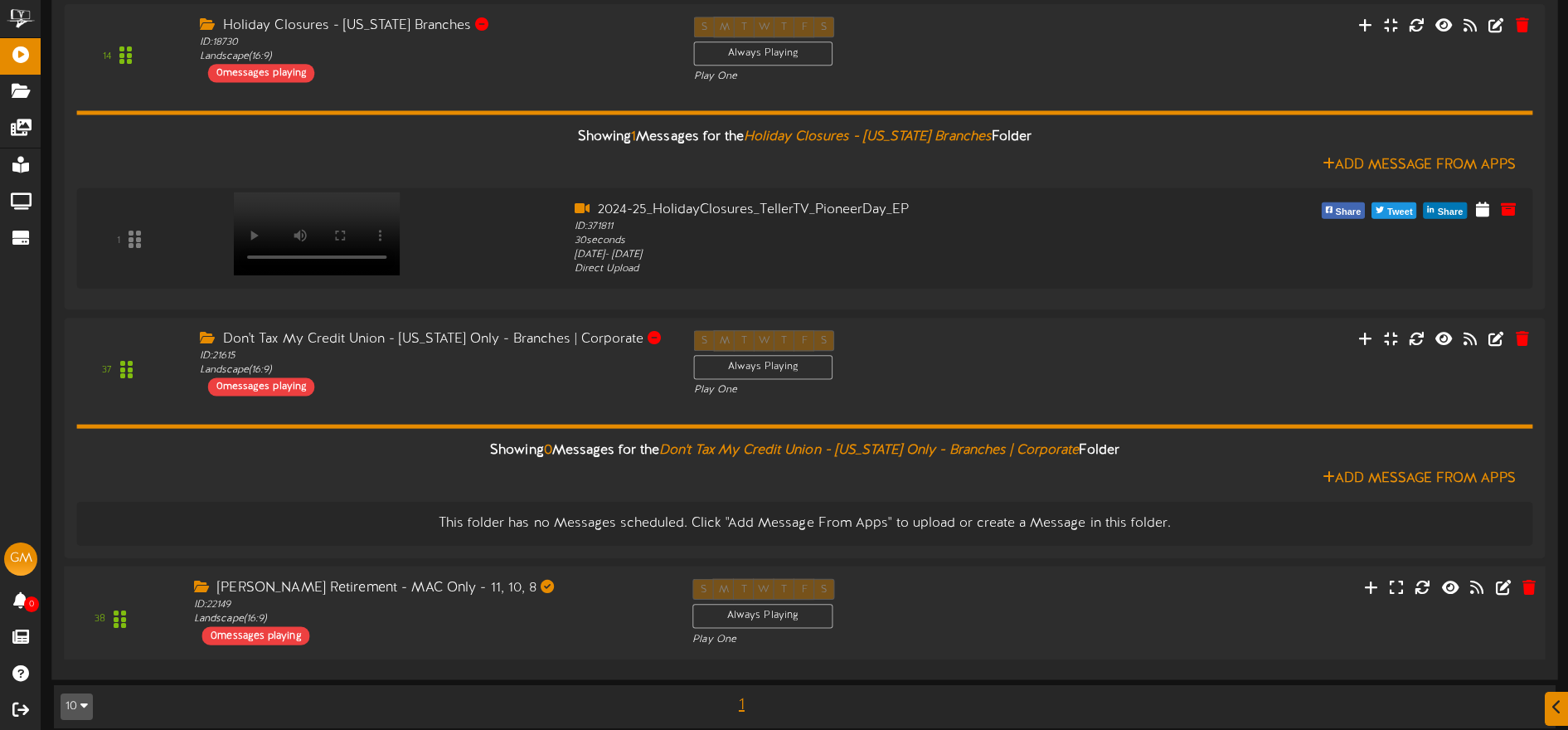 click on "ID:  22149
Landscape  ( 16:9 )" at bounding box center (430, 612) 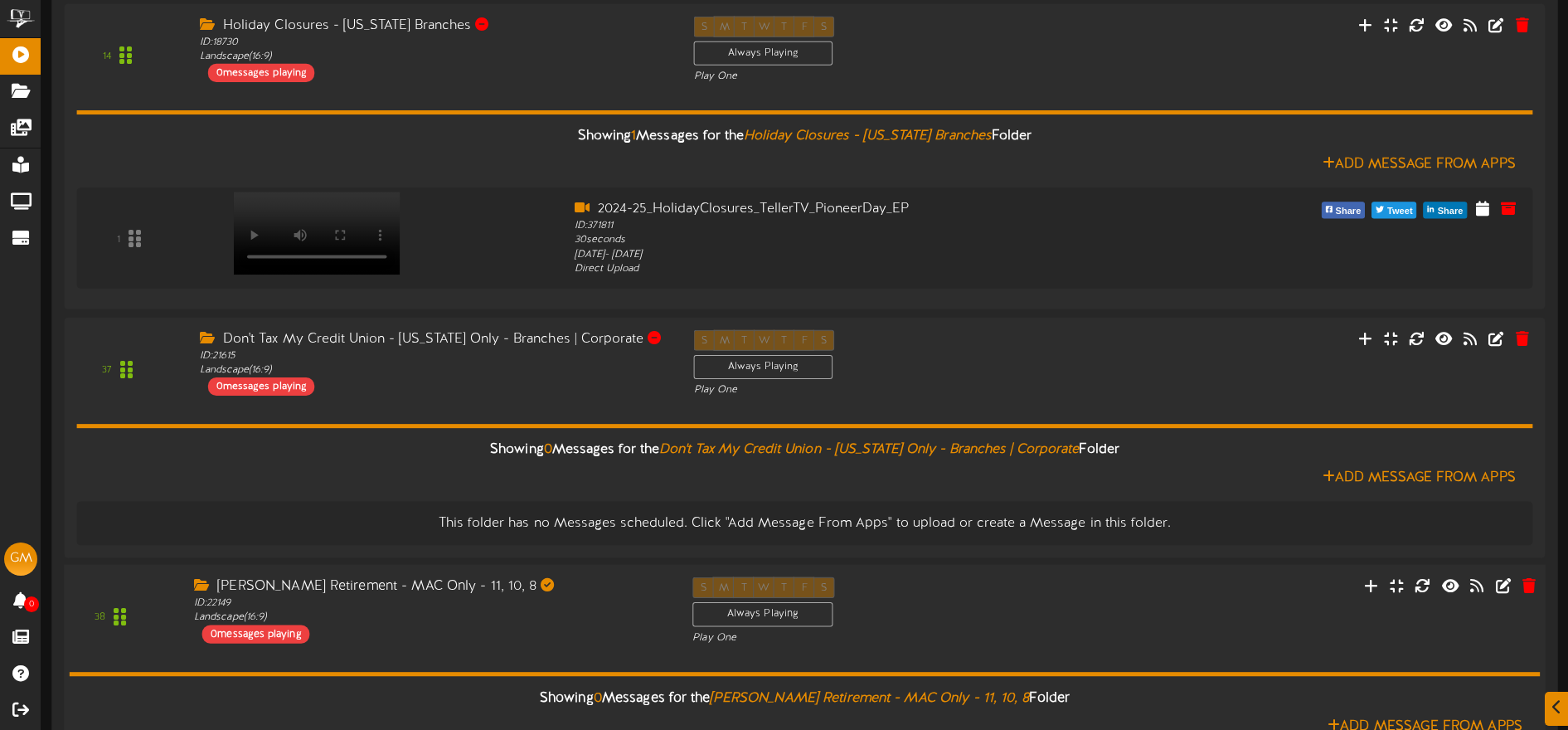 scroll, scrollTop: 933, scrollLeft: 0, axis: vertical 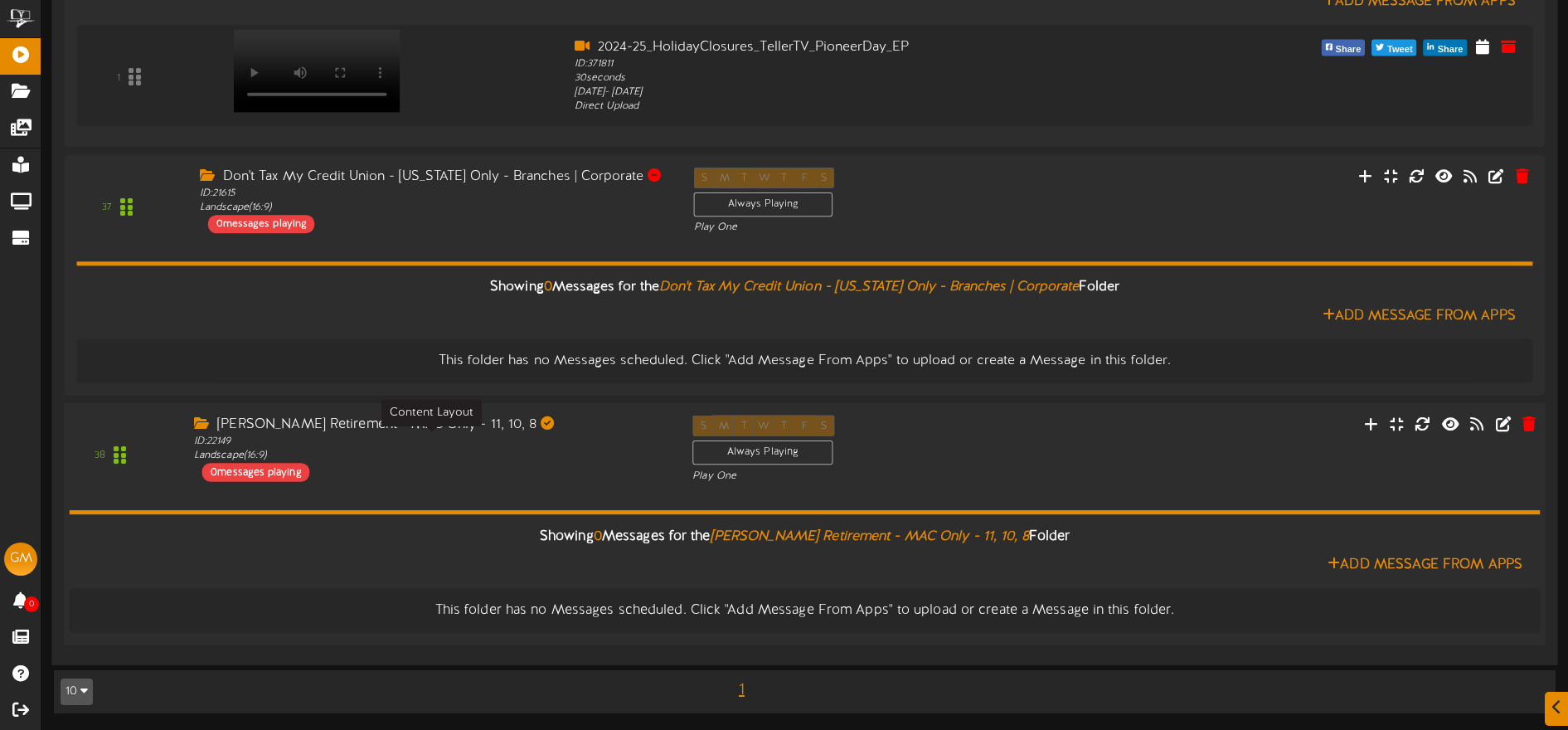 click on "ID:  22149
Landscape  ( 16:9 )" at bounding box center [430, 449] 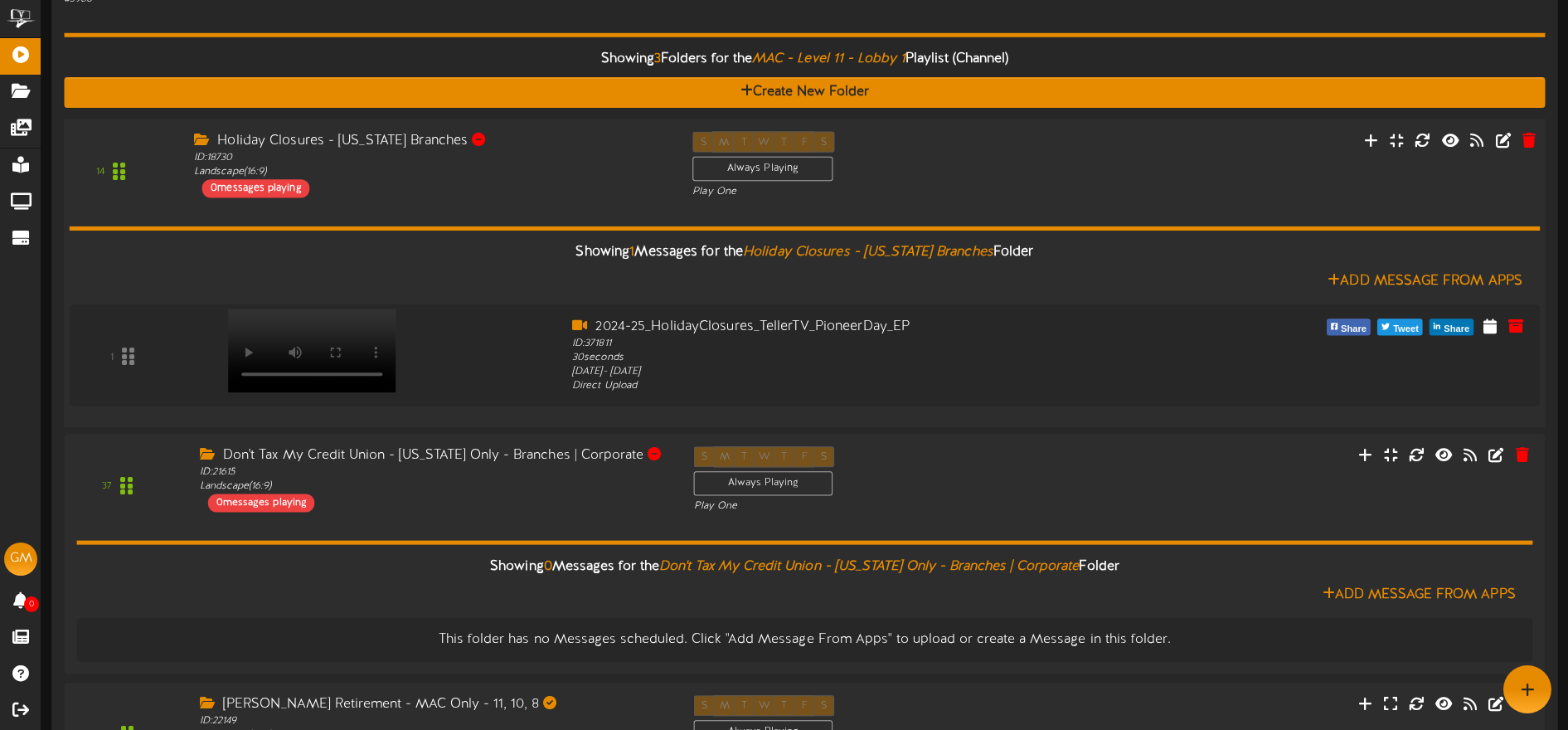 click on "14
Holiday Closures - Utah Branches
ID:  18730
Landscape  (" at bounding box center (804, 273) 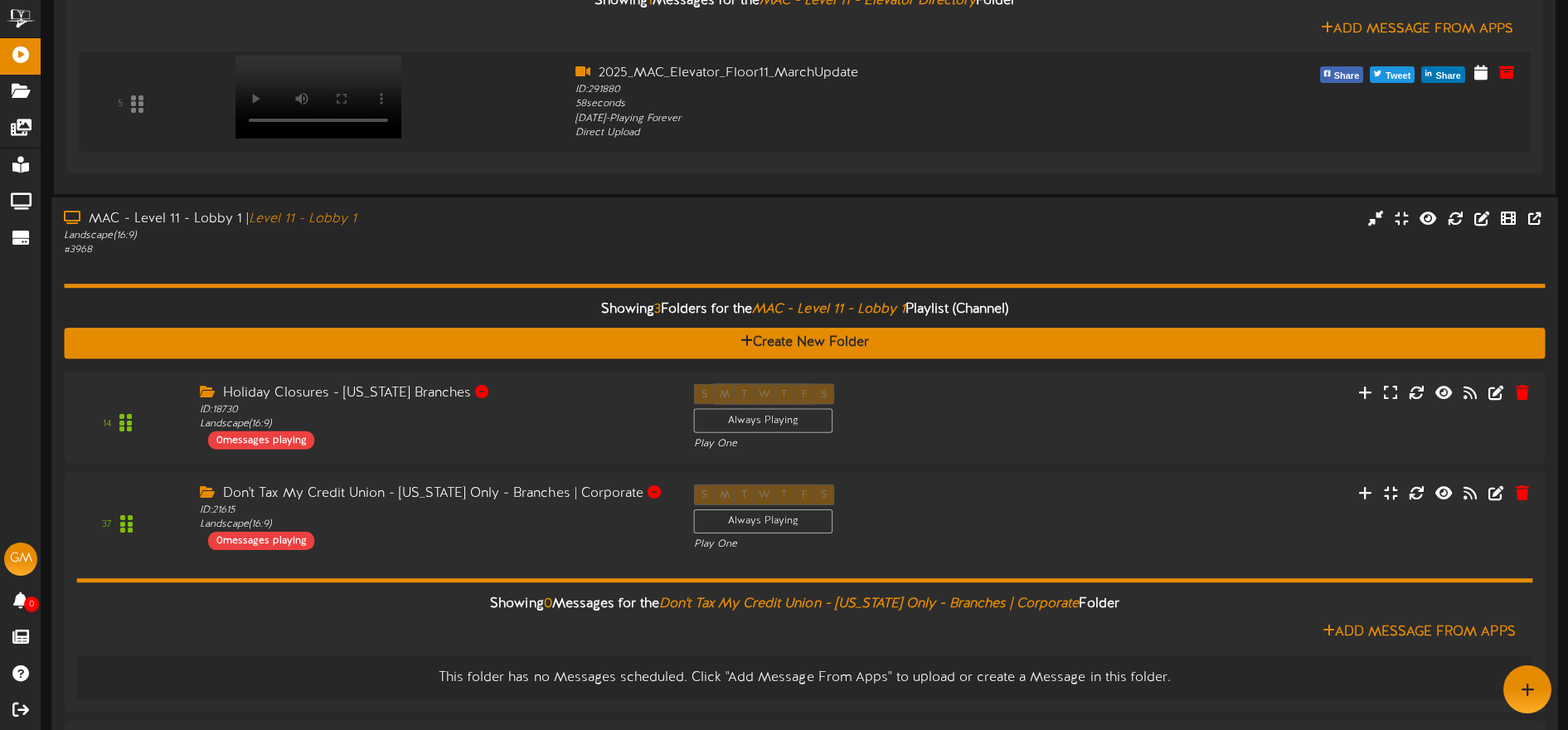 click on "Landscape  ( 16:9 )" at bounding box center [365, 236] 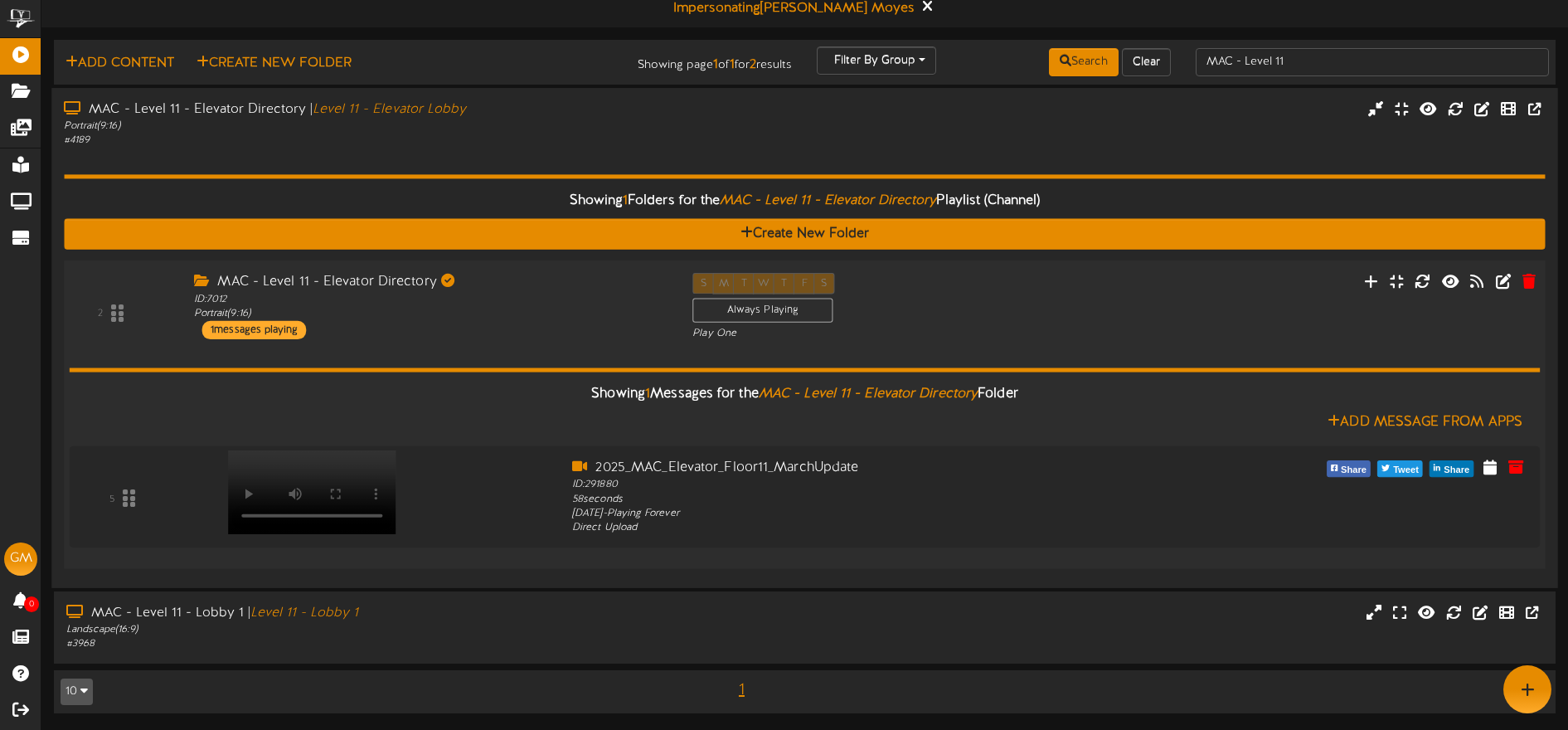 scroll, scrollTop: 0, scrollLeft: 0, axis: both 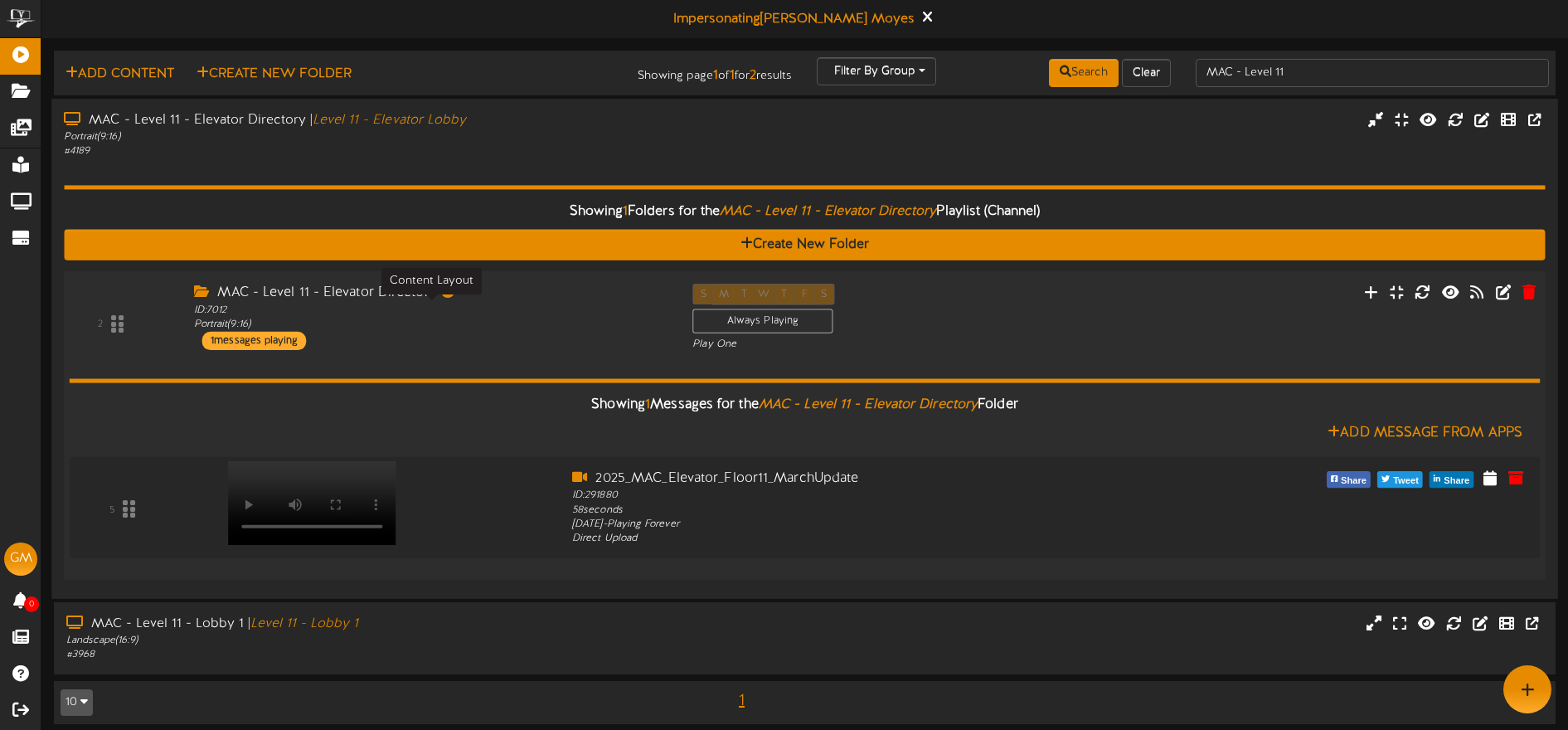 click on "ID:  7012
Portrait  ( 9:16 )" at bounding box center [430, 317] 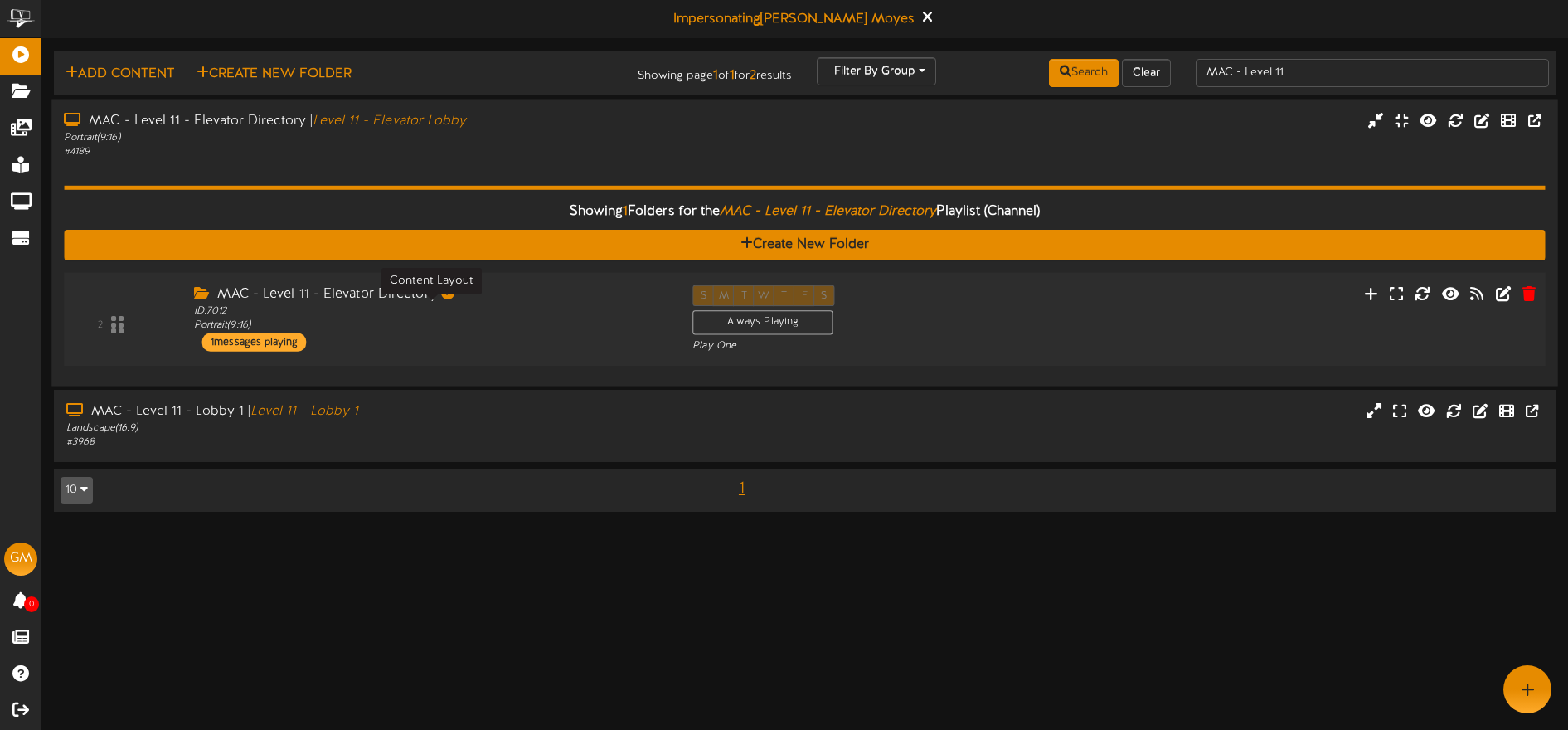 click on "ID:  7012
Portrait  ( 9:16 )" at bounding box center (430, 318) 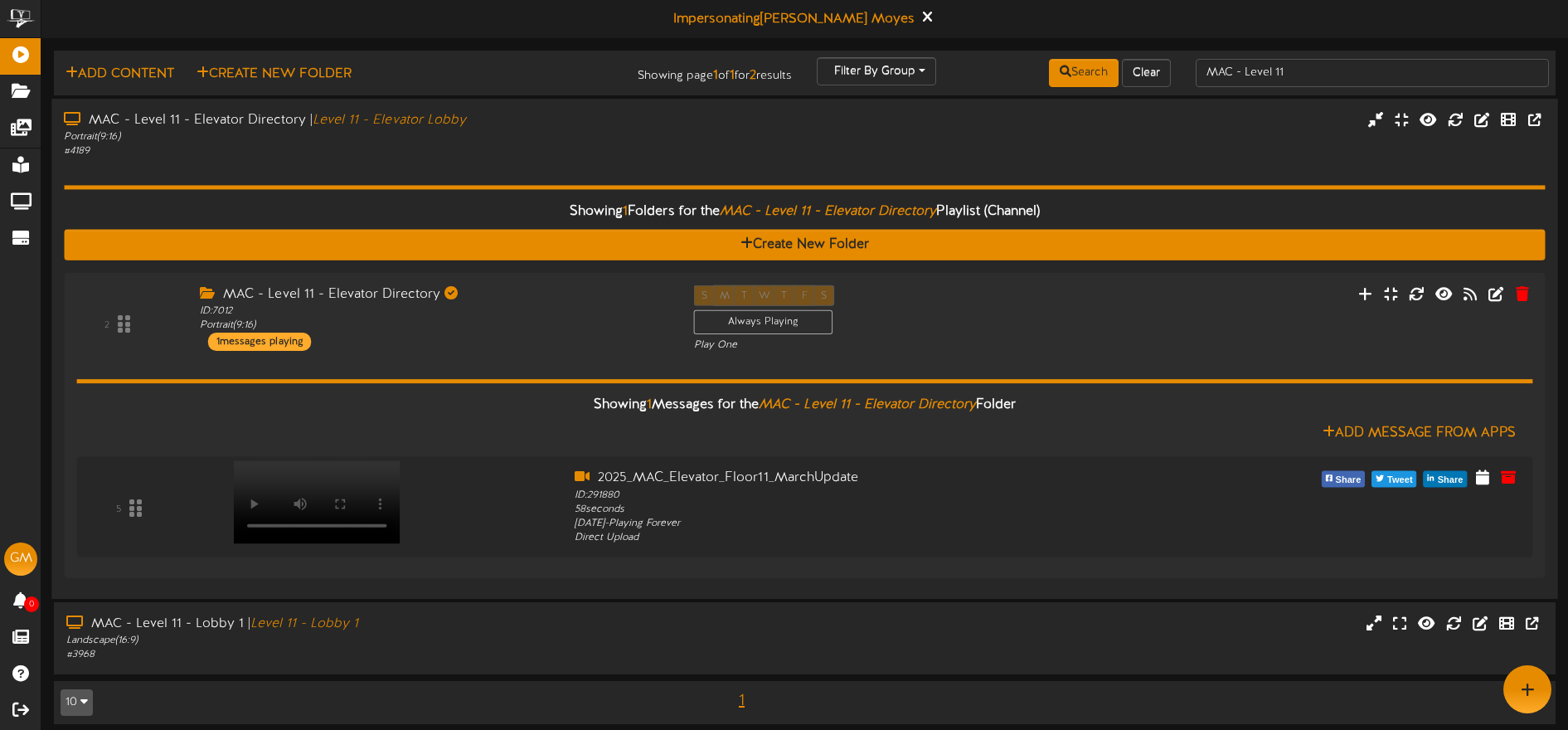 click on "Showing  1  Folders for the  MAC - Level 11 - Elevator Directory  Playlist (Channel)
Create New Folder
2" at bounding box center (804, 372) 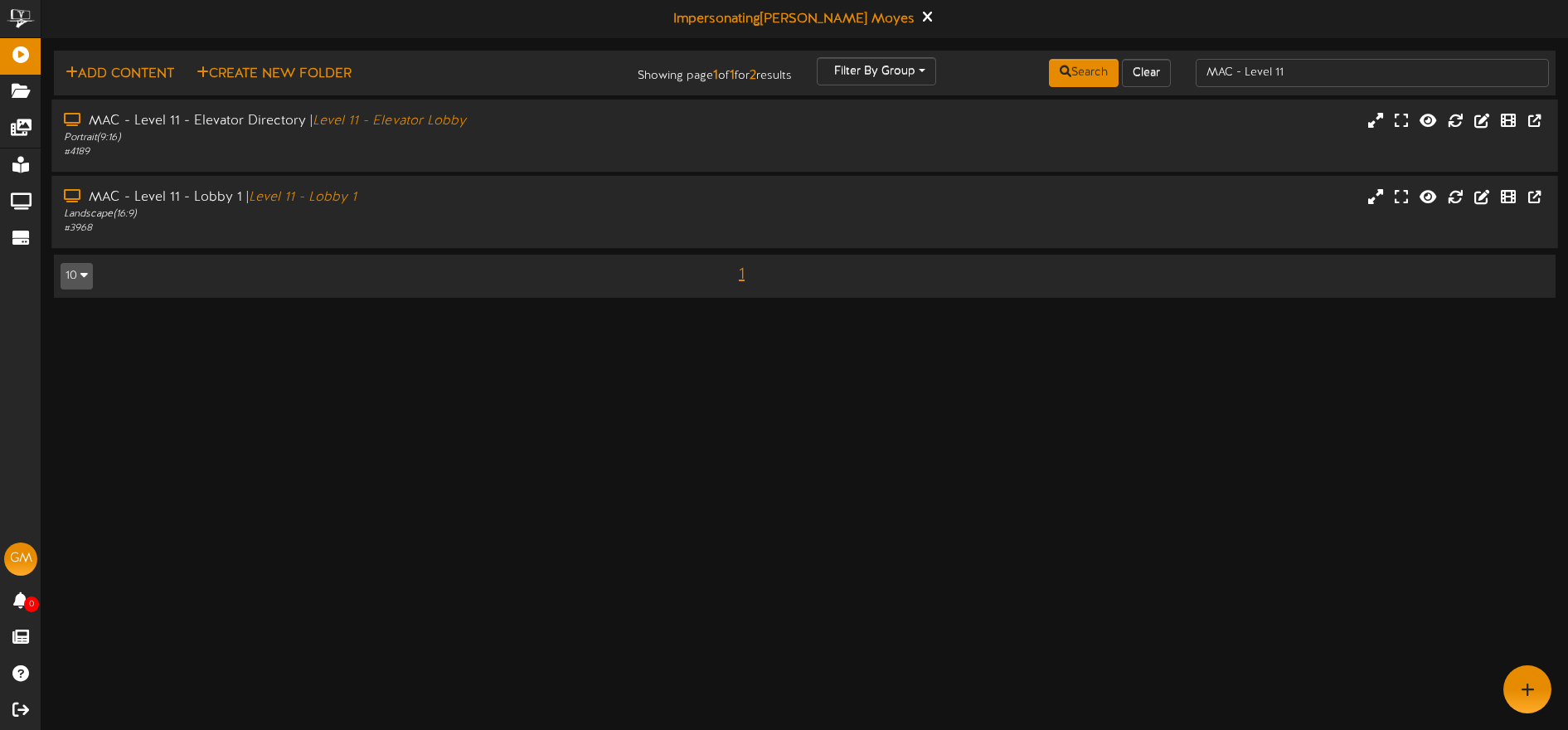 click on "# 3968" at bounding box center [365, 228] 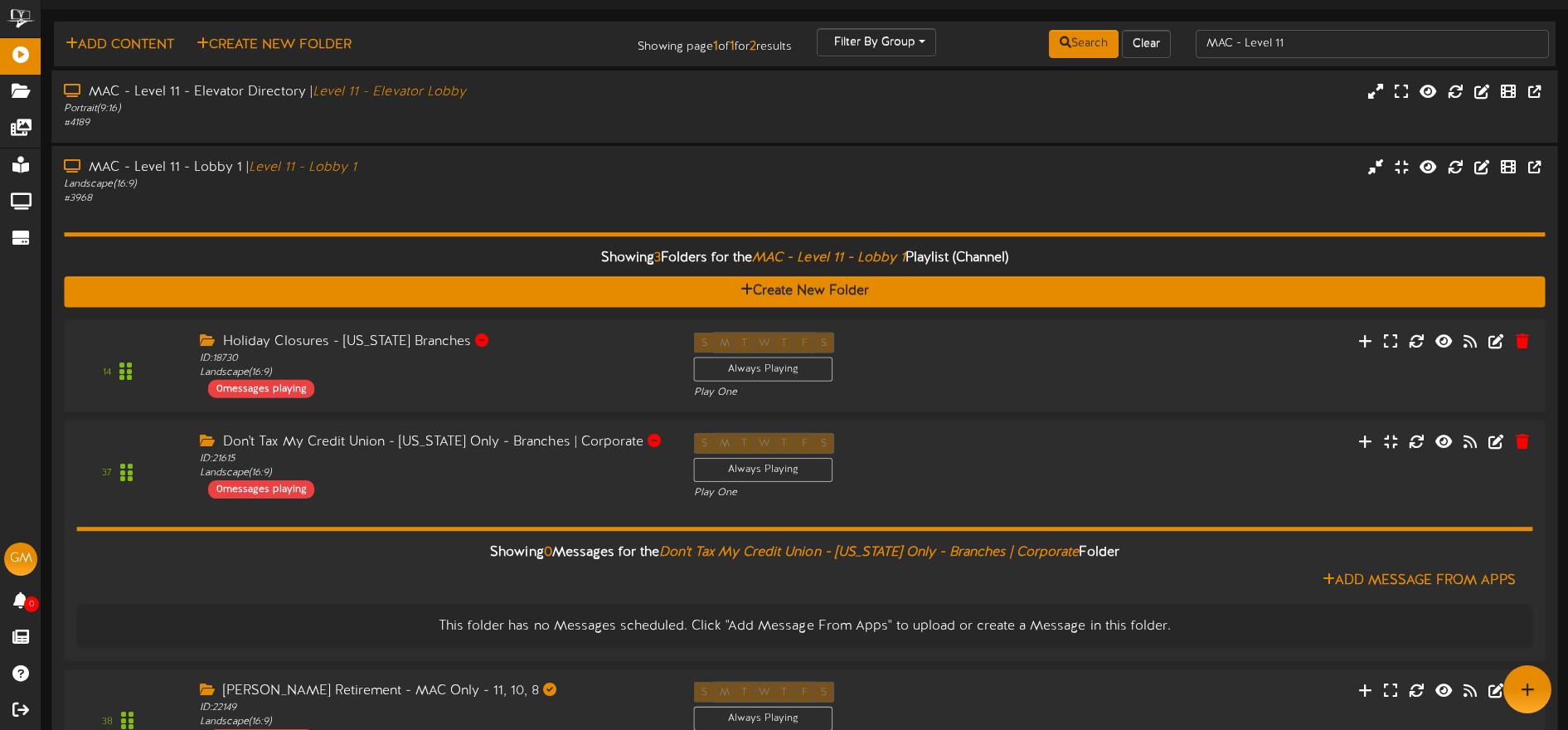 scroll, scrollTop: 0, scrollLeft: 0, axis: both 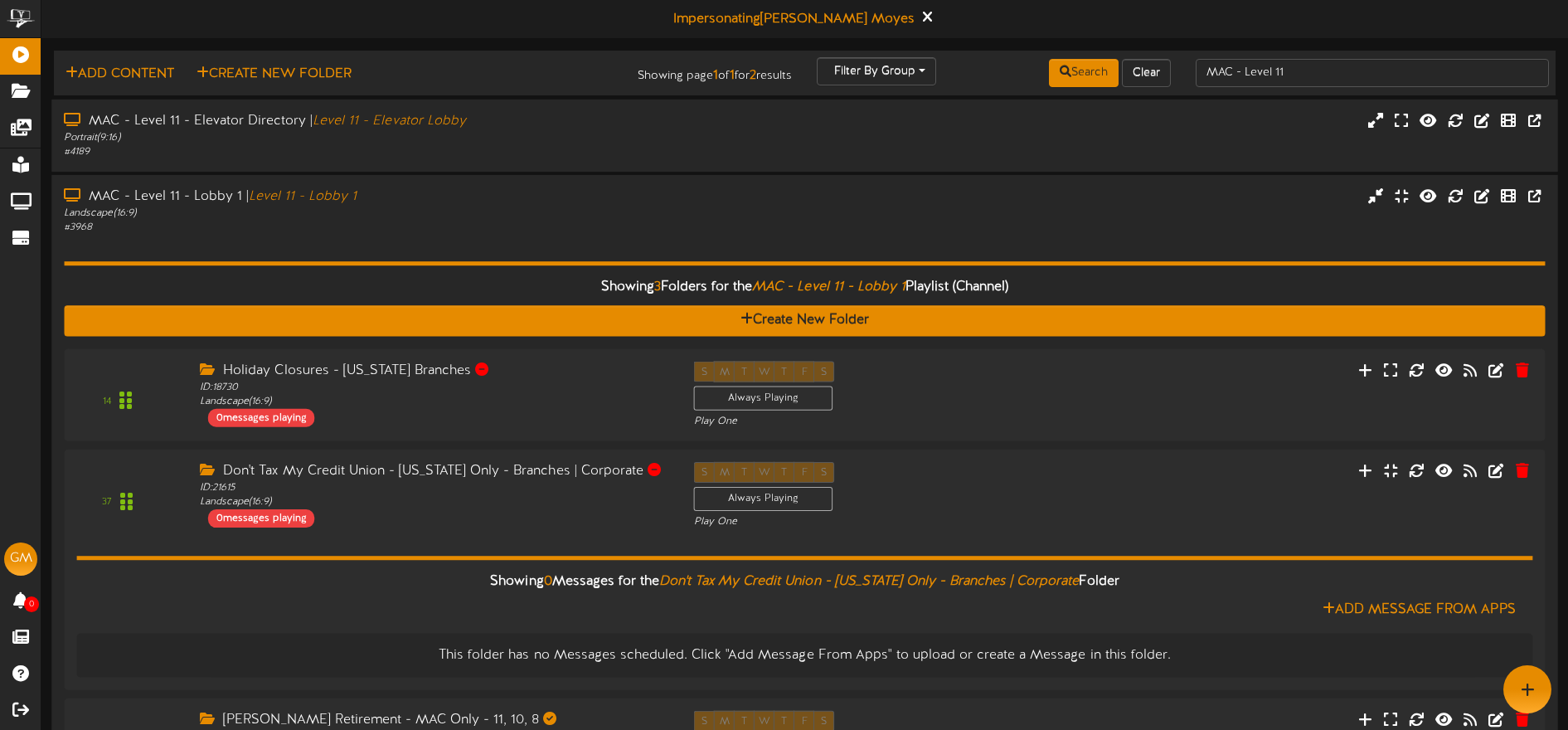 click on "Showing  3  Folders for the  MAC - Level 11 - Lobby 1  Playlist (Channel)
Create New Folder
14
ID:     (" at bounding box center [804, 517] 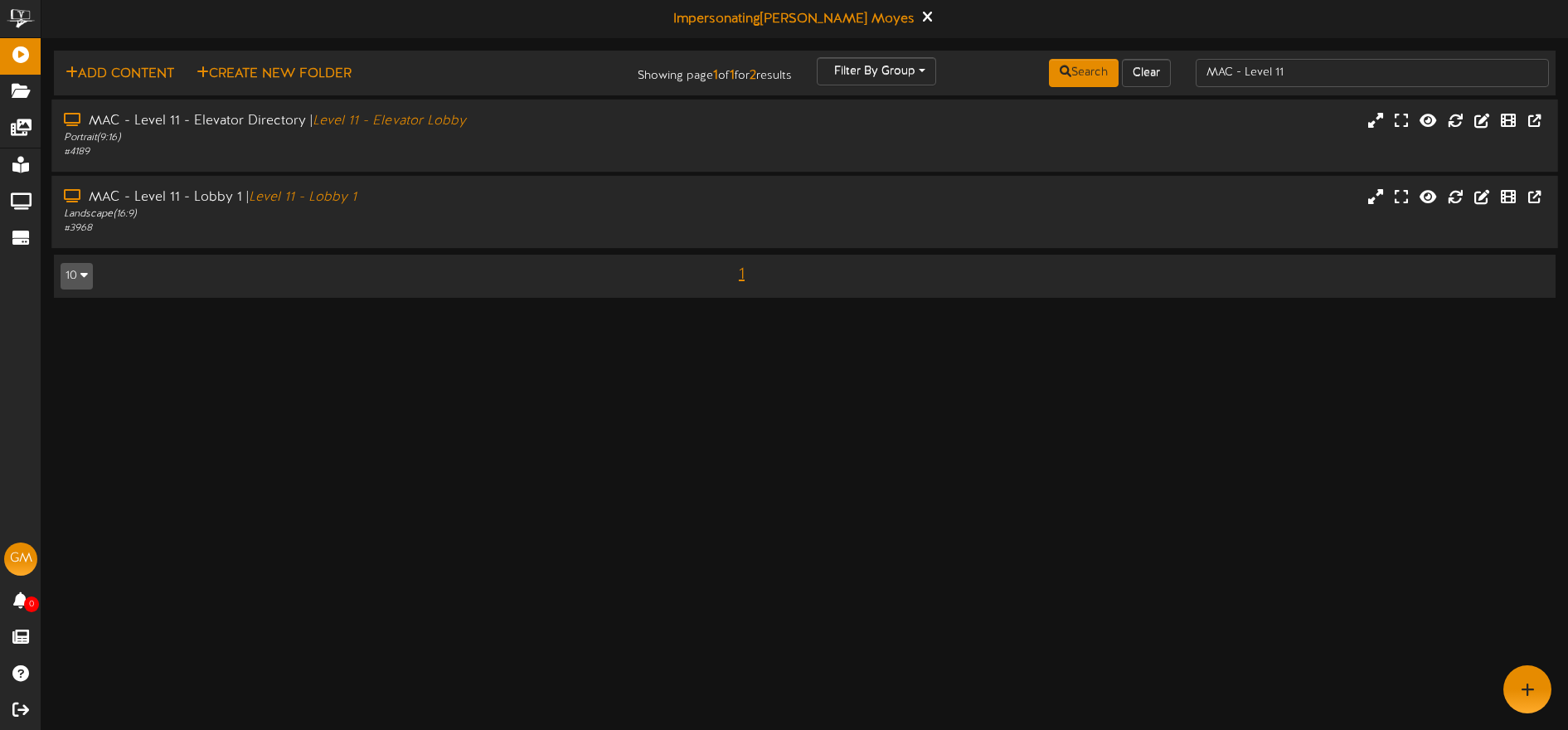 click on "MAC - Level 11 - Lobby 1
|  Level 11 - Lobby 1
Landscape  ( 16:9 )
# 3968" at bounding box center (804, 212) 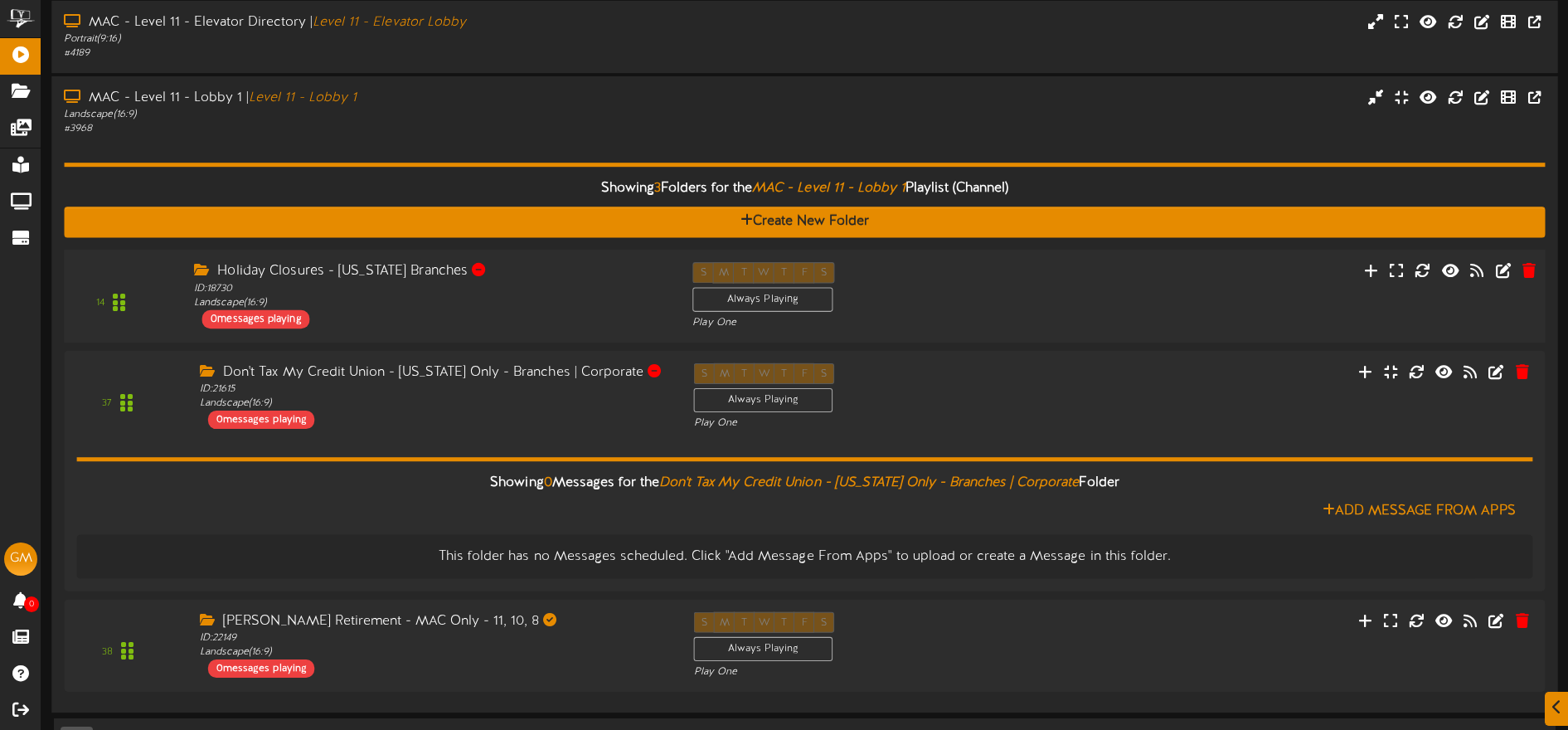 scroll, scrollTop: 100, scrollLeft: 0, axis: vertical 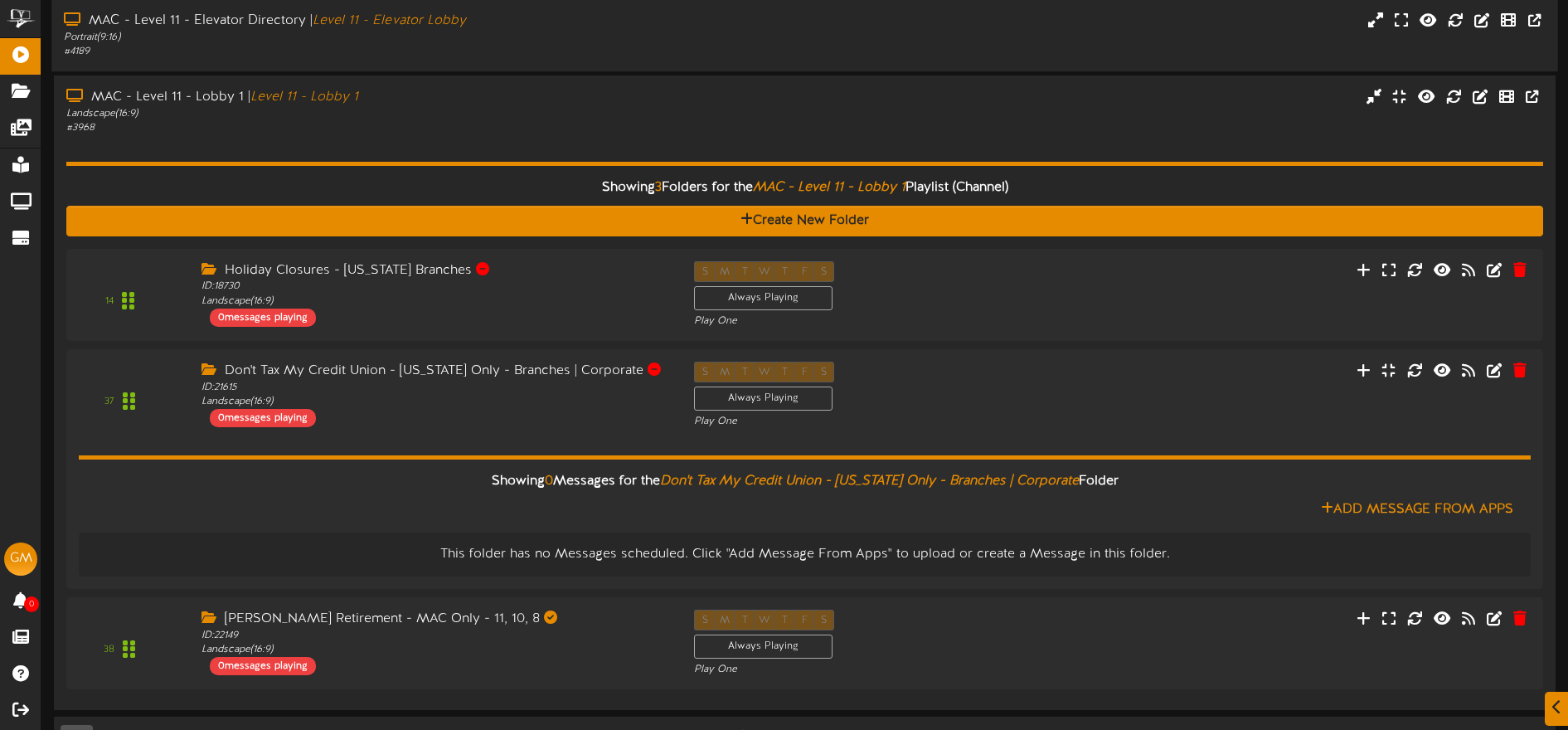 click on "Portrait  ( 9:16 )" at bounding box center (365, 37) 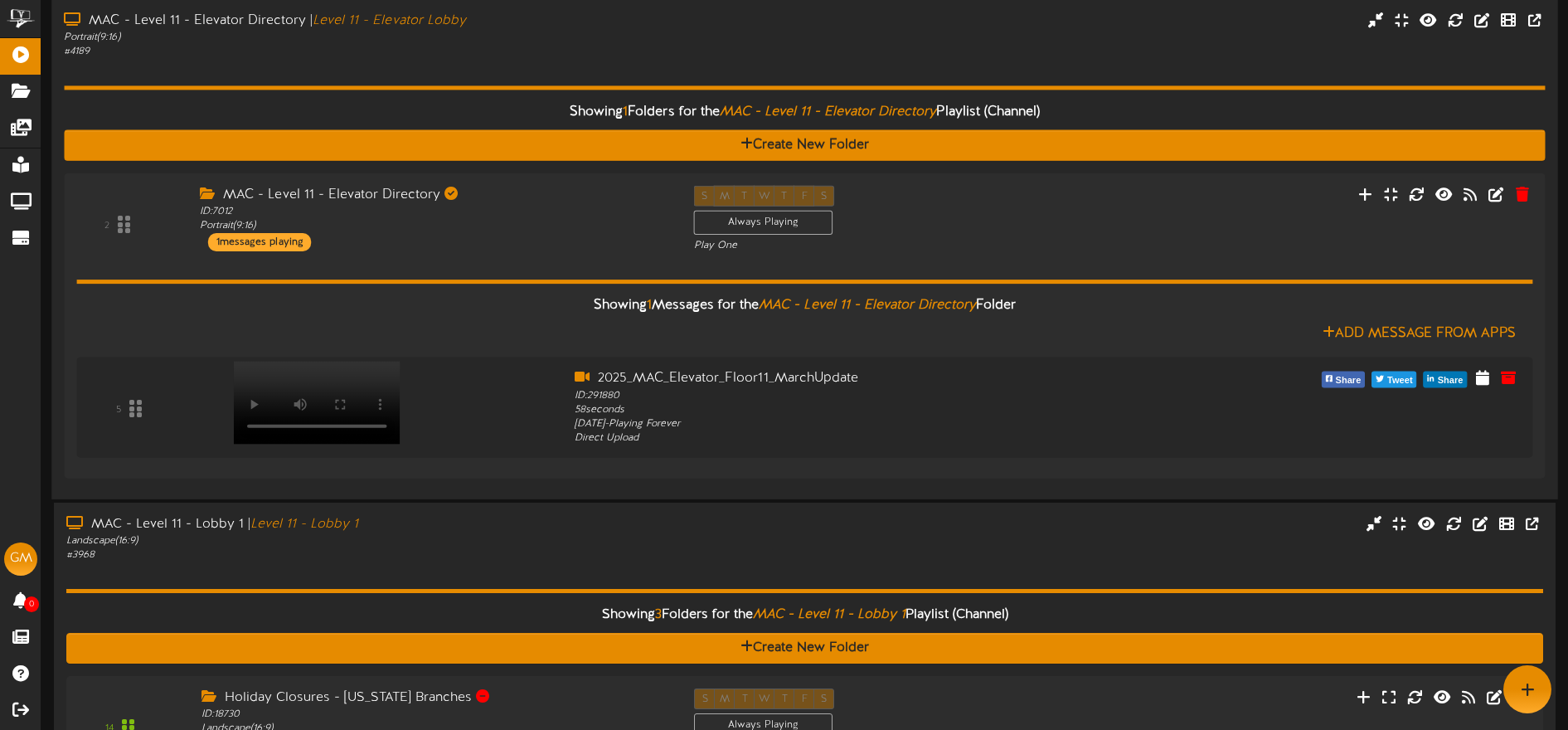 click on "# 4189" at bounding box center [365, 51] 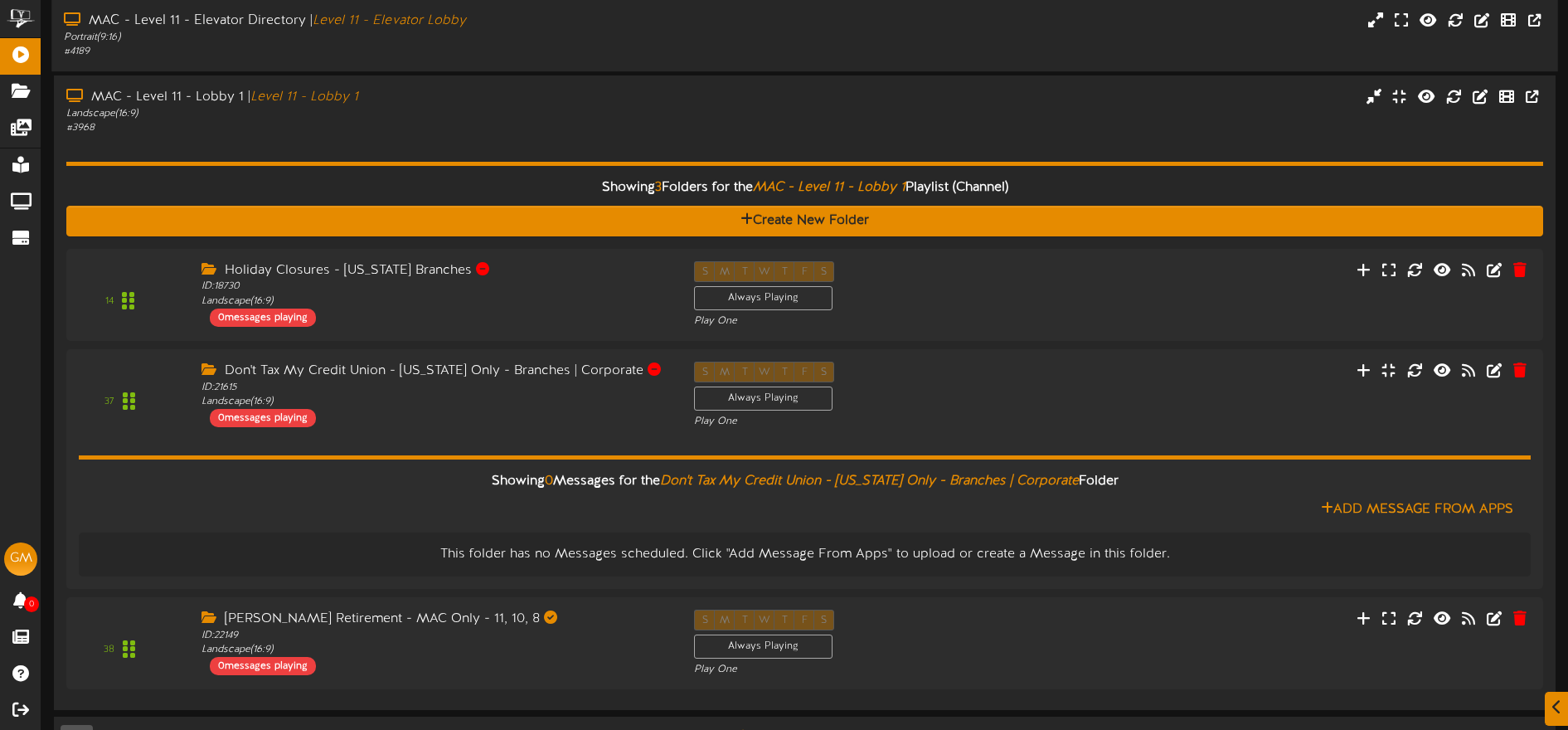 click on "# 4189" at bounding box center [365, 51] 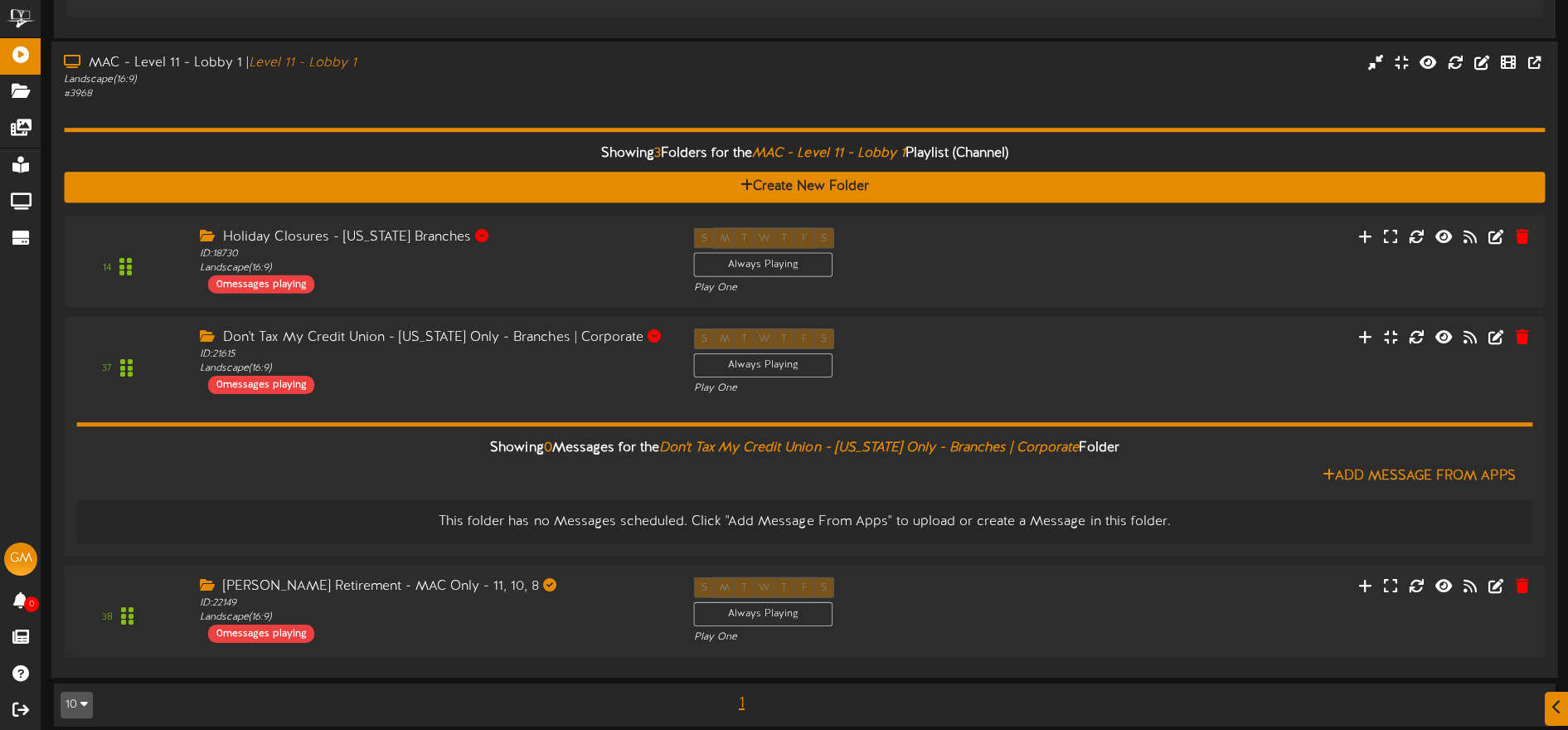 scroll, scrollTop: 573, scrollLeft: 0, axis: vertical 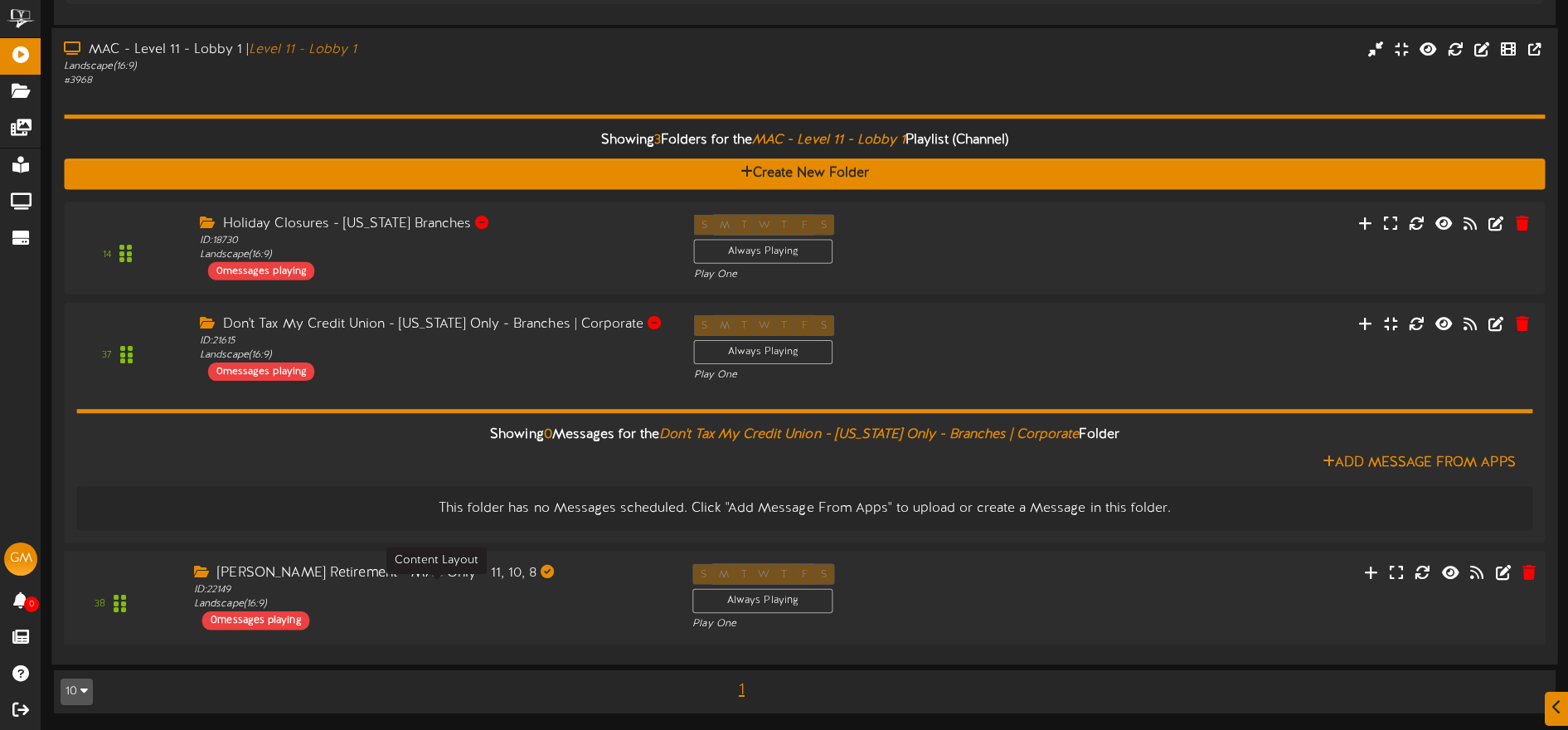 click on "ID:  22149
Landscape  ( 16:9 )" at bounding box center [430, 596] 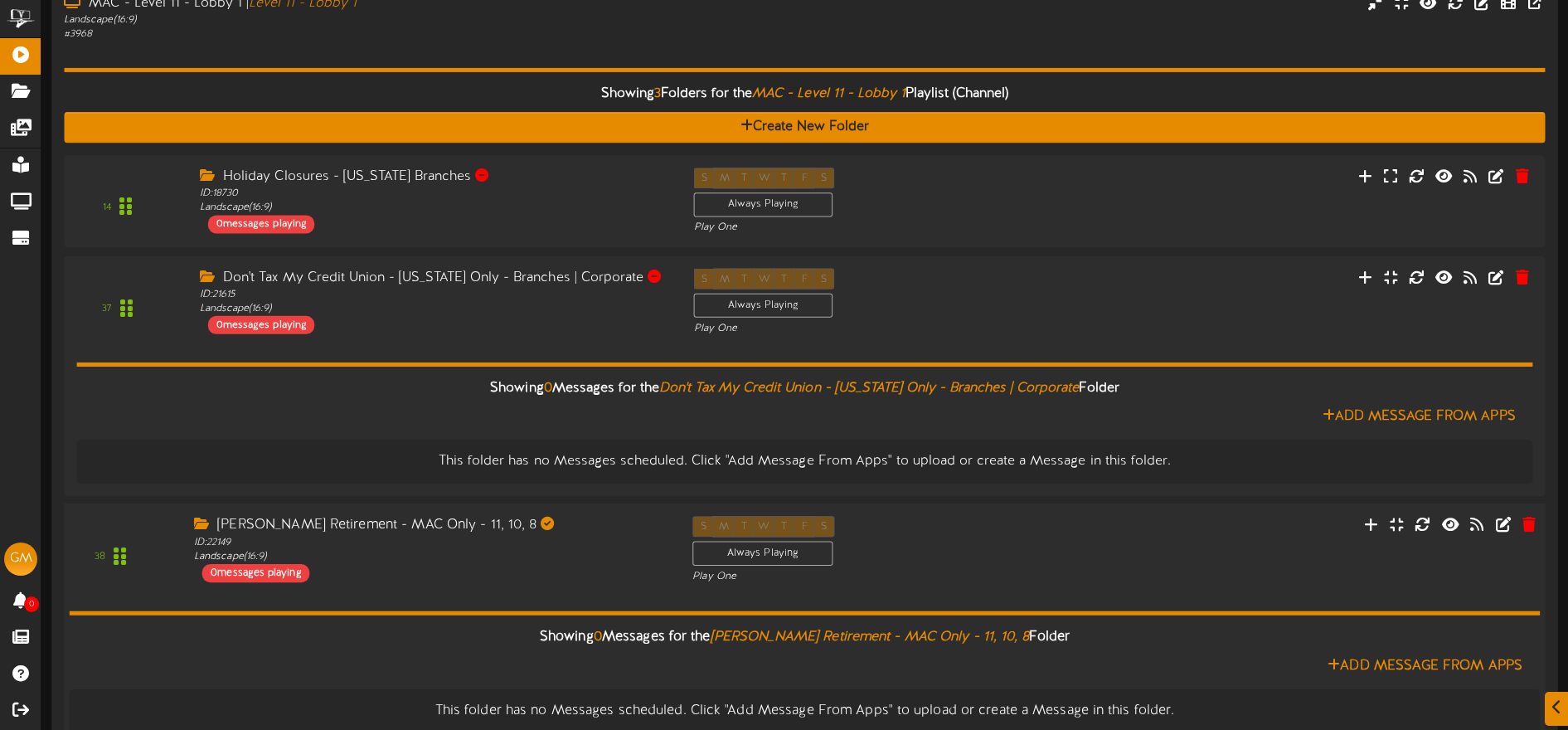 scroll, scrollTop: 721, scrollLeft: 0, axis: vertical 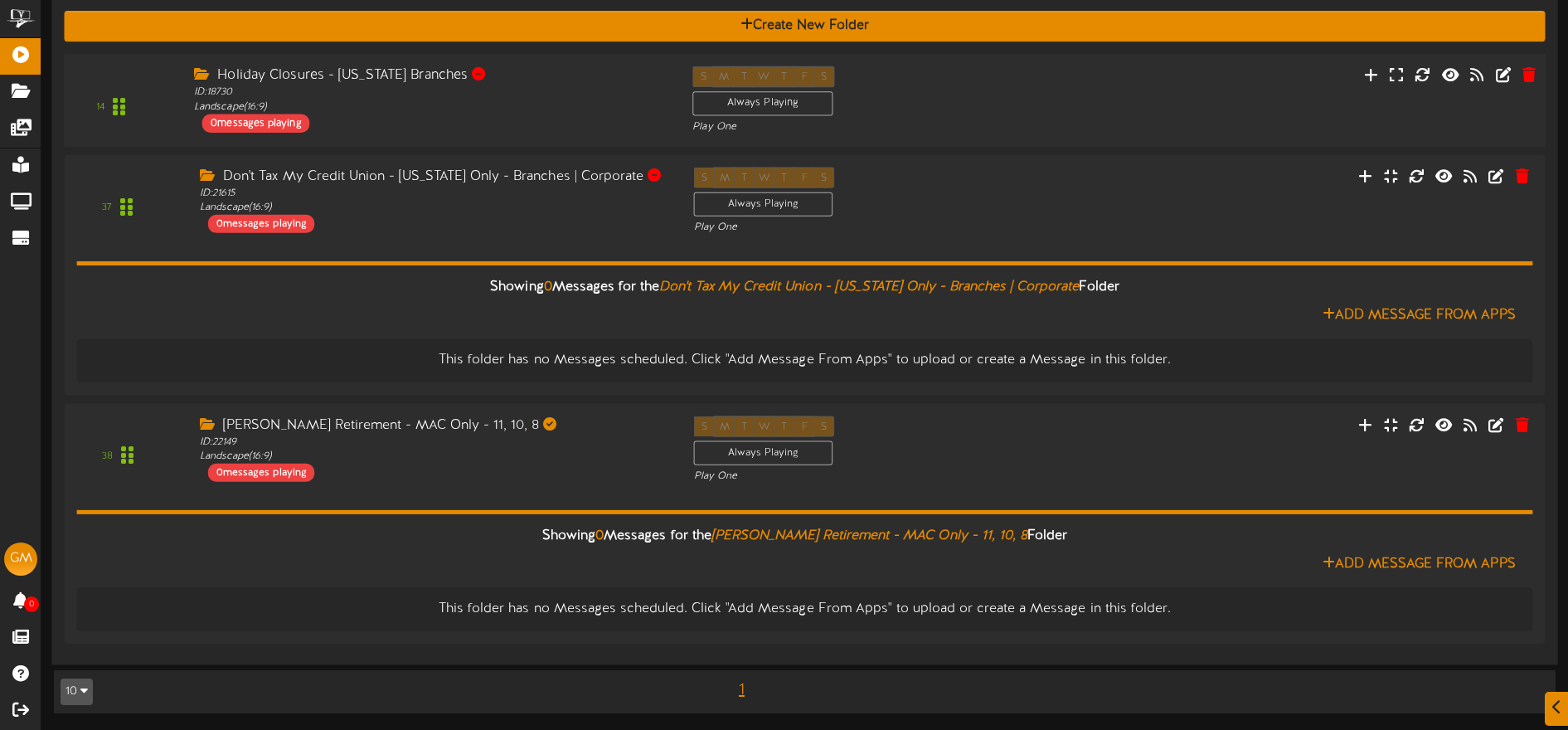 click on "Holiday Closures - Utah Branches
ID:  18730
Landscape  ( 16:9 )
0  messages playing" at bounding box center (430, 100) 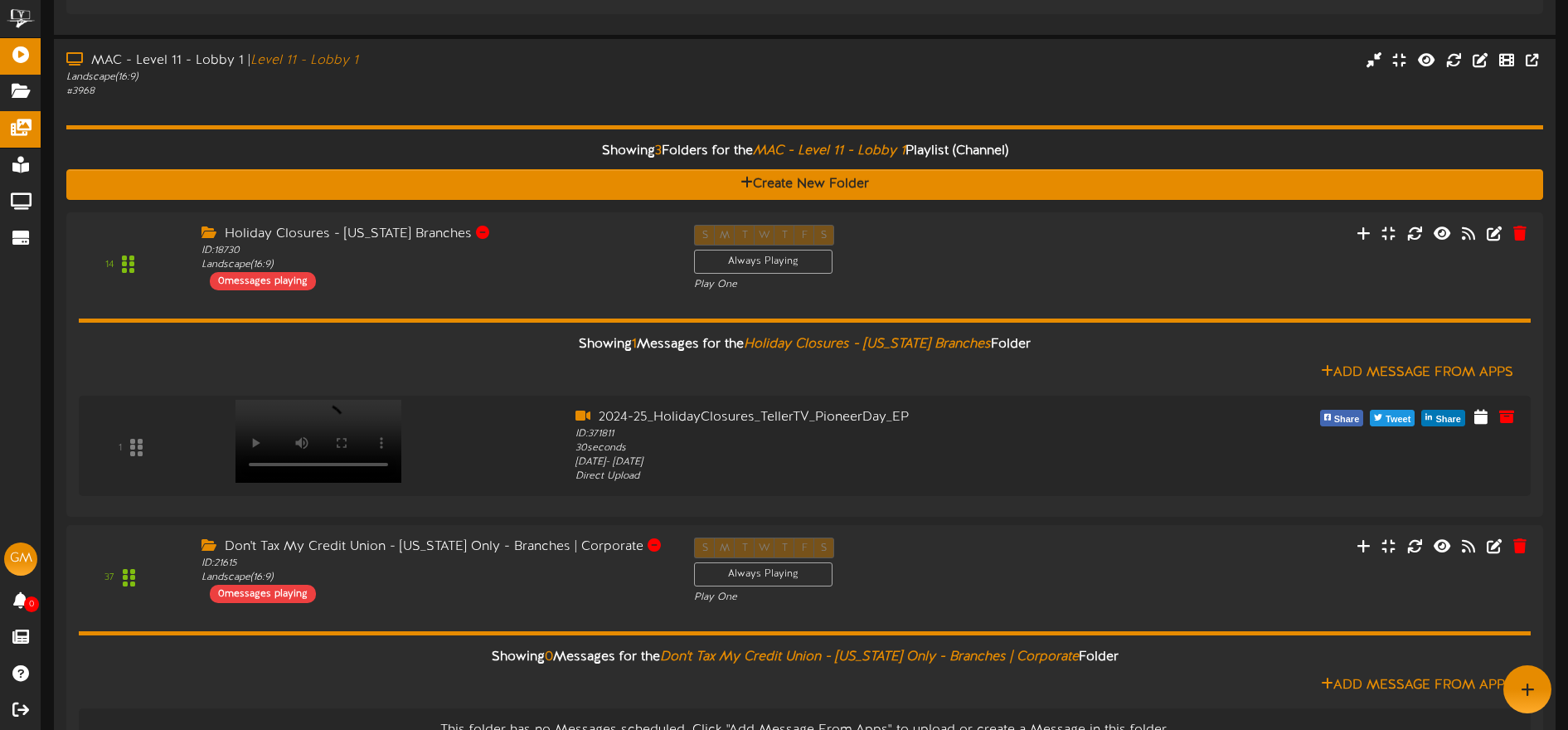 scroll, scrollTop: 557, scrollLeft: 0, axis: vertical 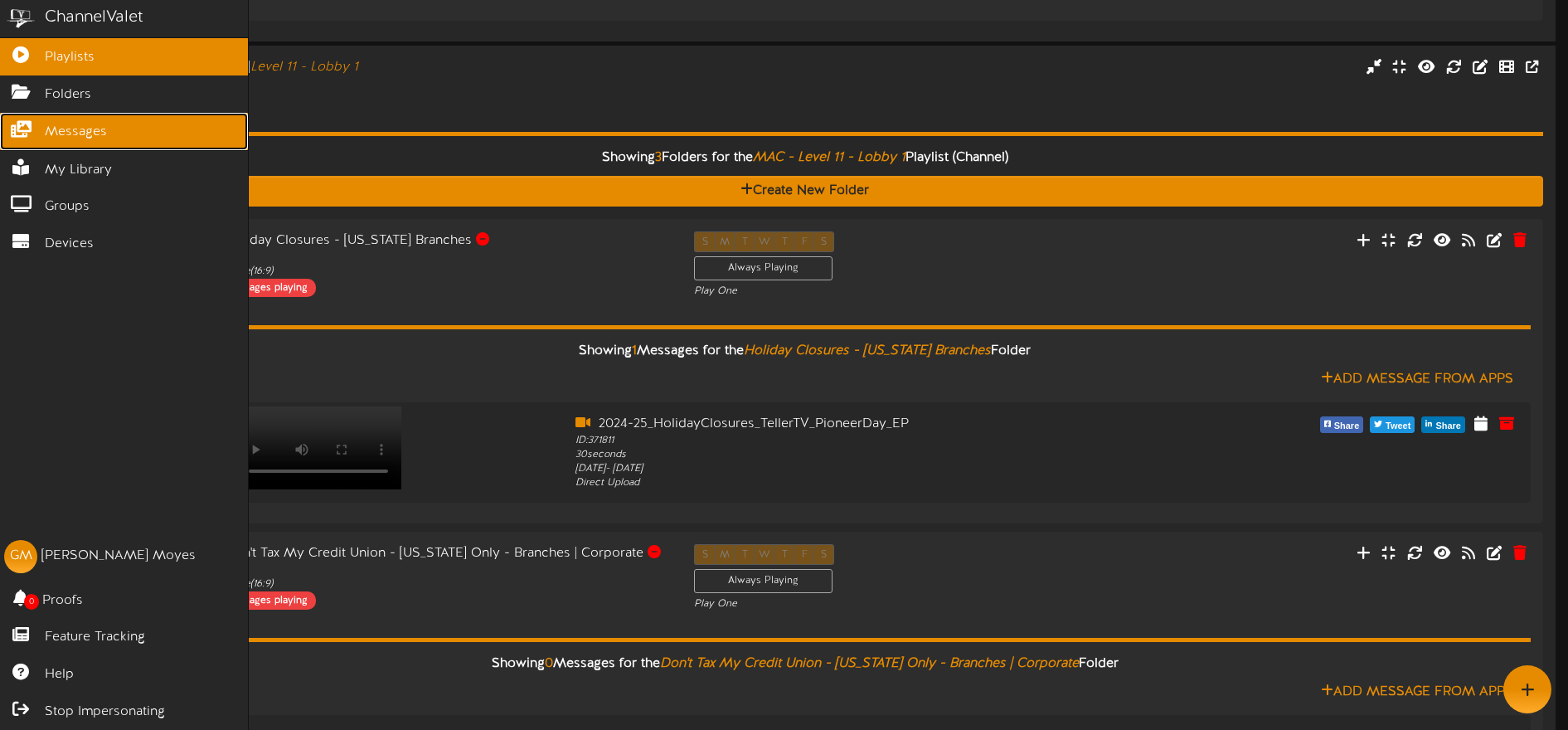 click on "Messages" at bounding box center (75, 132) 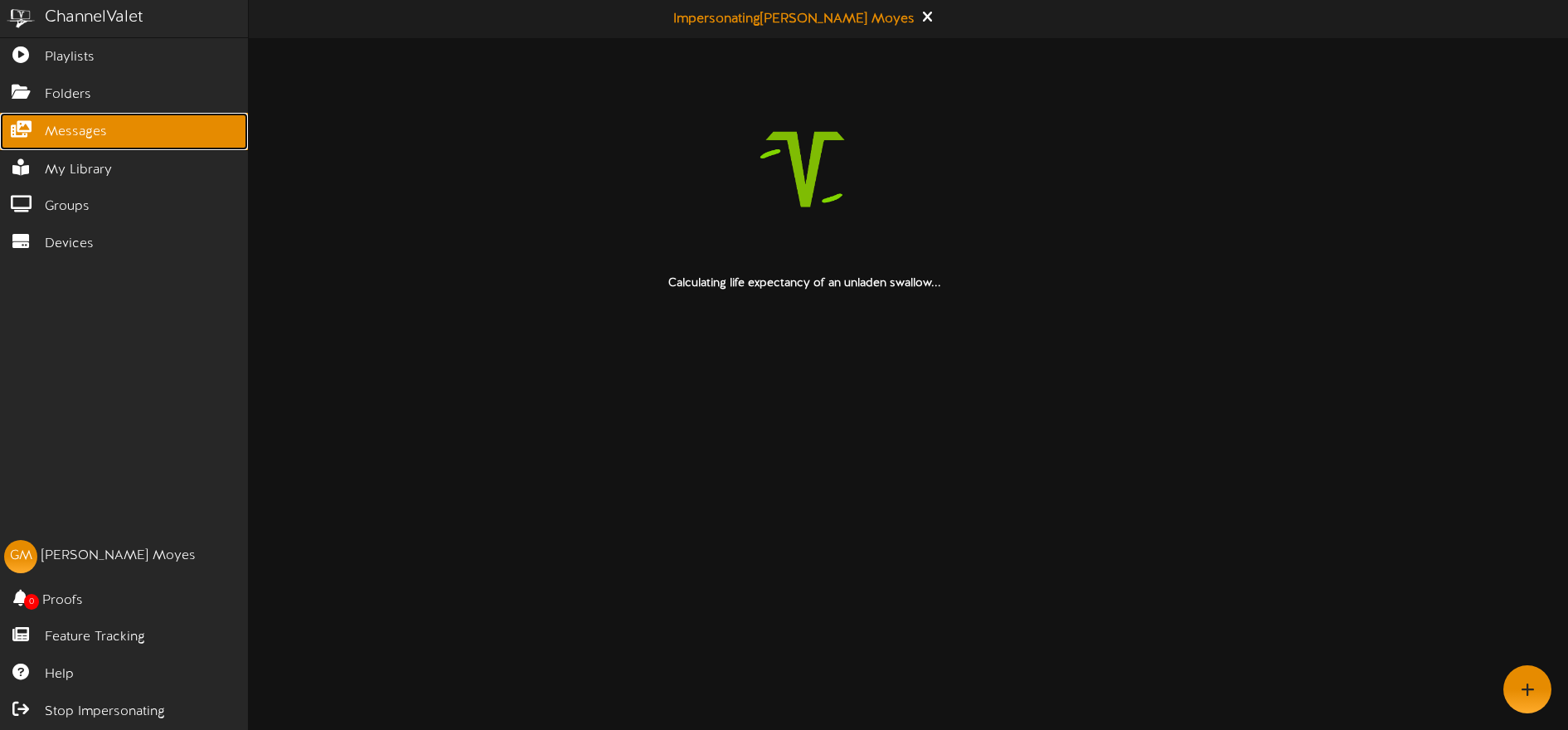 scroll, scrollTop: 0, scrollLeft: 0, axis: both 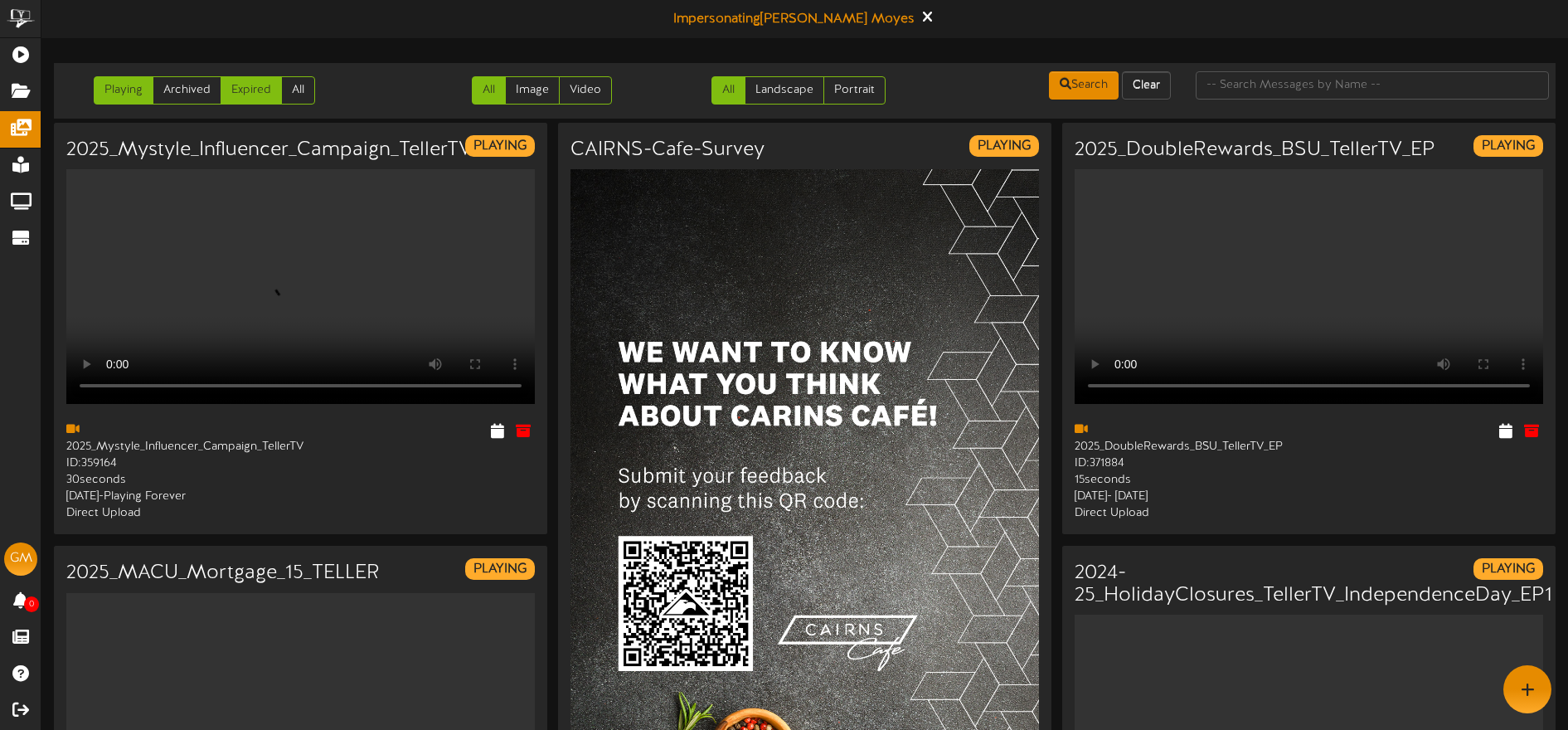 click on "Expired" at bounding box center (251, 90) 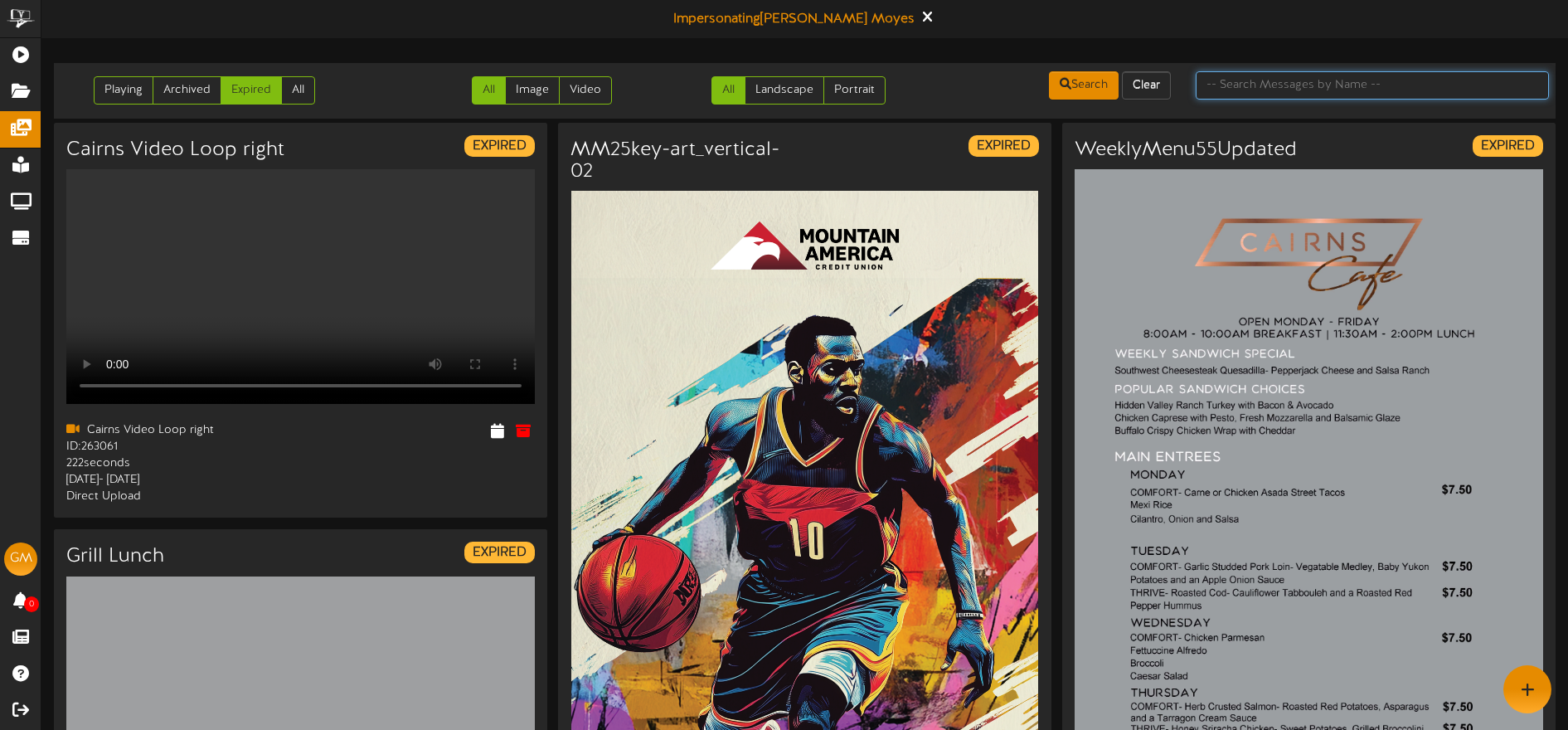 click at bounding box center (1372, 85) 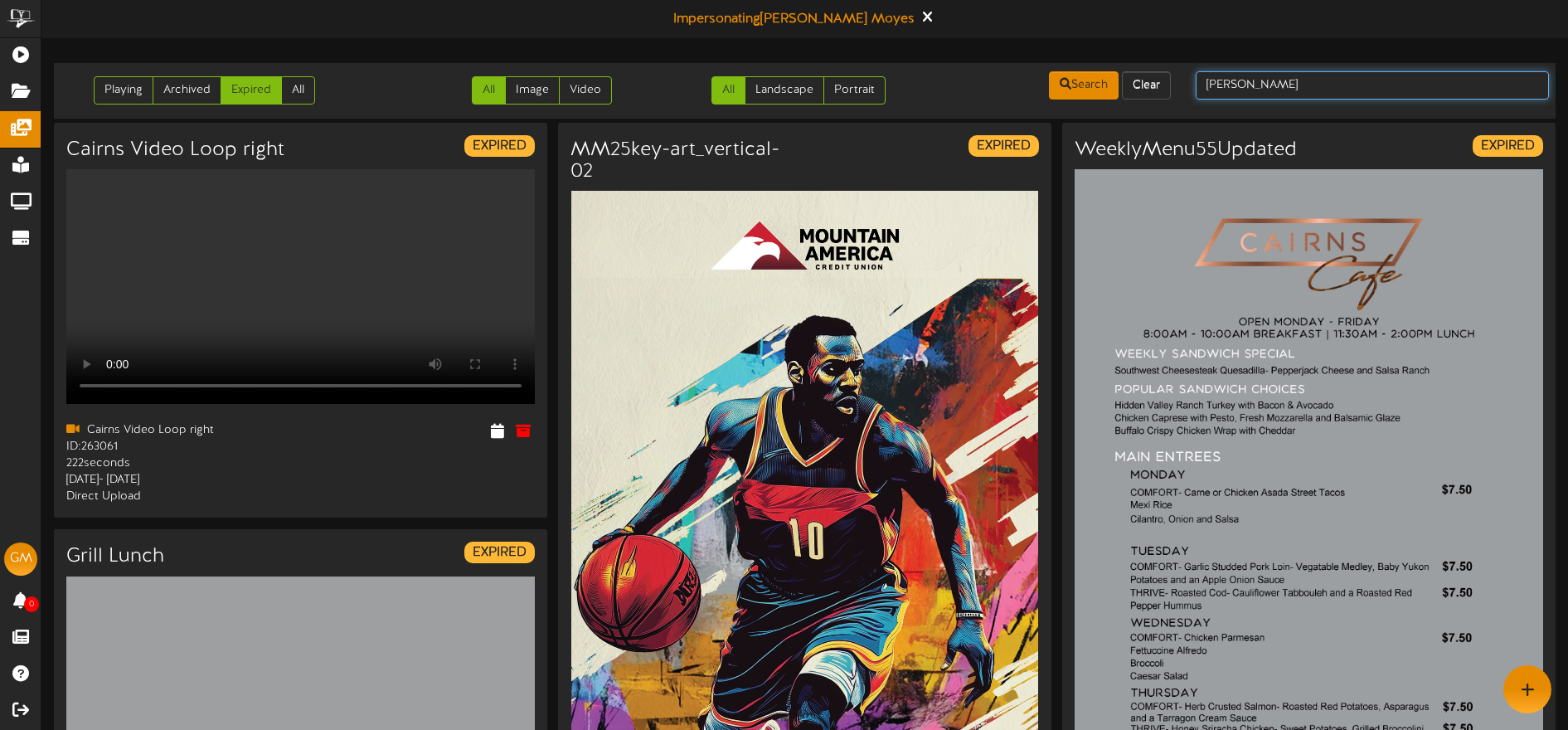 type on "sharon" 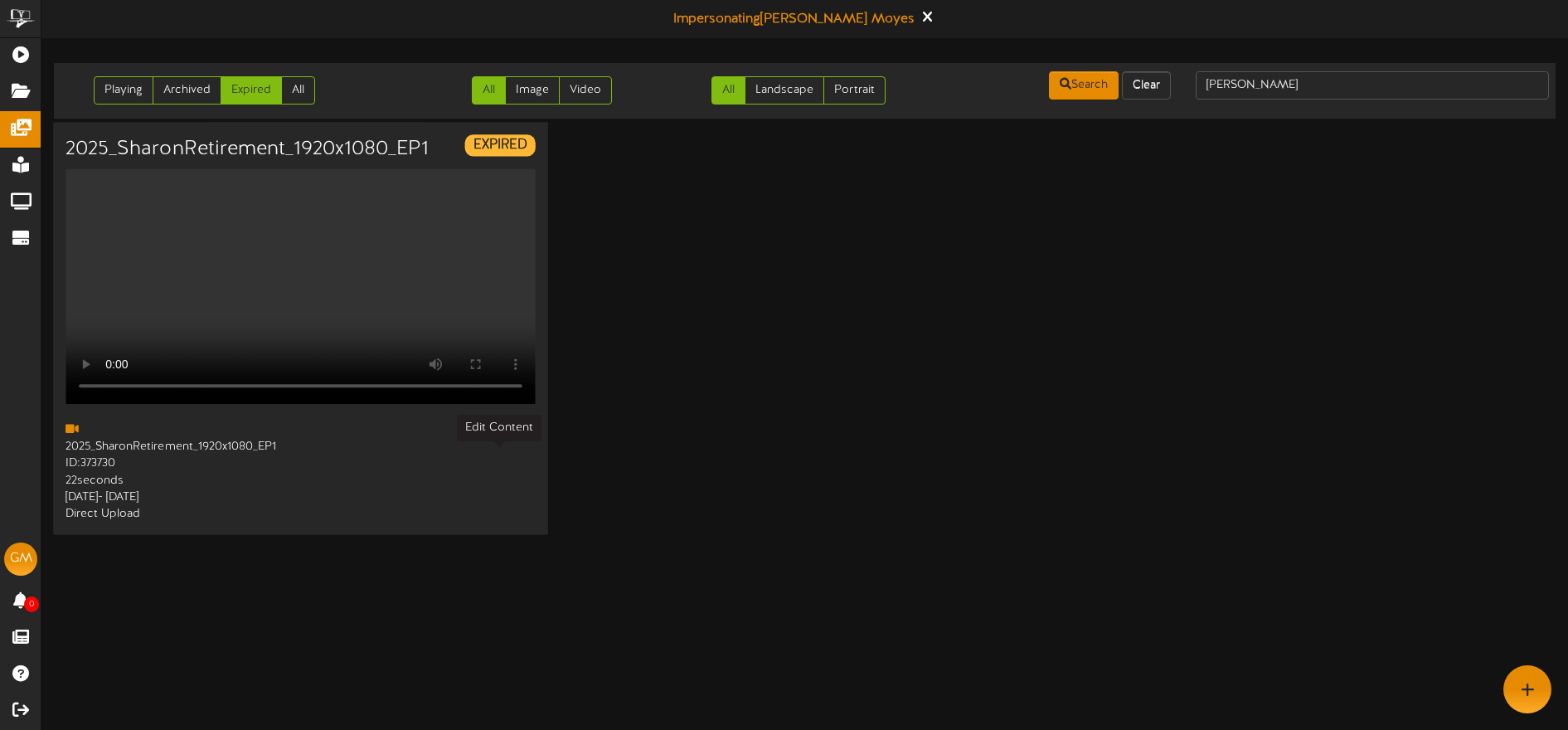 click at bounding box center [498, 431] 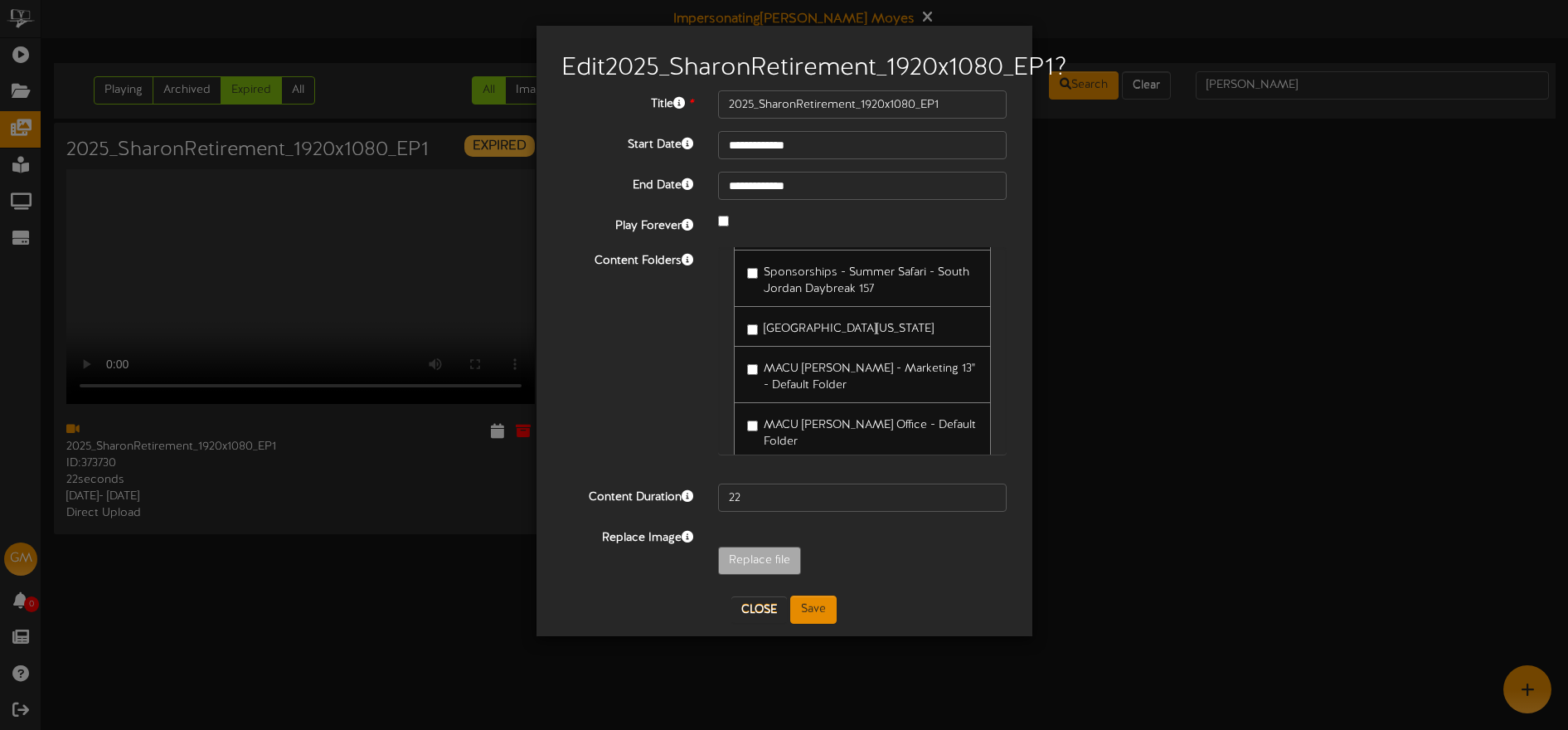 scroll, scrollTop: 1599, scrollLeft: 0, axis: vertical 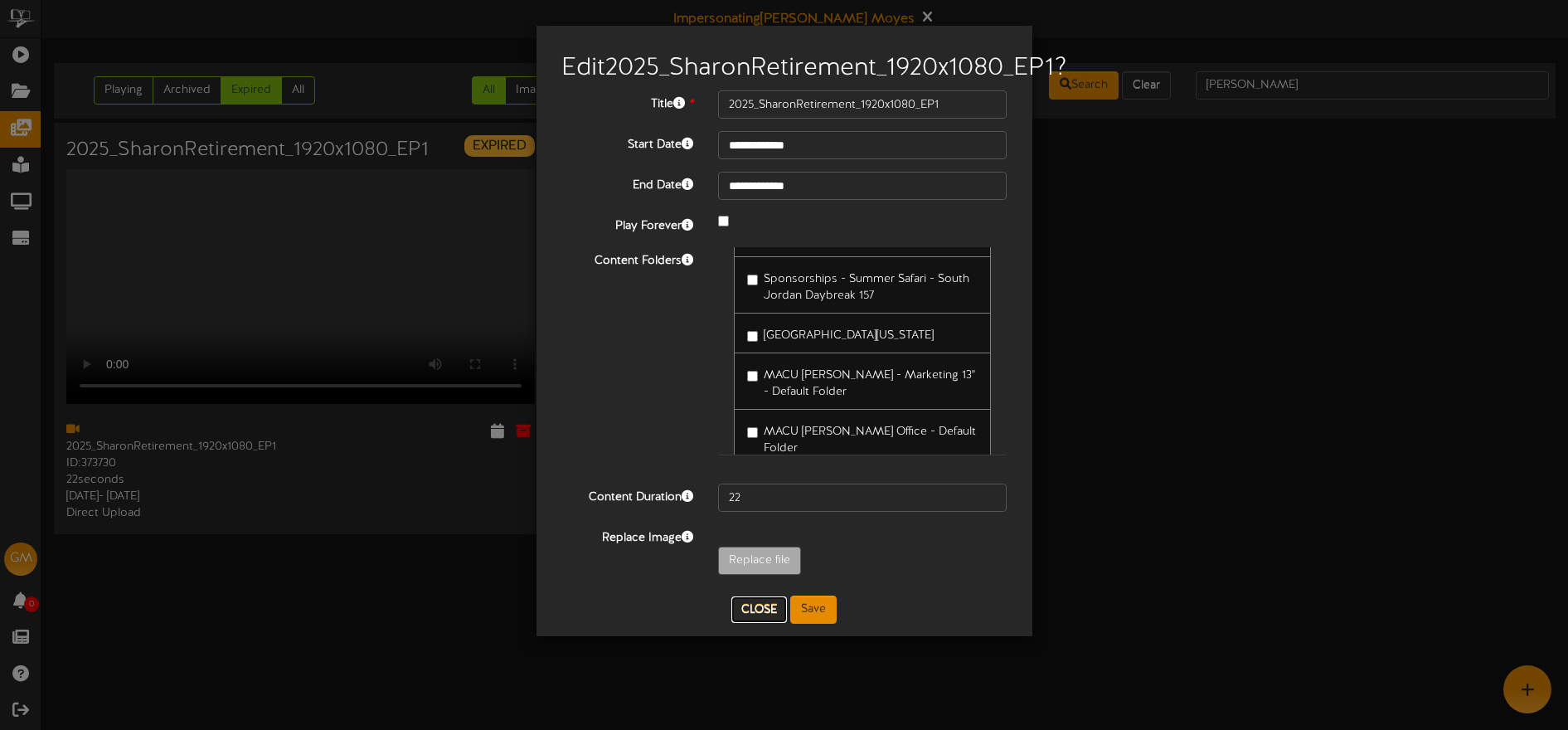 click on "Close" at bounding box center (759, 610) 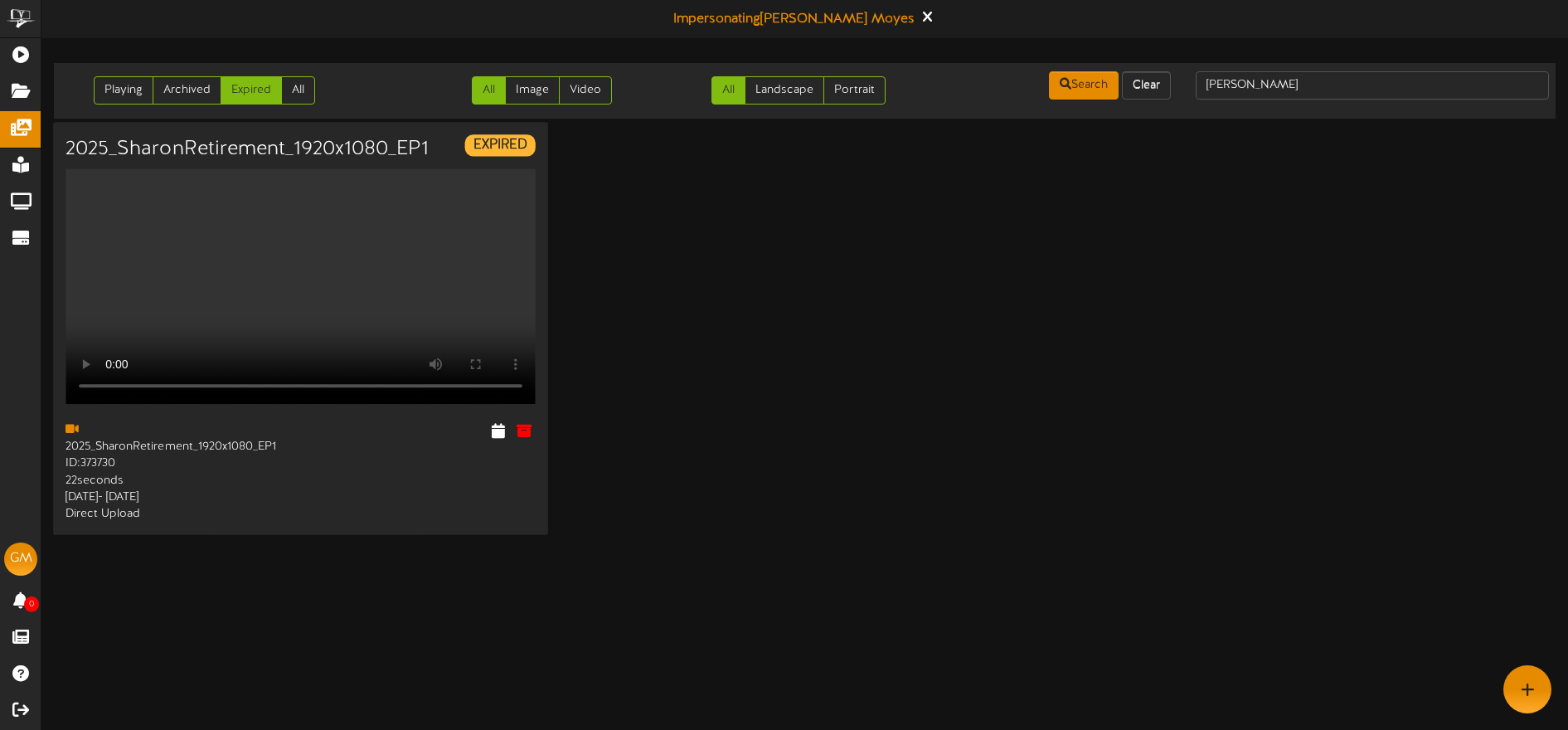 click on "Your browser does not support HTML5 video." at bounding box center (300, 287) 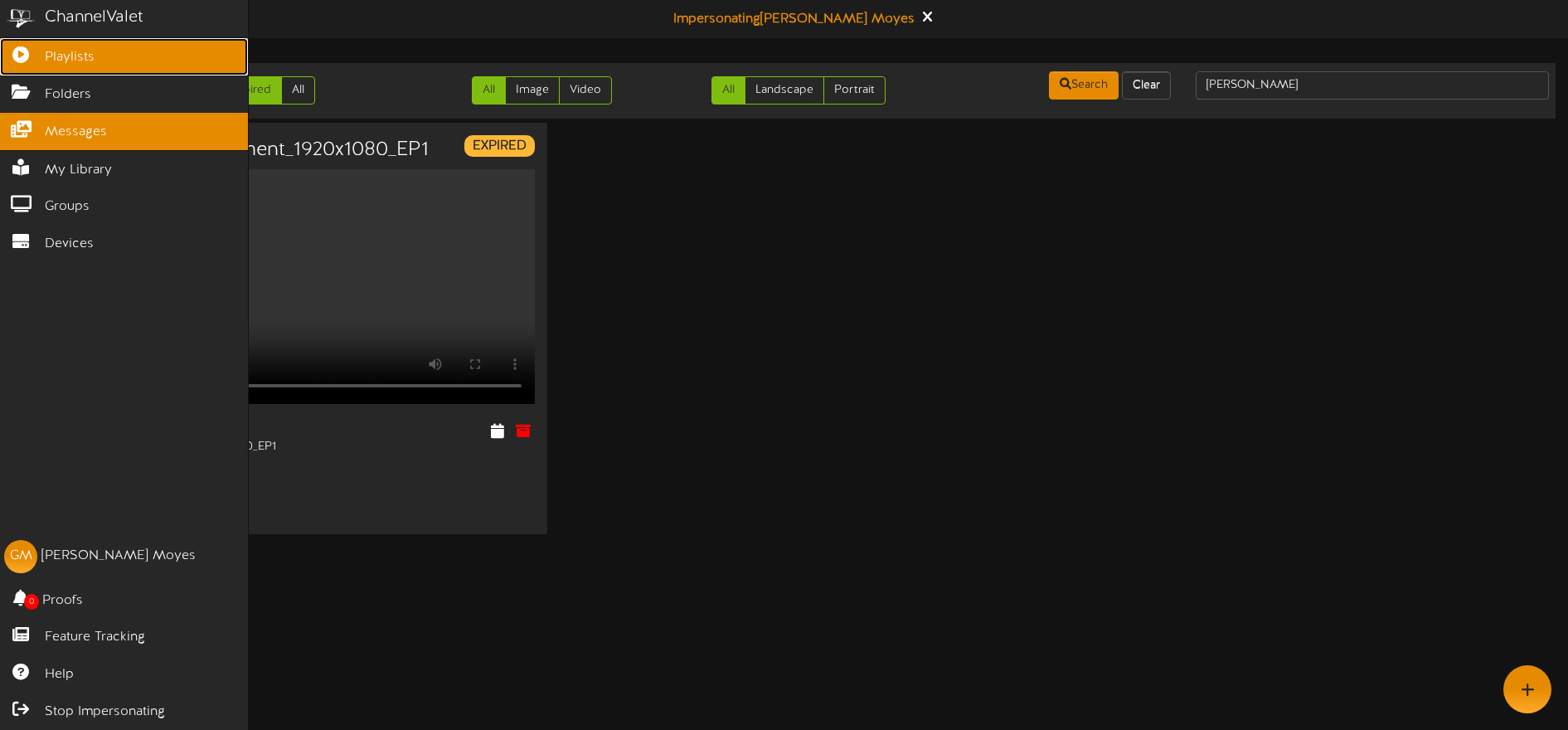 click at bounding box center [21, 52] 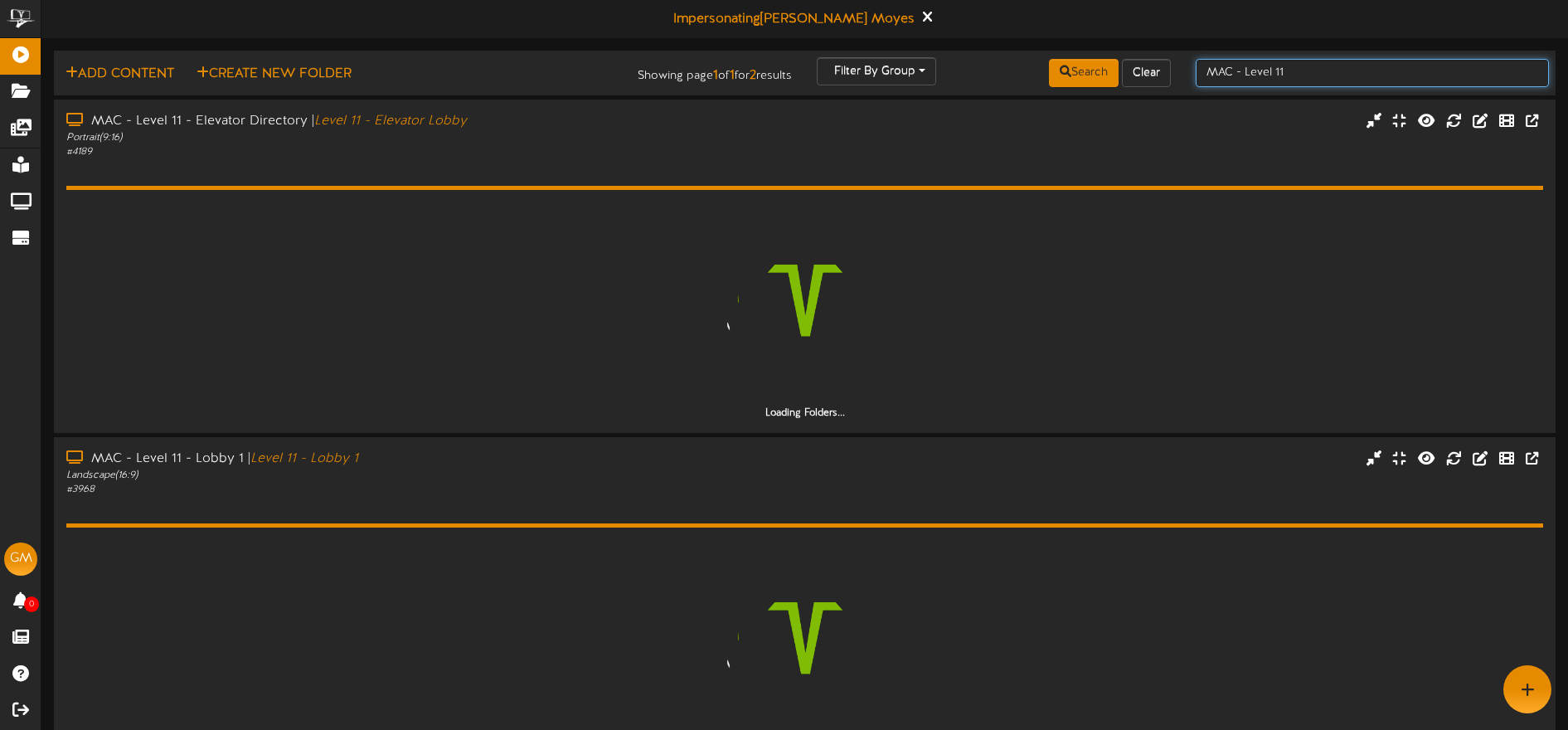 click on "MAC - Level 11" at bounding box center [1372, 73] 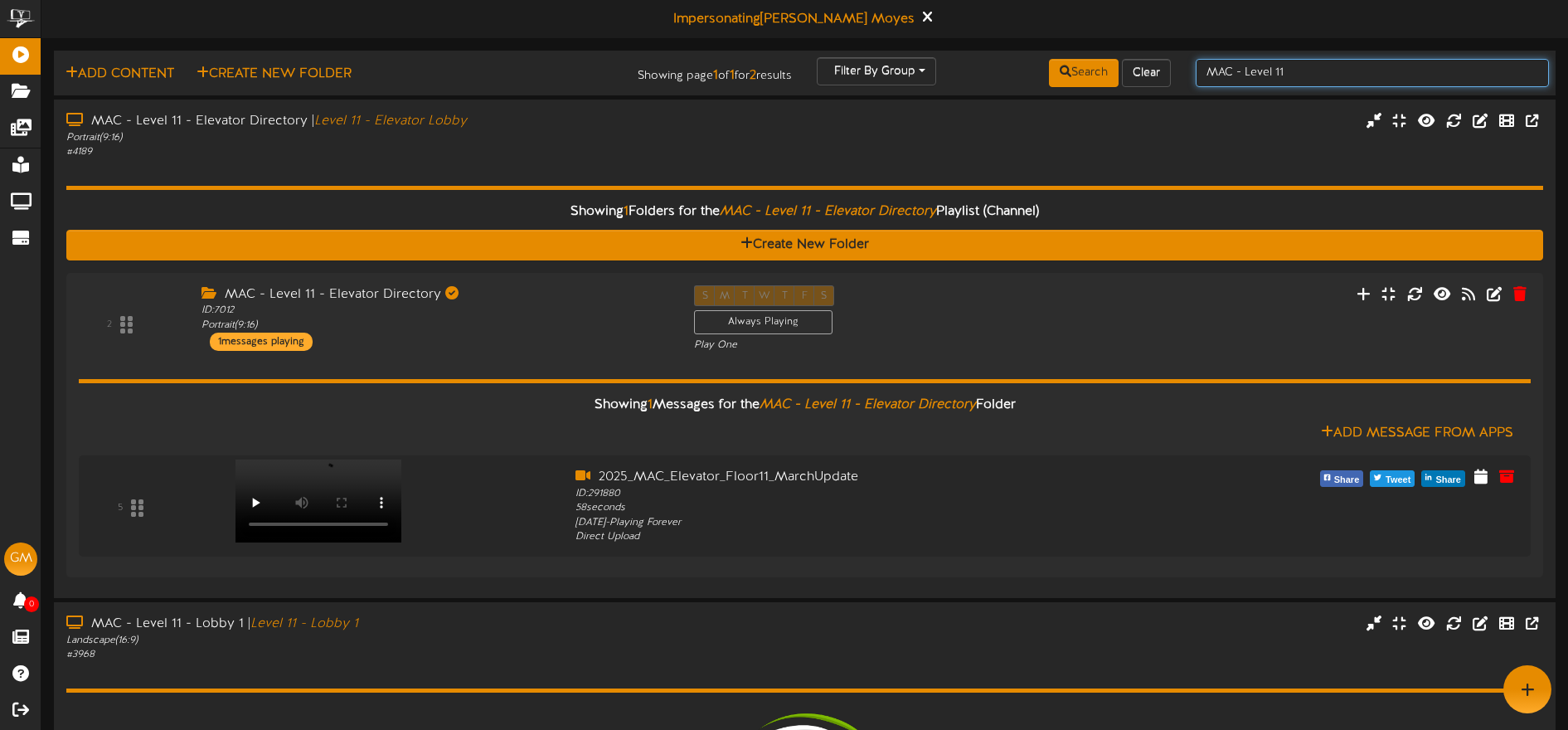 drag, startPoint x: 1331, startPoint y: 72, endPoint x: 1203, endPoint y: 55, distance: 129.12397 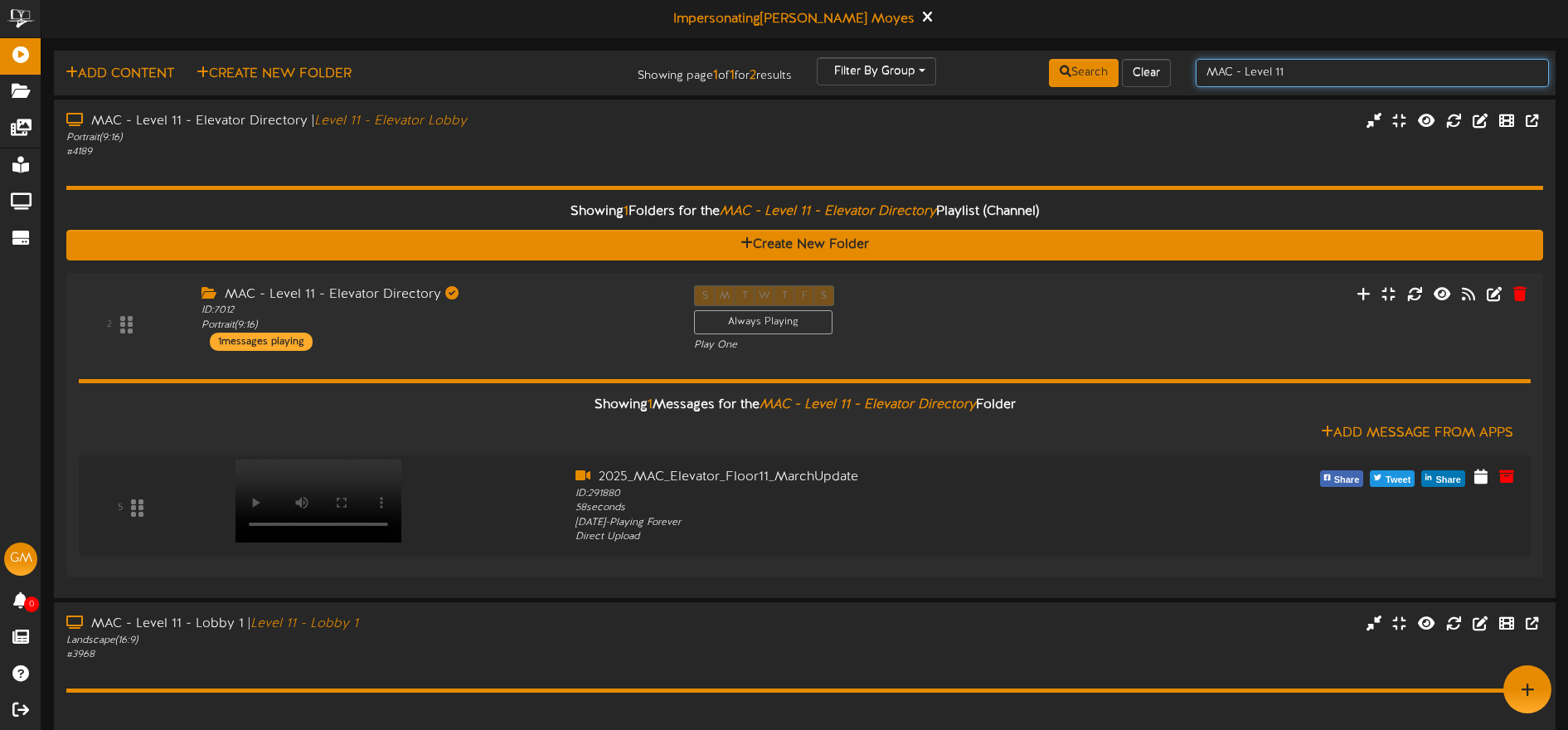 click on "MAC - Level 11" at bounding box center [1372, 73] 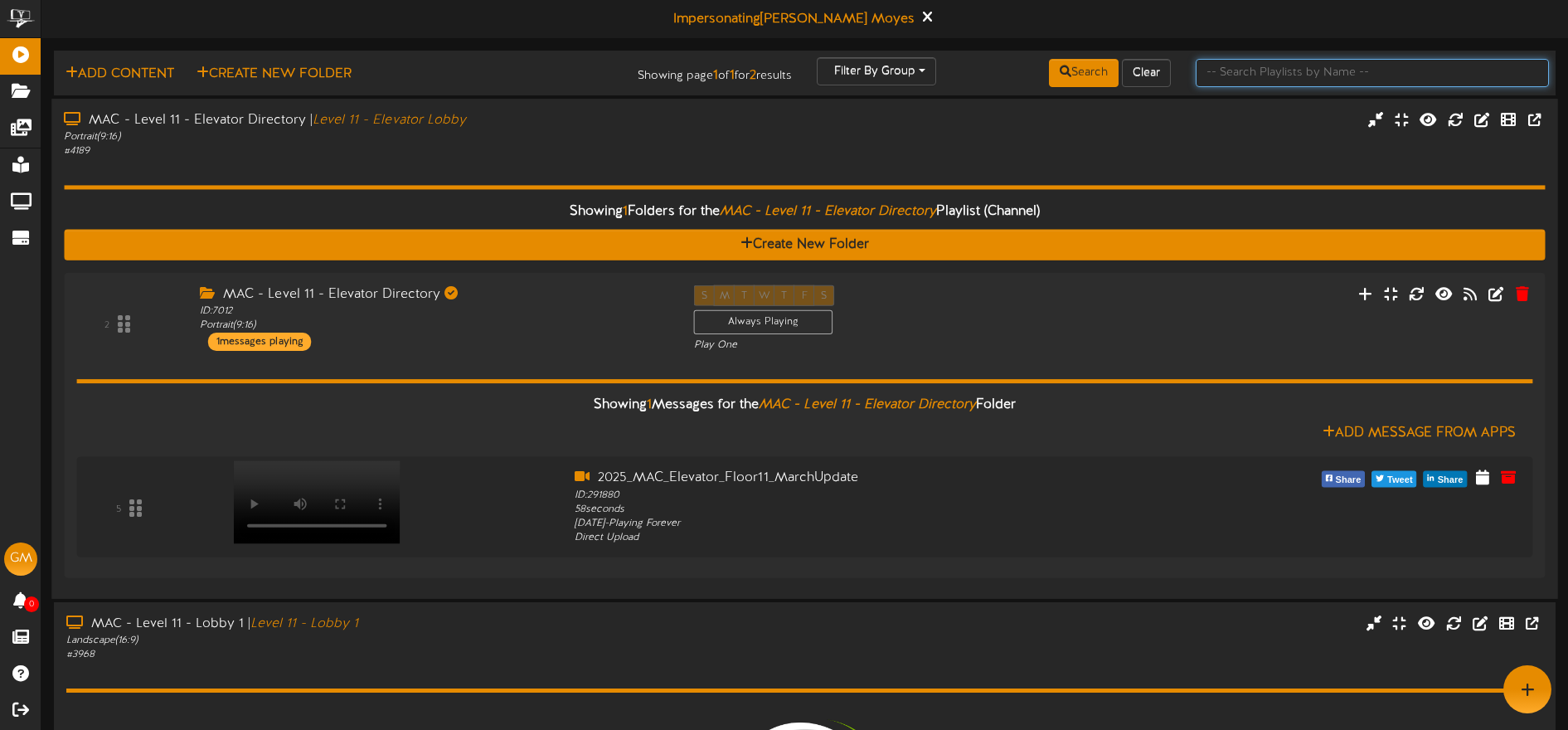 type 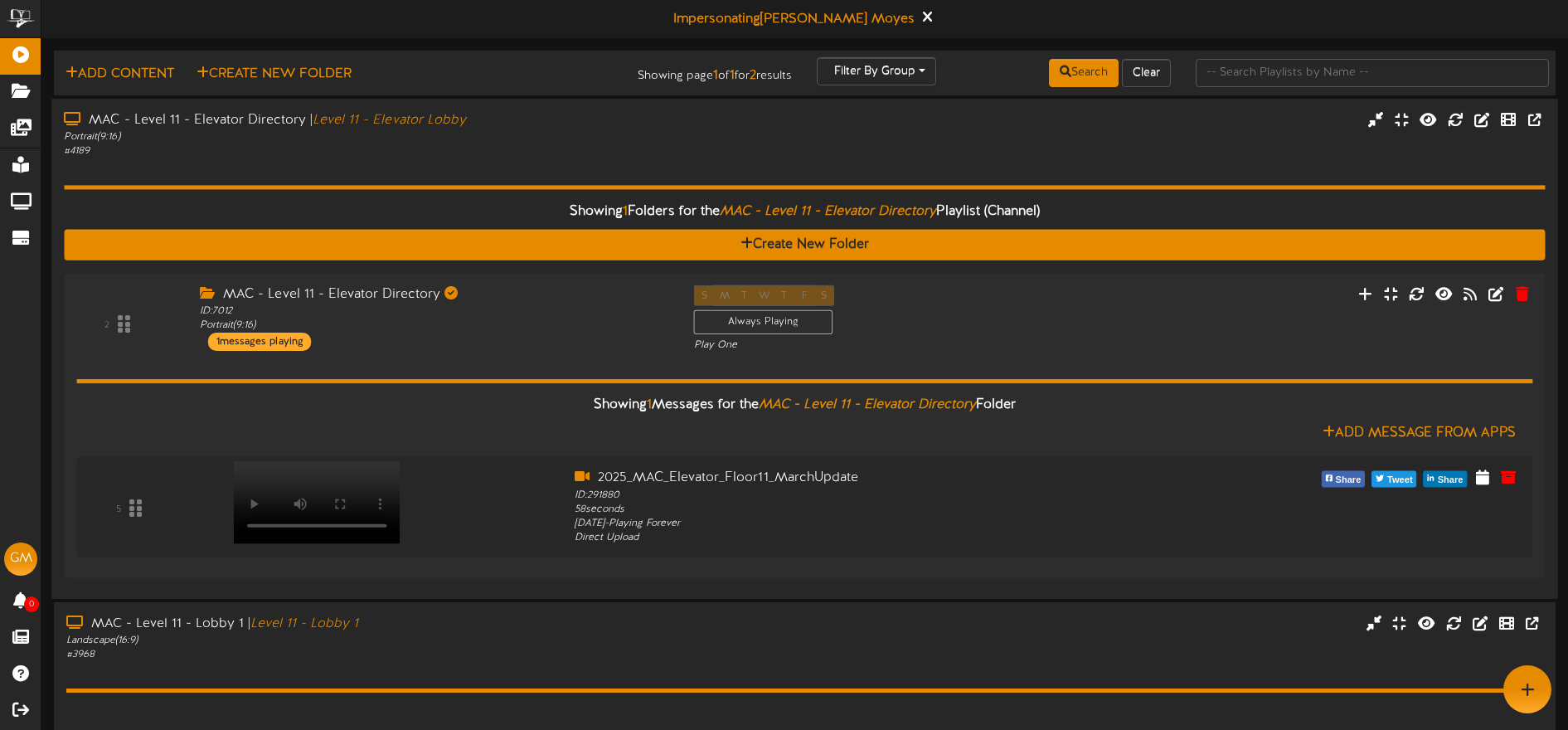 click on "Showing  1  Folders for the  MAC - Level 11 - Elevator Directory  Playlist (Channel)
Create New Folder
2
ID:  7012" at bounding box center [804, 372] 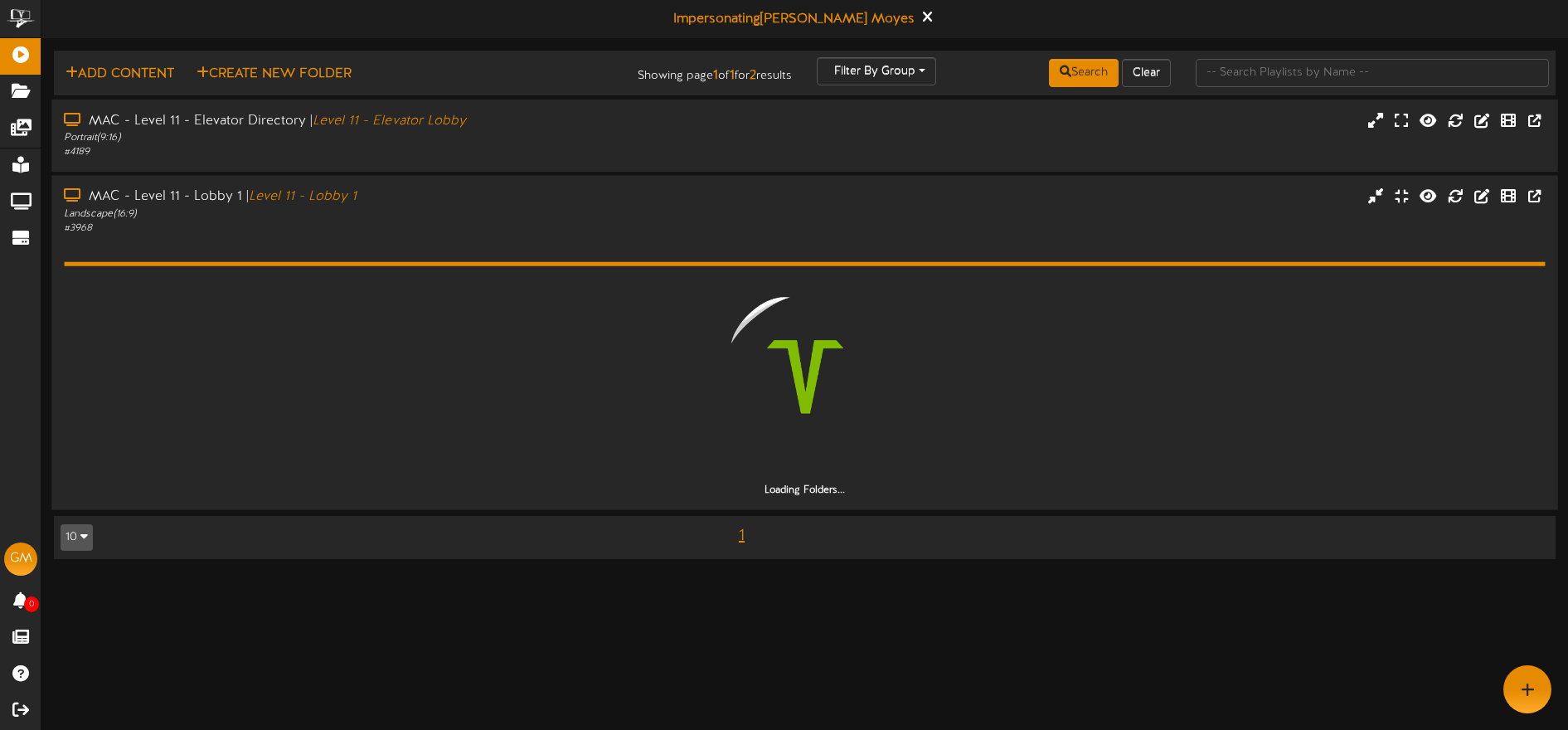 click on "Landscape  ( 16:9 )" at bounding box center [365, 213] 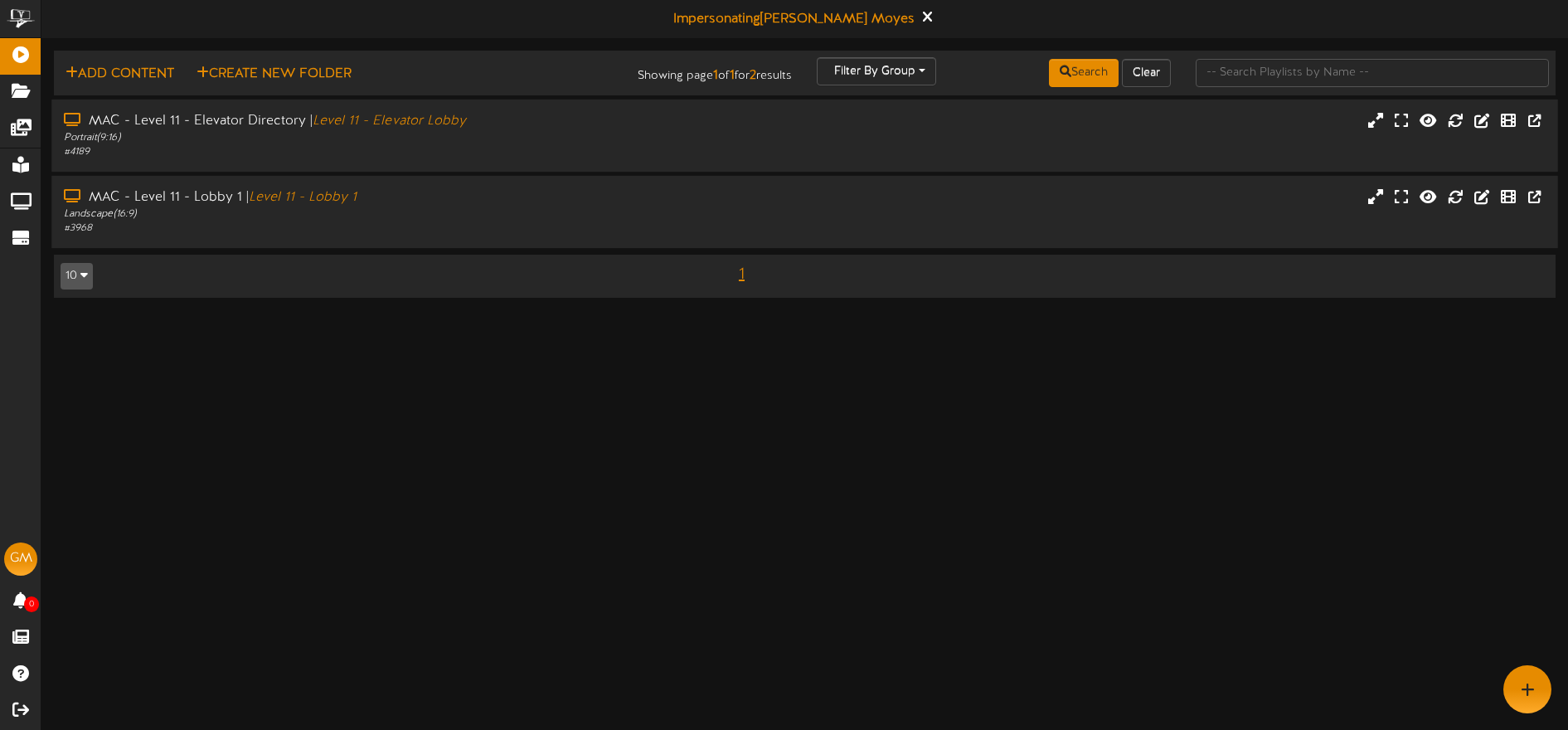 click on "Landscape  ( 16:9 )" at bounding box center [365, 214] 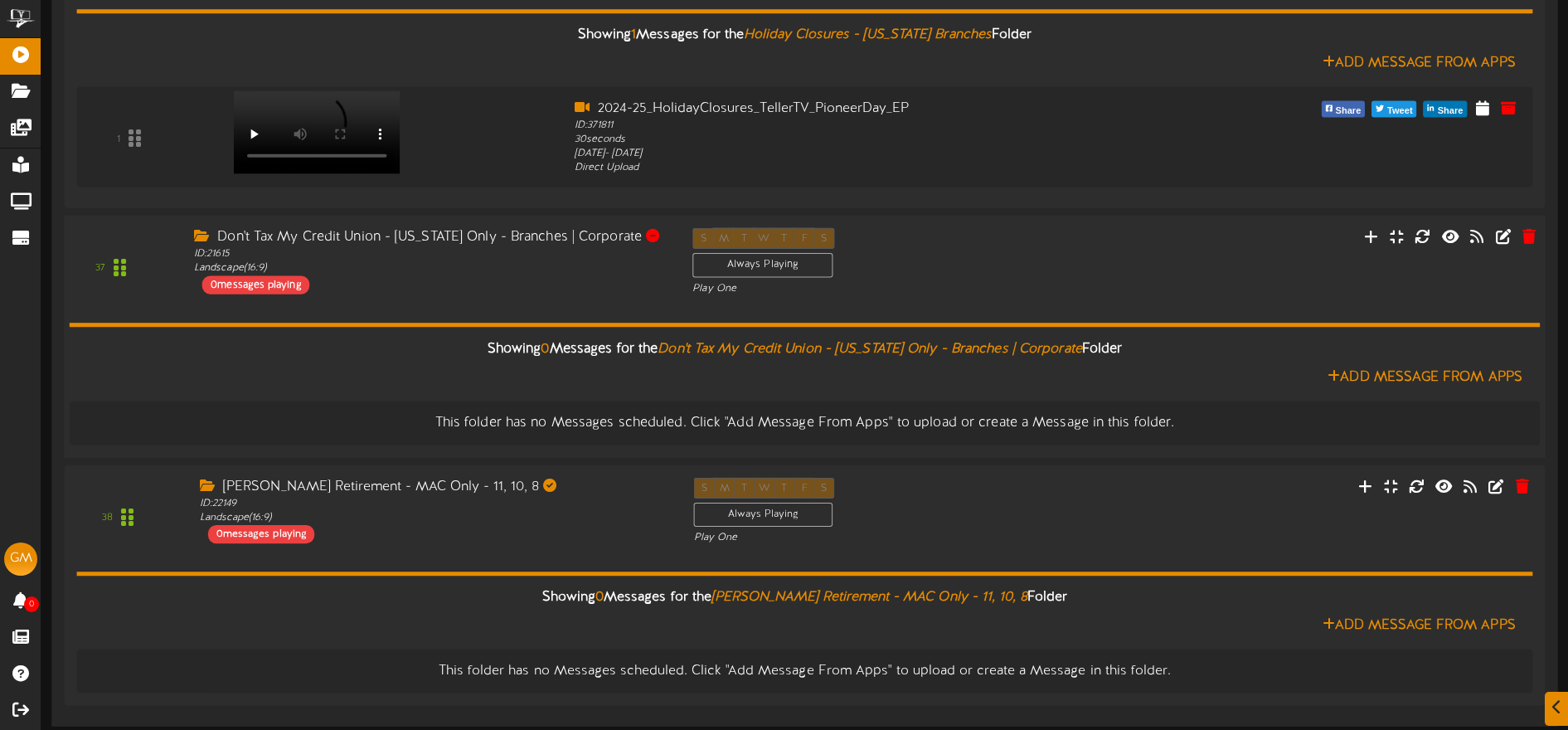 scroll, scrollTop: 507, scrollLeft: 0, axis: vertical 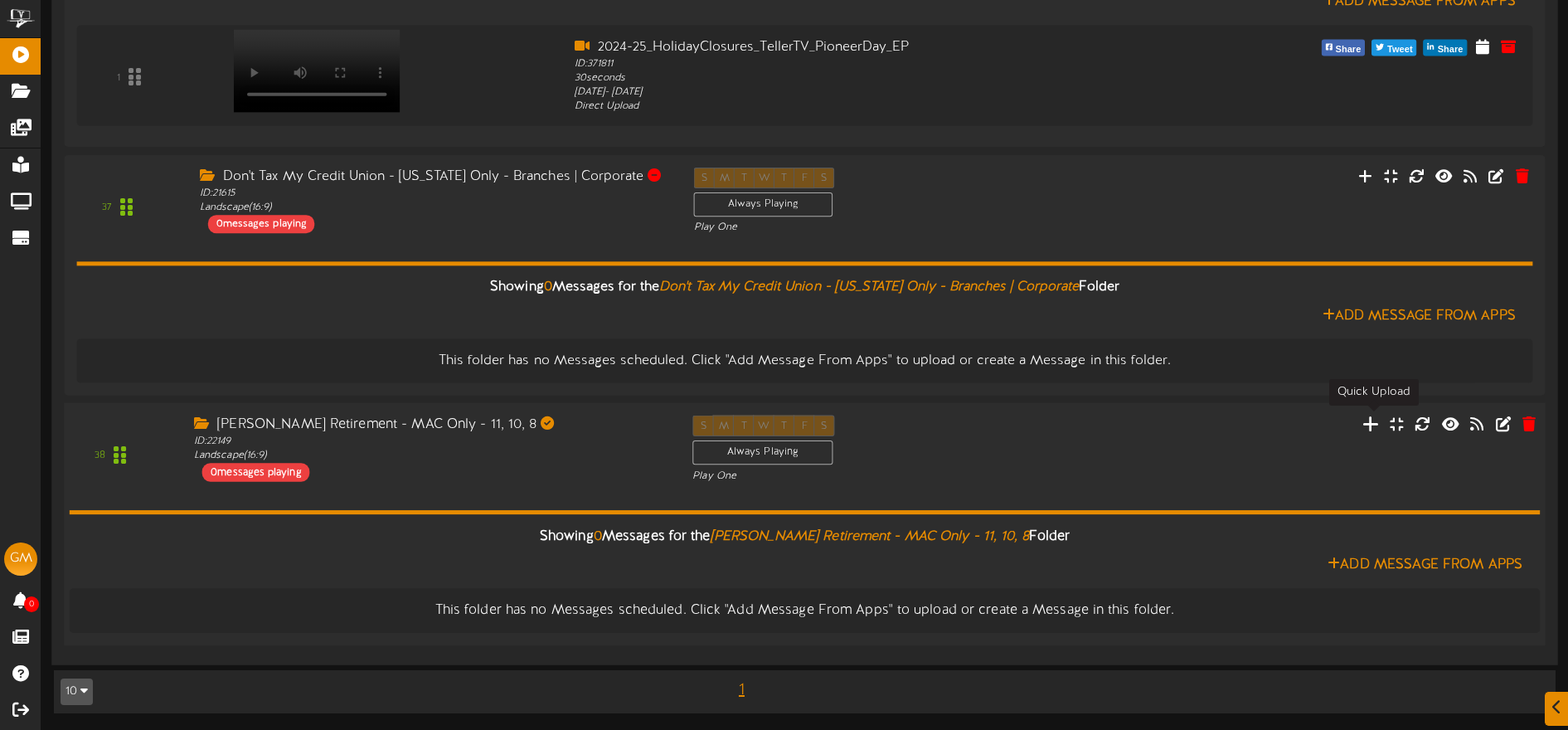 click at bounding box center (1371, 423) 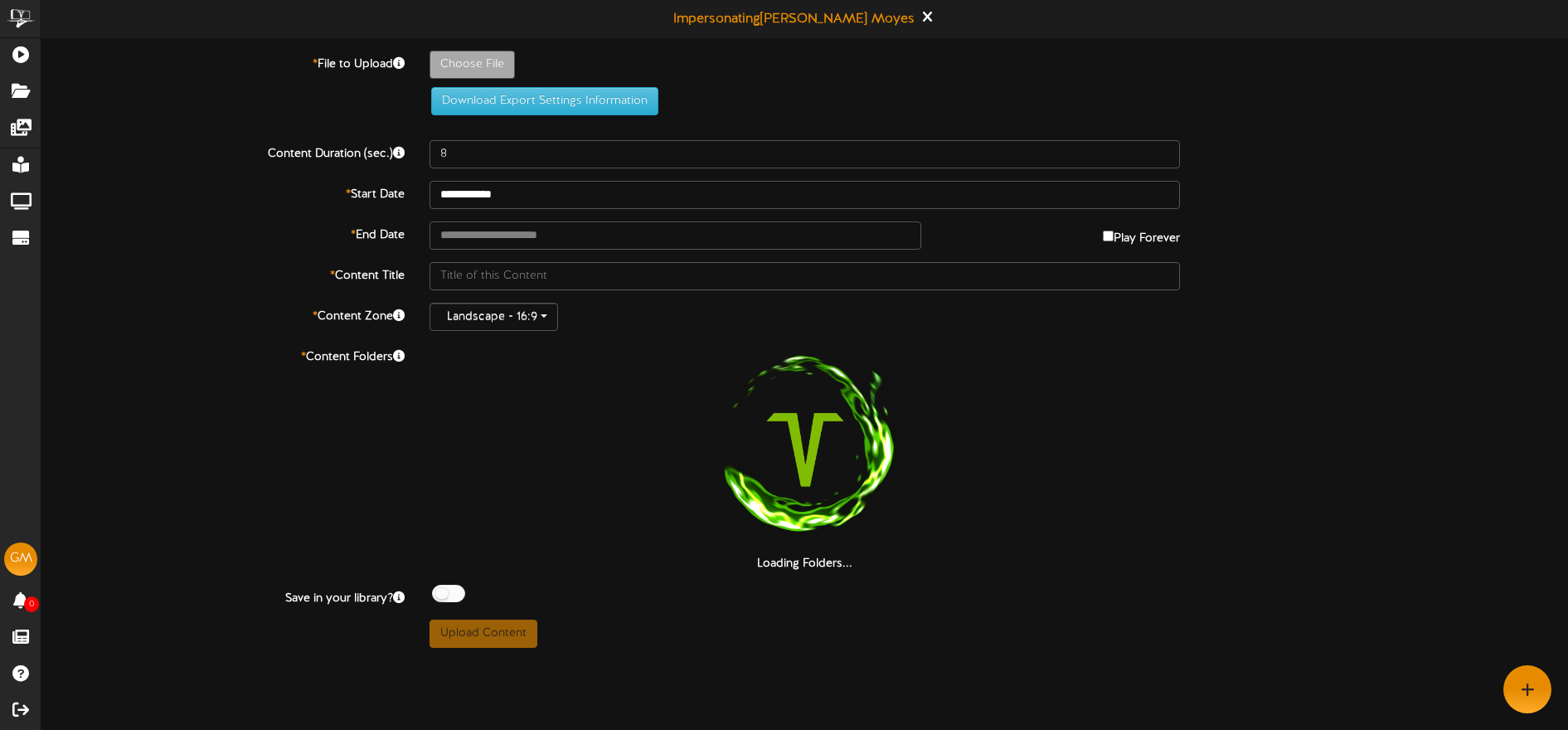 type on "**********" 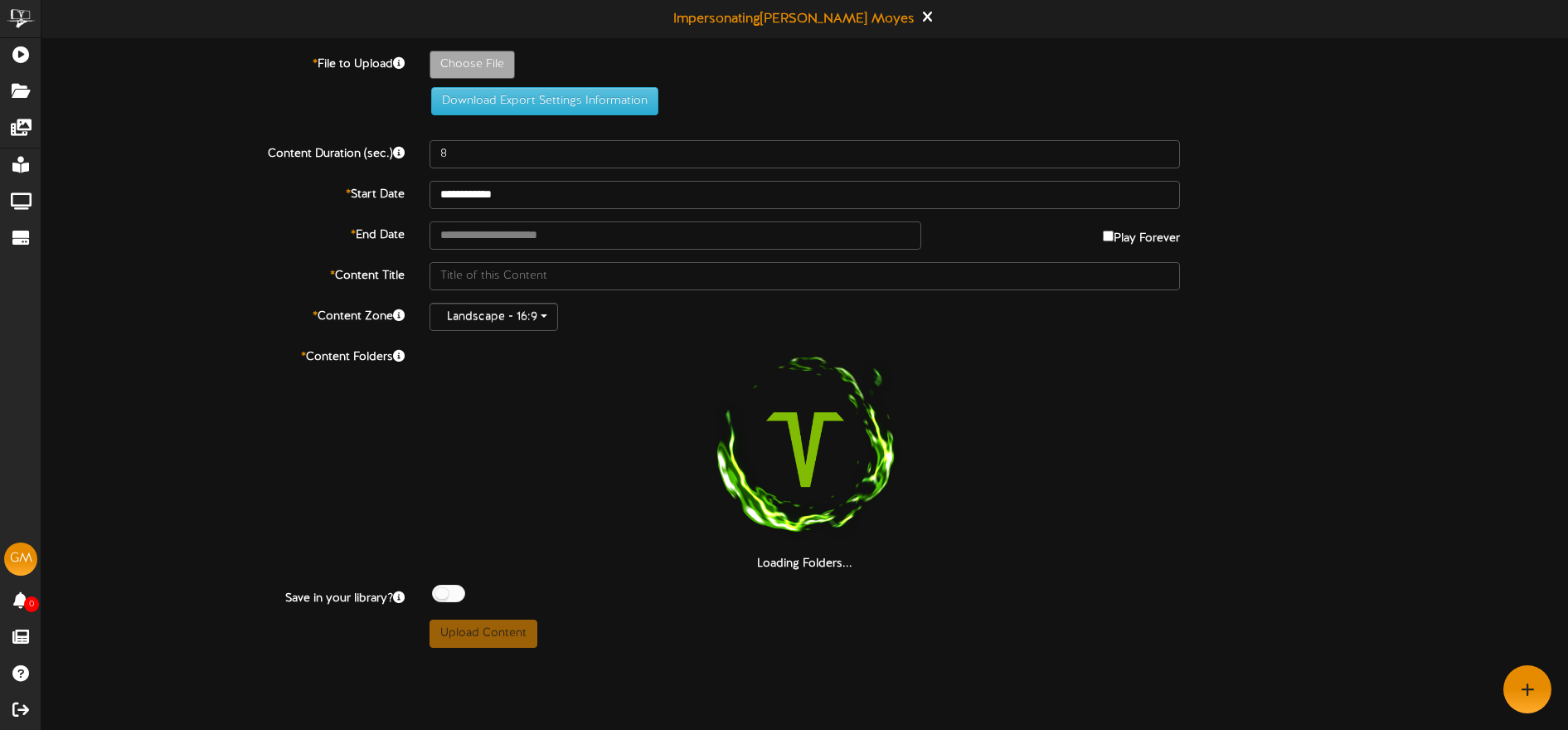 type on "SharonRetirement" 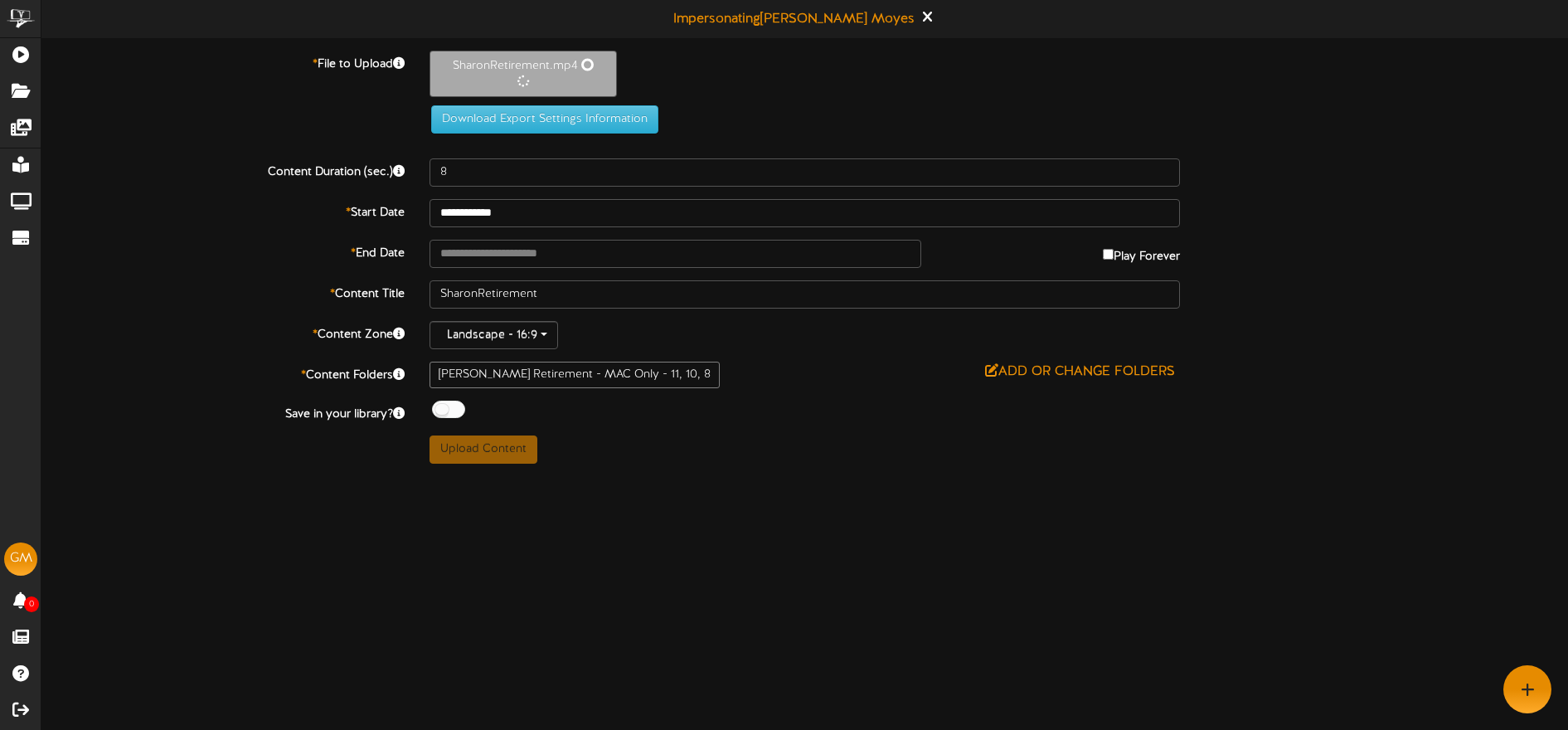 type on "22" 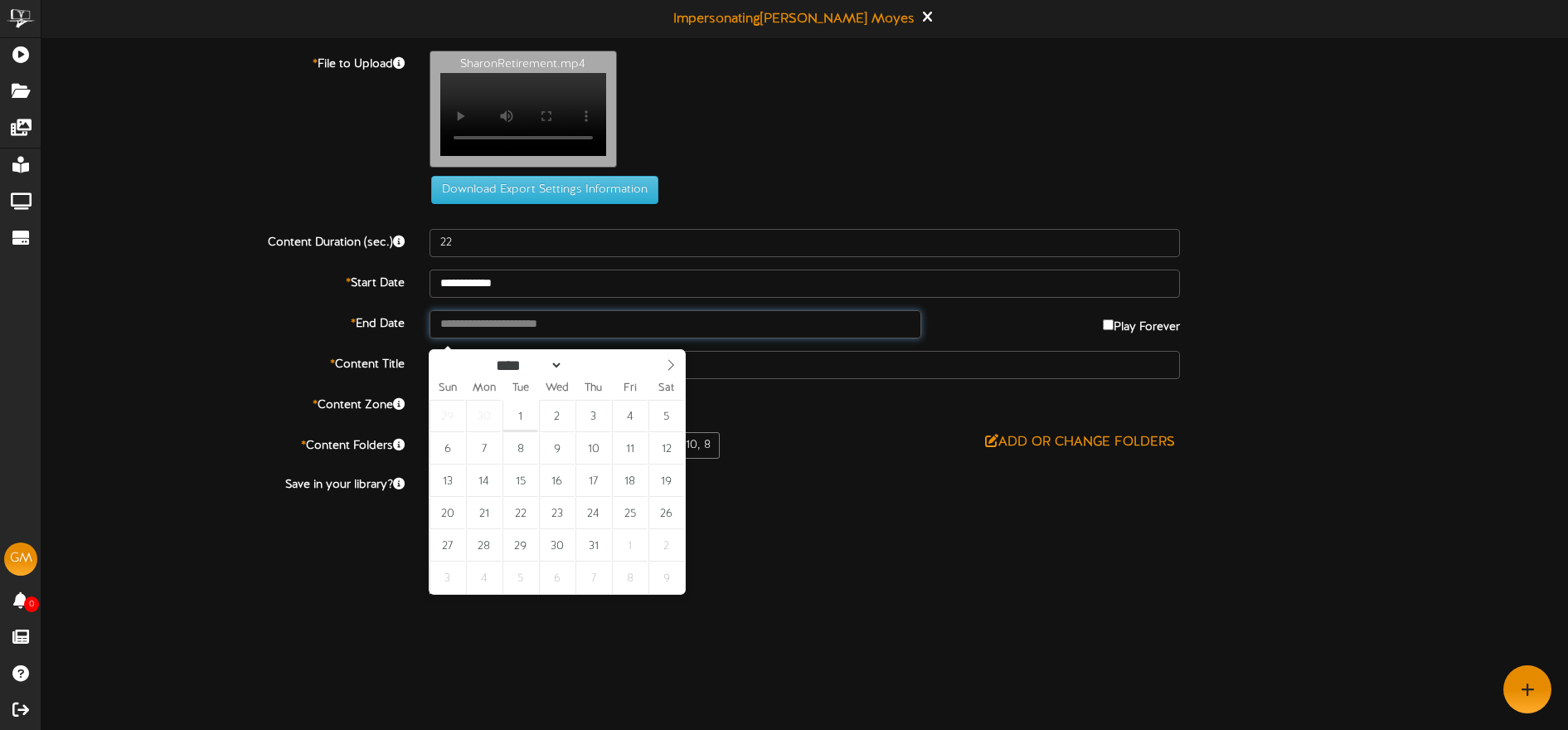 click at bounding box center [676, 324] 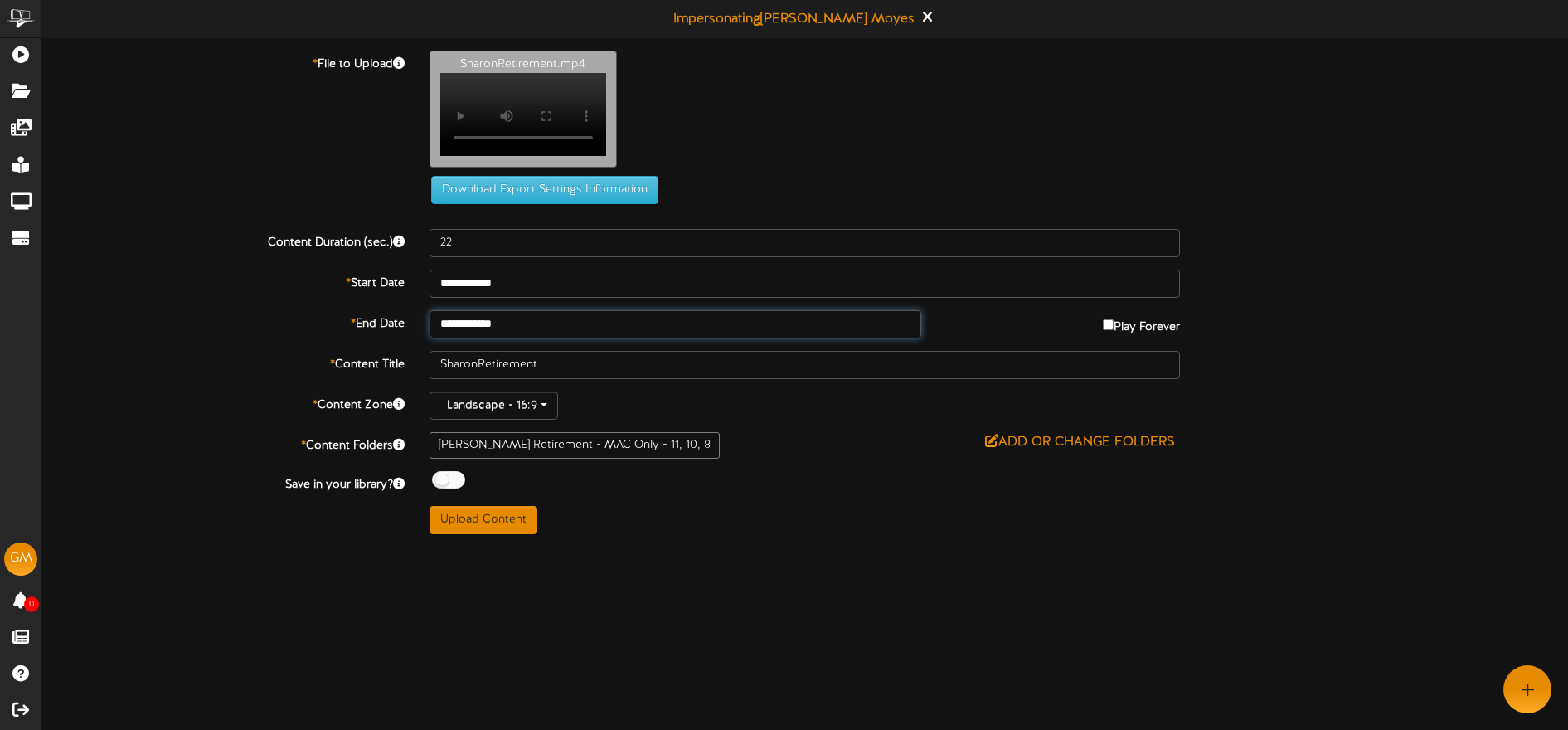 click on "**********" at bounding box center [676, 324] 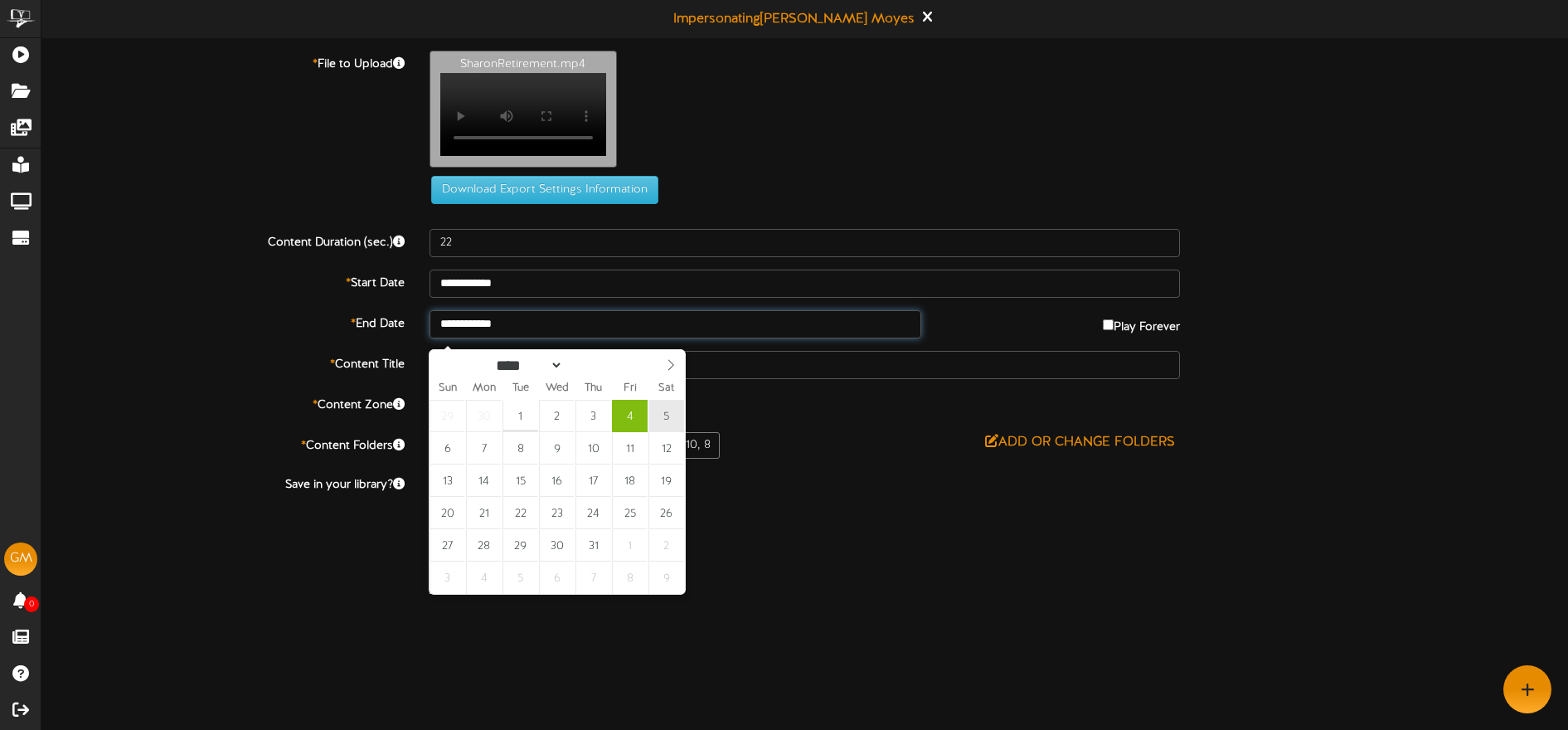type on "**********" 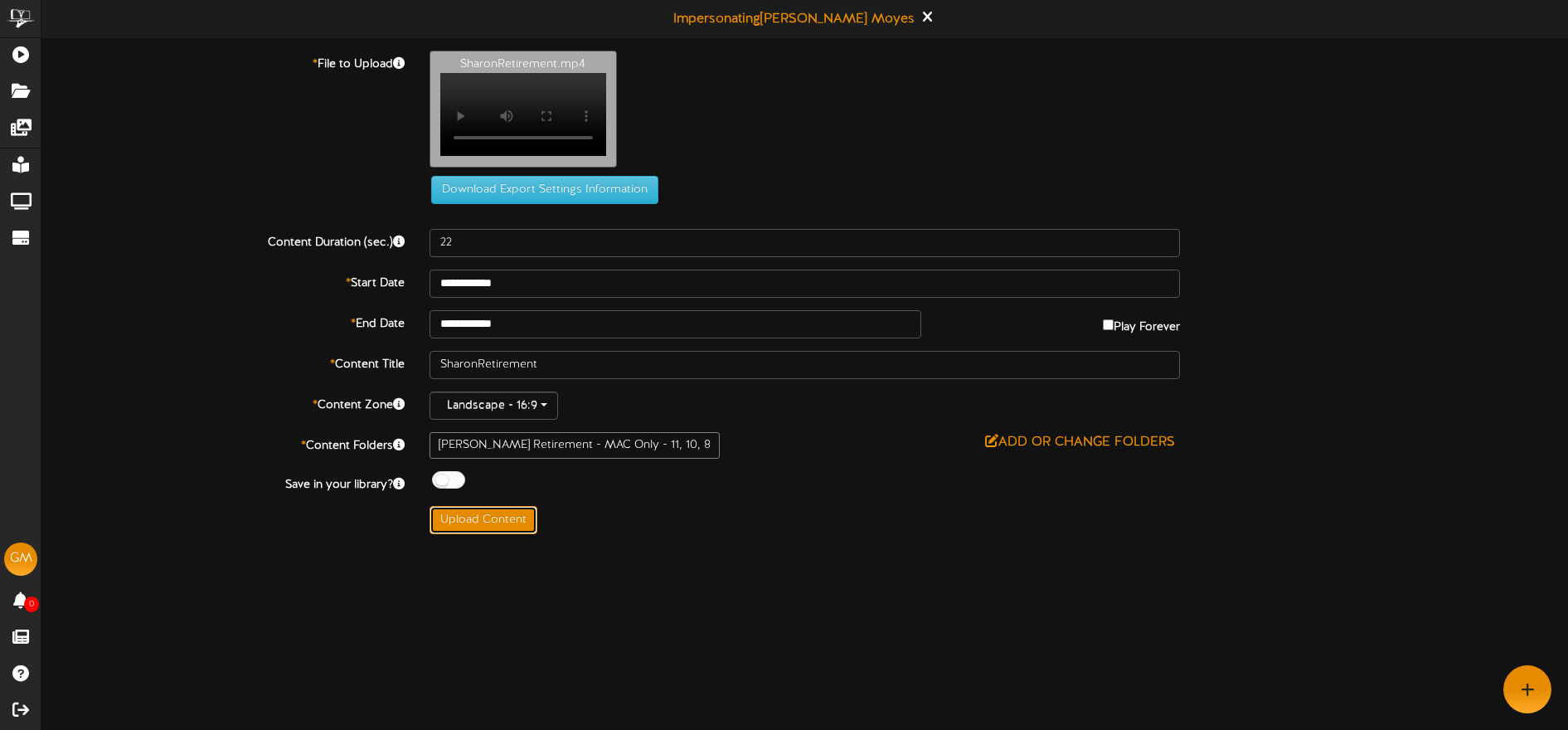 click on "Upload Content" at bounding box center [483, 520] 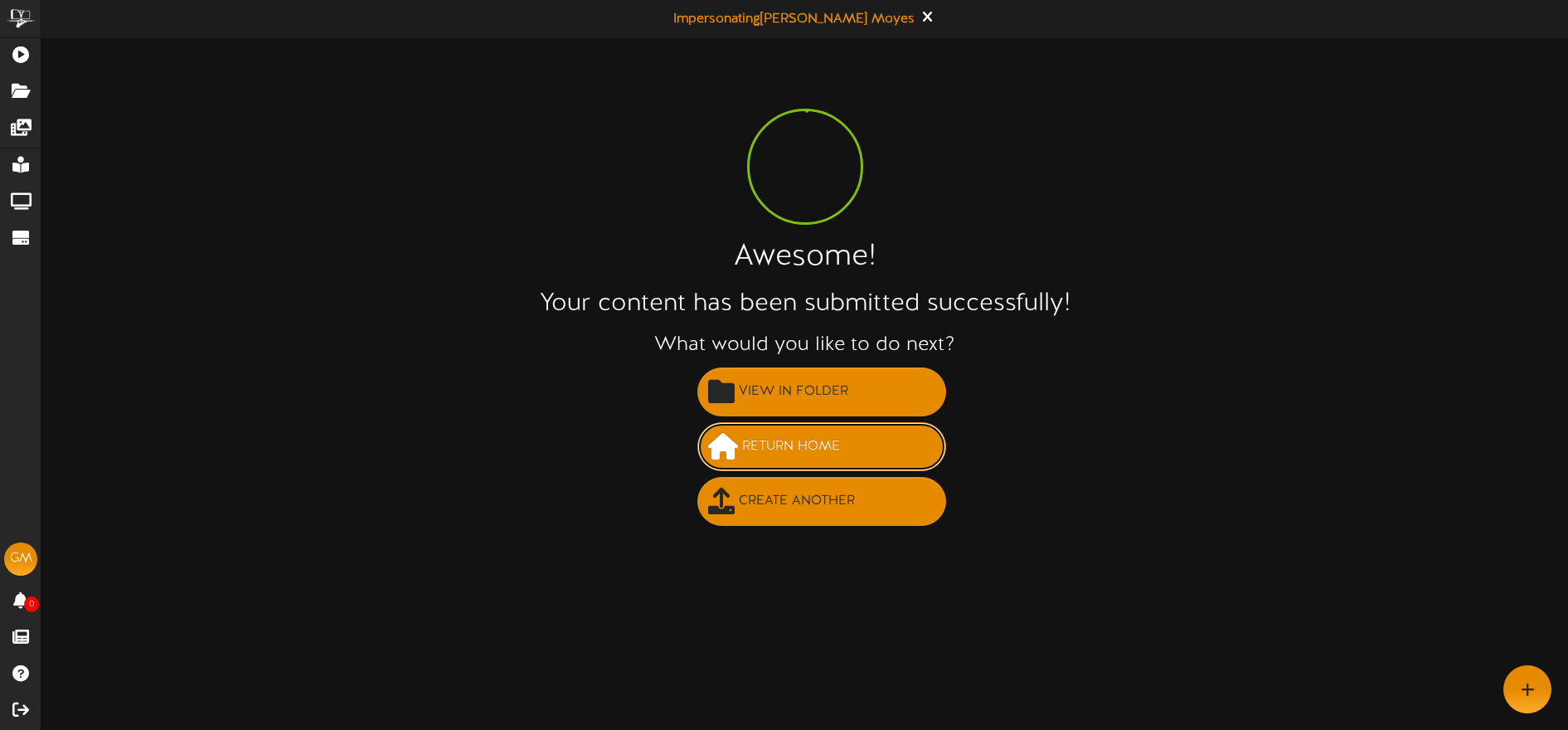 click on "Return Home" at bounding box center [791, 446] 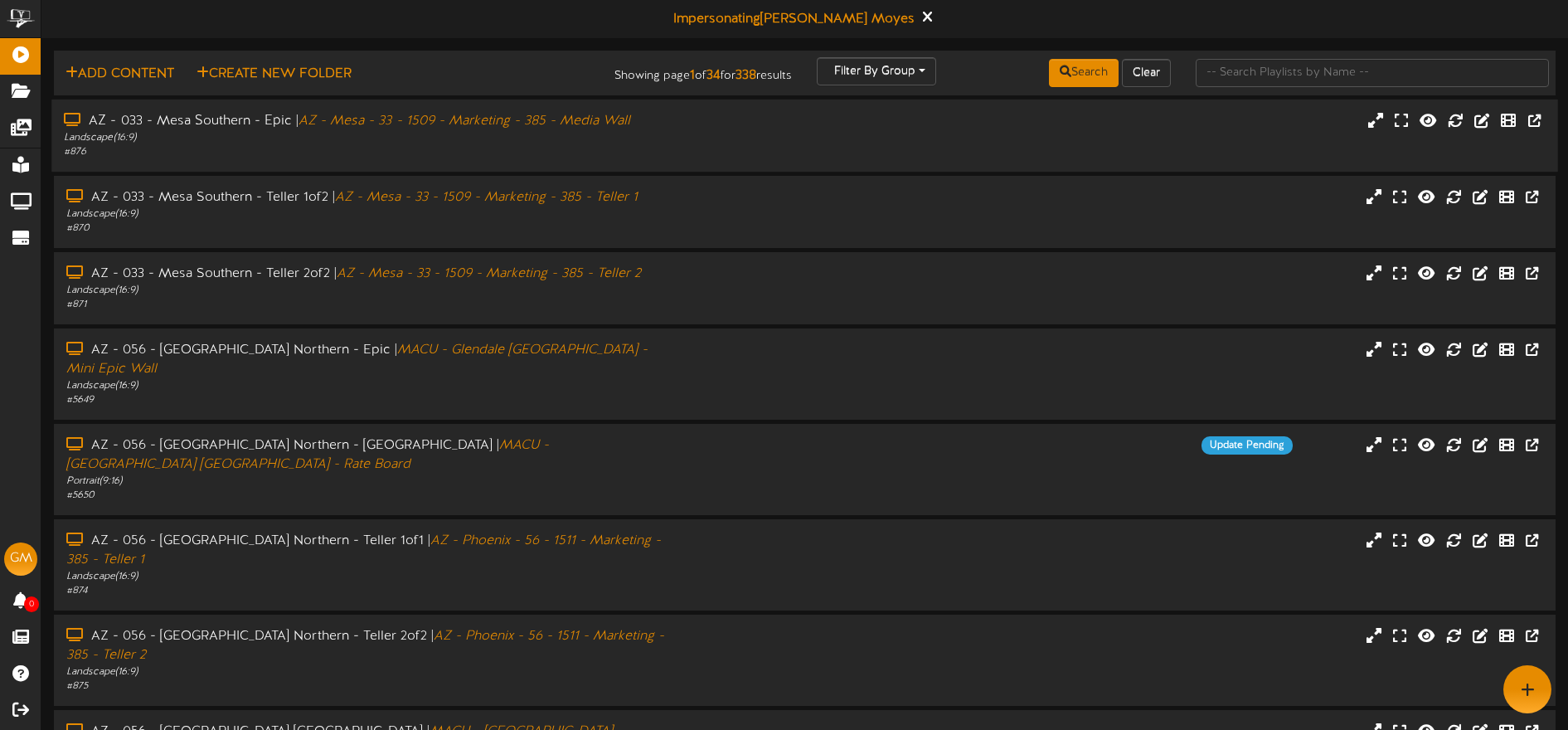 scroll, scrollTop: 0, scrollLeft: 0, axis: both 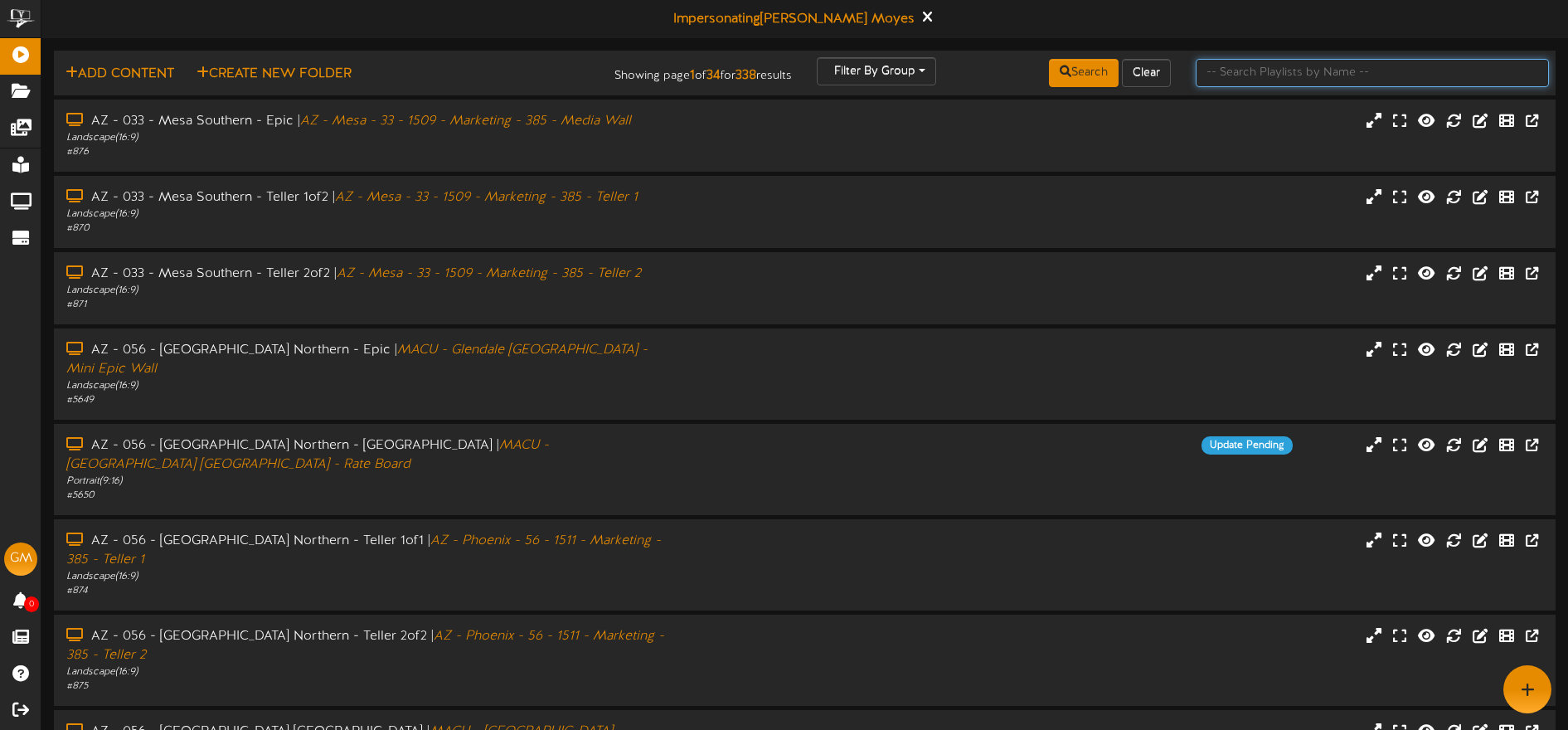 click at bounding box center [1372, 73] 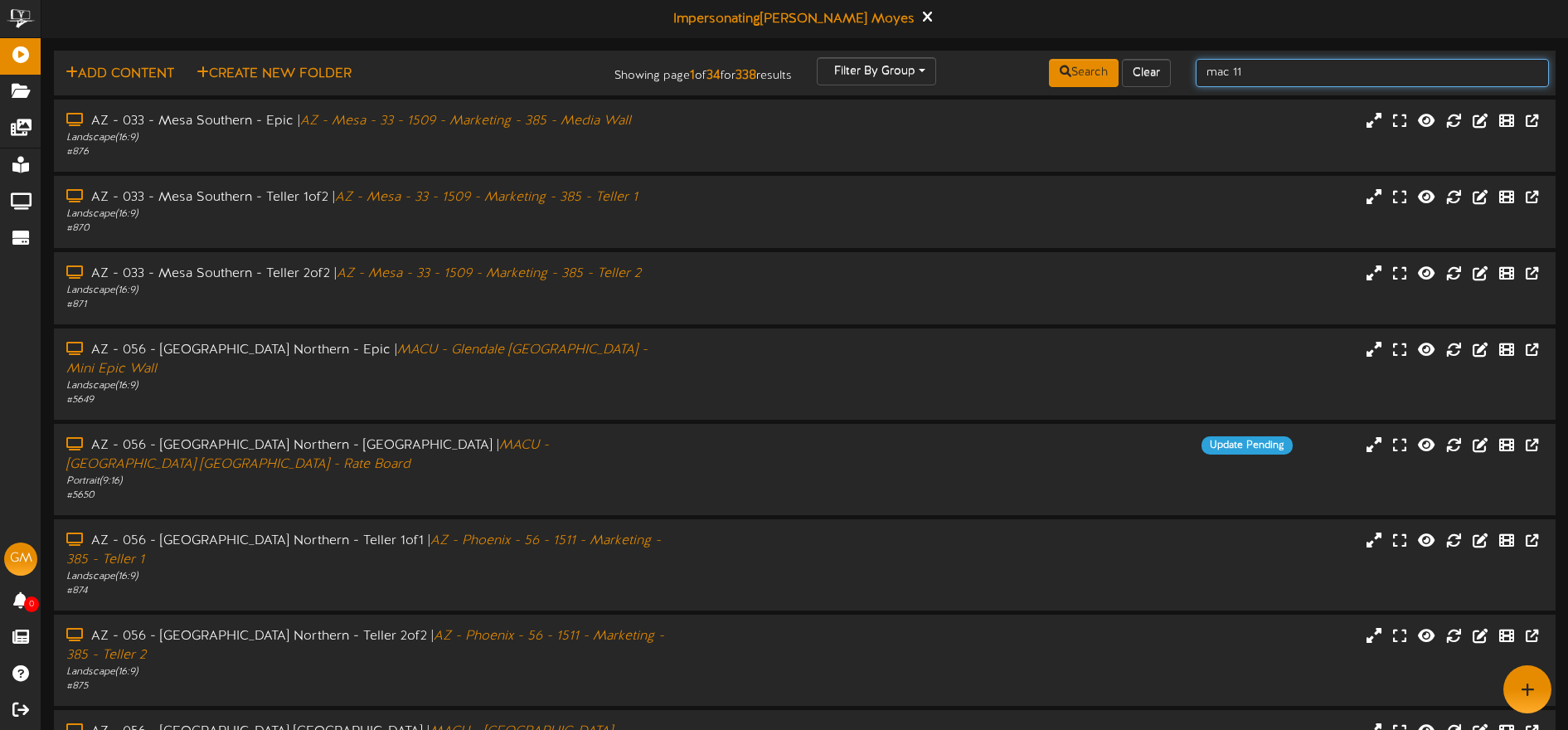 type on "mac 11" 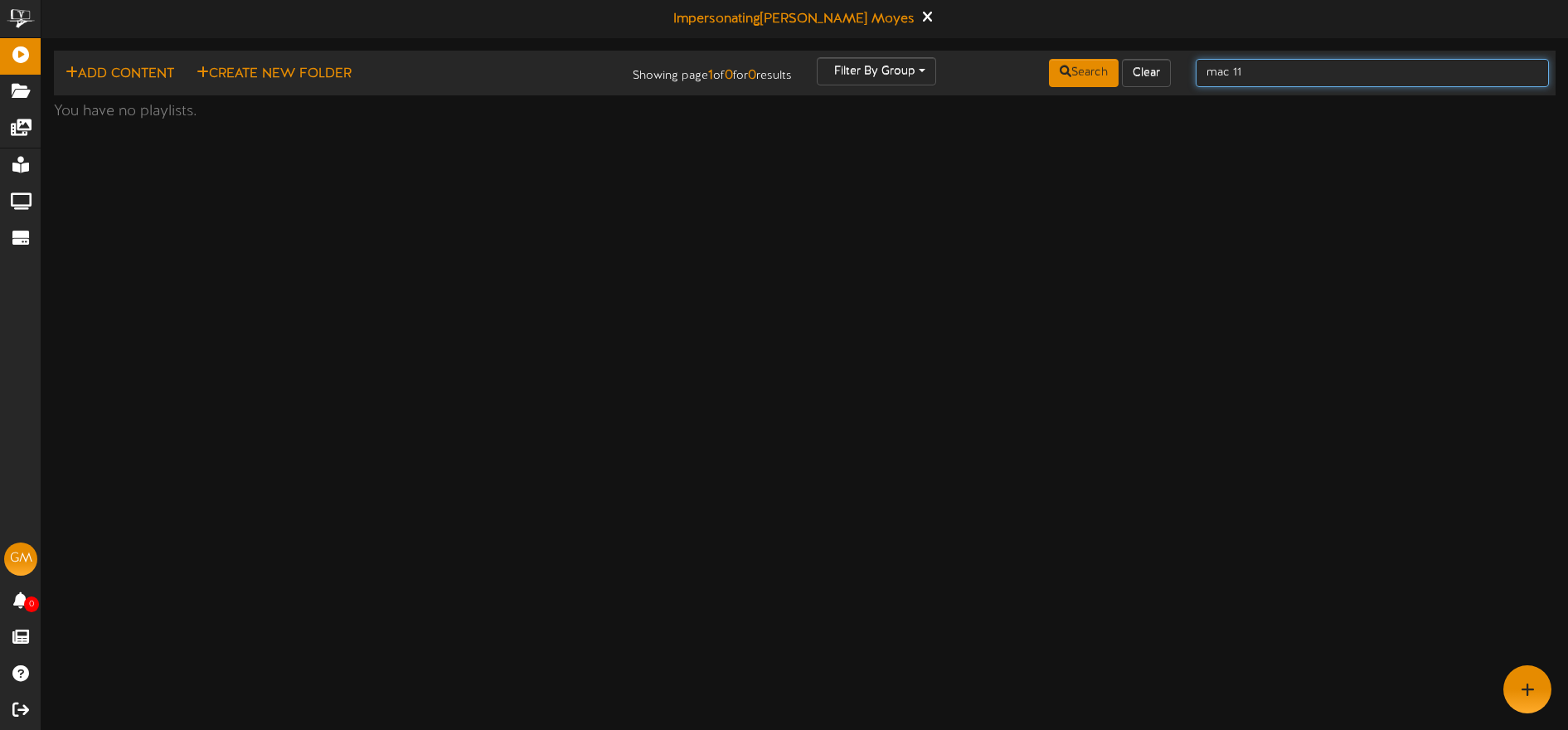 drag, startPoint x: 1276, startPoint y: 74, endPoint x: 1187, endPoint y: 74, distance: 89 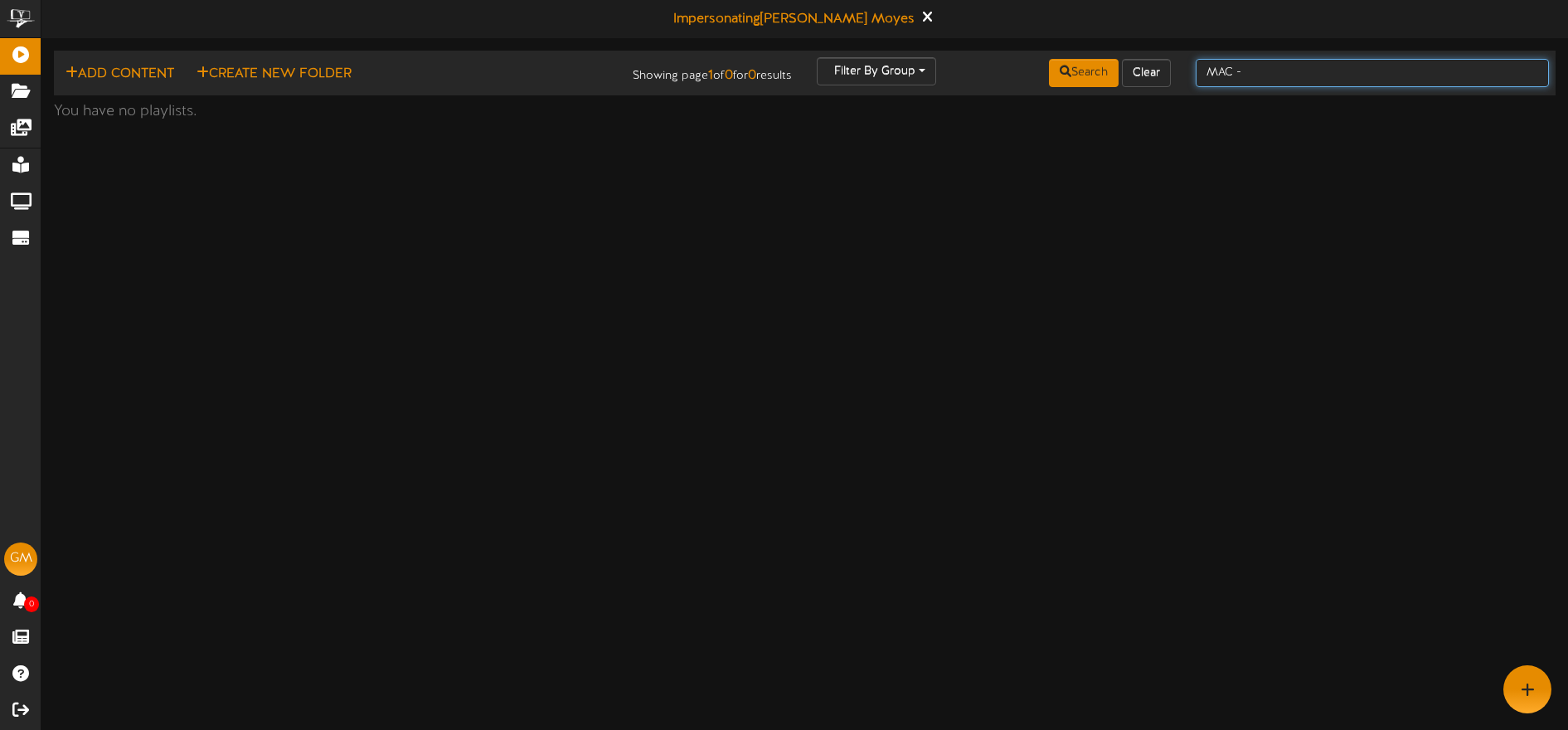 type on "MAC - Level 11" 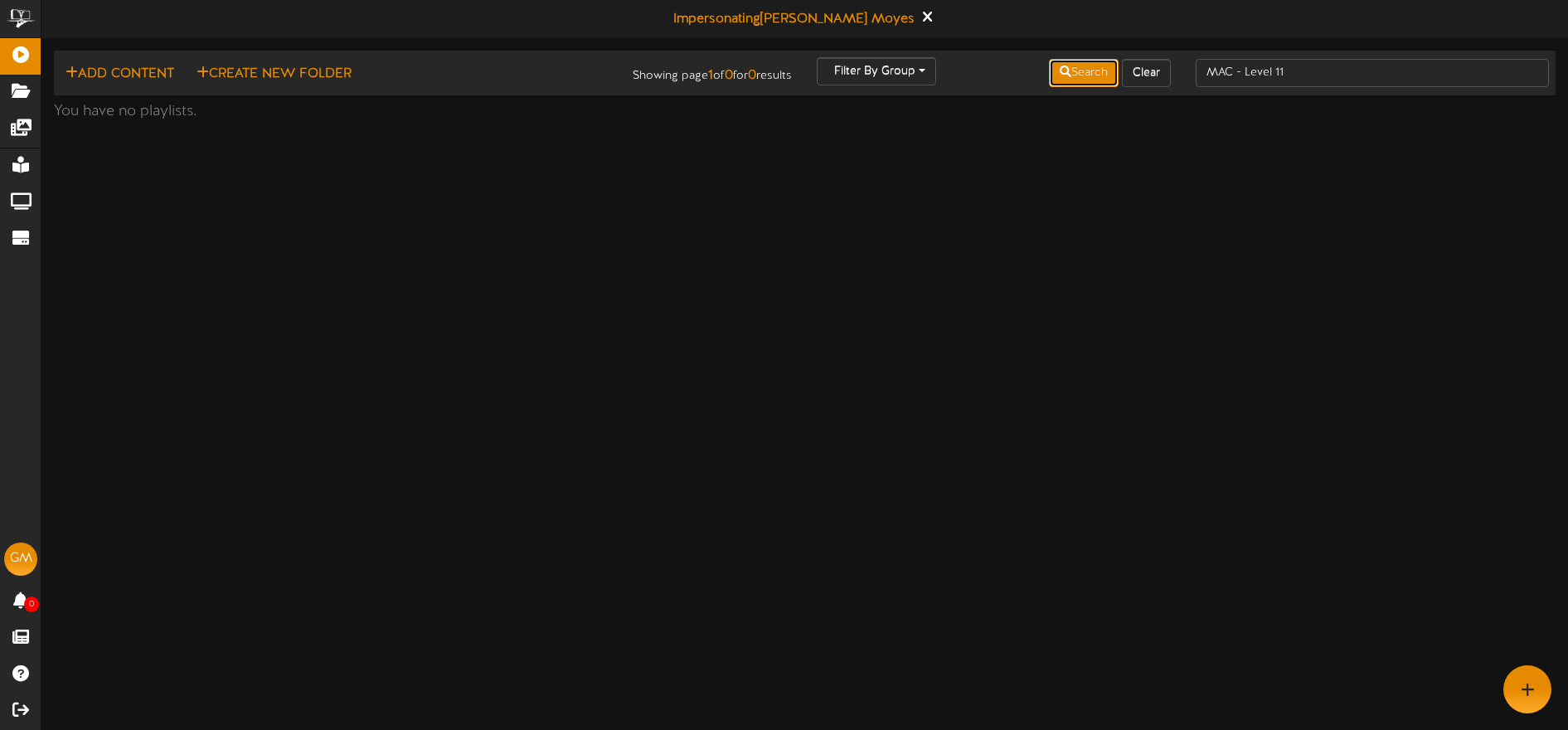 click on "Search" at bounding box center [1084, 73] 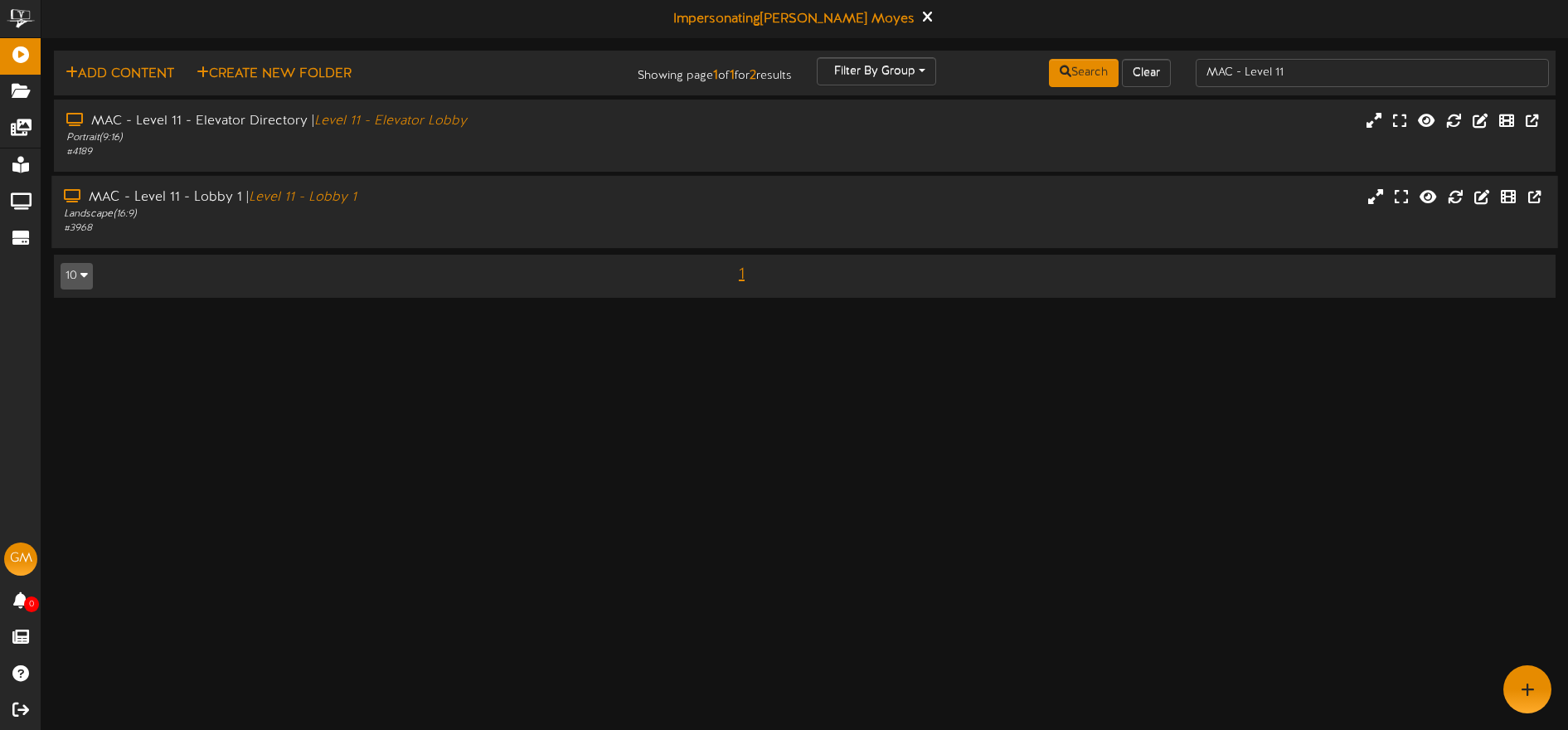 click on "MAC - Level 11 - Lobby 1
|  Level 11 - Lobby 1" at bounding box center [365, 197] 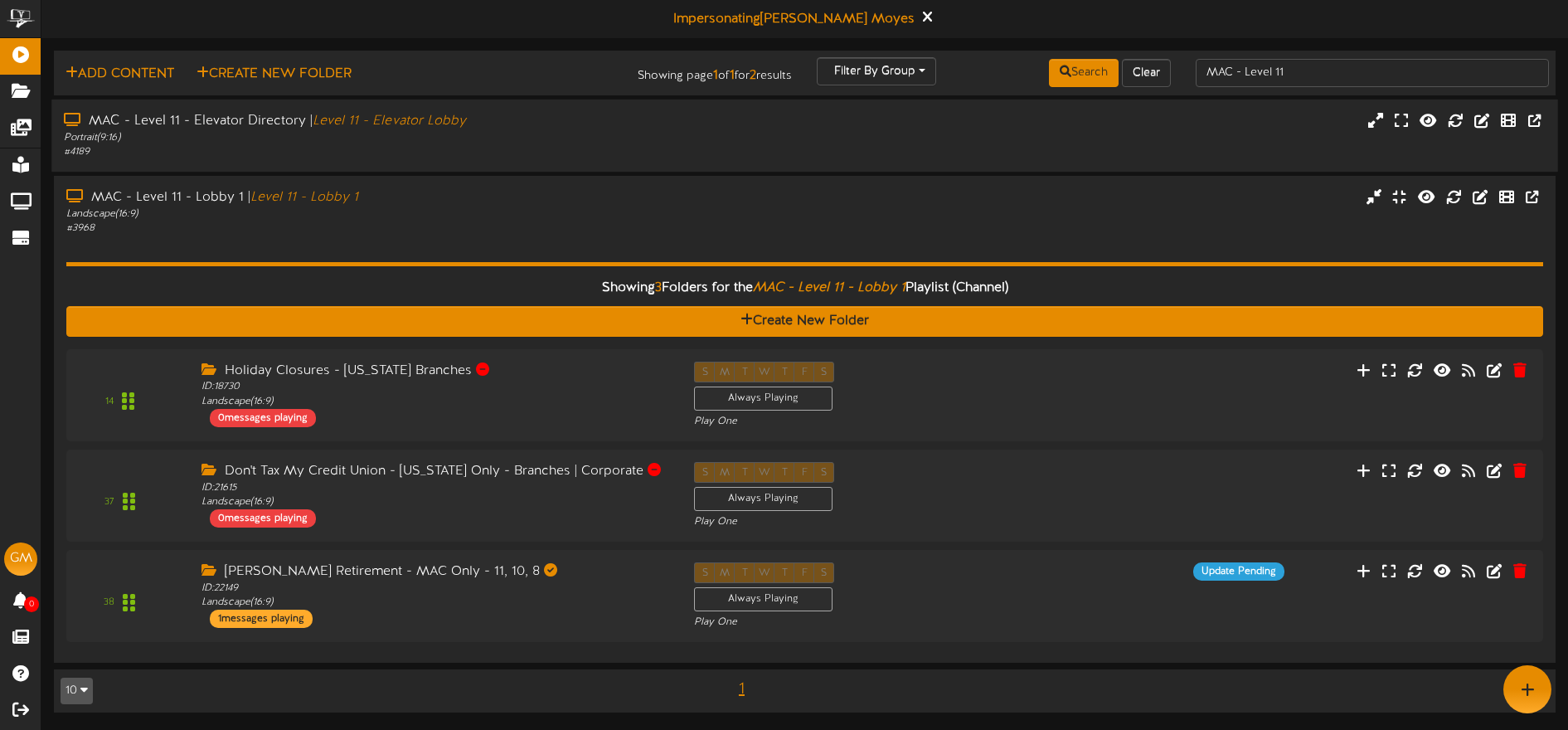 click on "# 4189" at bounding box center (365, 152) 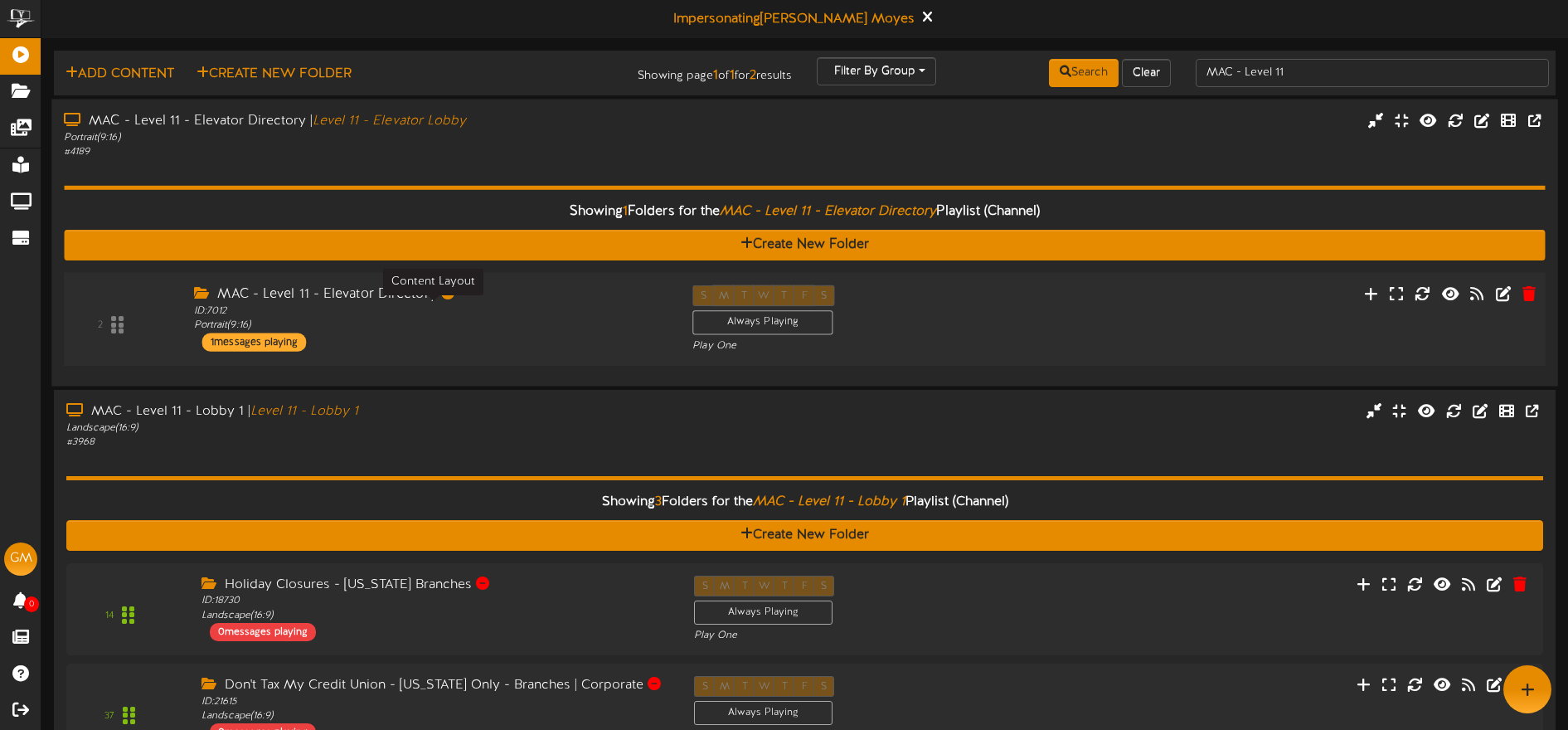 drag, startPoint x: 532, startPoint y: 314, endPoint x: 527, endPoint y: 296, distance: 18.681542 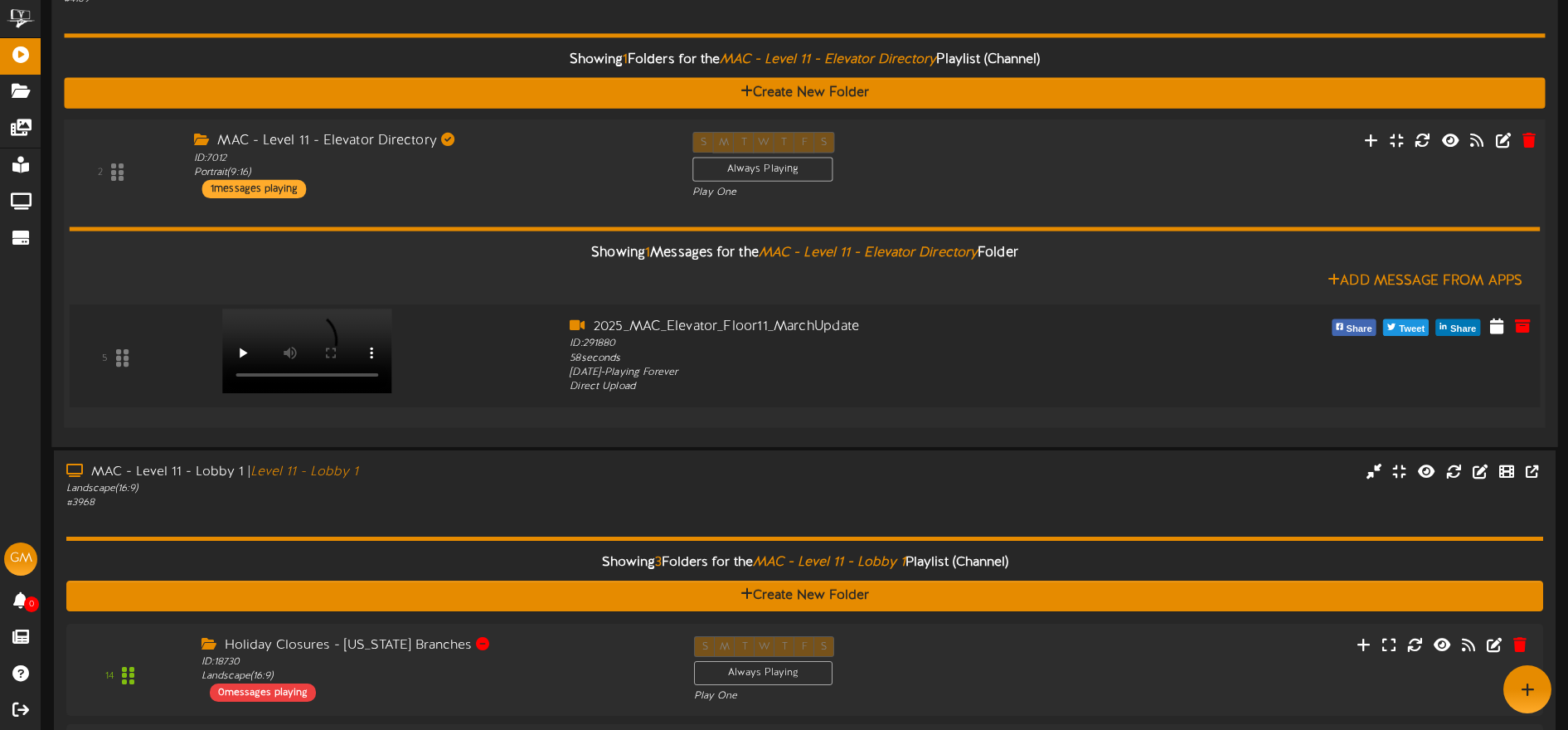 scroll, scrollTop: 38, scrollLeft: 0, axis: vertical 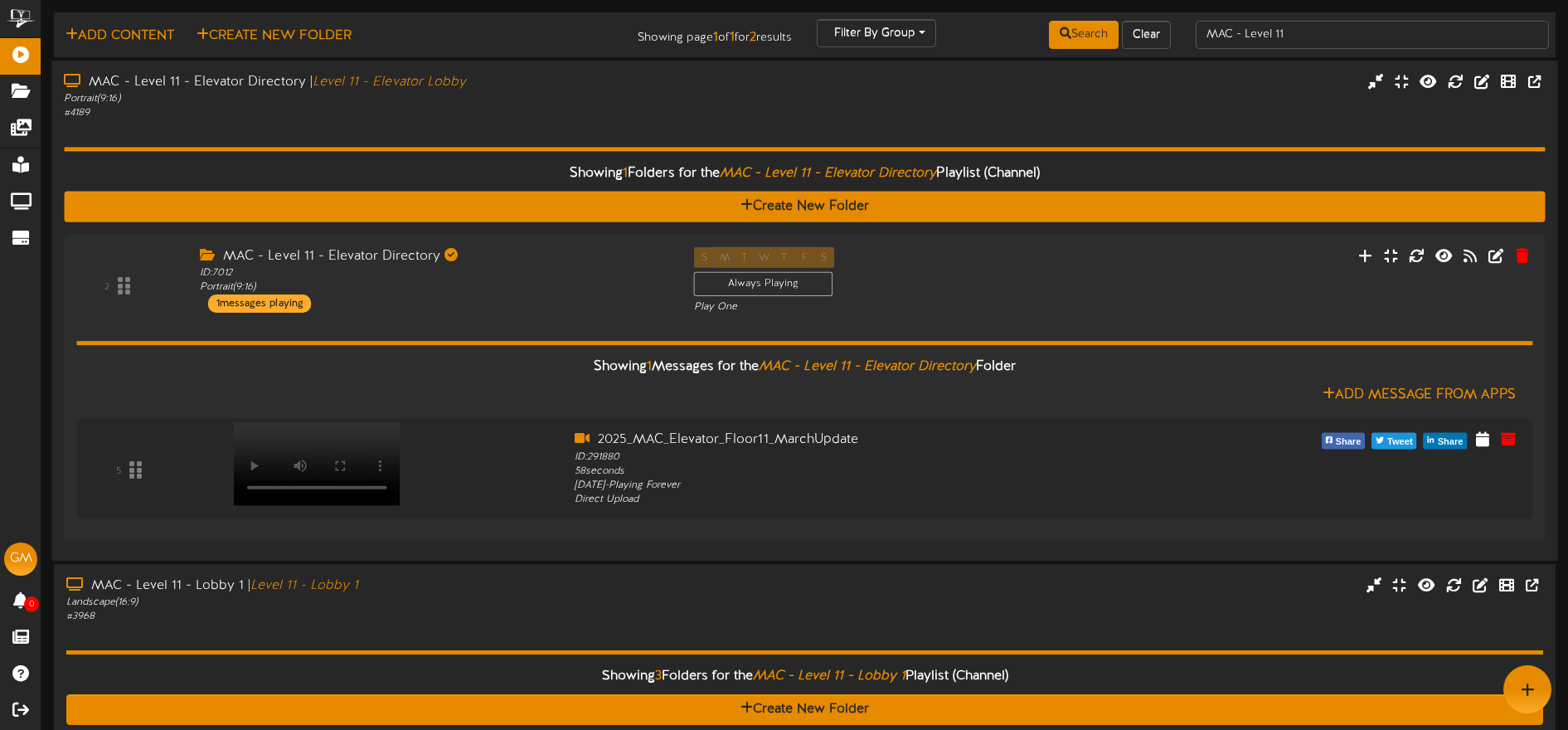 click on "# 4189" at bounding box center [365, 113] 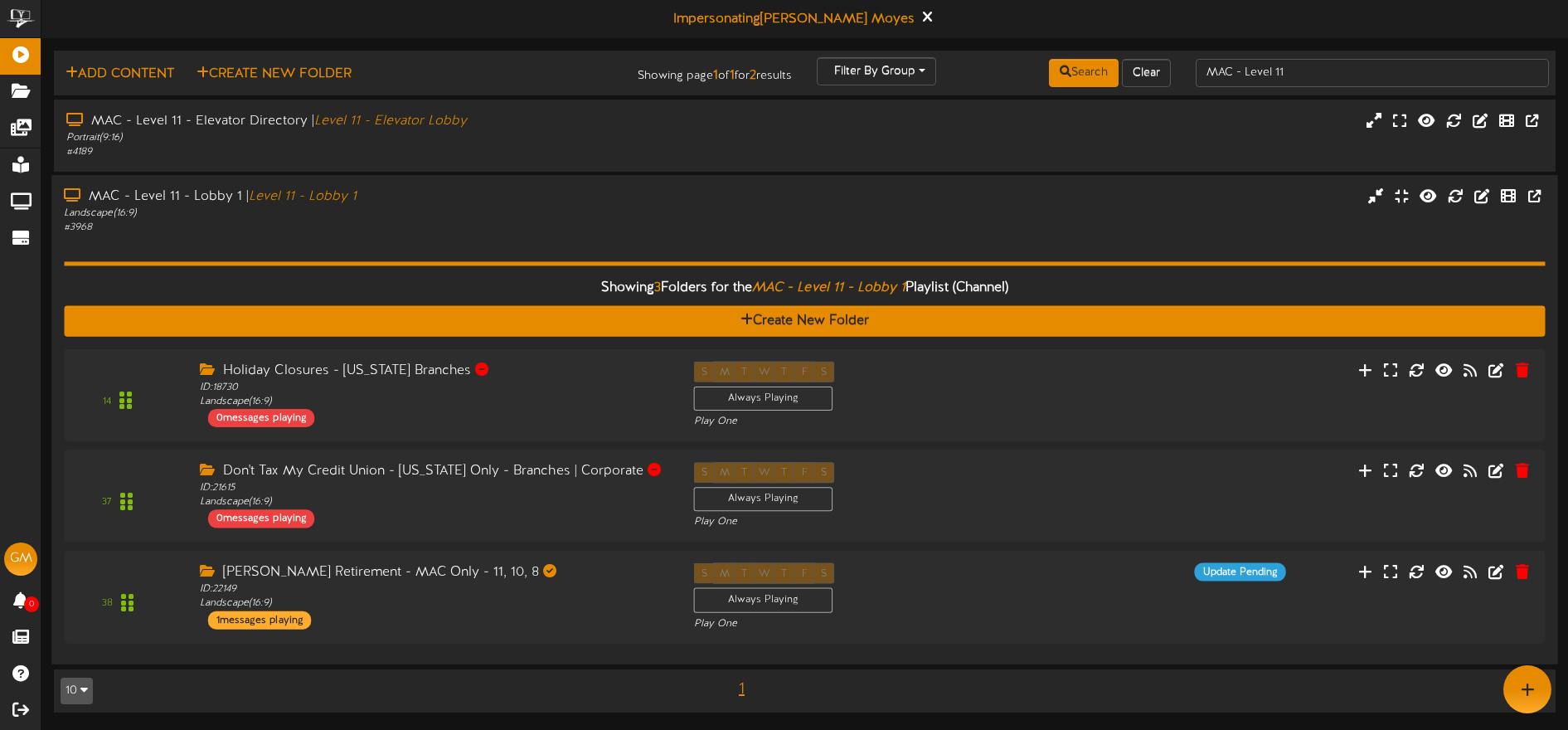 click on "Landscape  ( 16:9 )" at bounding box center [365, 213] 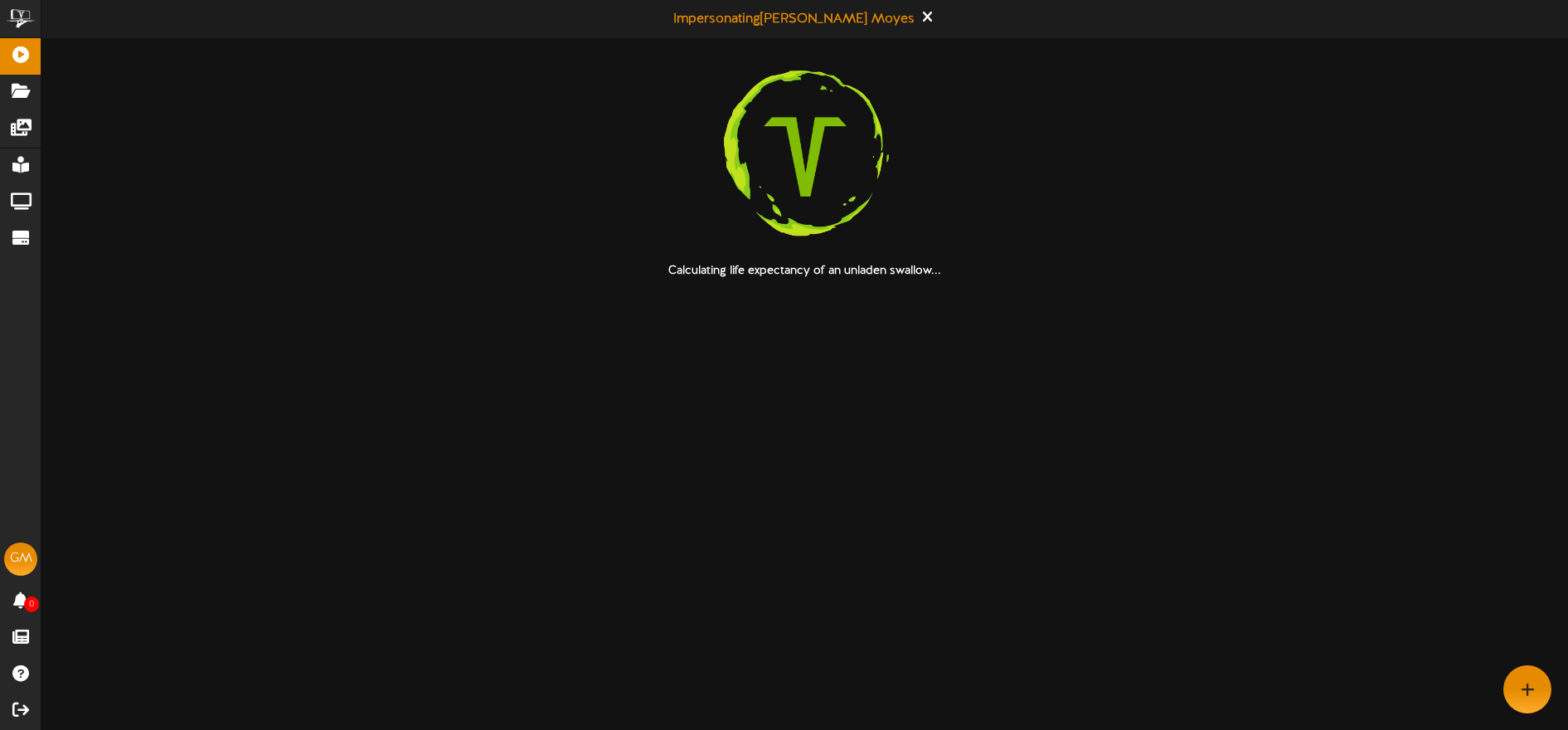 scroll, scrollTop: 0, scrollLeft: 0, axis: both 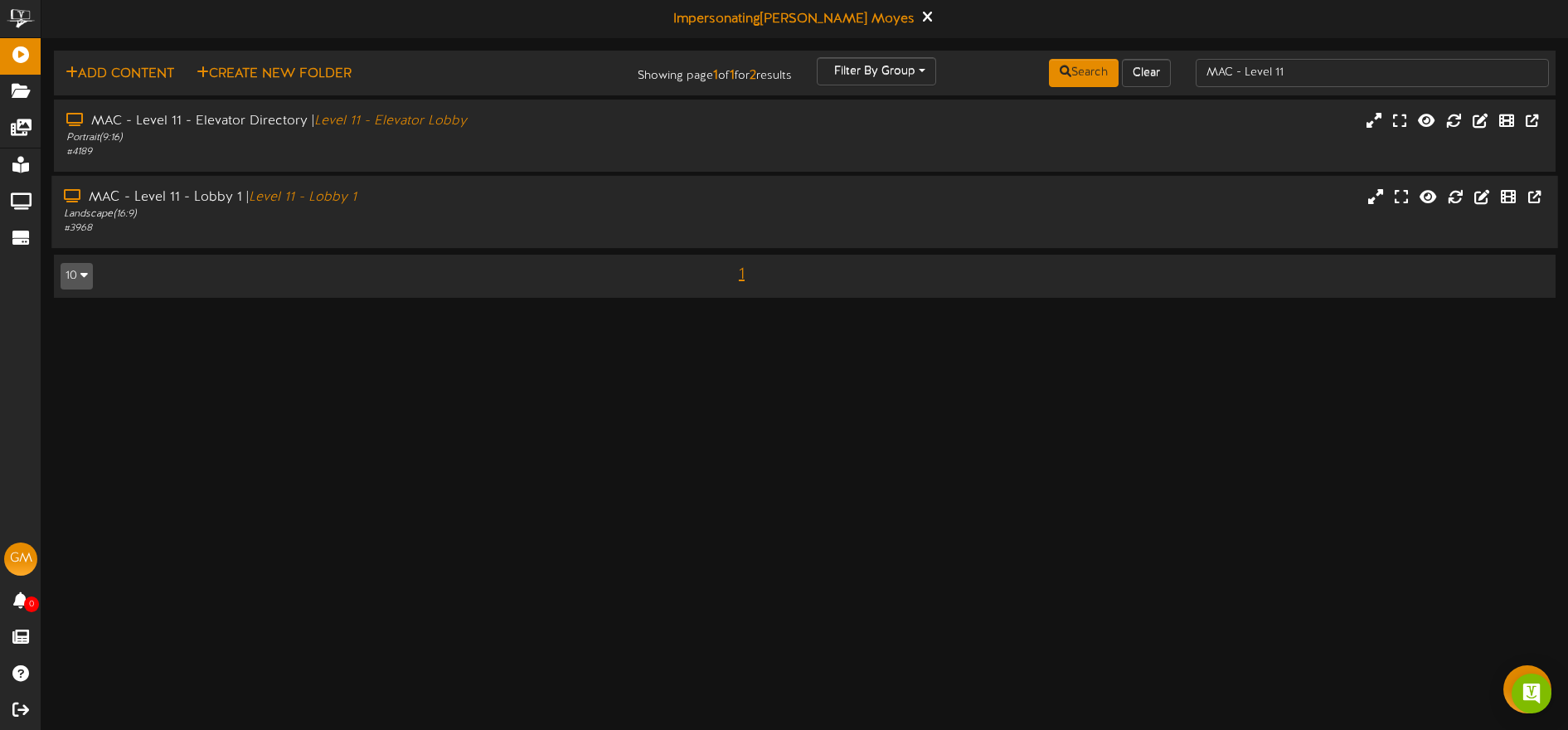 click on "Landscape  ( 16:9 )" at bounding box center [365, 214] 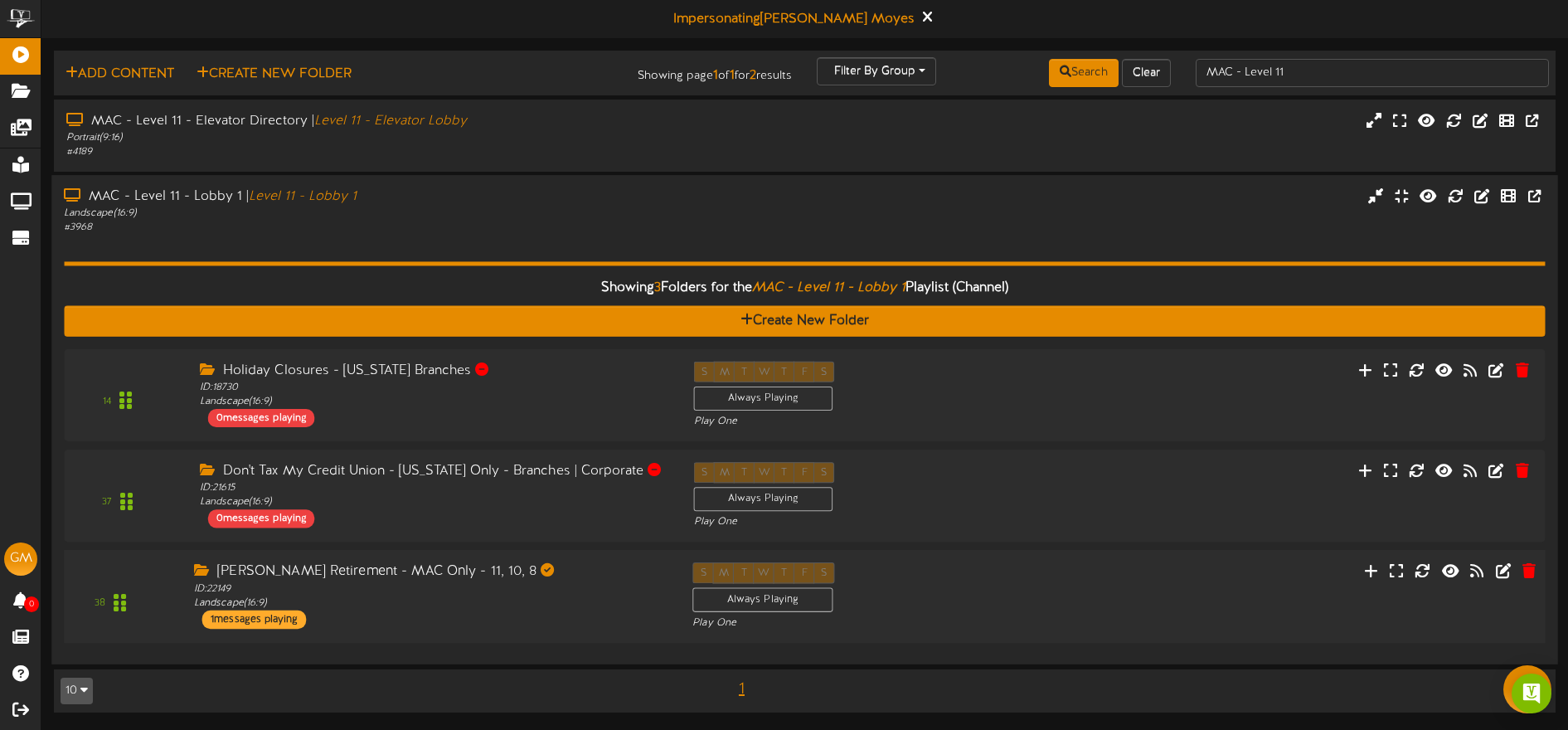 drag, startPoint x: 559, startPoint y: 576, endPoint x: 614, endPoint y: 552, distance: 60.008333 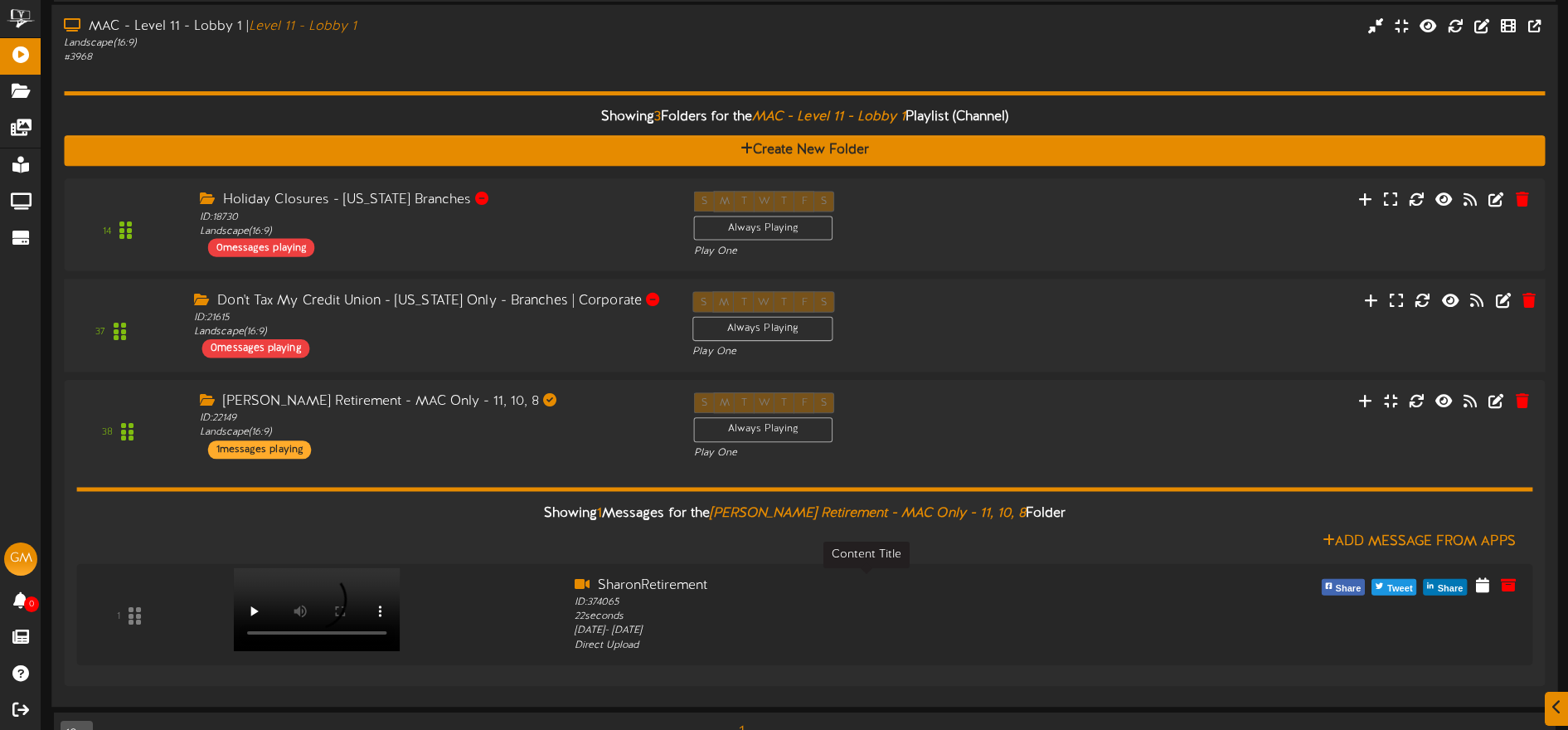 scroll, scrollTop: 212, scrollLeft: 0, axis: vertical 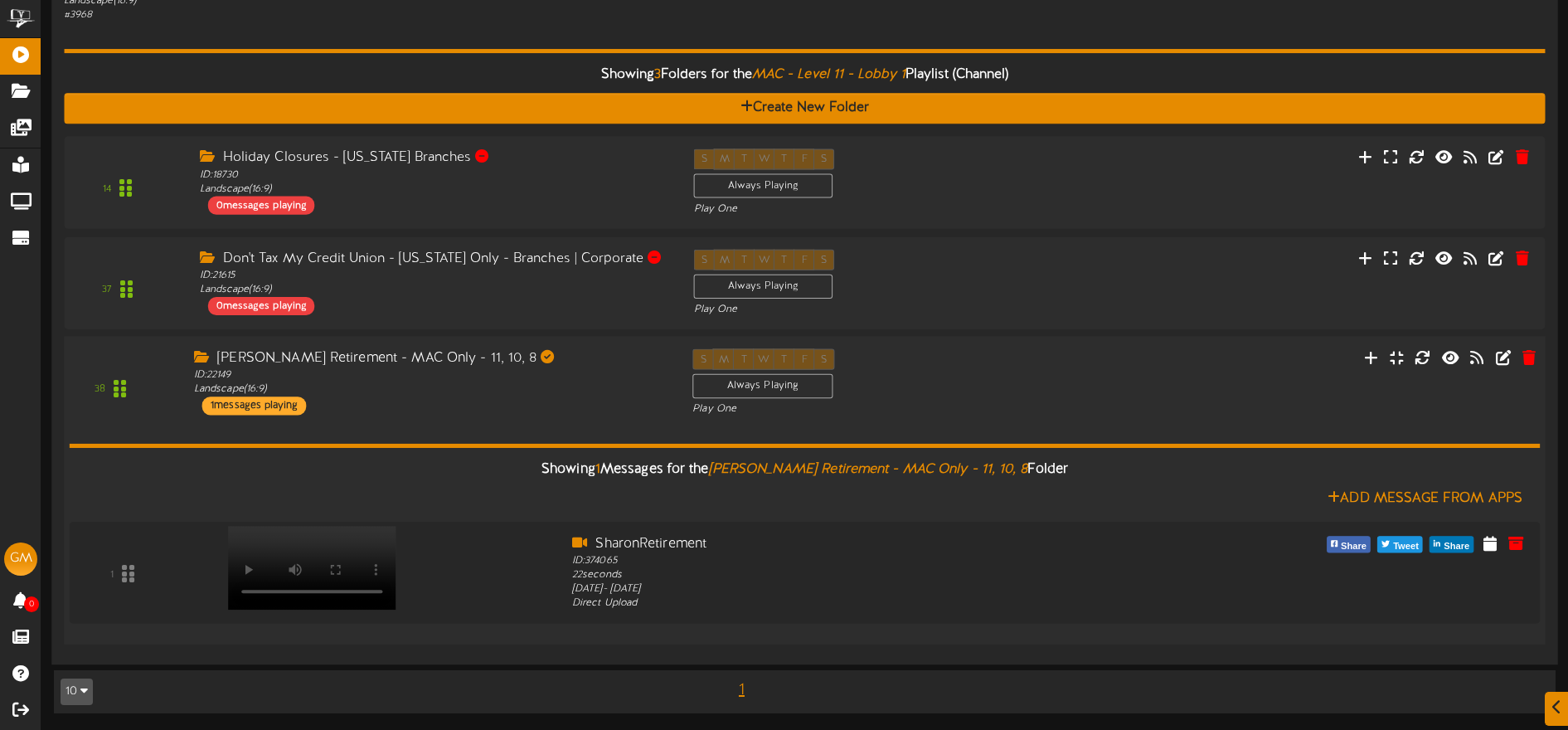 click on "[PERSON_NAME] Retirement - MAC Only - 11, 10, 8
ID:  22149
Landscape  ( 16:9 )
1  messages playing" at bounding box center [430, 382] 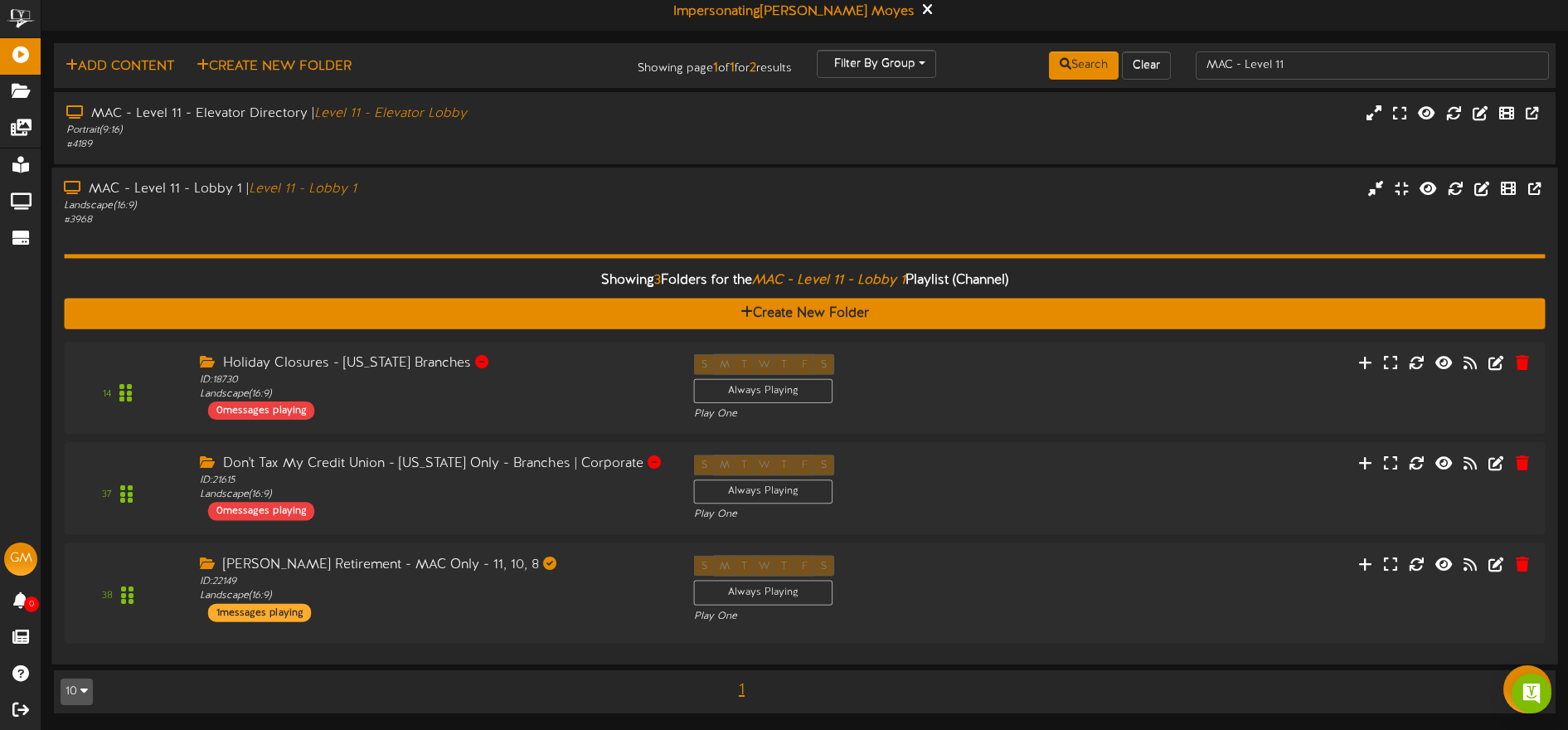 scroll, scrollTop: 0, scrollLeft: 0, axis: both 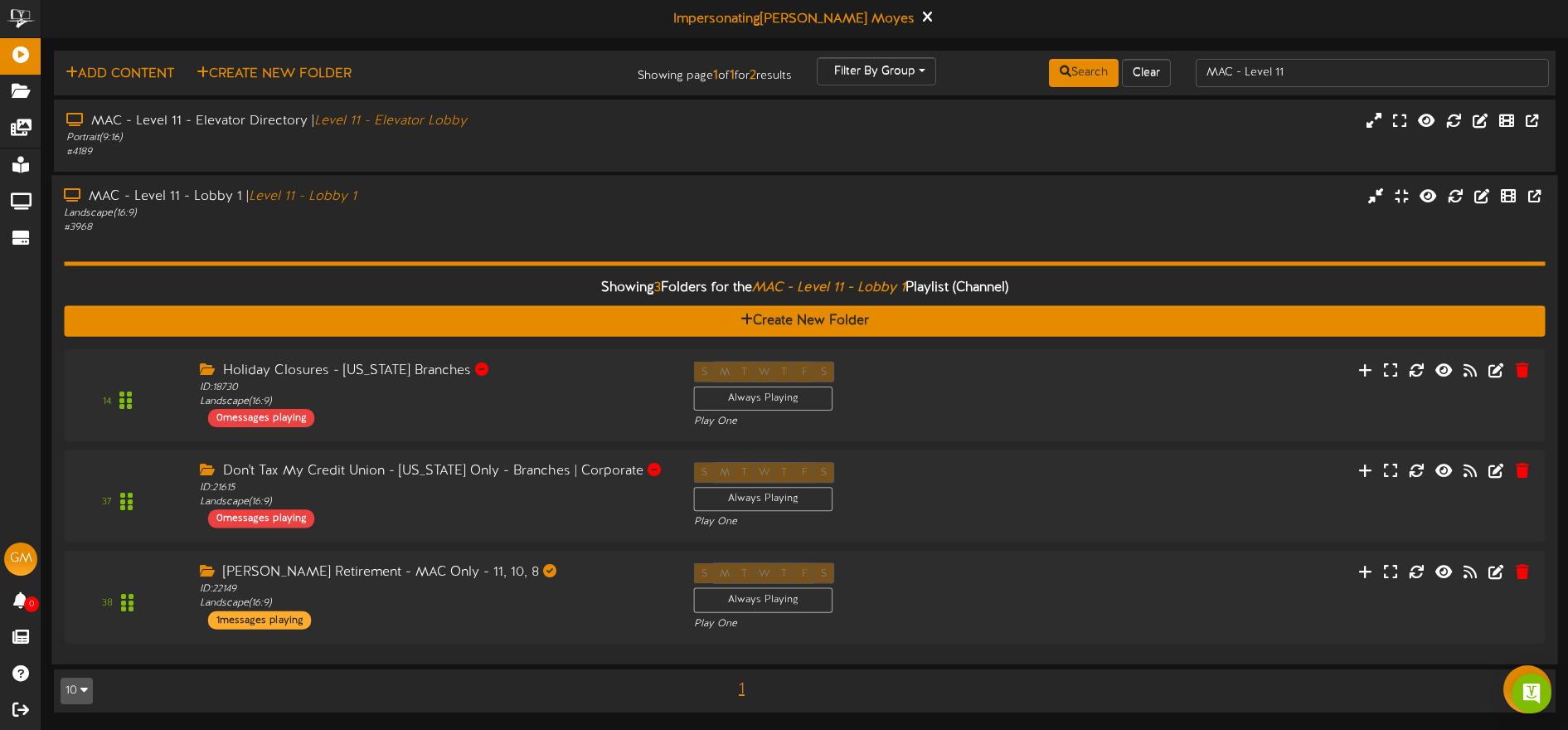 click on "Showing  3  Folders for the  MAC - Level 11 - Lobby 1  Playlist (Channel)
Create New Folder
14
ID:     (" at bounding box center [804, 443] 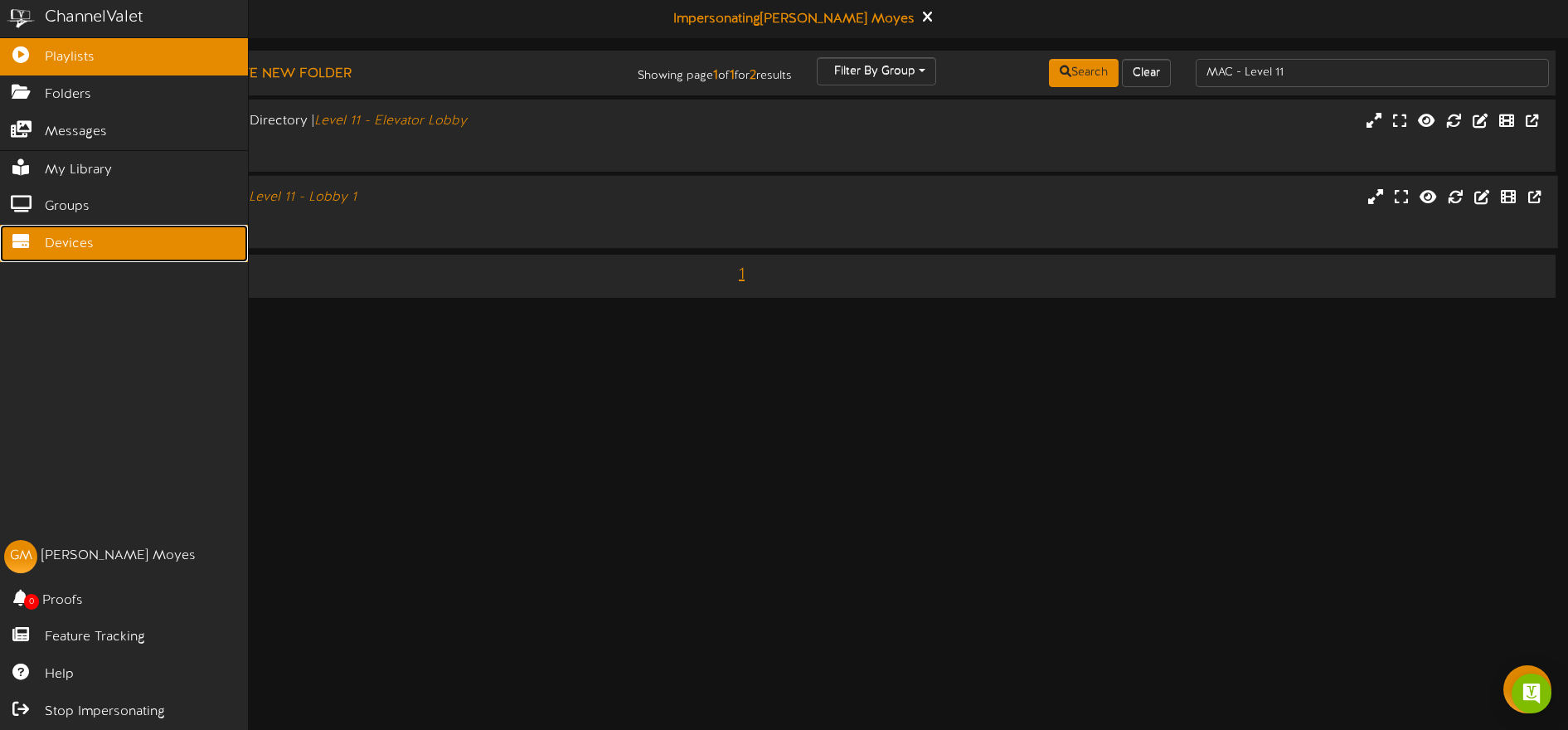 drag, startPoint x: 72, startPoint y: 241, endPoint x: 151, endPoint y: 237, distance: 79.101201 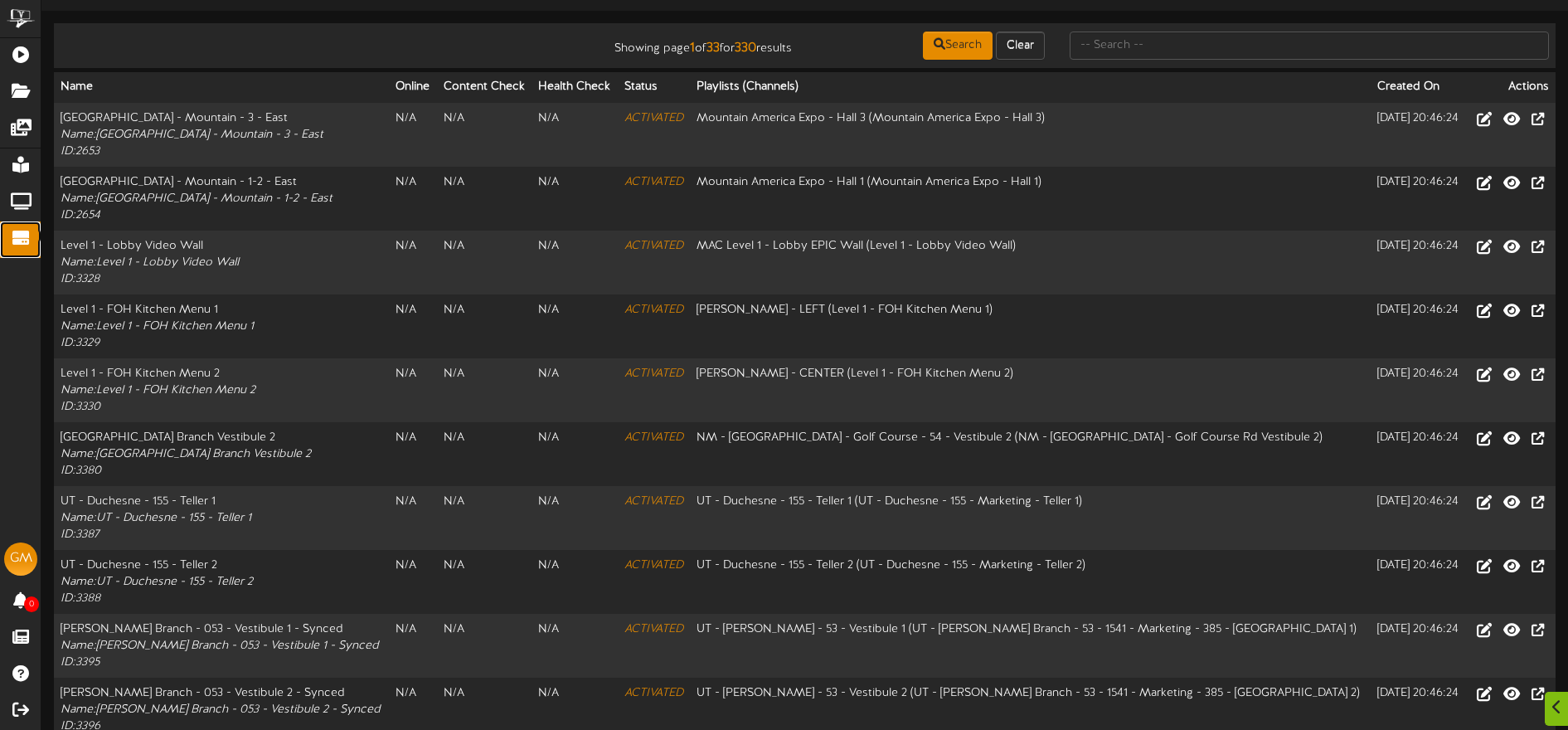 scroll, scrollTop: 37, scrollLeft: 0, axis: vertical 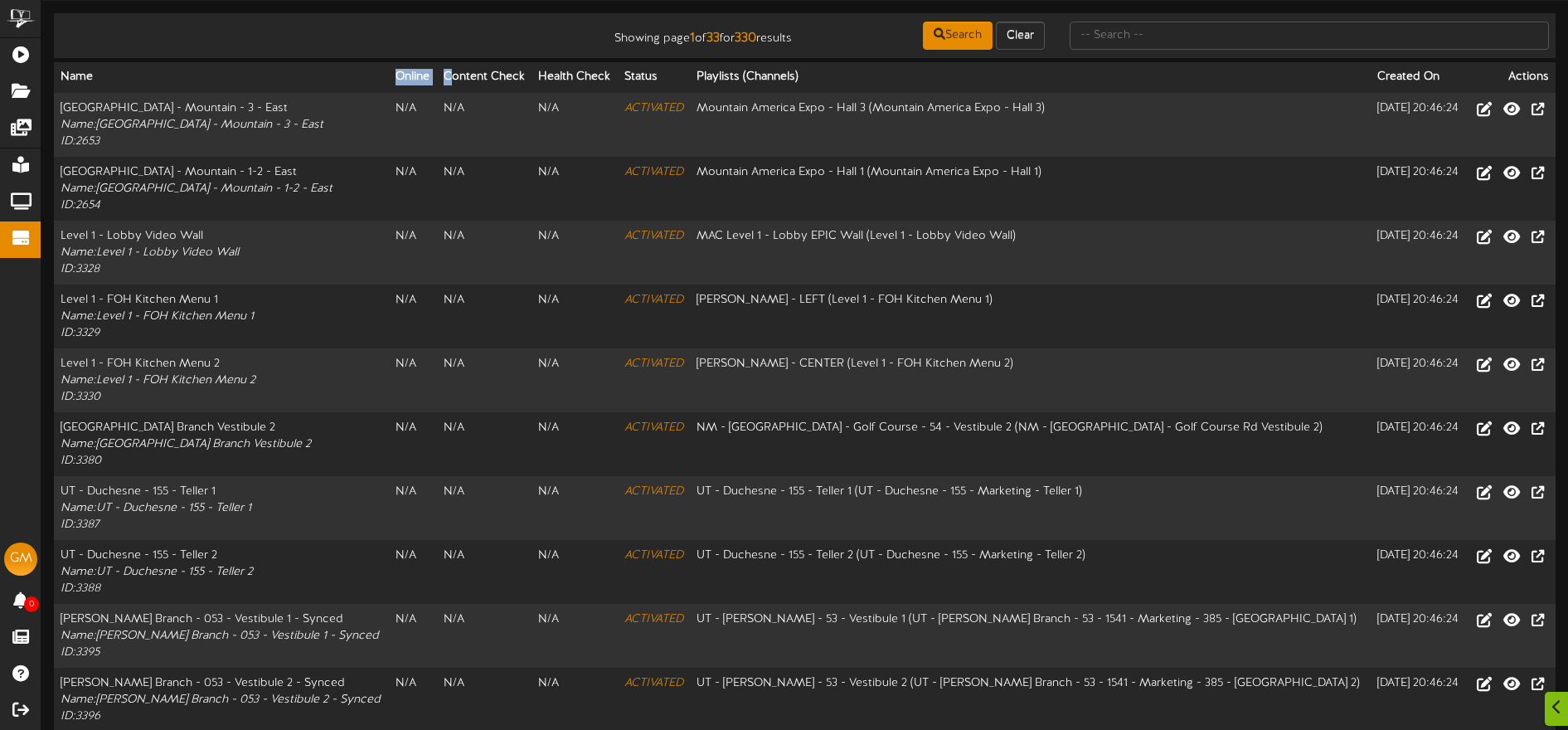 drag, startPoint x: 367, startPoint y: 72, endPoint x: 449, endPoint y: 74, distance: 82.0244 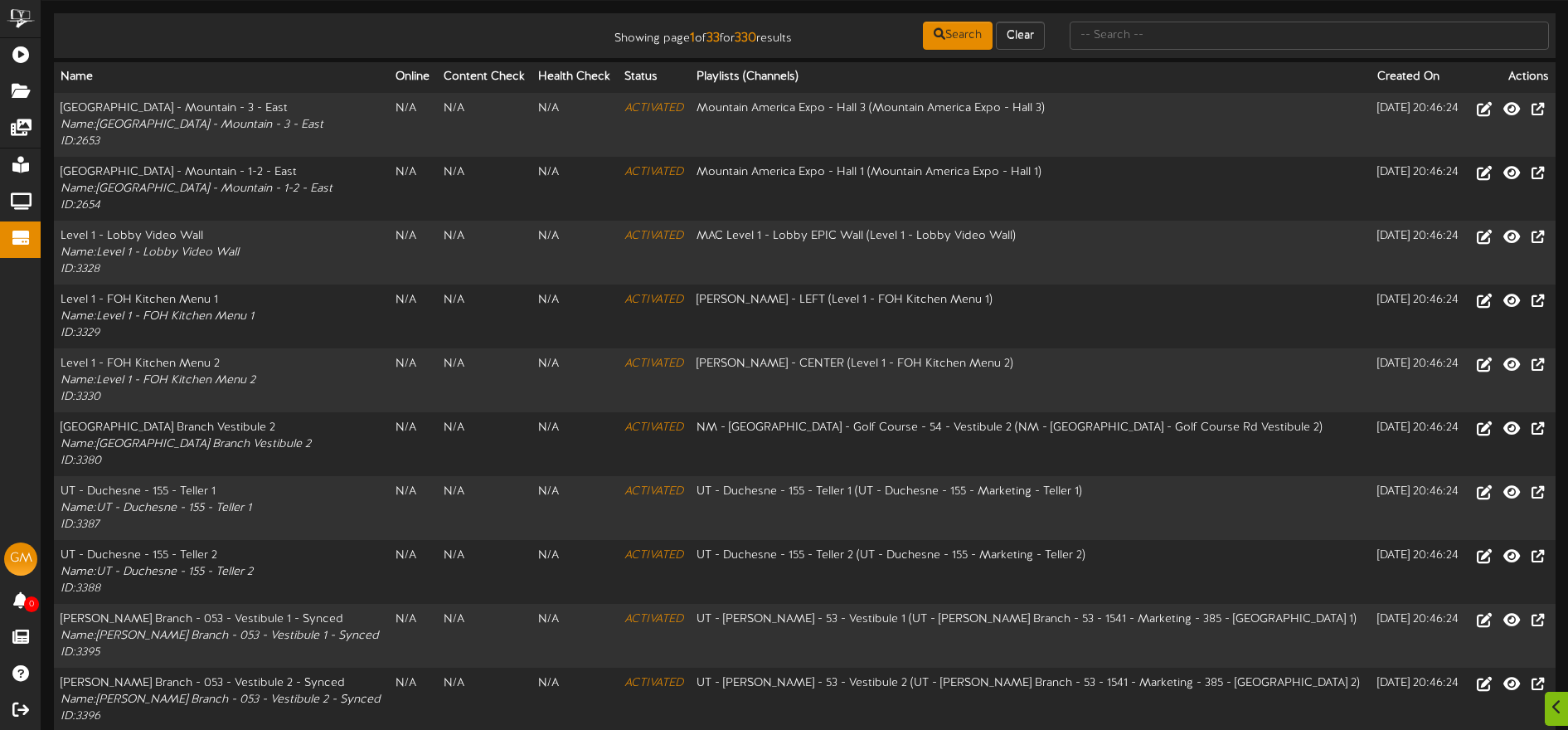drag, startPoint x: 545, startPoint y: 79, endPoint x: 692, endPoint y: 77, distance: 147.0136 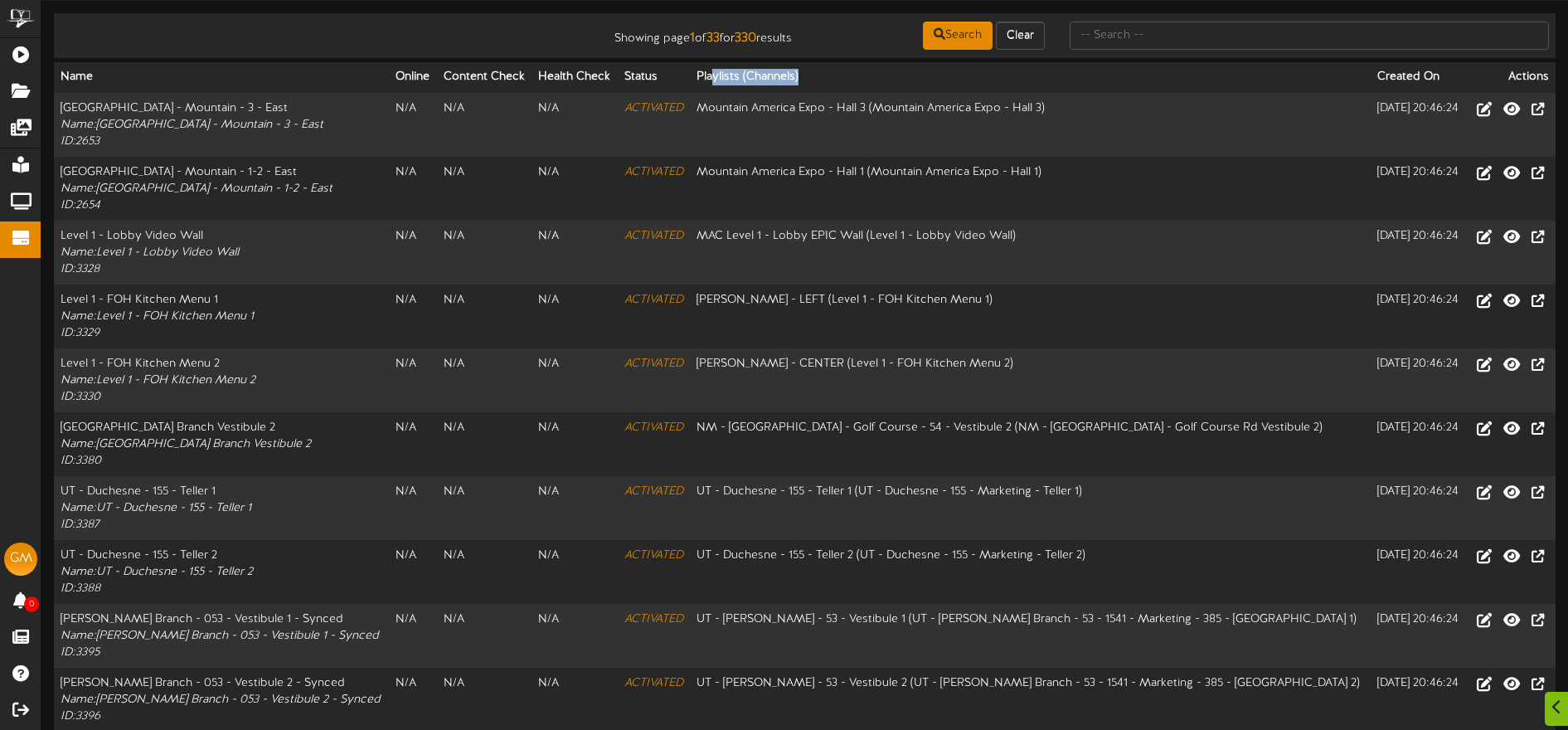 drag, startPoint x: 814, startPoint y: 80, endPoint x: 852, endPoint y: 80, distance: 38 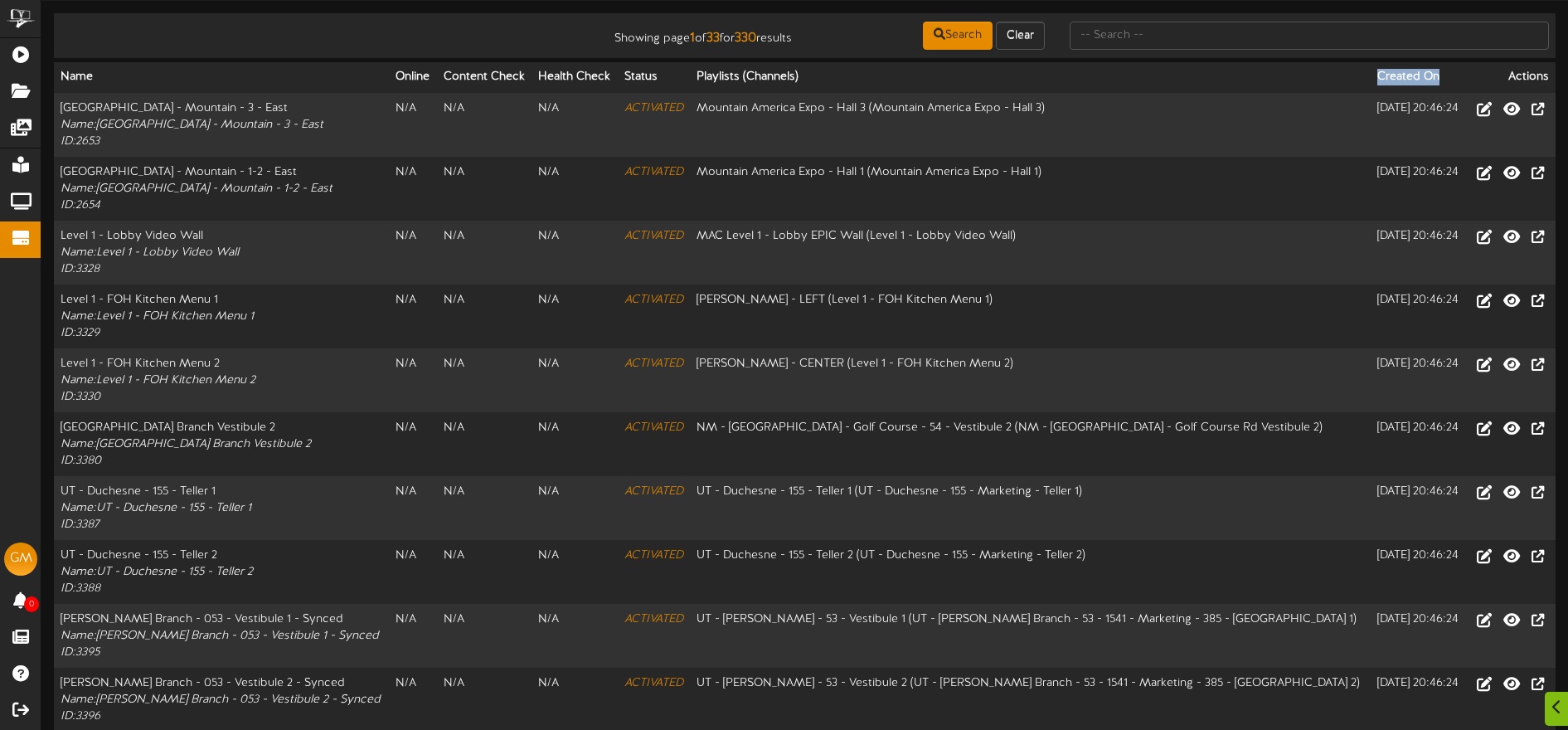 drag, startPoint x: 1325, startPoint y: 75, endPoint x: 1439, endPoint y: 83, distance: 114.2804 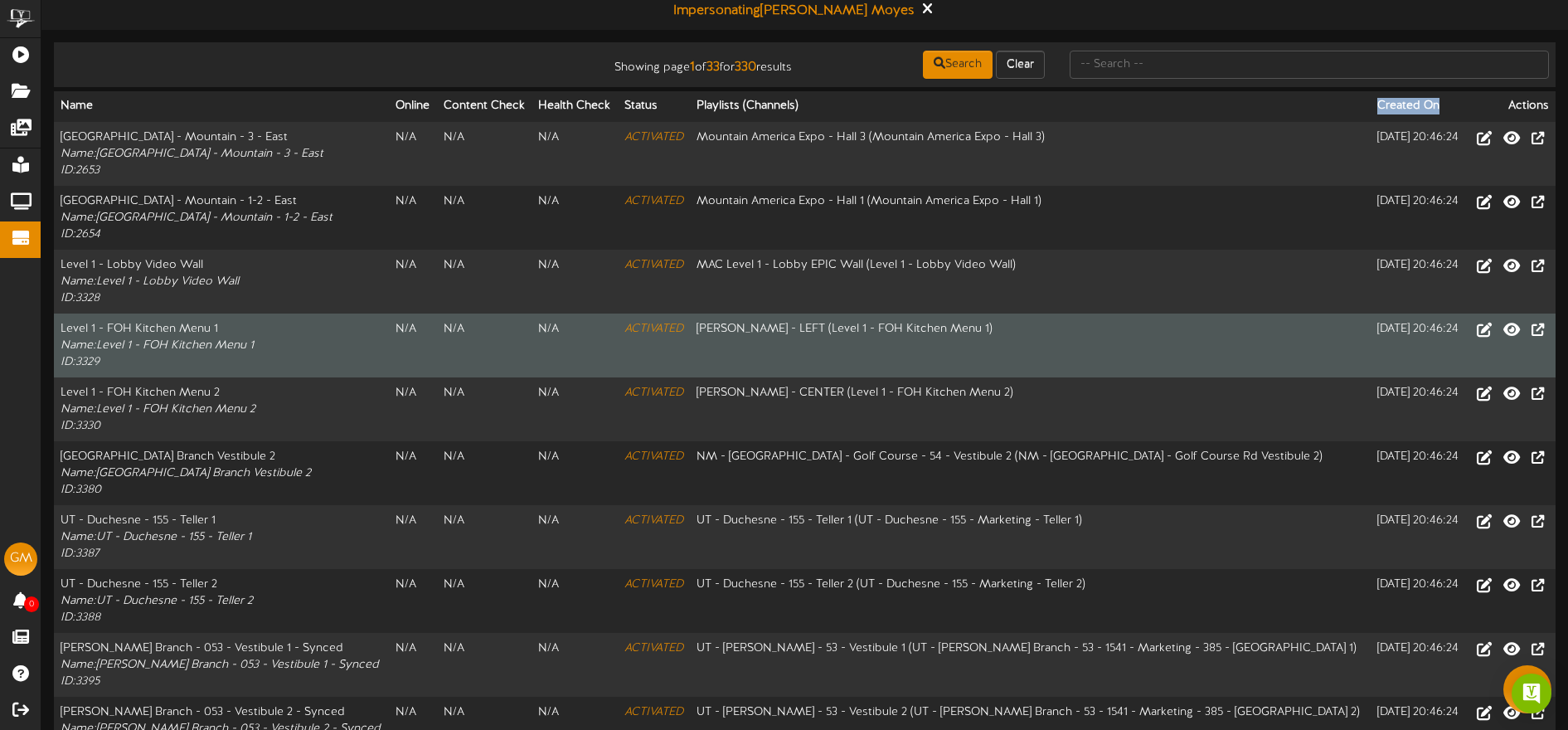 scroll, scrollTop: 0, scrollLeft: 0, axis: both 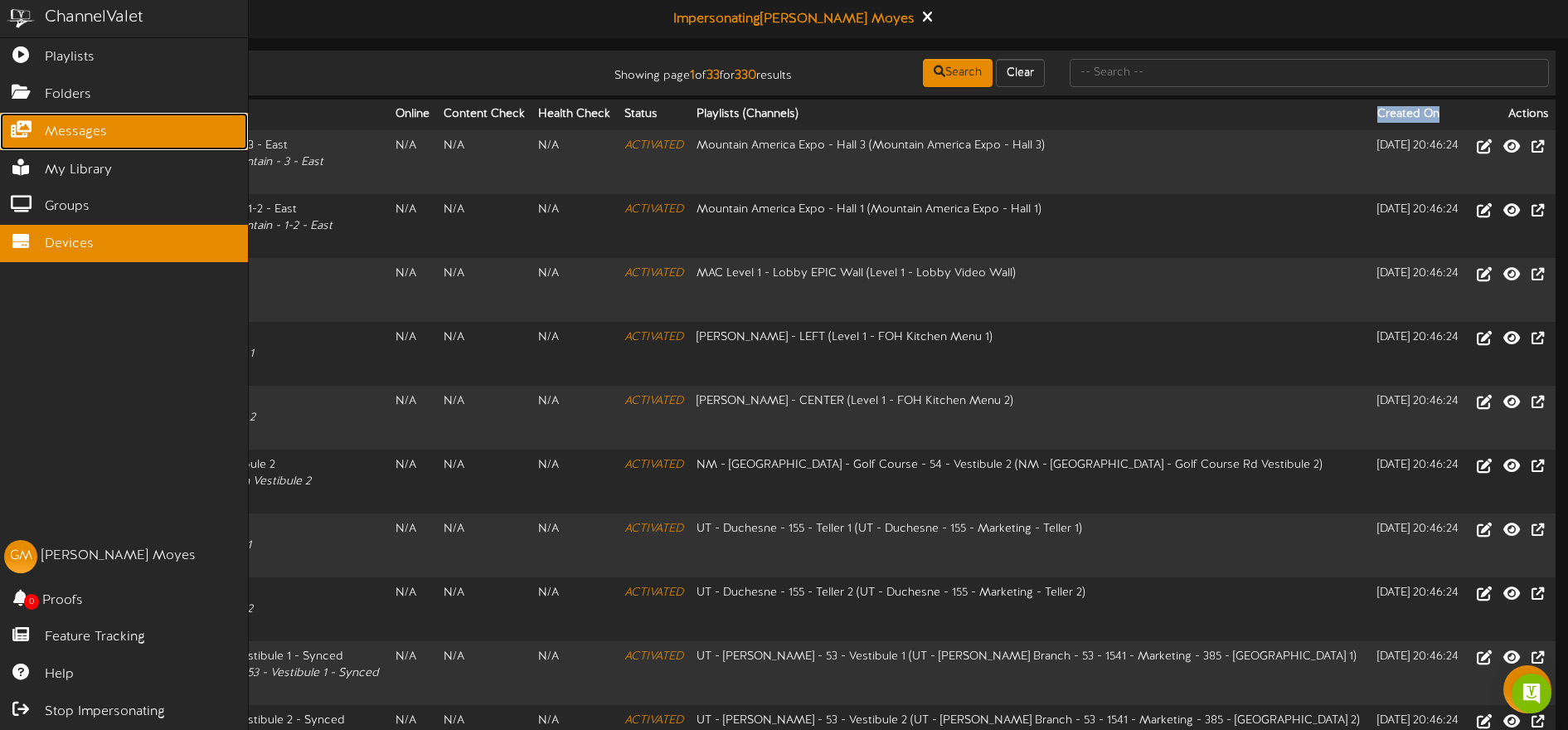 click at bounding box center [21, 127] 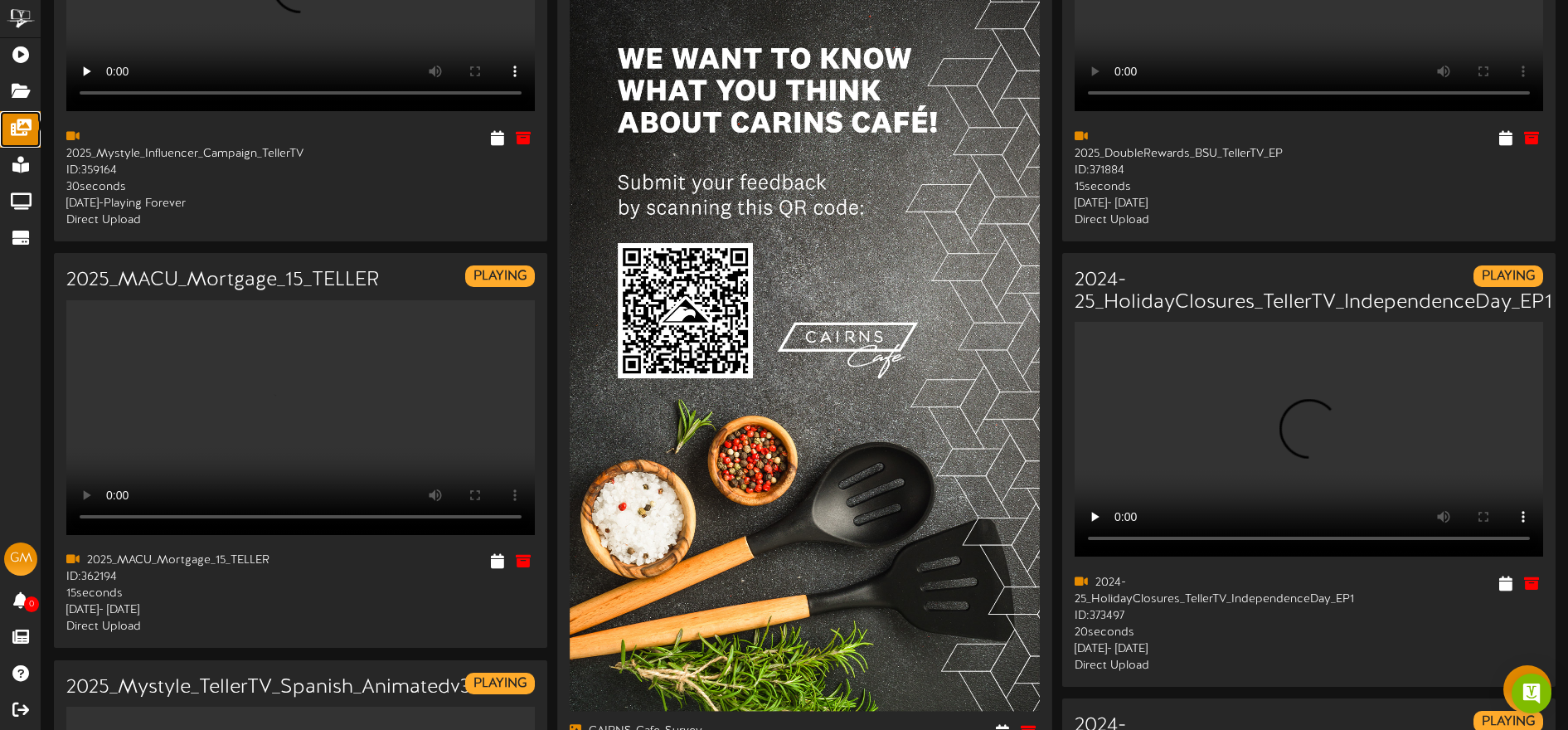 scroll, scrollTop: 0, scrollLeft: 0, axis: both 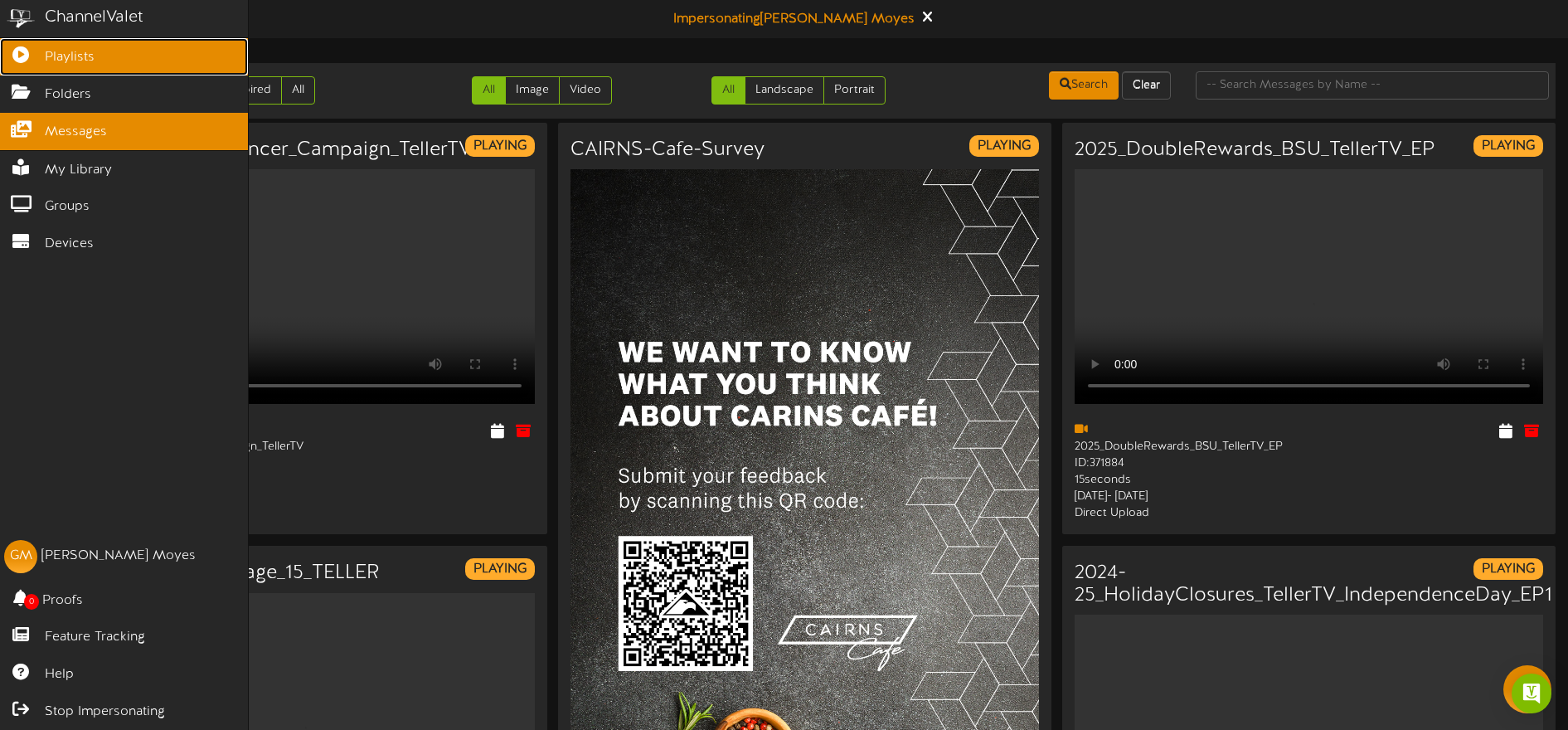 click at bounding box center [21, 52] 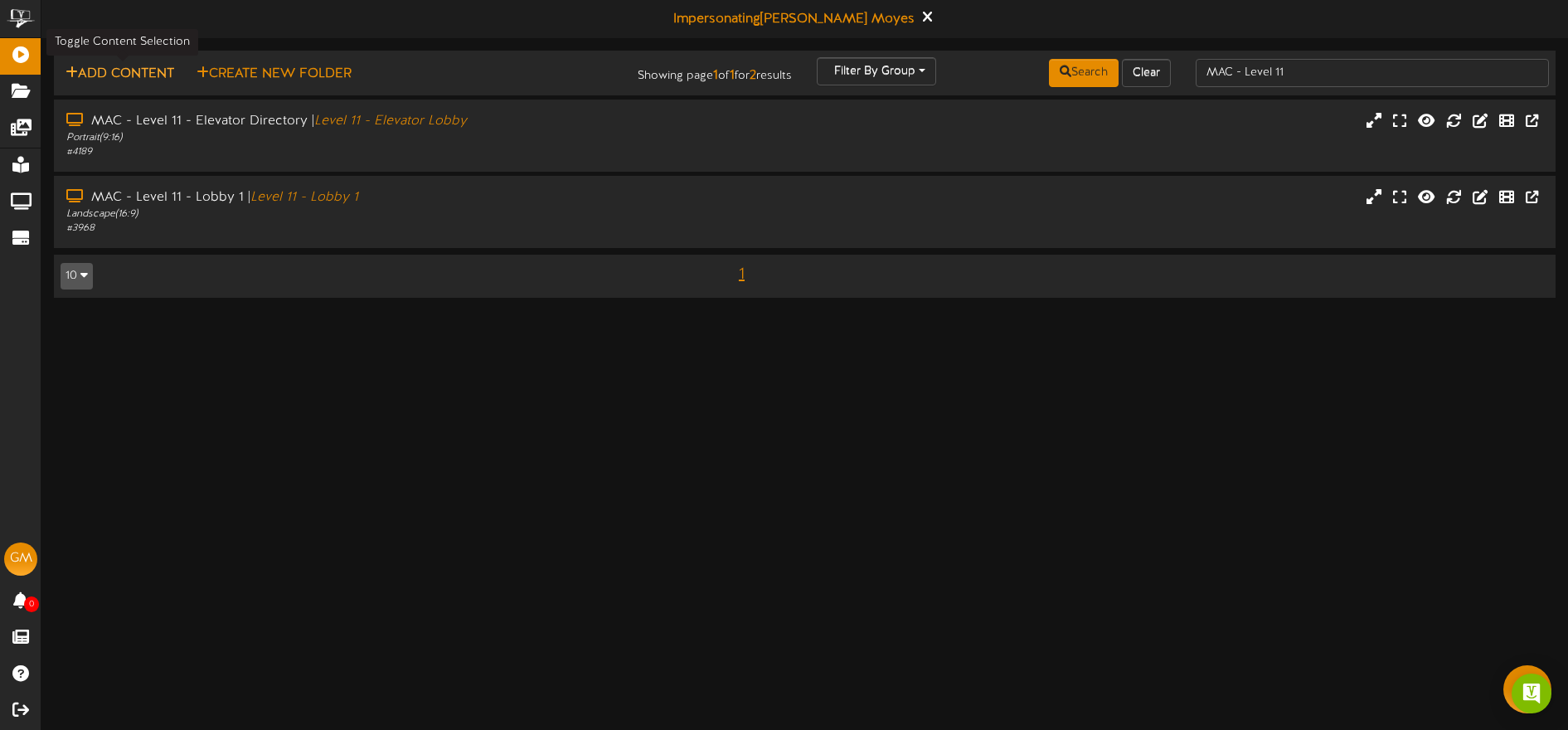 click on "Add Content" at bounding box center [119, 74] 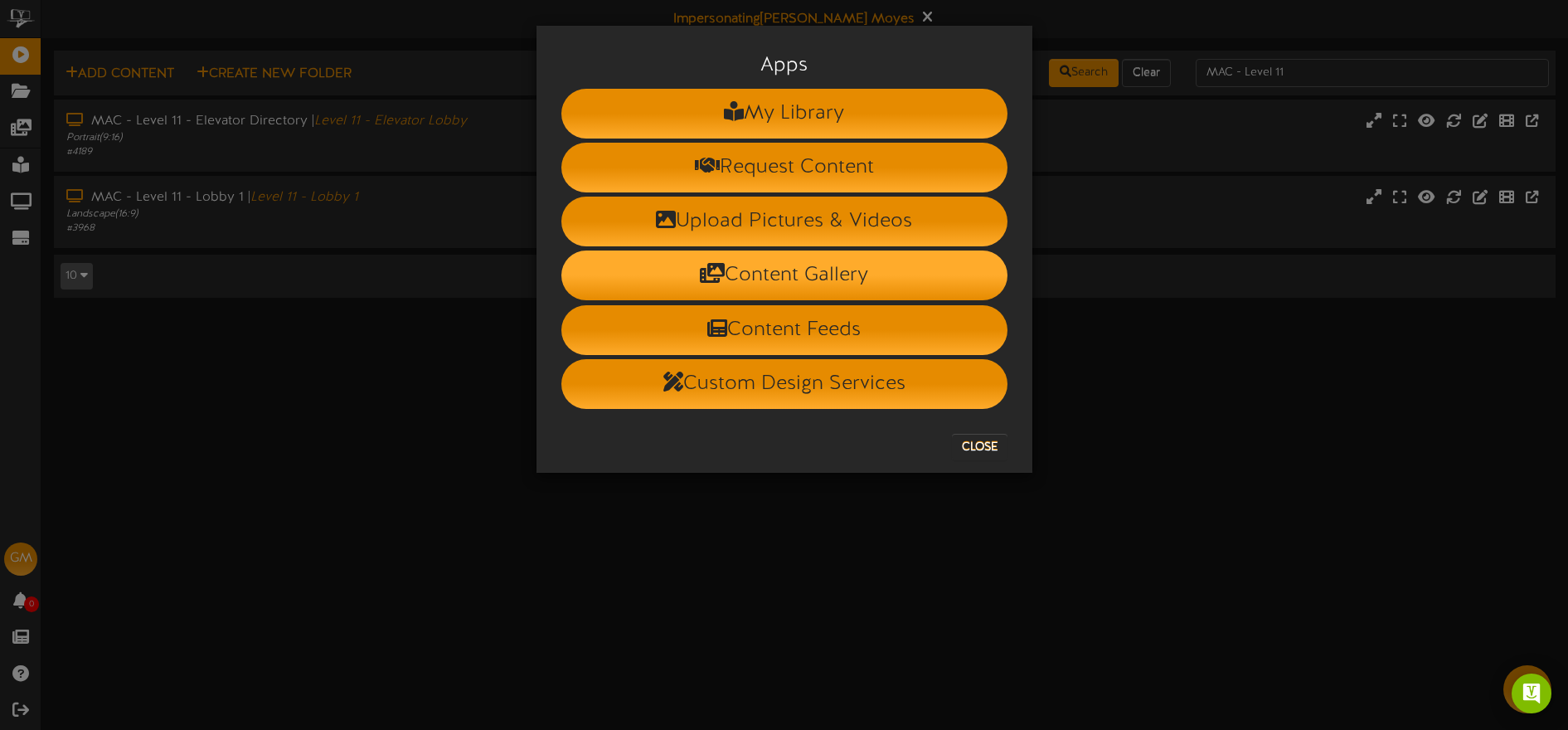 click on "Content Gallery" at bounding box center [784, 275] 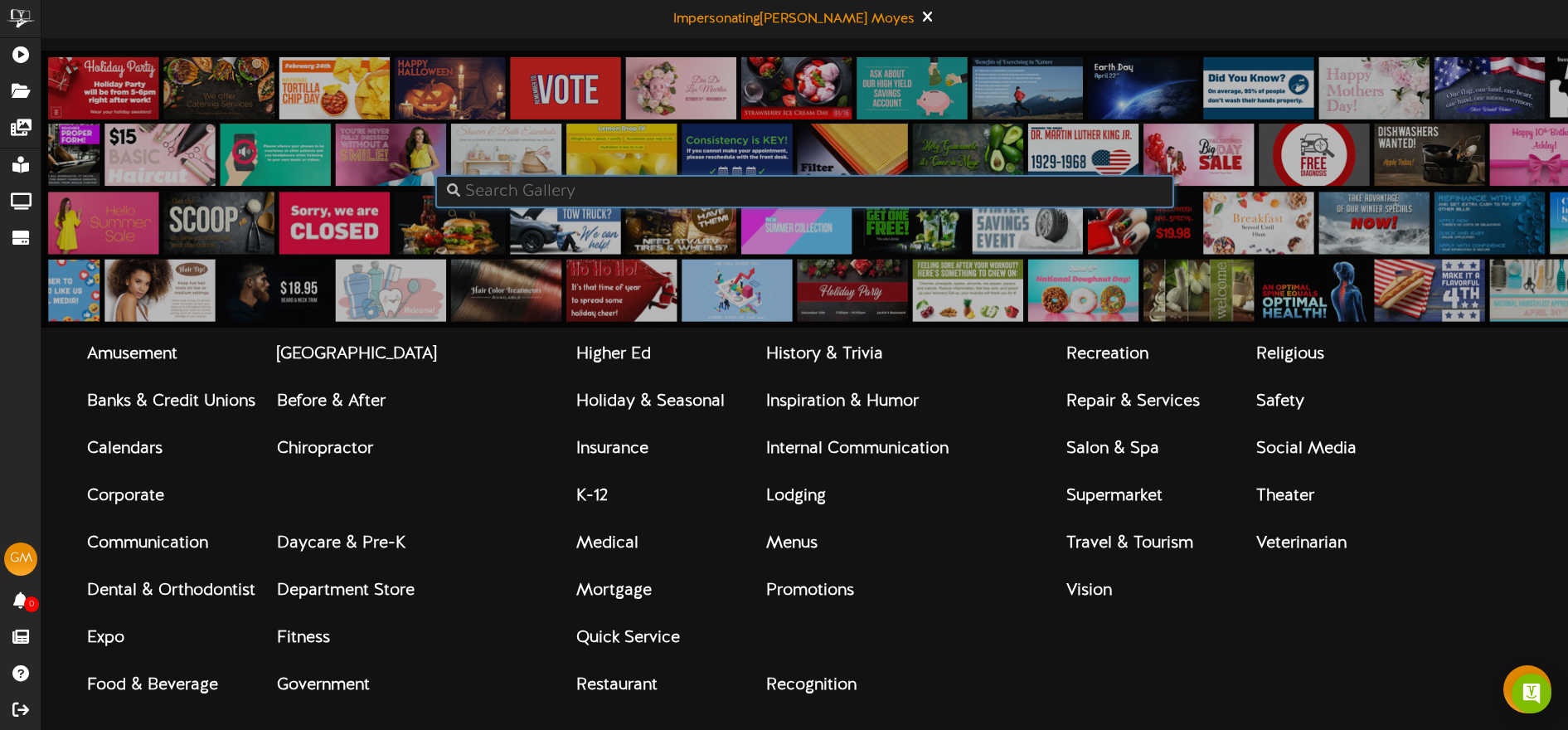 click at bounding box center (804, 192) 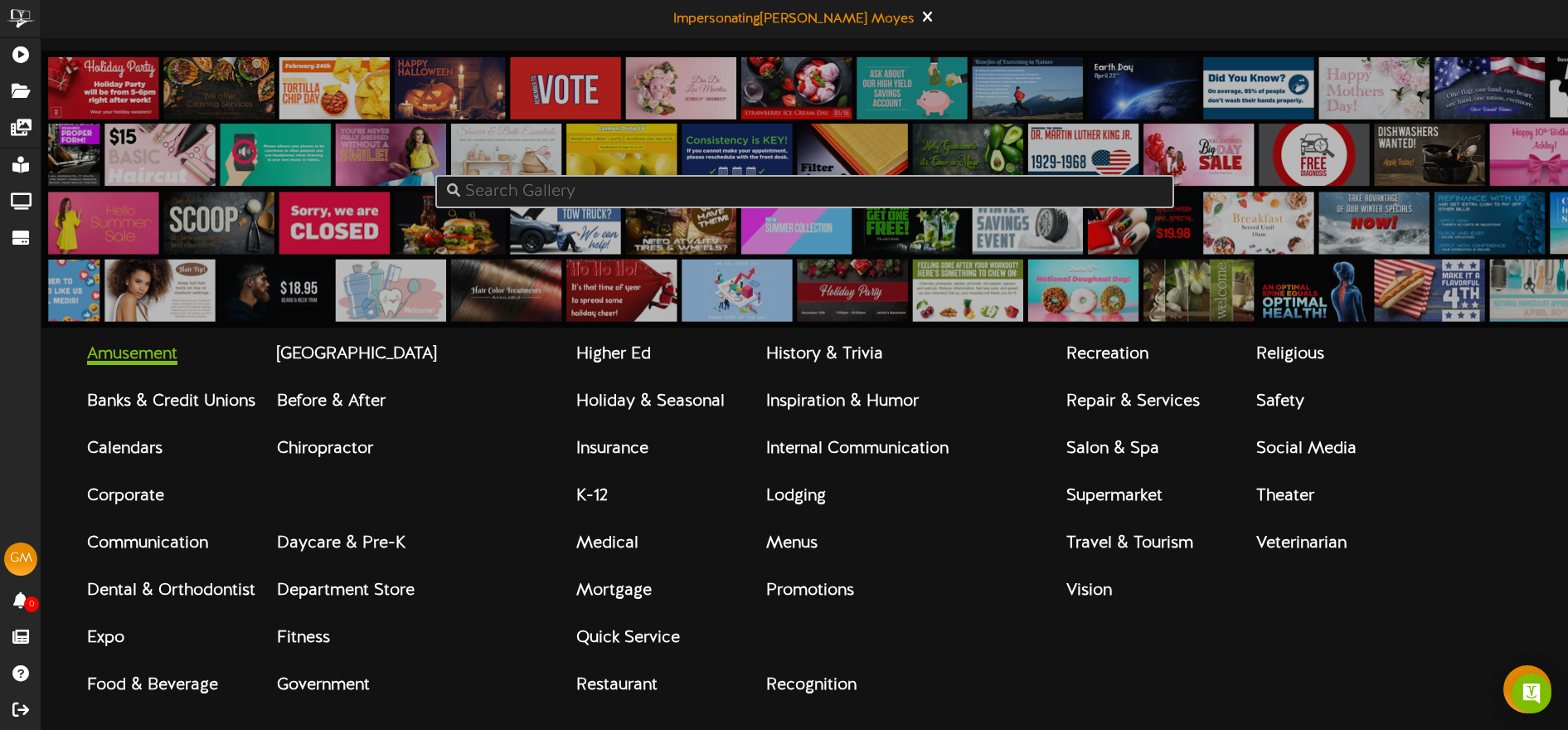 click on "Amusement" at bounding box center [132, 354] 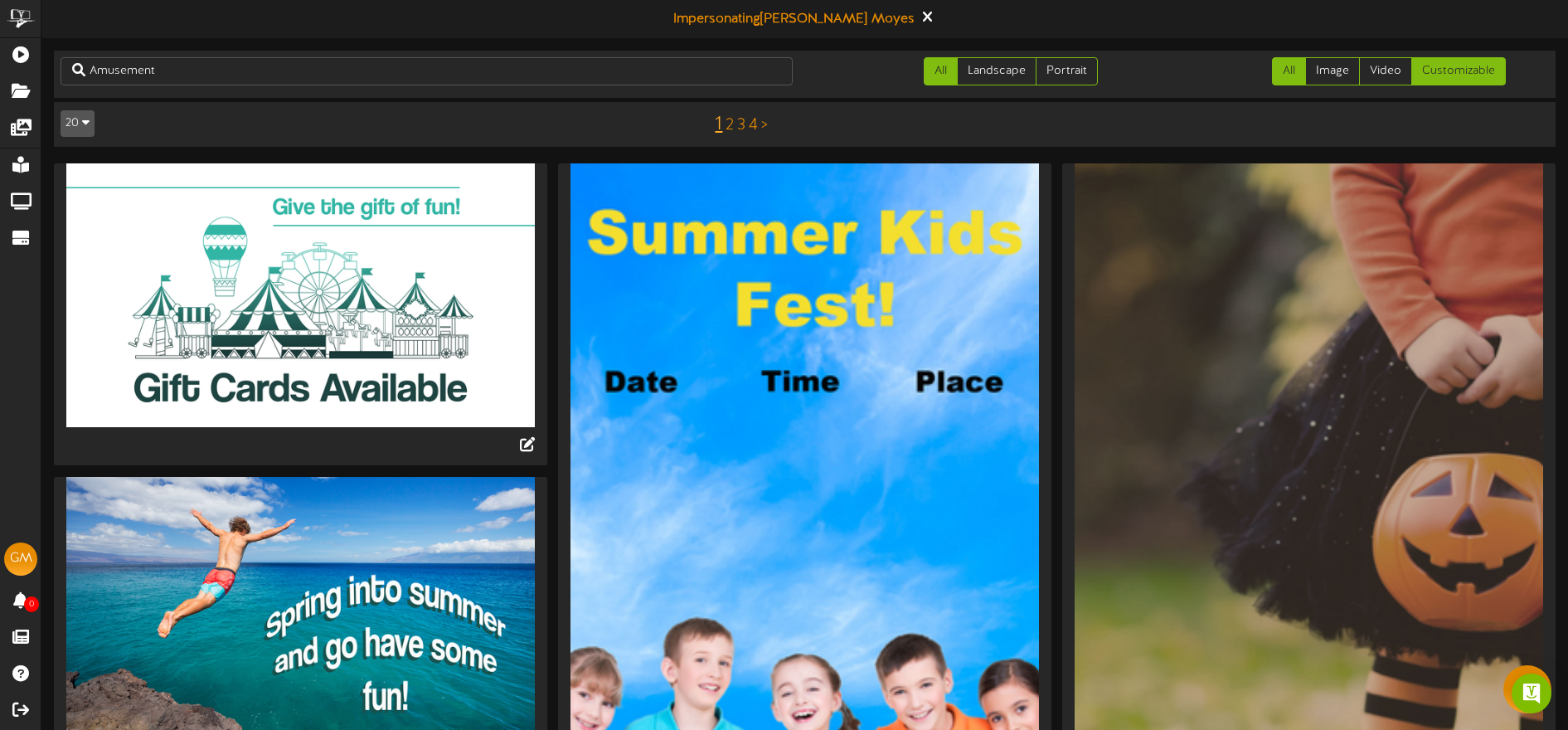 click on "Customizable" at bounding box center [1459, 71] 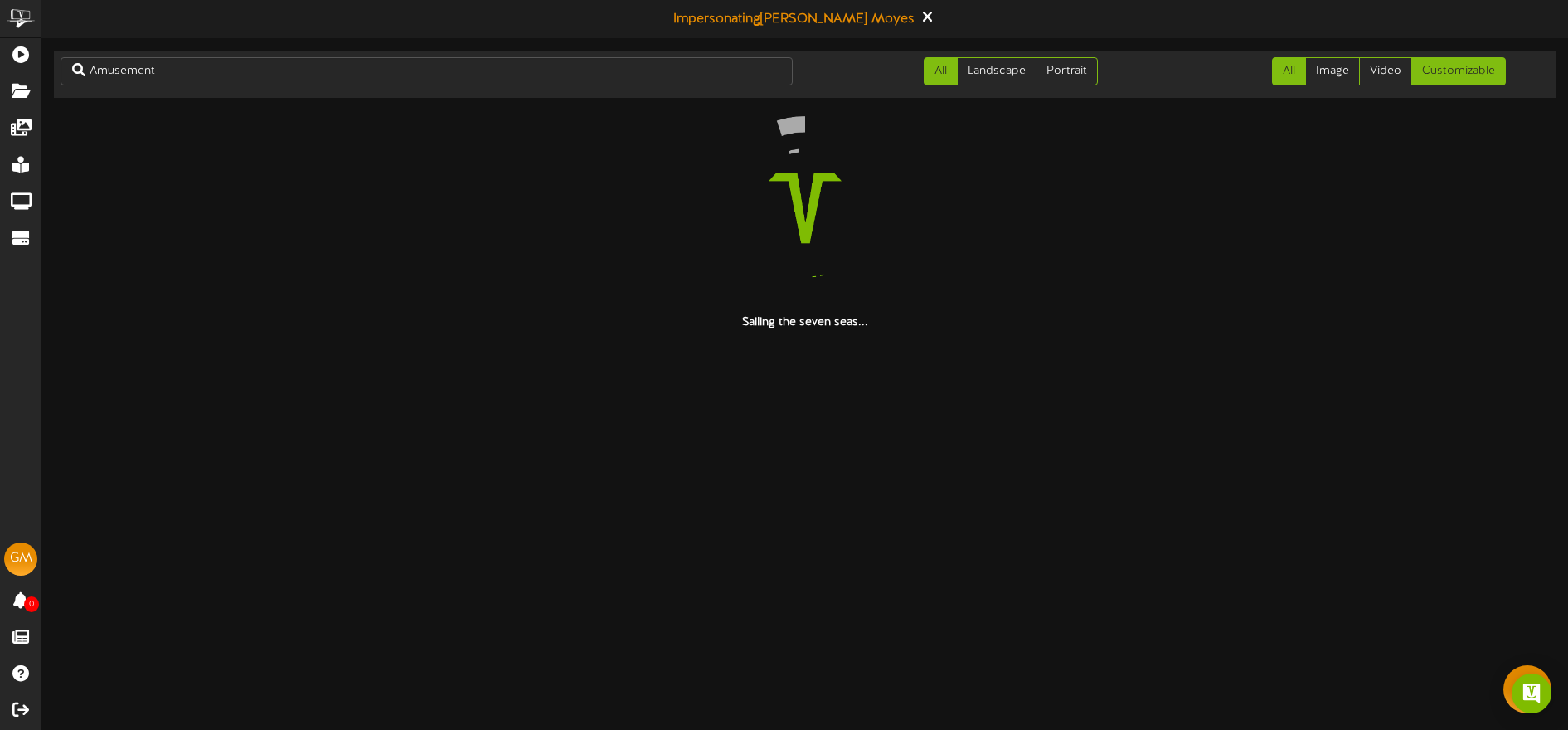 click on "All" at bounding box center [1289, 71] 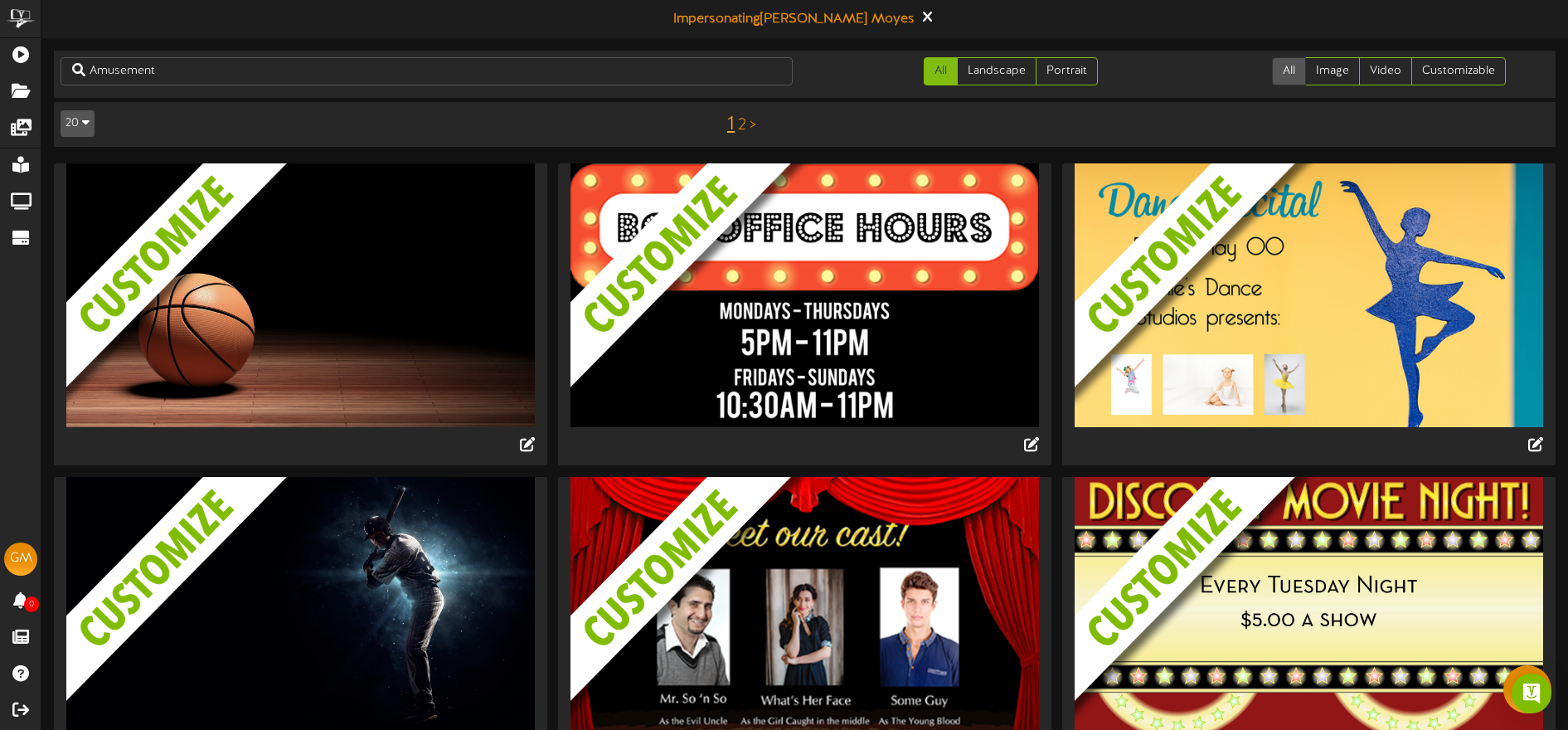 click on "All" at bounding box center (1289, 71) 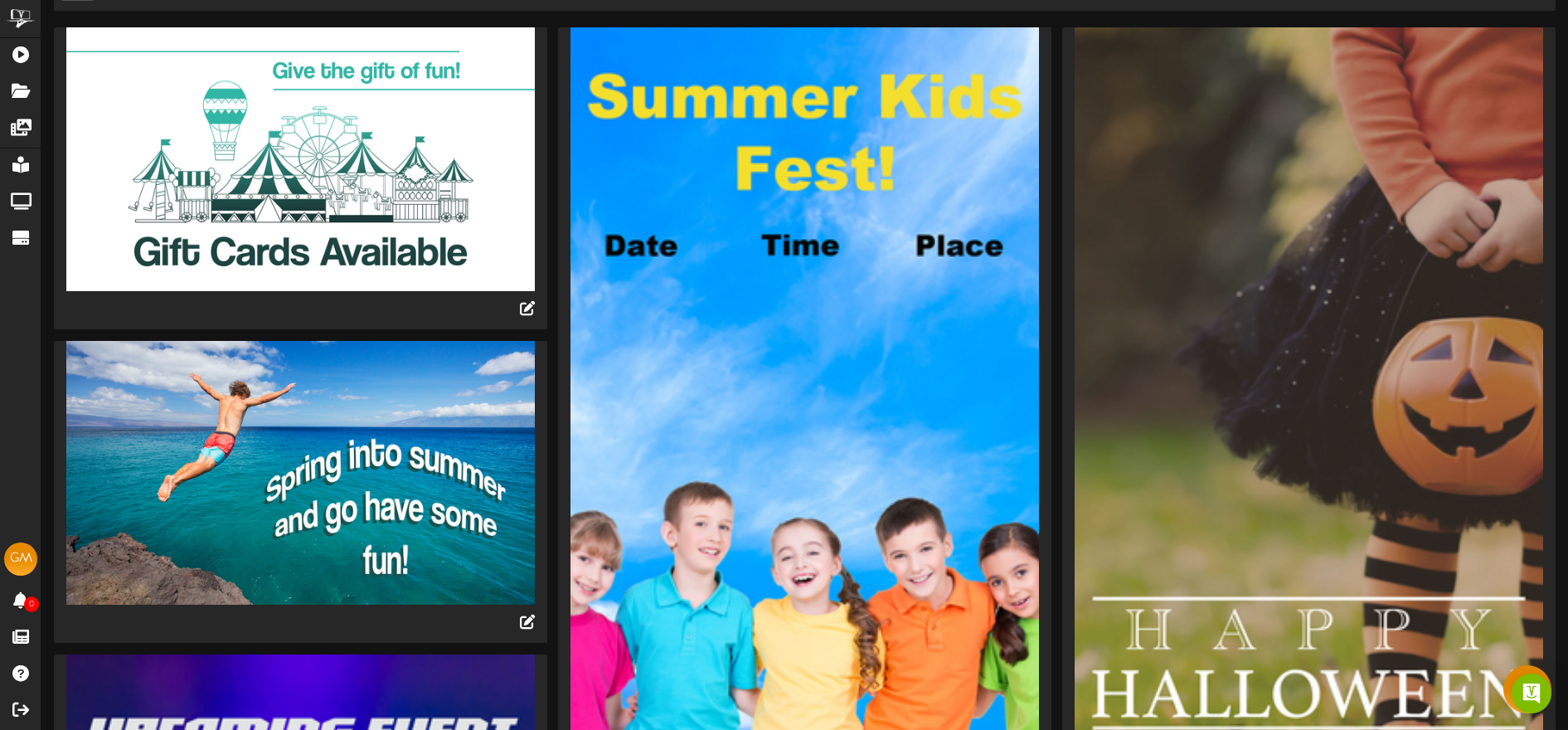 scroll, scrollTop: 0, scrollLeft: 0, axis: both 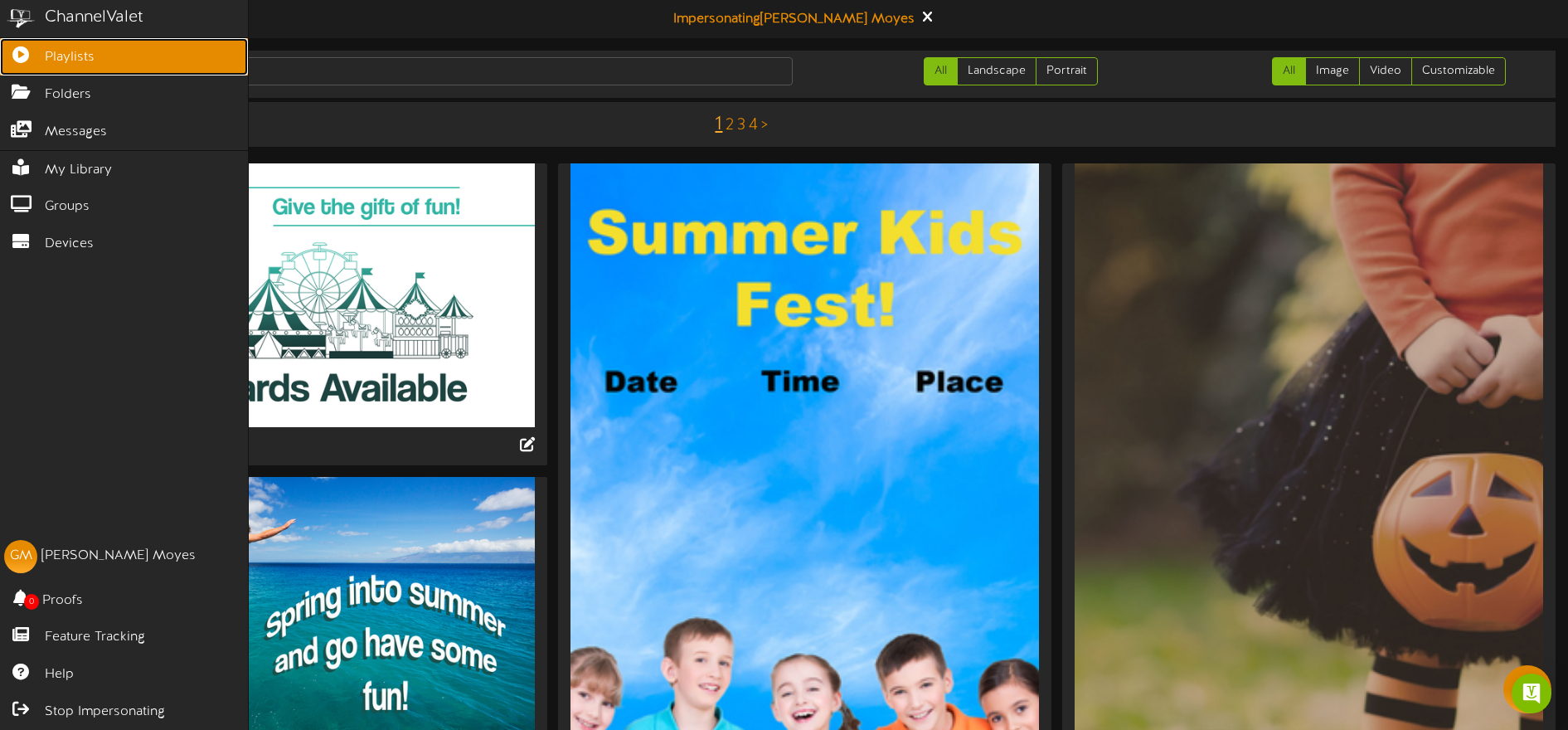 click at bounding box center (21, 52) 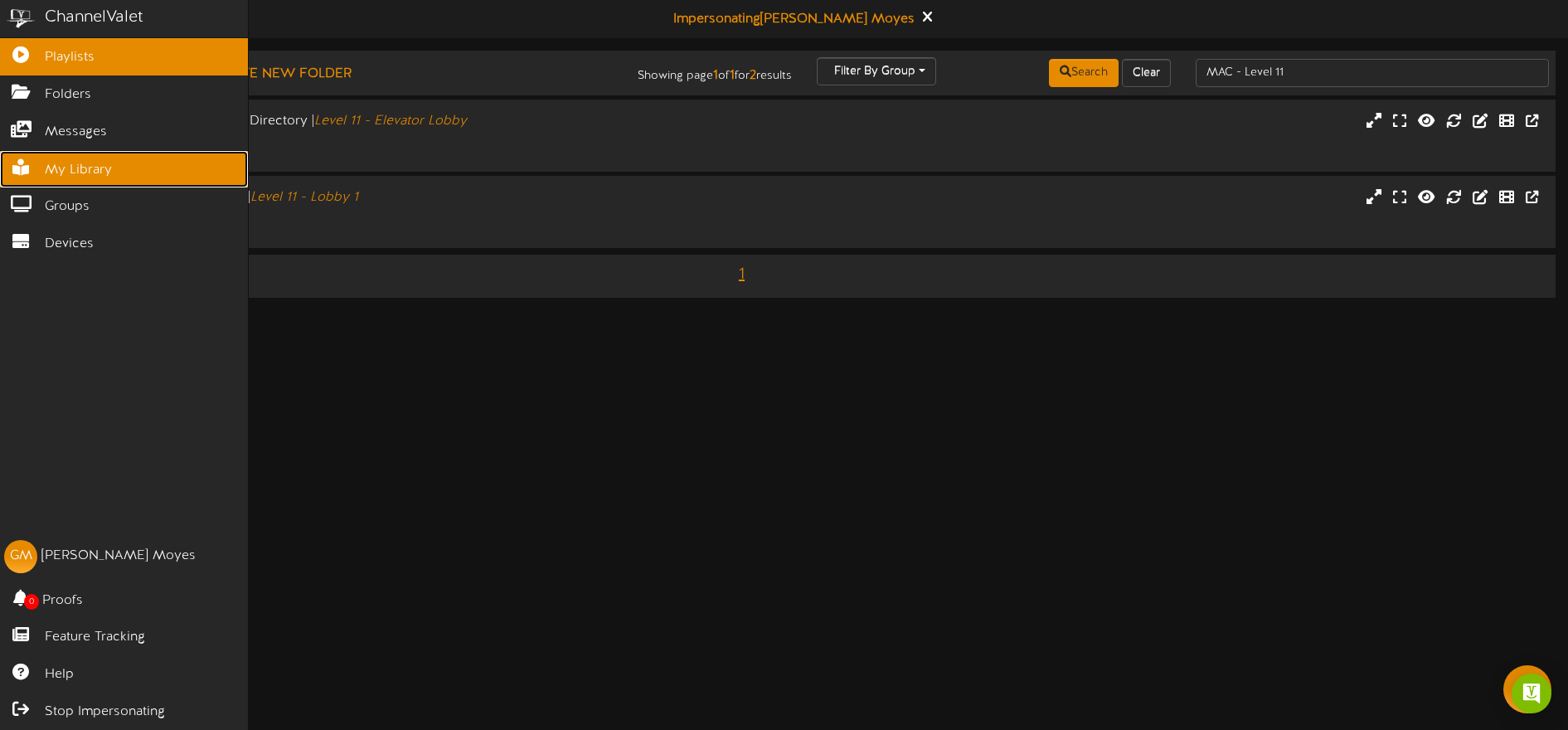 click on "My Library" at bounding box center [124, 169] 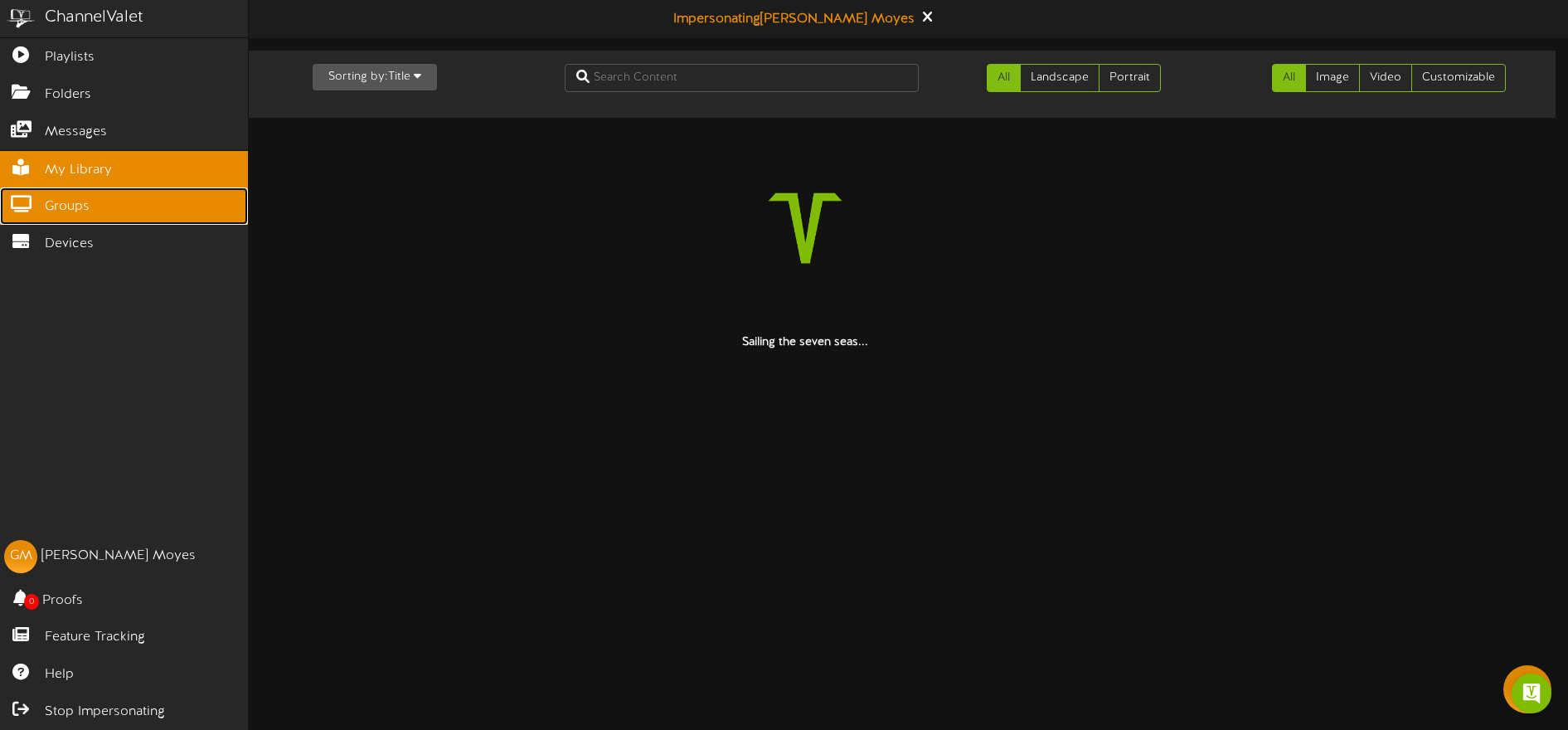 click on "Groups" at bounding box center [67, 207] 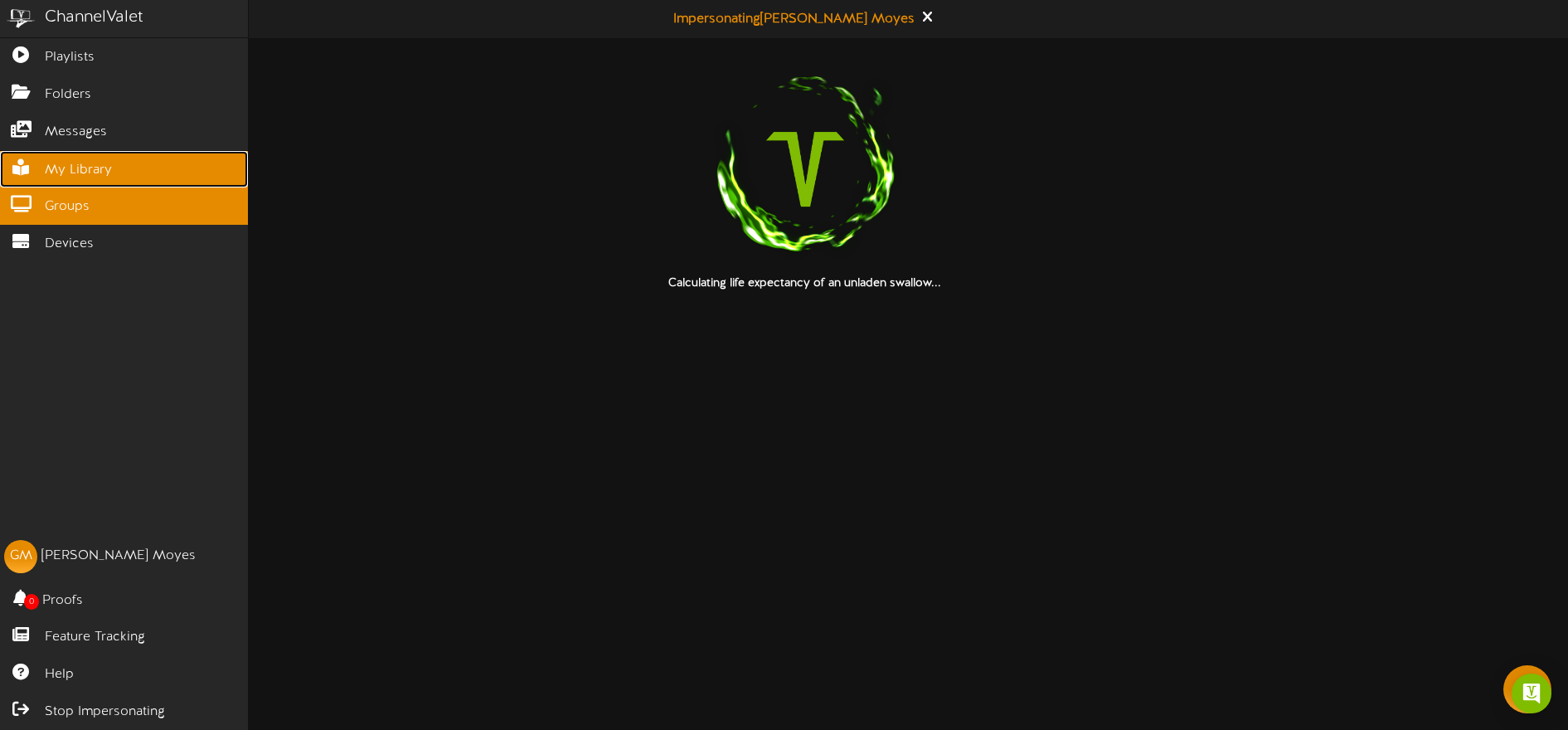 click on "My Library" at bounding box center (78, 170) 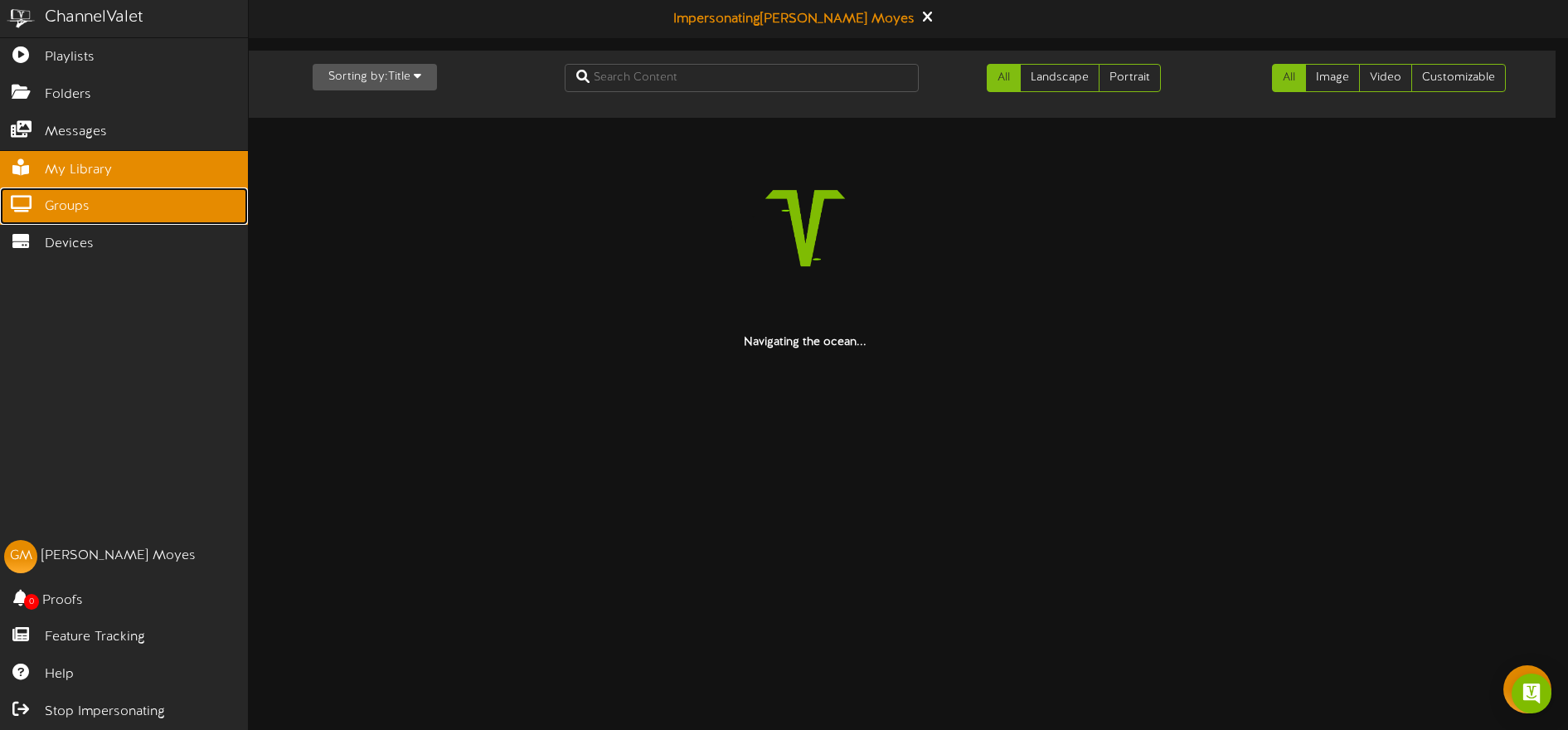 click on "Groups" at bounding box center [67, 207] 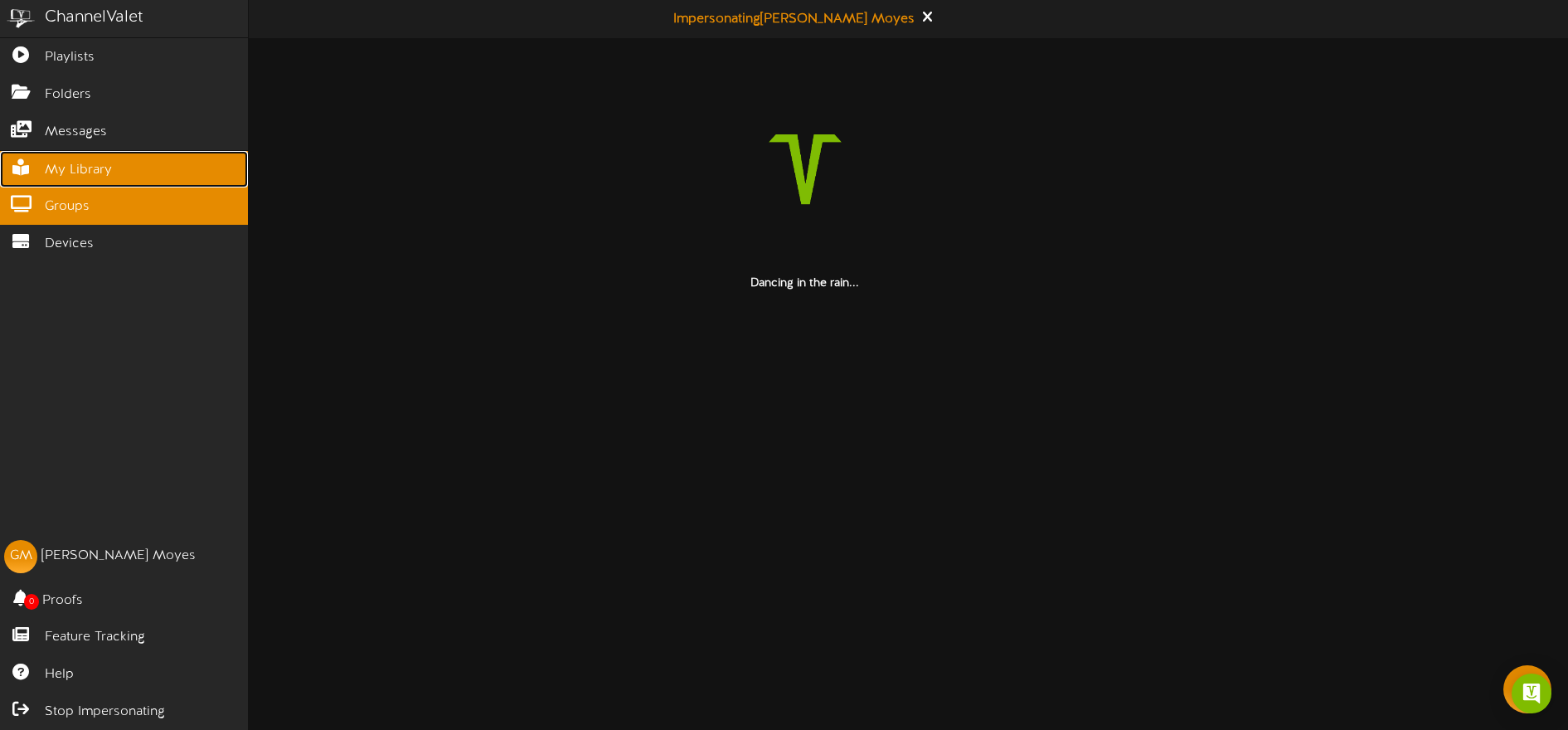click on "My Library" at bounding box center (78, 170) 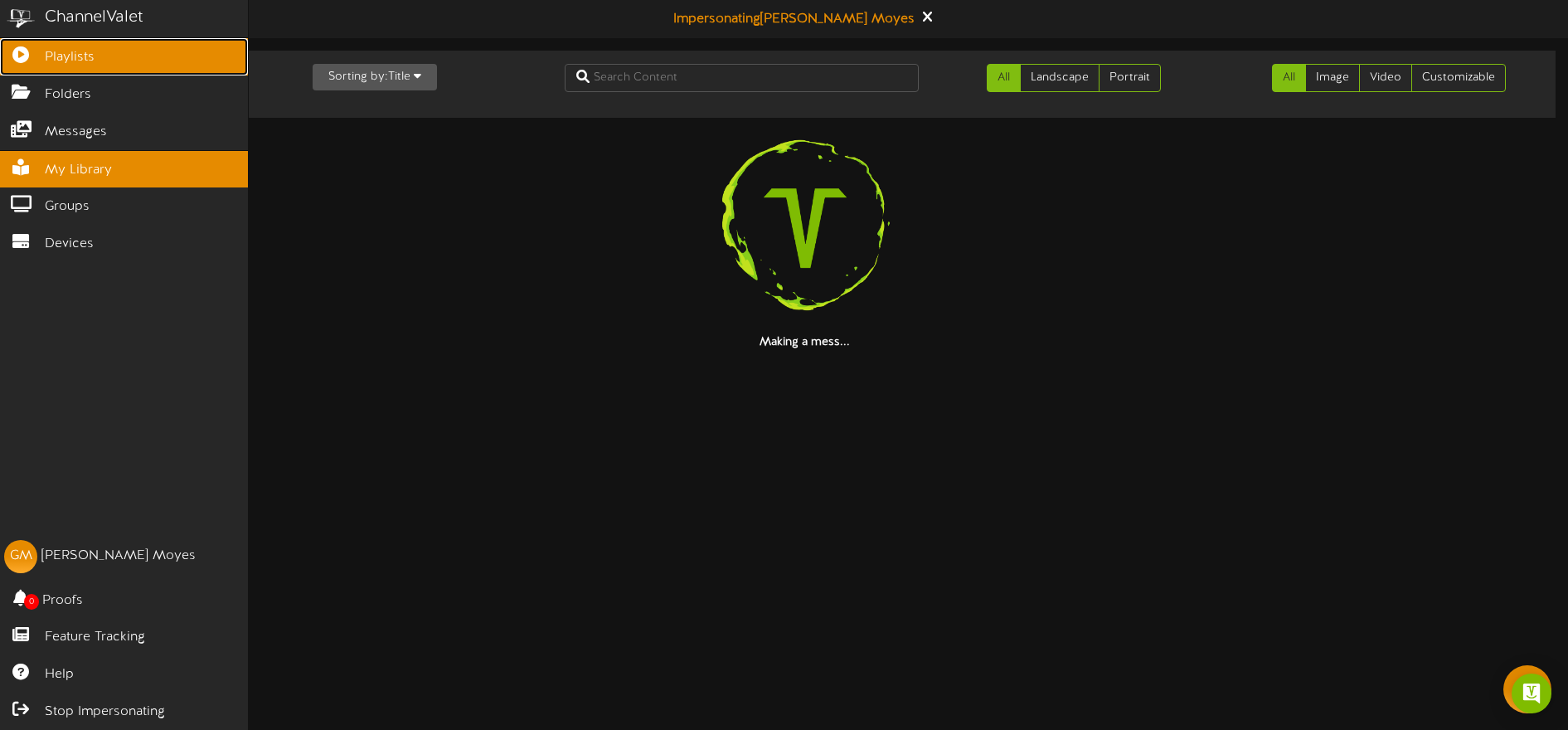 click on "Playlists" at bounding box center (124, 56) 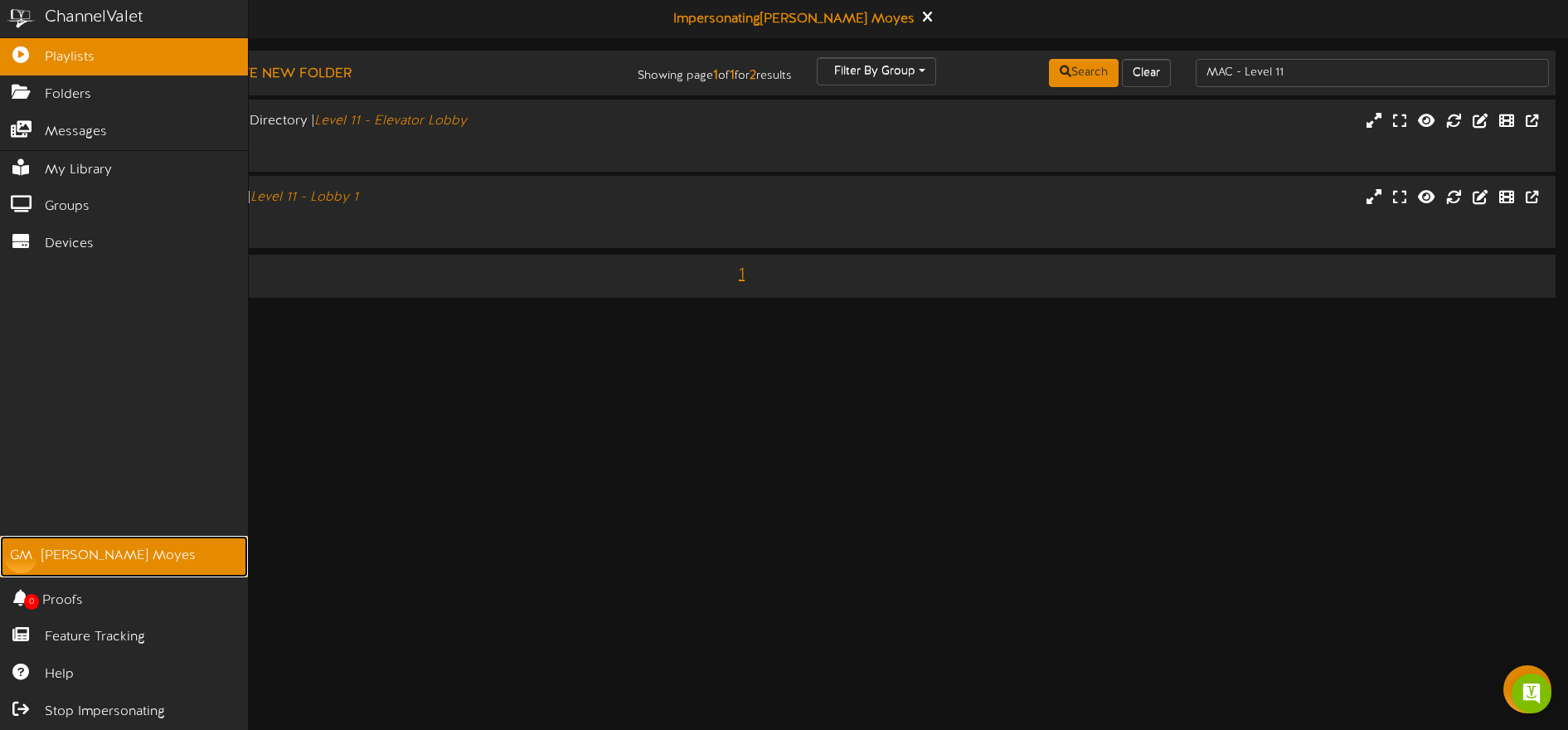 click on "[PERSON_NAME]" at bounding box center [119, 556] 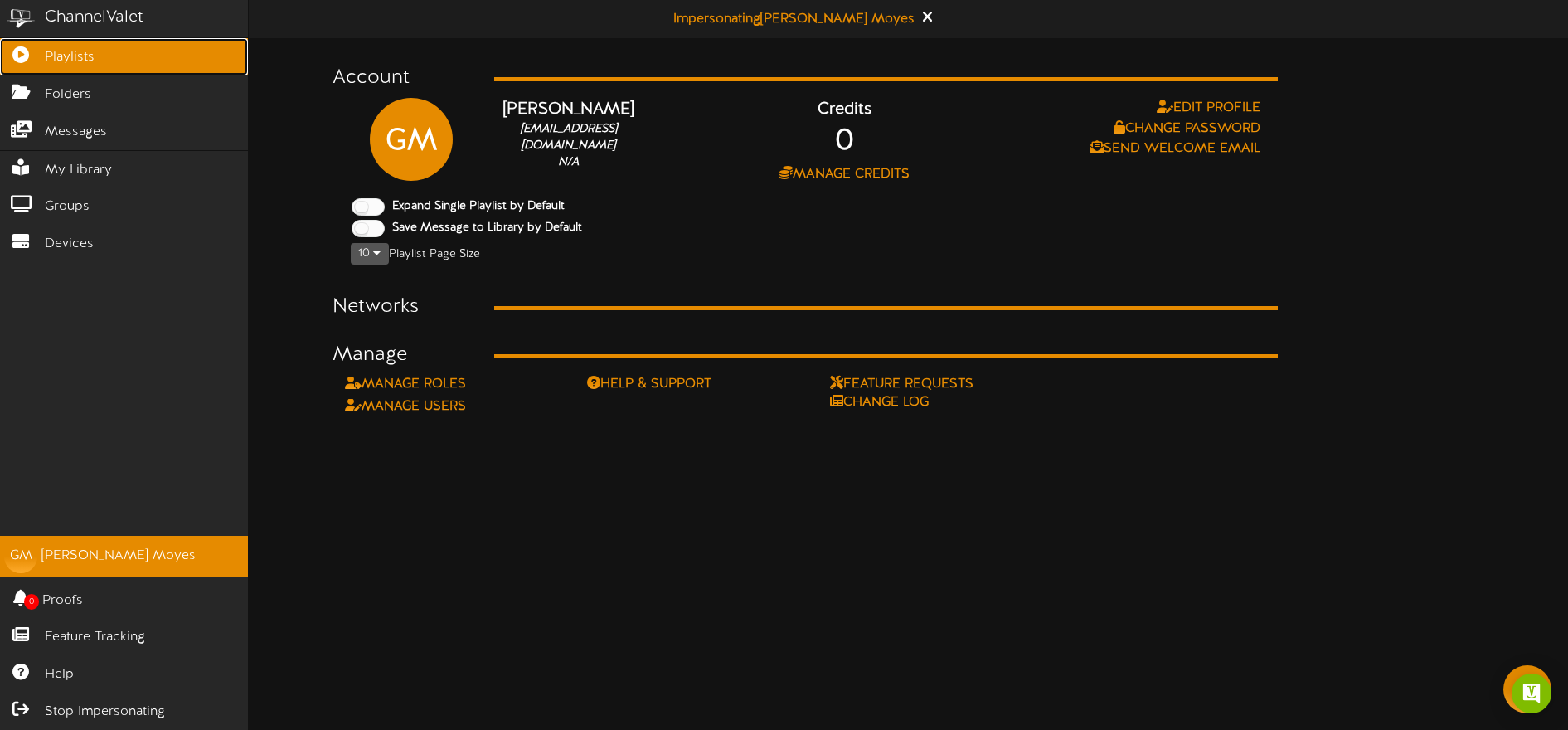 click on "Playlists" at bounding box center (70, 57) 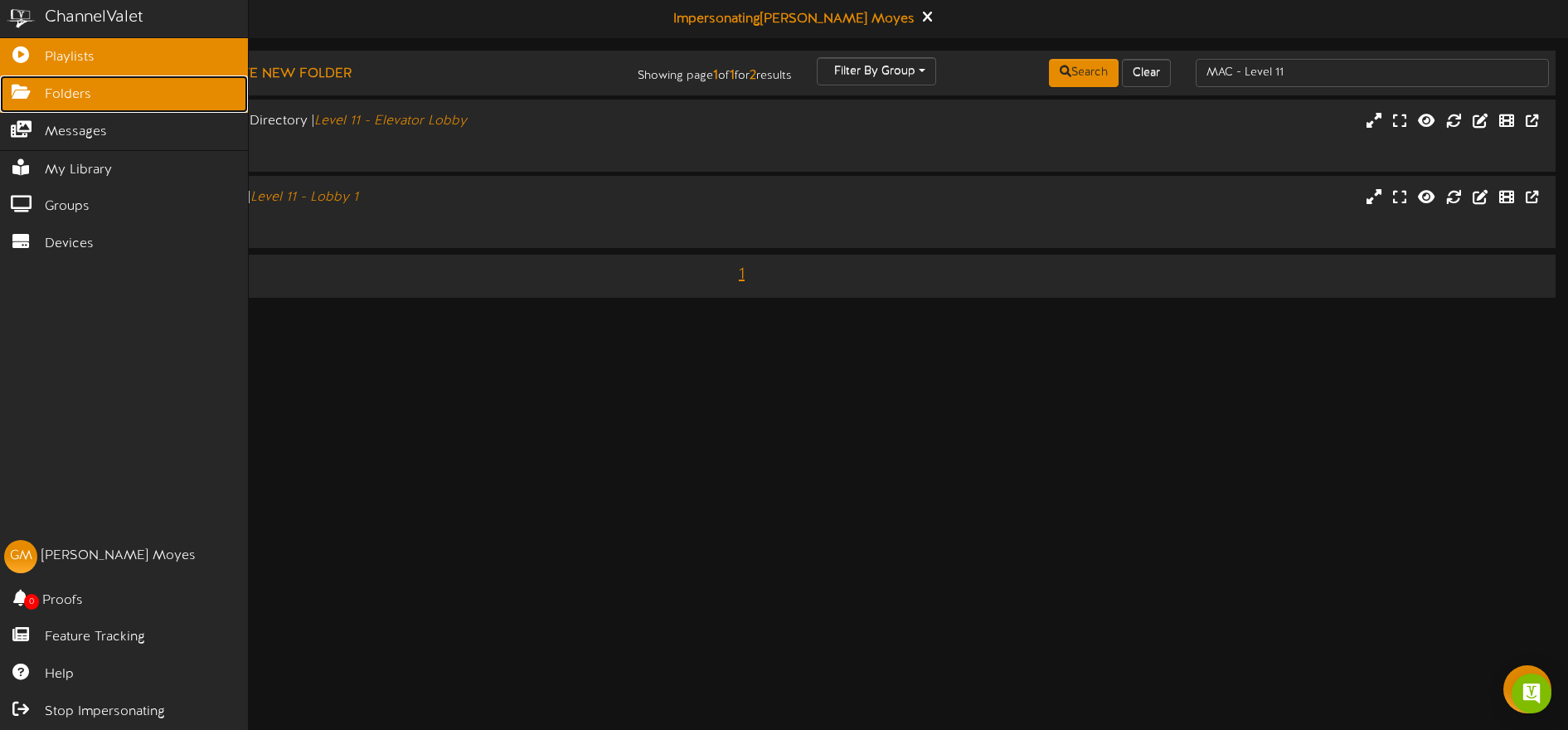 click on "Folders" at bounding box center (68, 95) 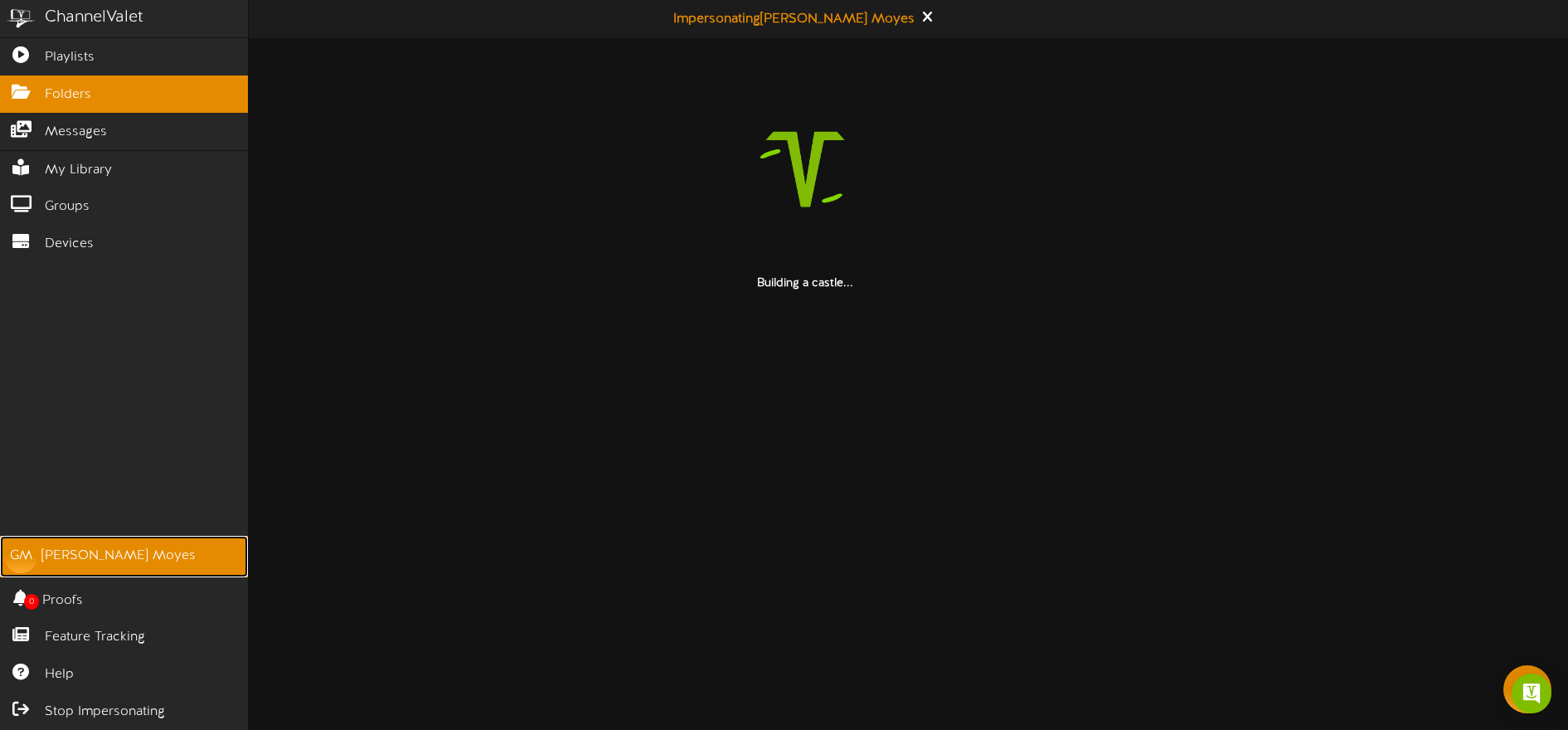 click on "[PERSON_NAME]" at bounding box center [119, 556] 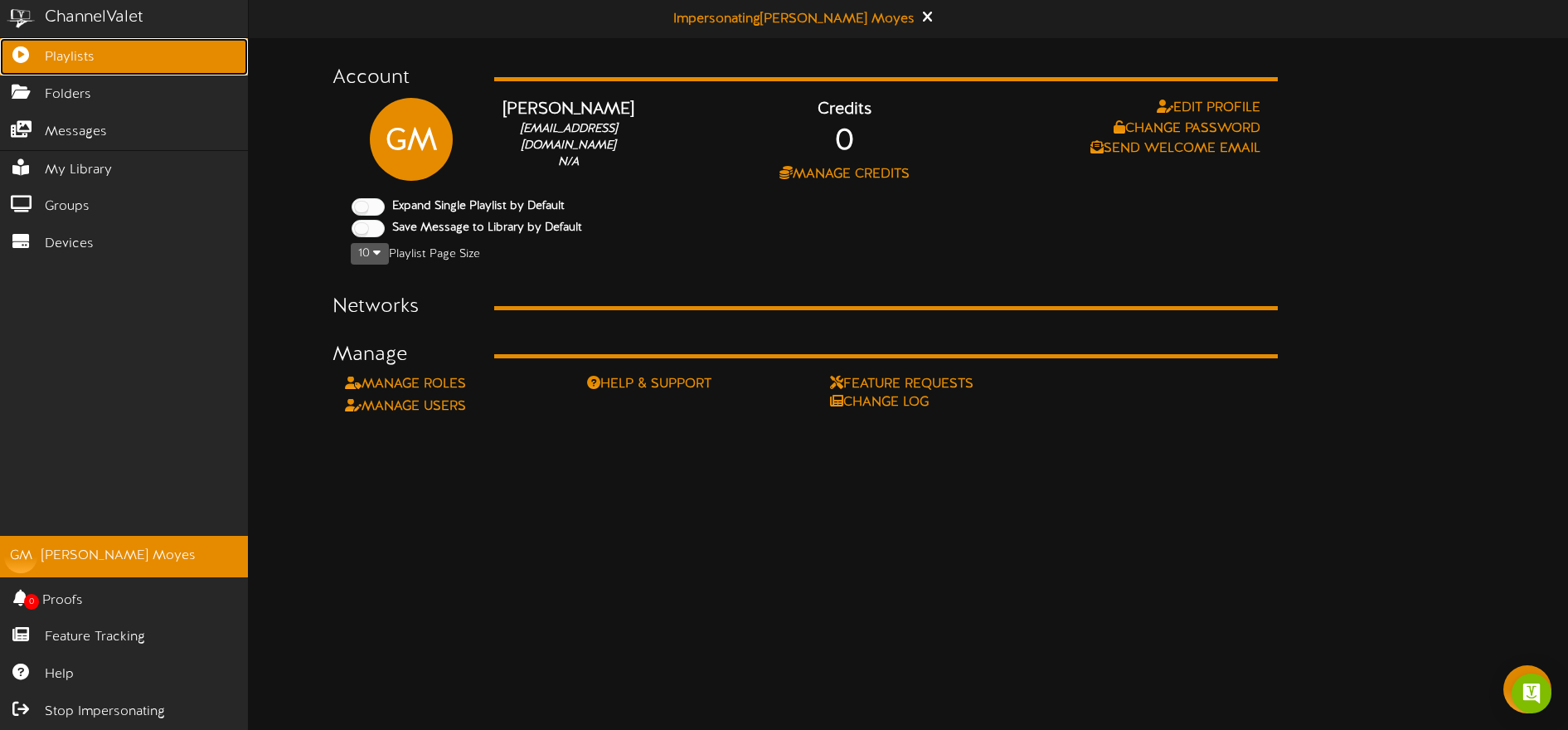 click at bounding box center (21, 52) 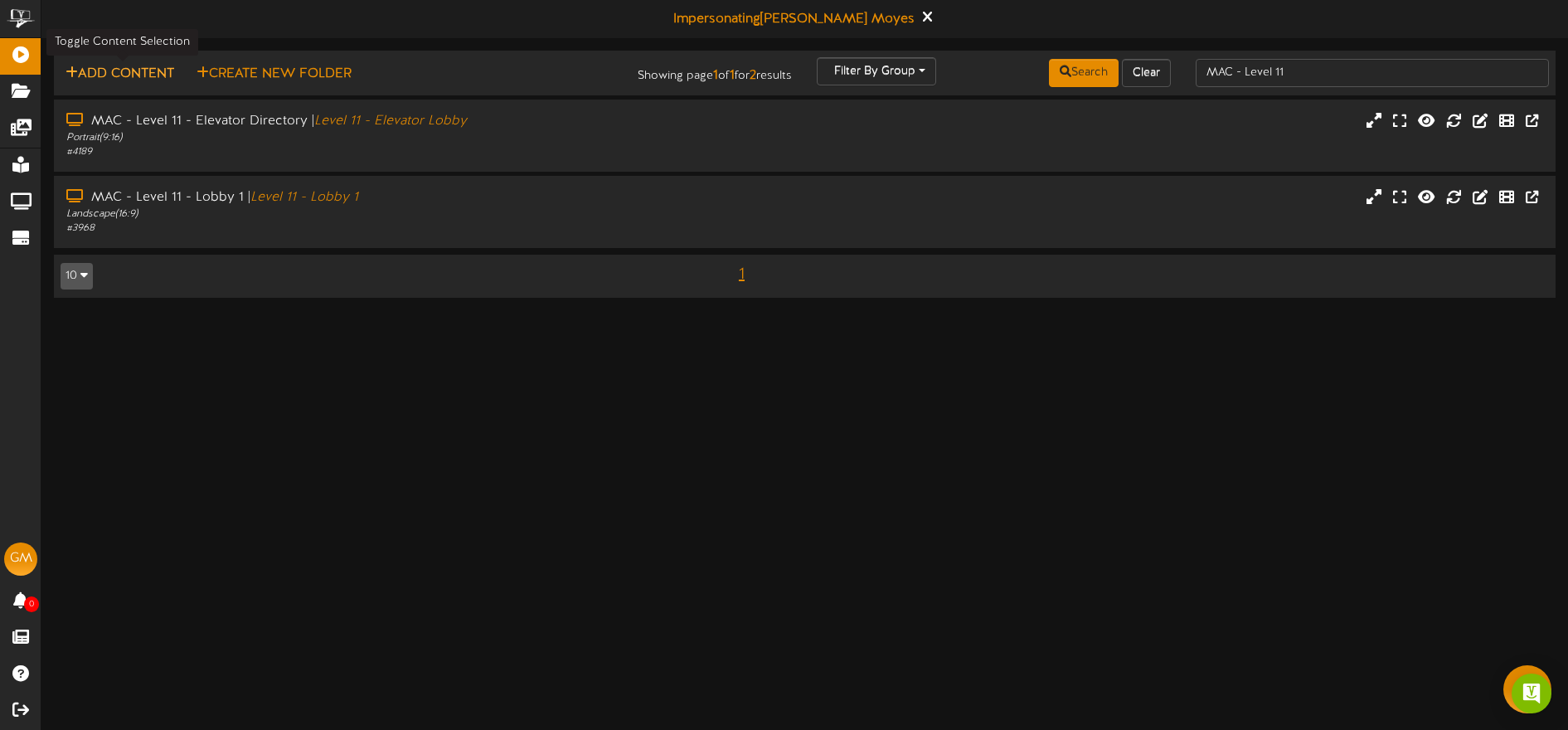 click on "Add Content" at bounding box center [119, 74] 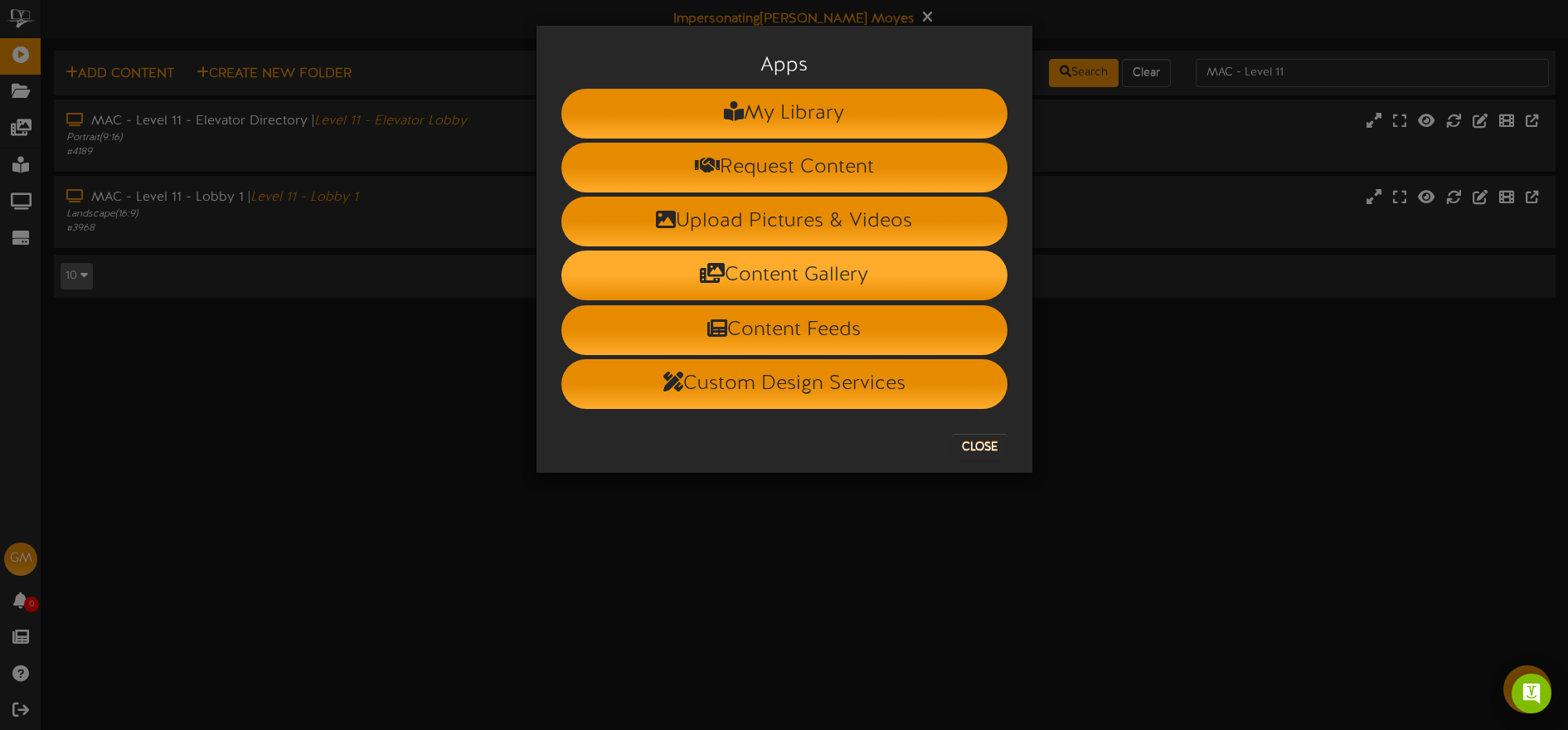 click on "Content Gallery" at bounding box center [784, 275] 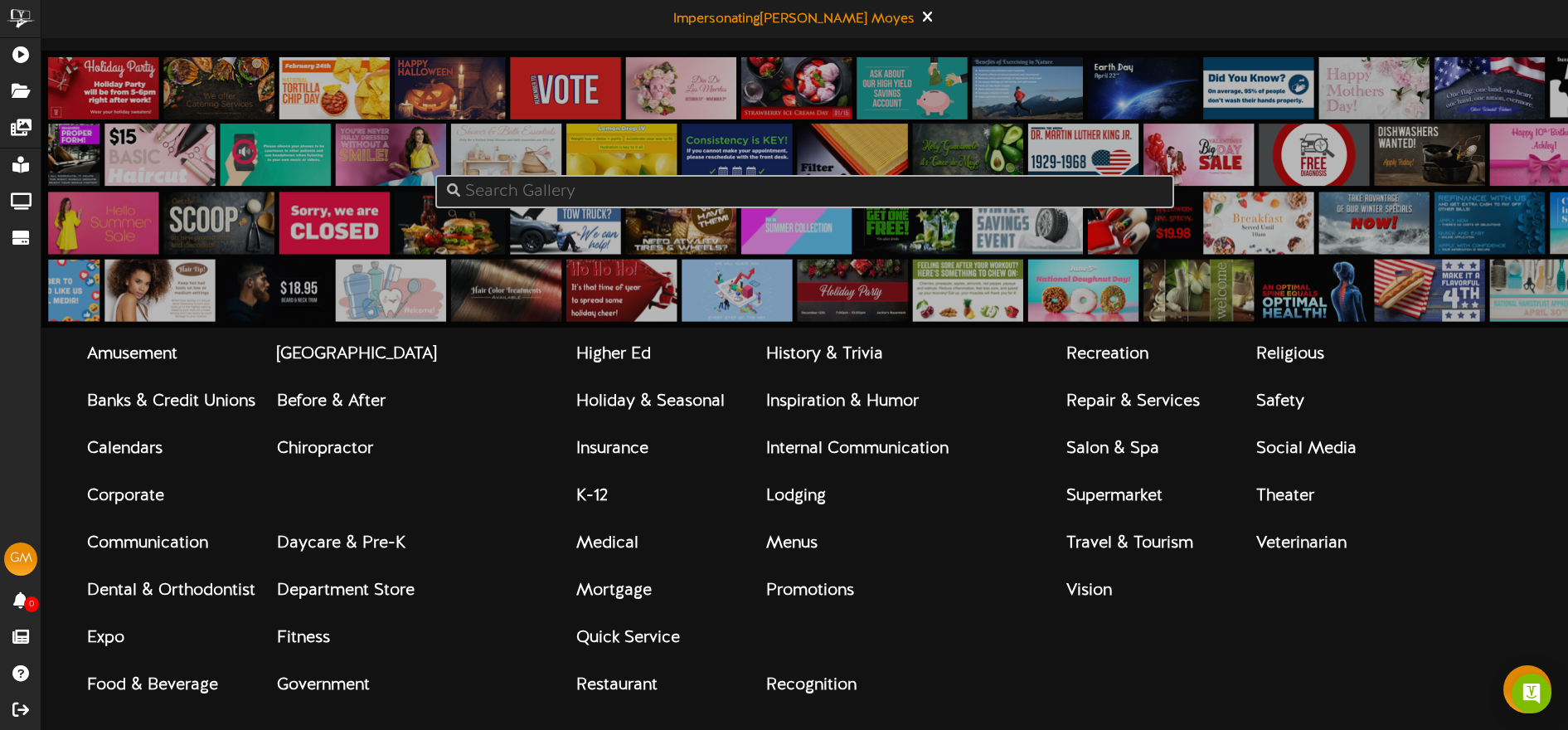 drag, startPoint x: 612, startPoint y: 538, endPoint x: 624, endPoint y: 521, distance: 20.80865 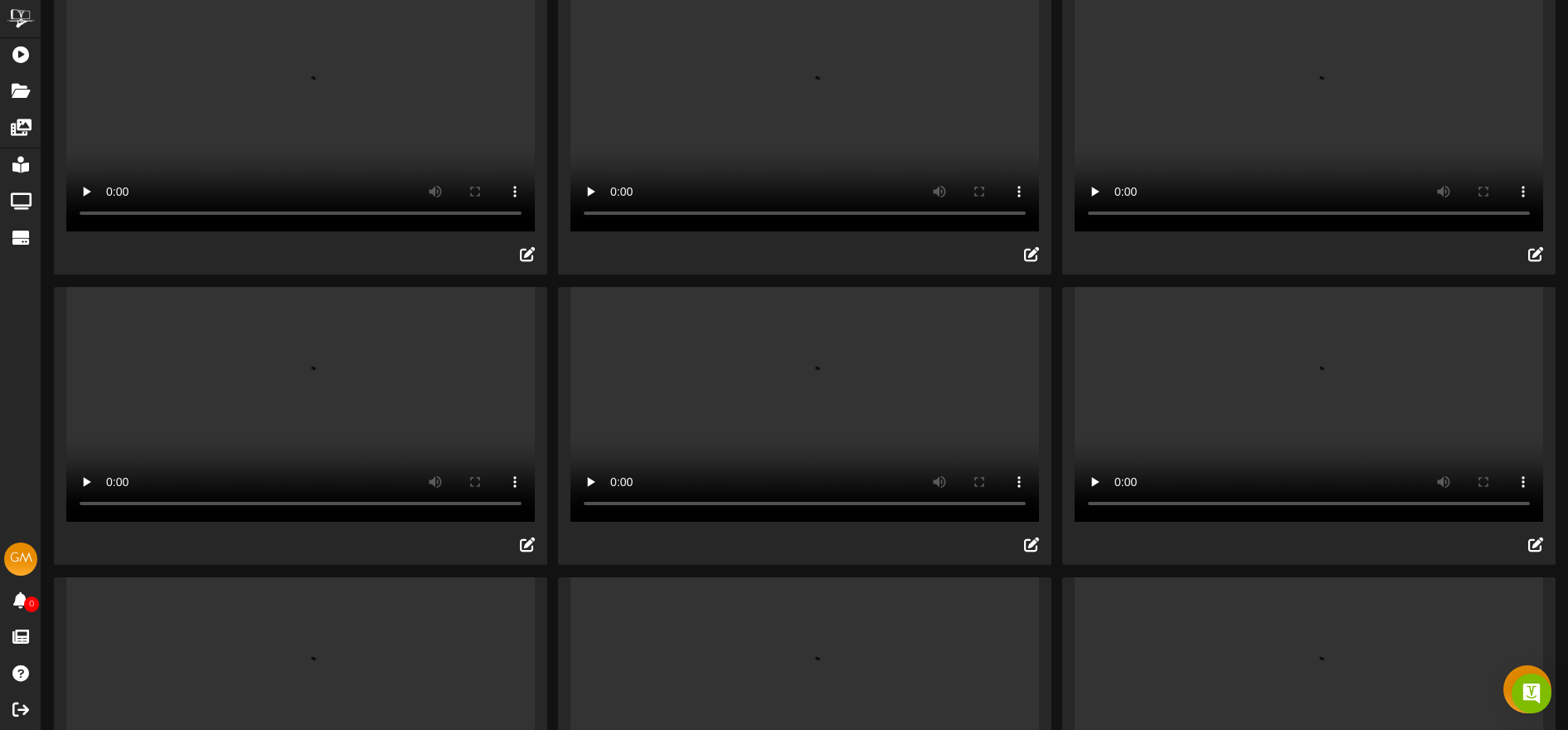 scroll, scrollTop: 0, scrollLeft: 0, axis: both 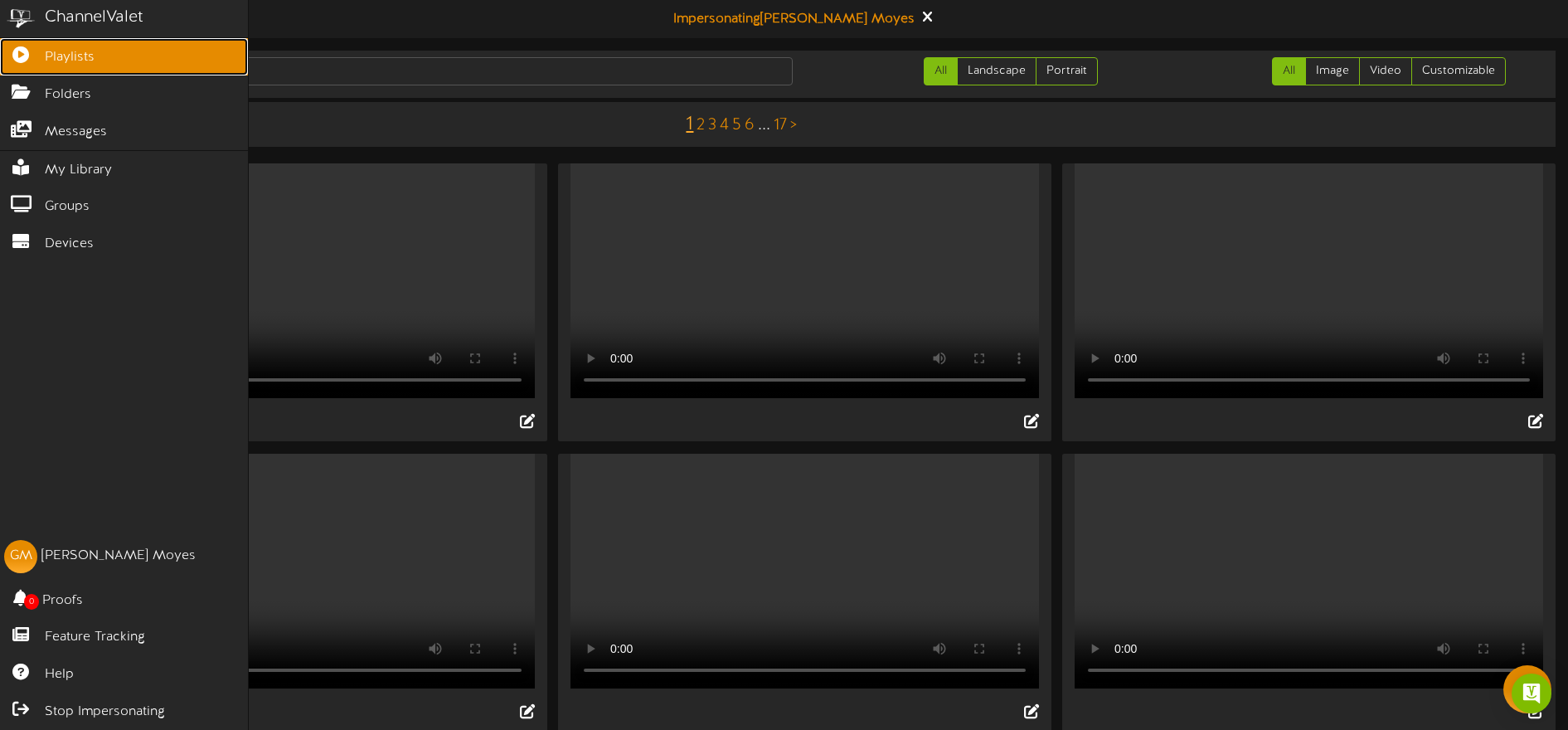 click on "Playlists" at bounding box center (70, 57) 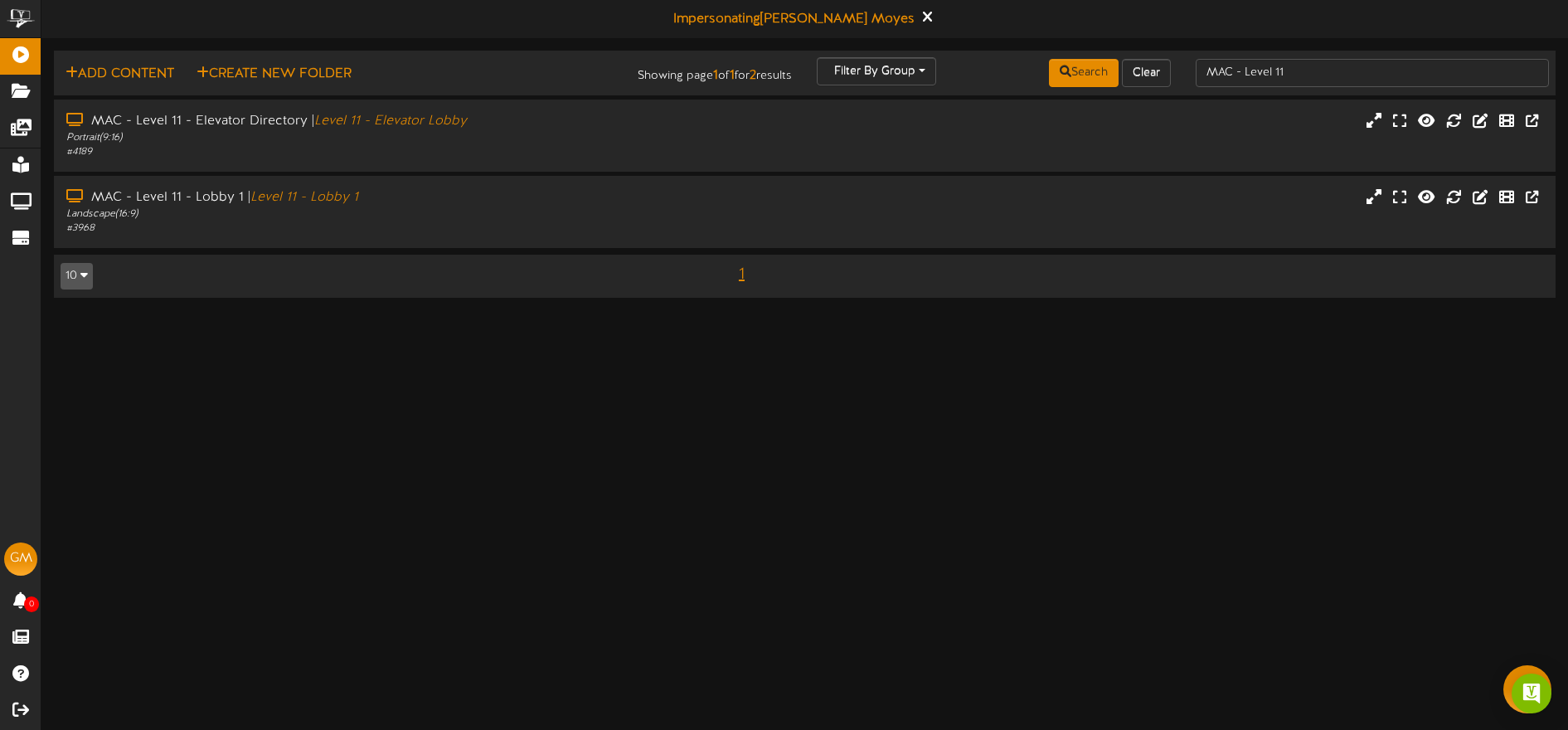 click on "ChannelValet
Playlists
Folders
Messages
My Library
Groups
Devices
[PERSON_NAME]   [PERSON_NAME]
0
Proofs
Feature Tracking
Help" at bounding box center (784, 157) 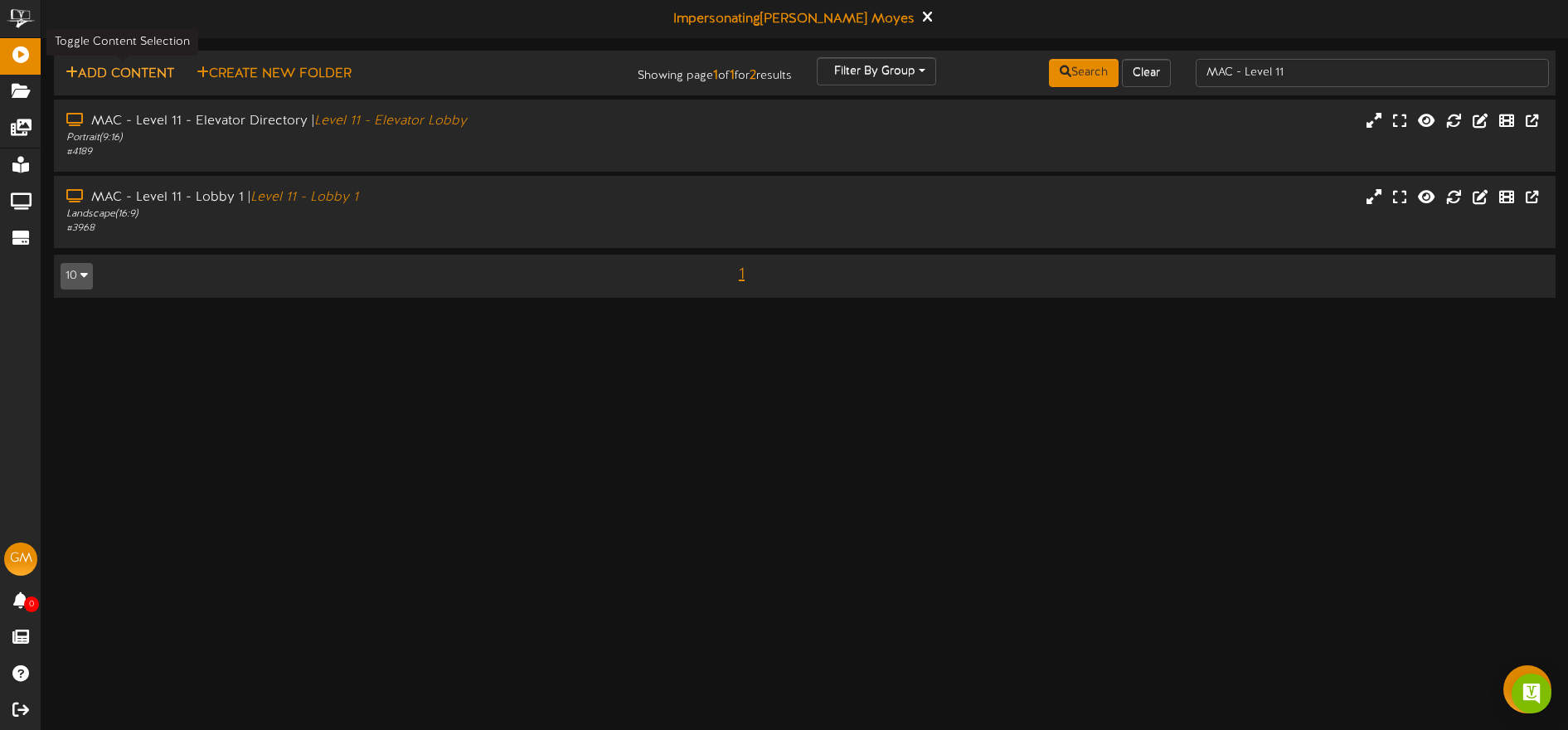 click on "Add Content" at bounding box center (119, 74) 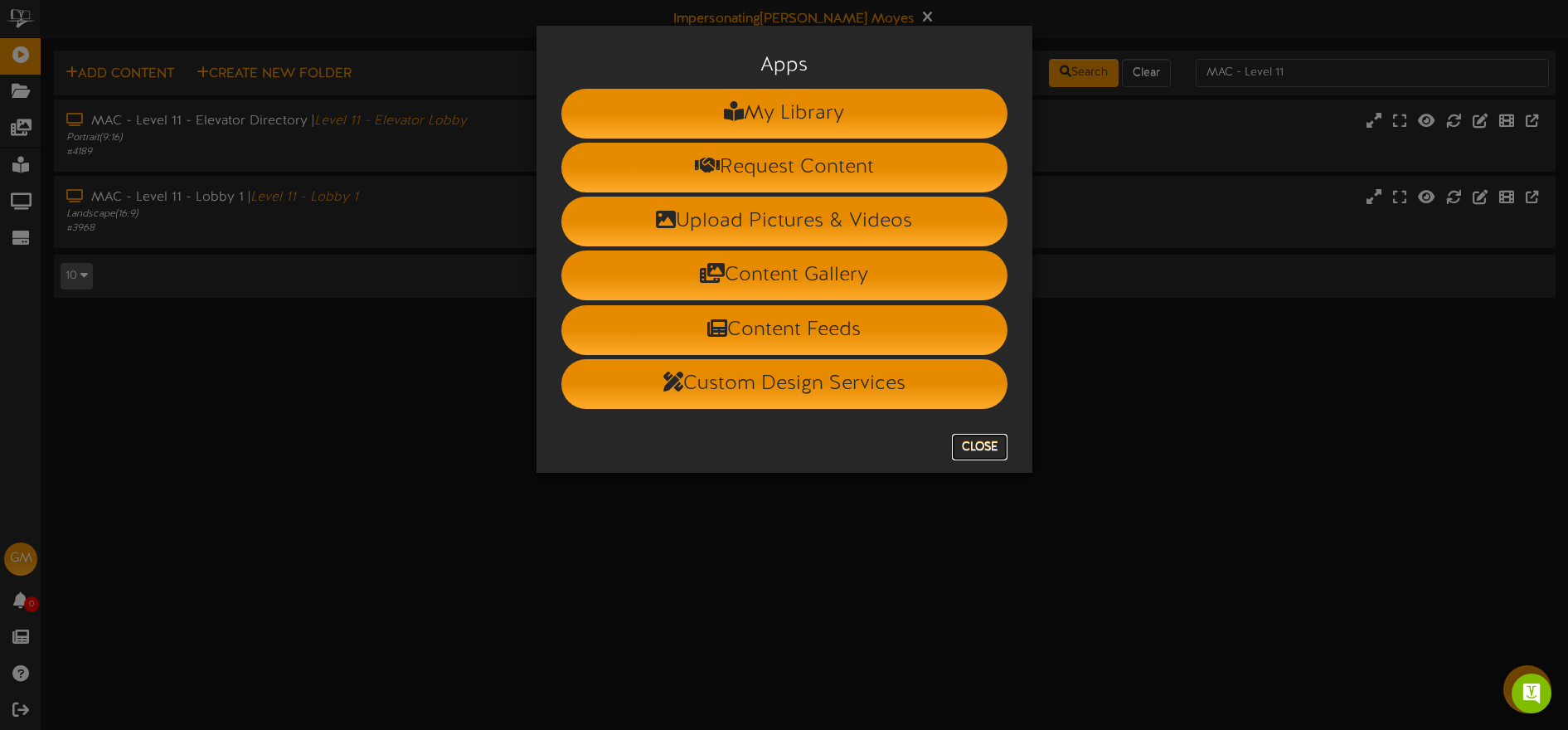 click on "Close" at bounding box center (979, 447) 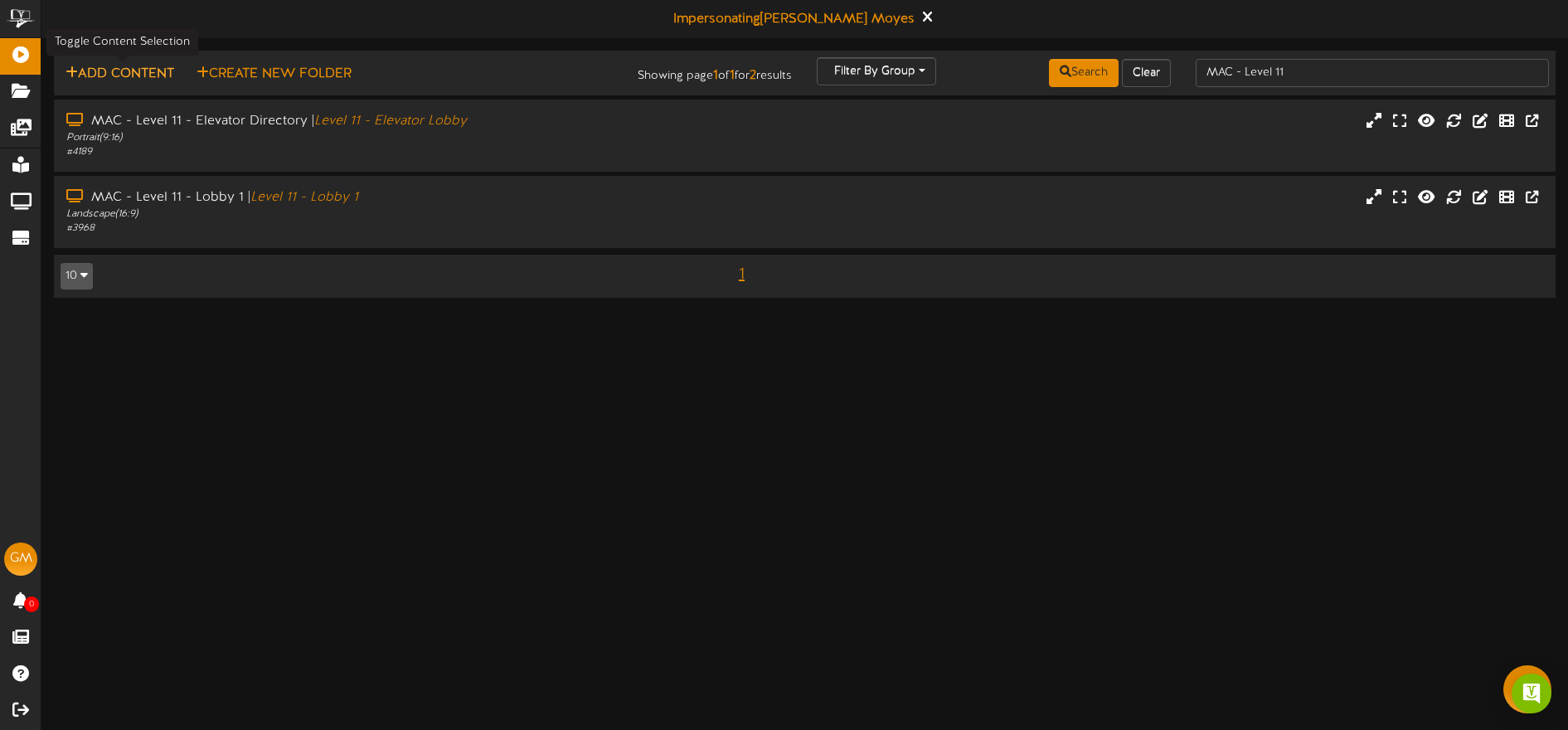 click on "Add Content" at bounding box center [119, 74] 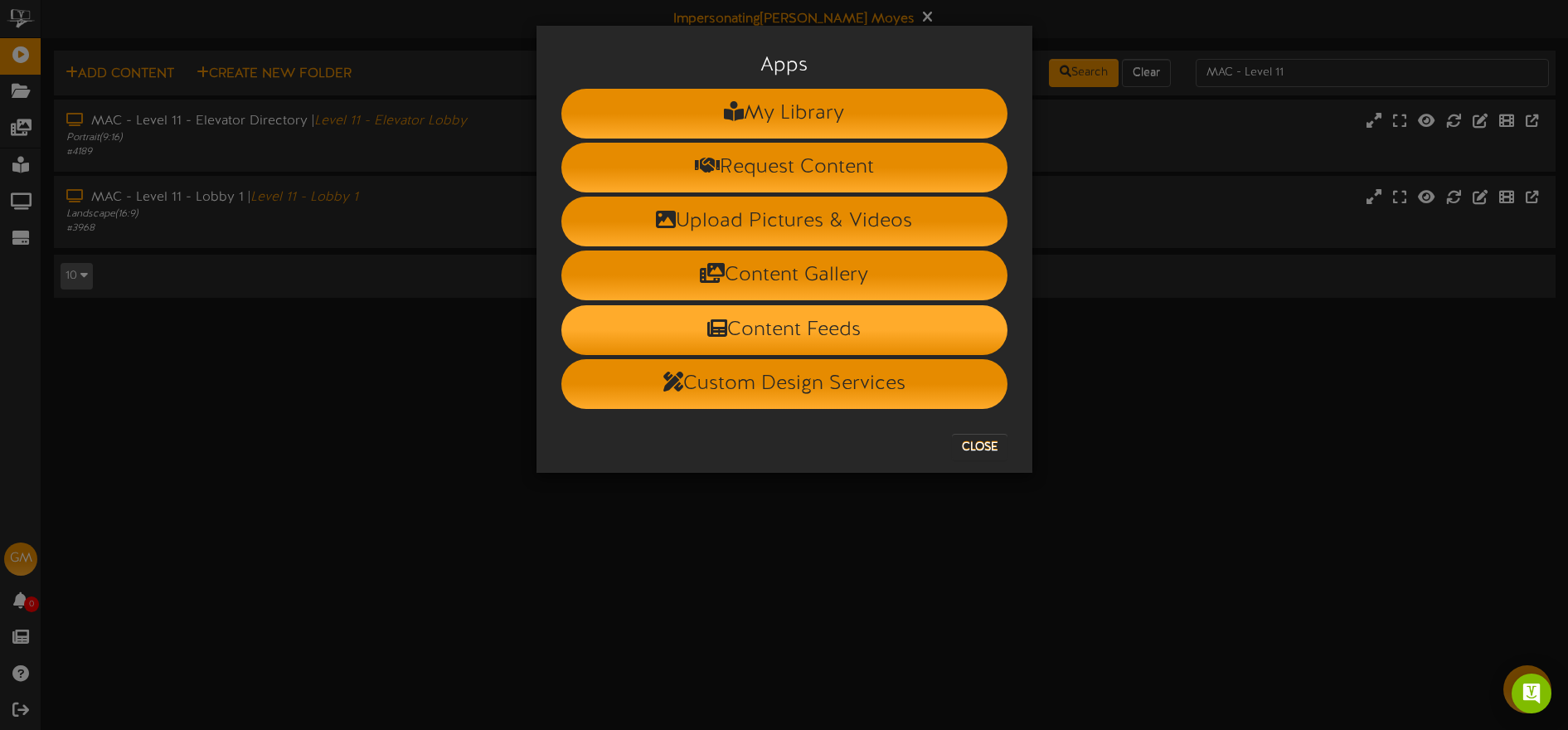 click on "Content Feeds" at bounding box center (784, 330) 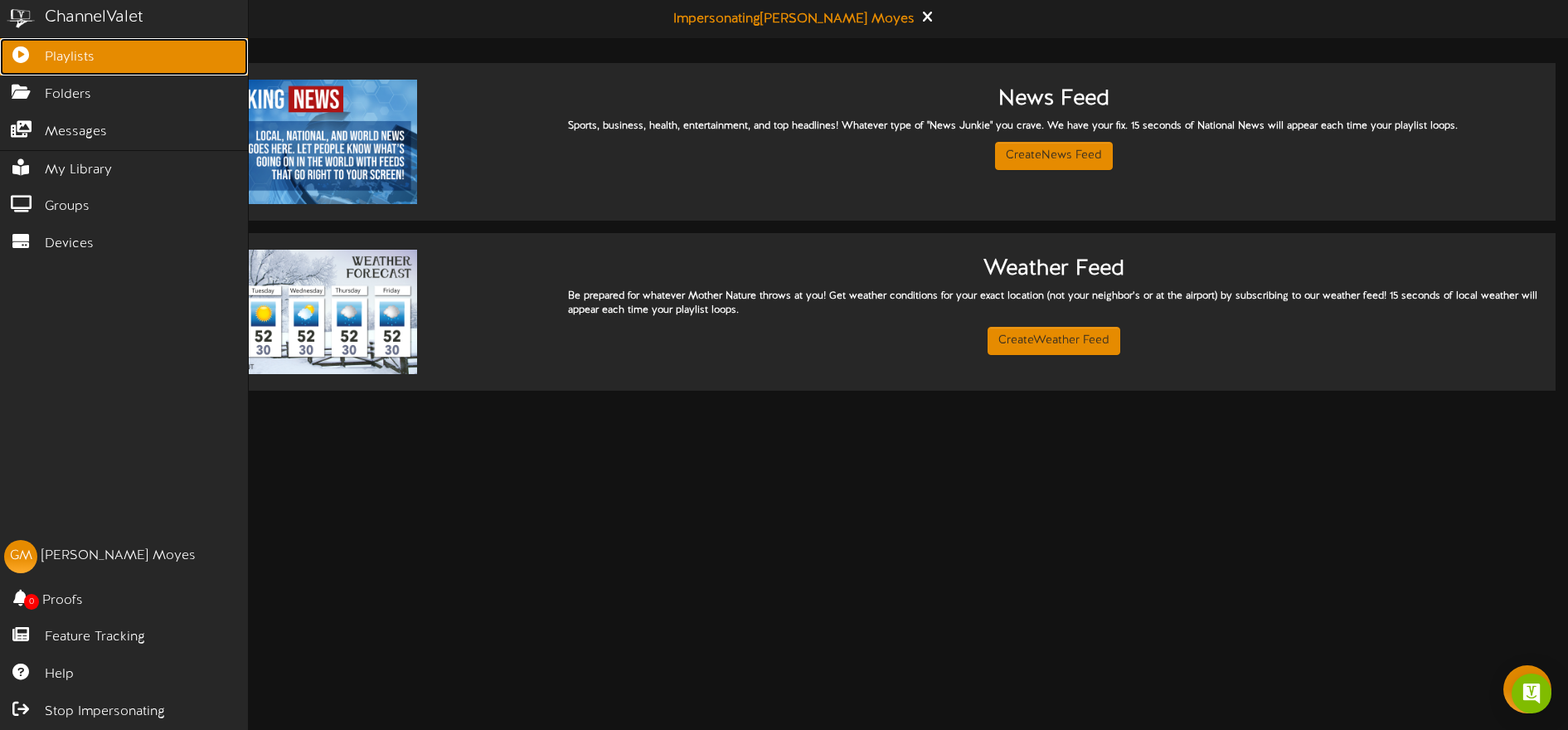 click on "Playlists" at bounding box center [70, 57] 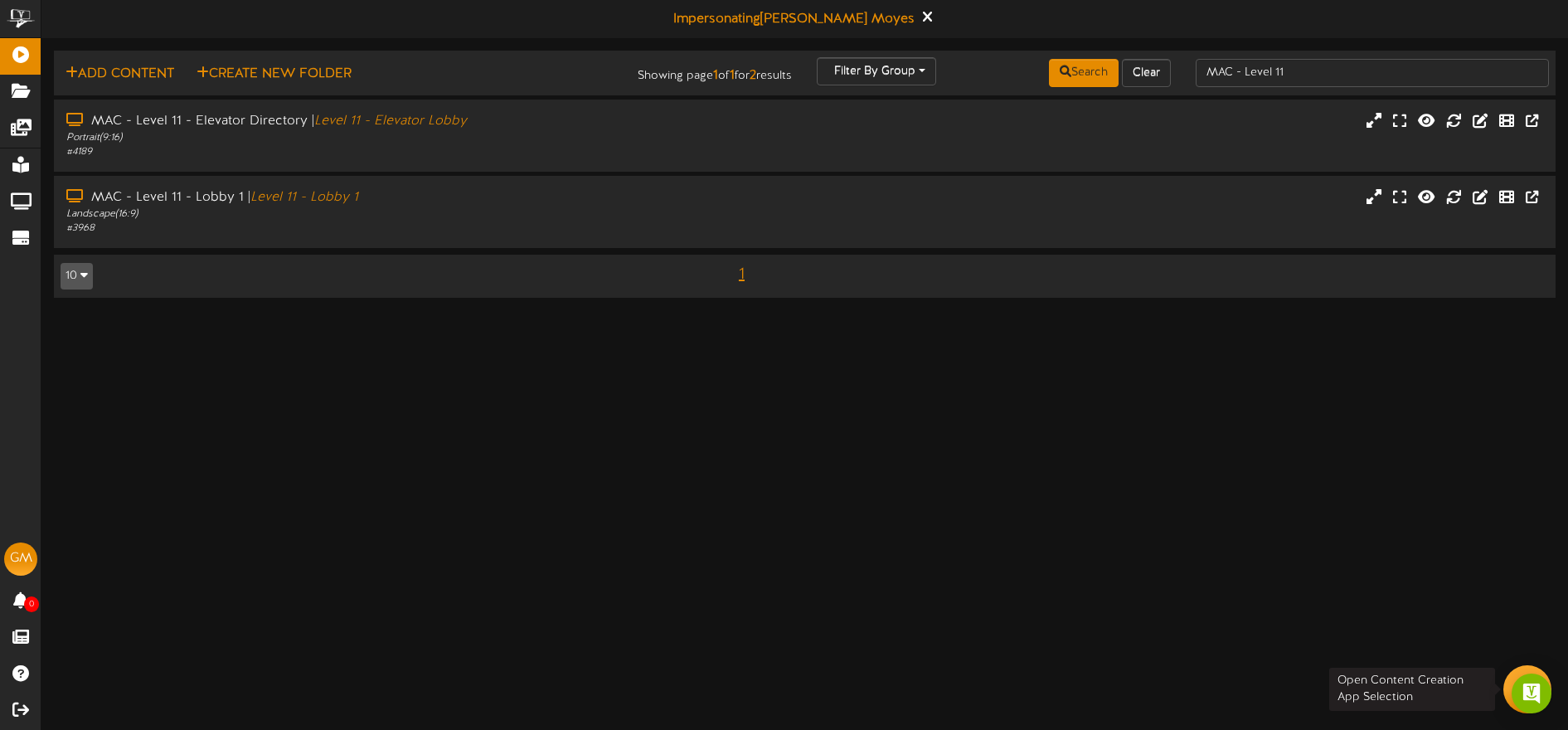 click at bounding box center (1527, 689) 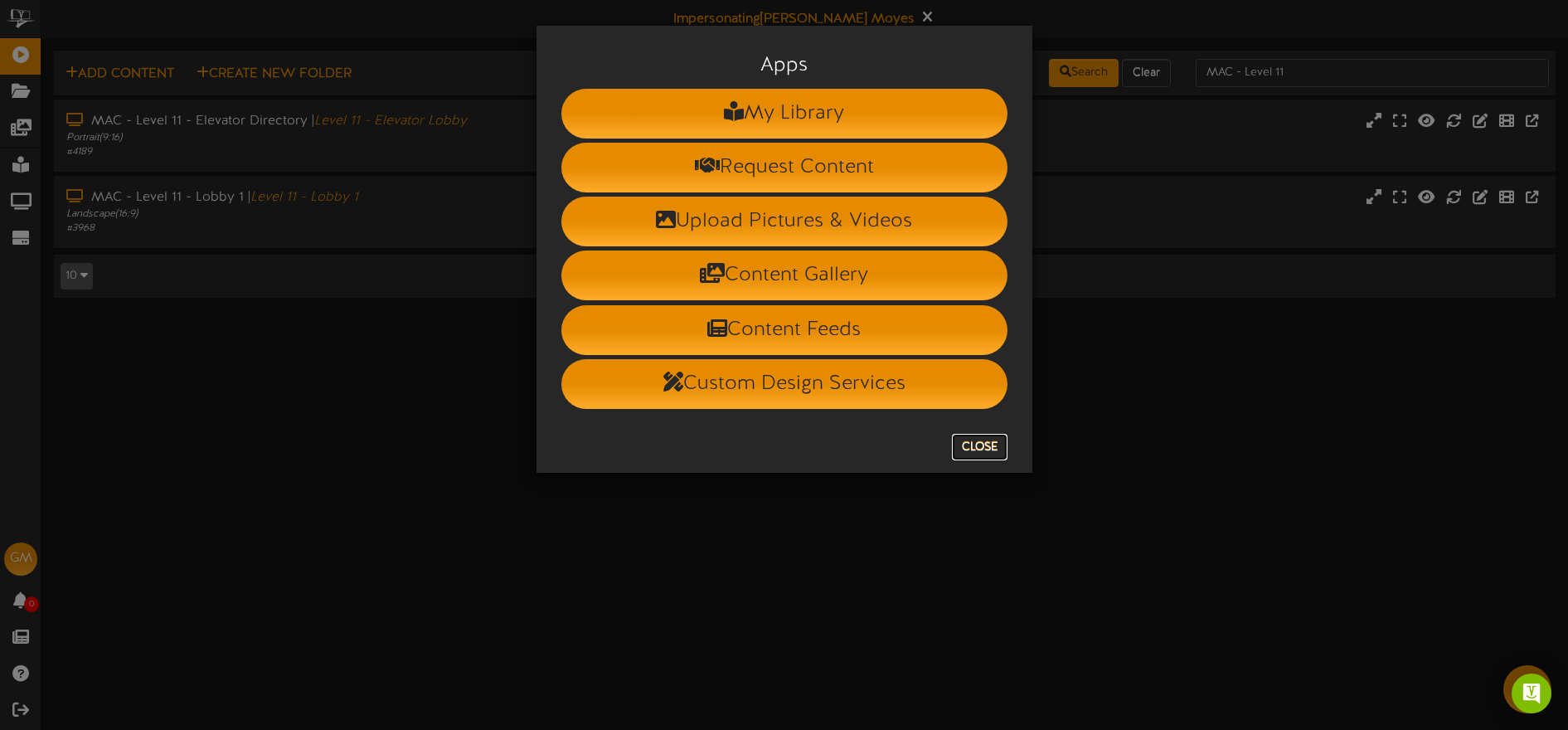 click on "Close" at bounding box center [979, 447] 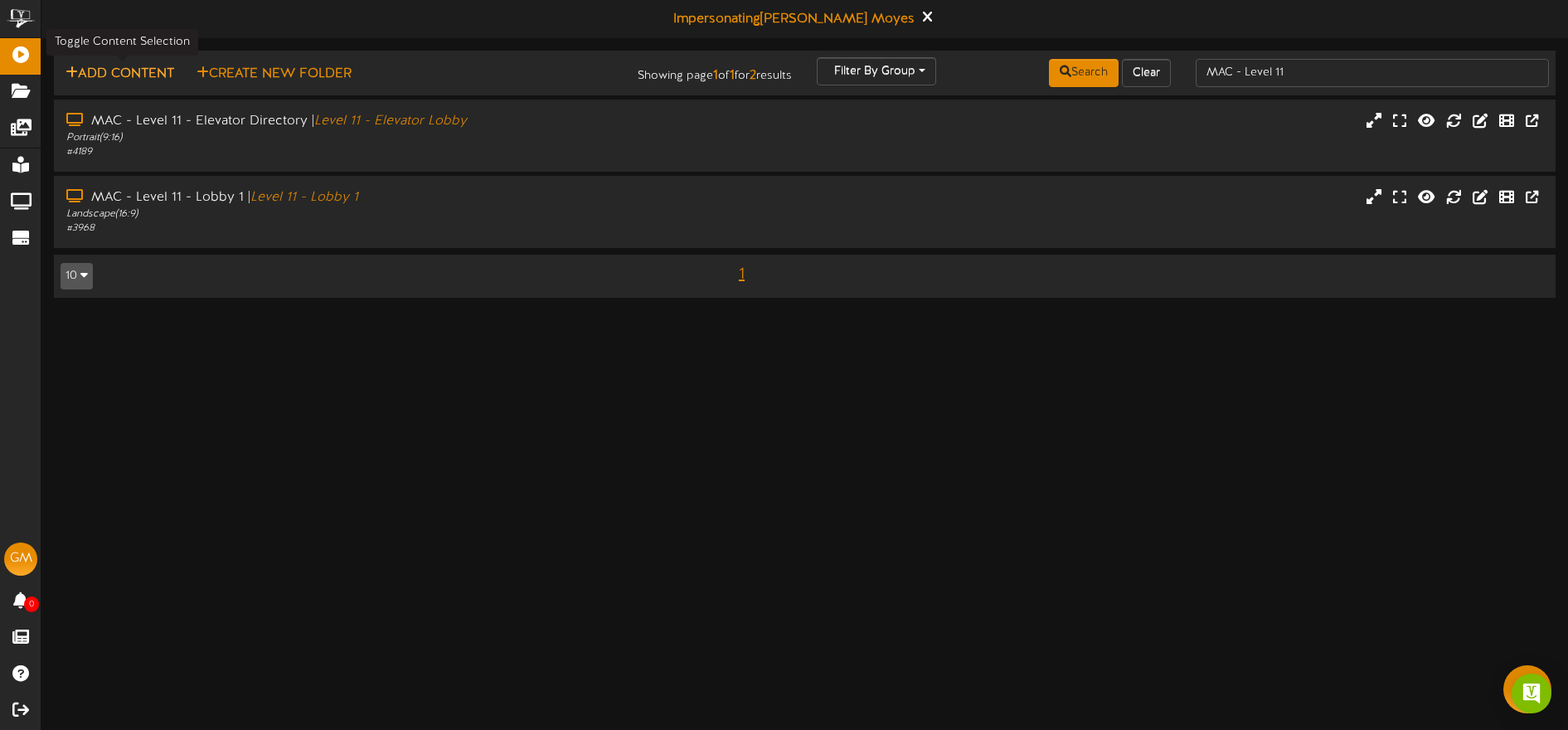 click on "Add Content" at bounding box center [119, 74] 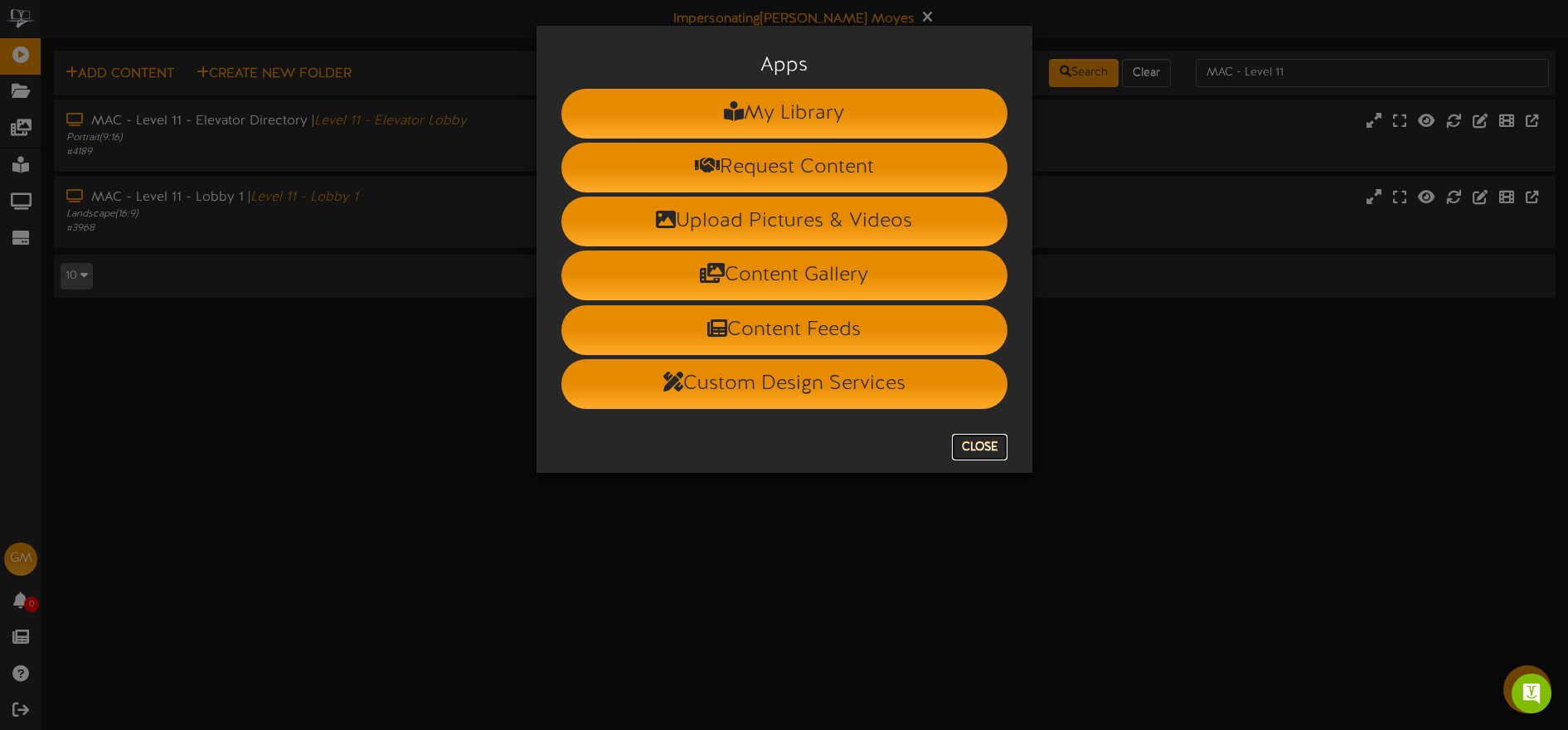 click on "Close" at bounding box center (979, 447) 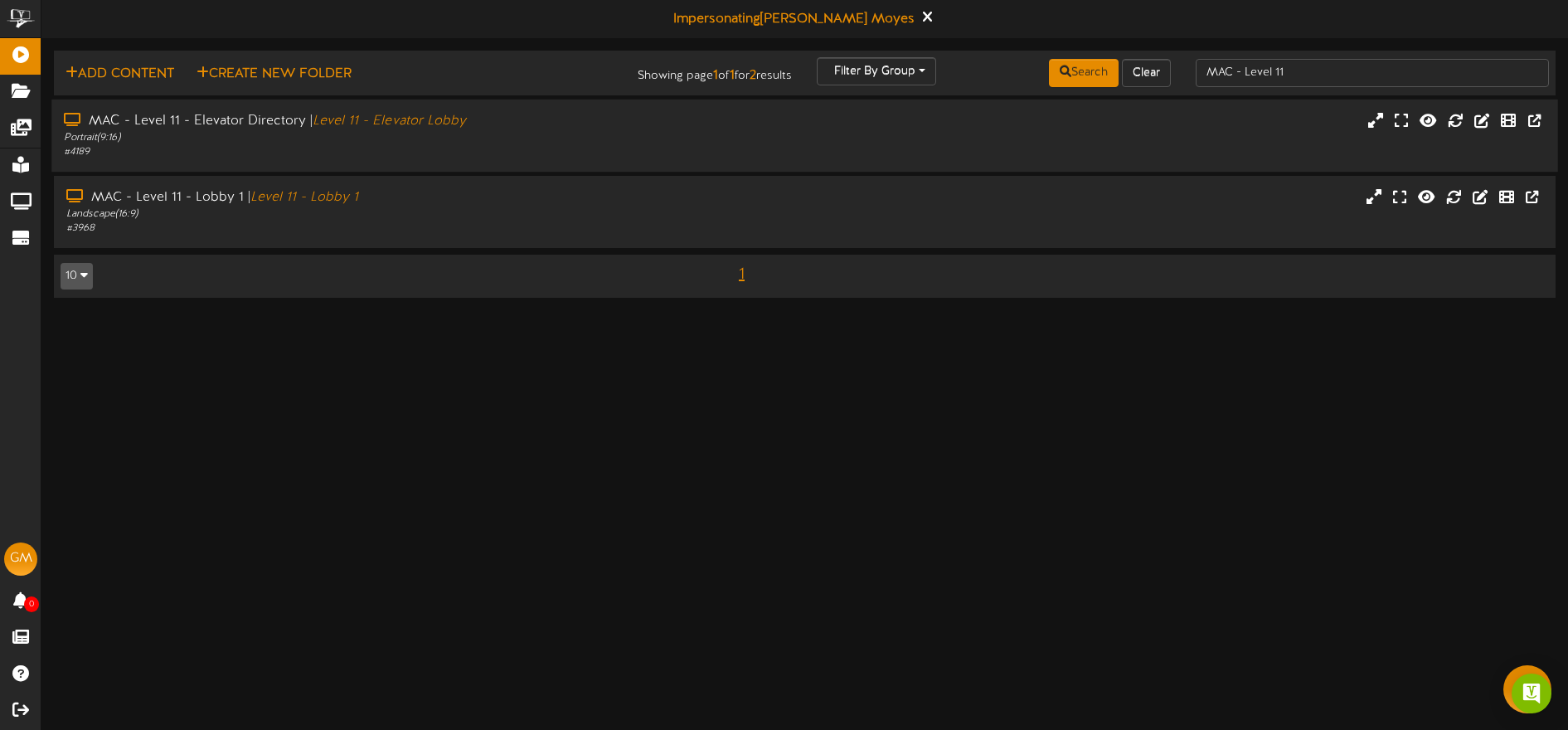 click on "MAC - Level 11 - Elevator Directory
|  Level 11 - Elevator Lobby
Portrait  ( 9:16 )
# 4189" at bounding box center (804, 135) 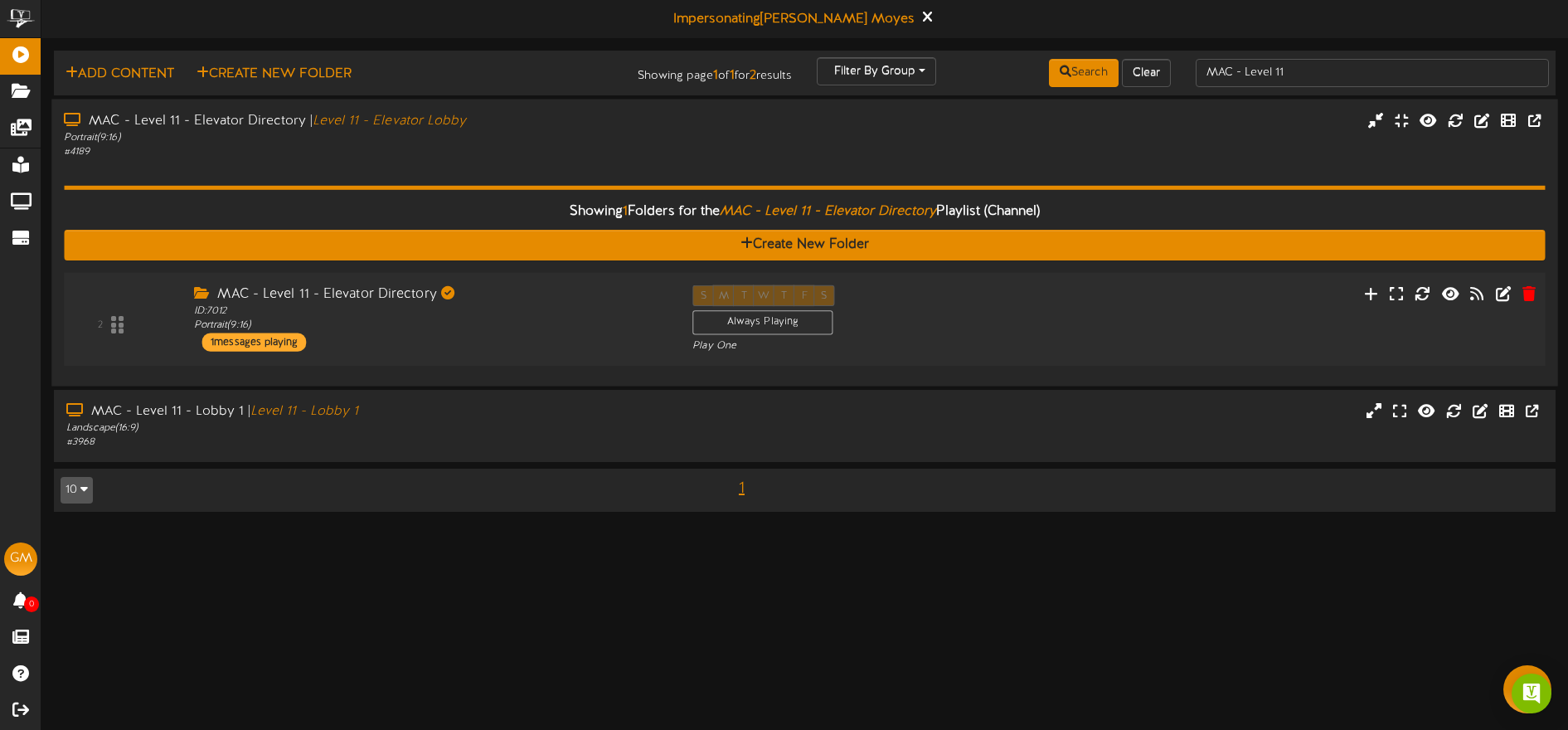 click on "2
MAC - Level 11 - Elevator Directory
ID:  7012
Portrait  ( 9:16 )
1
S
M" at bounding box center [804, 319] 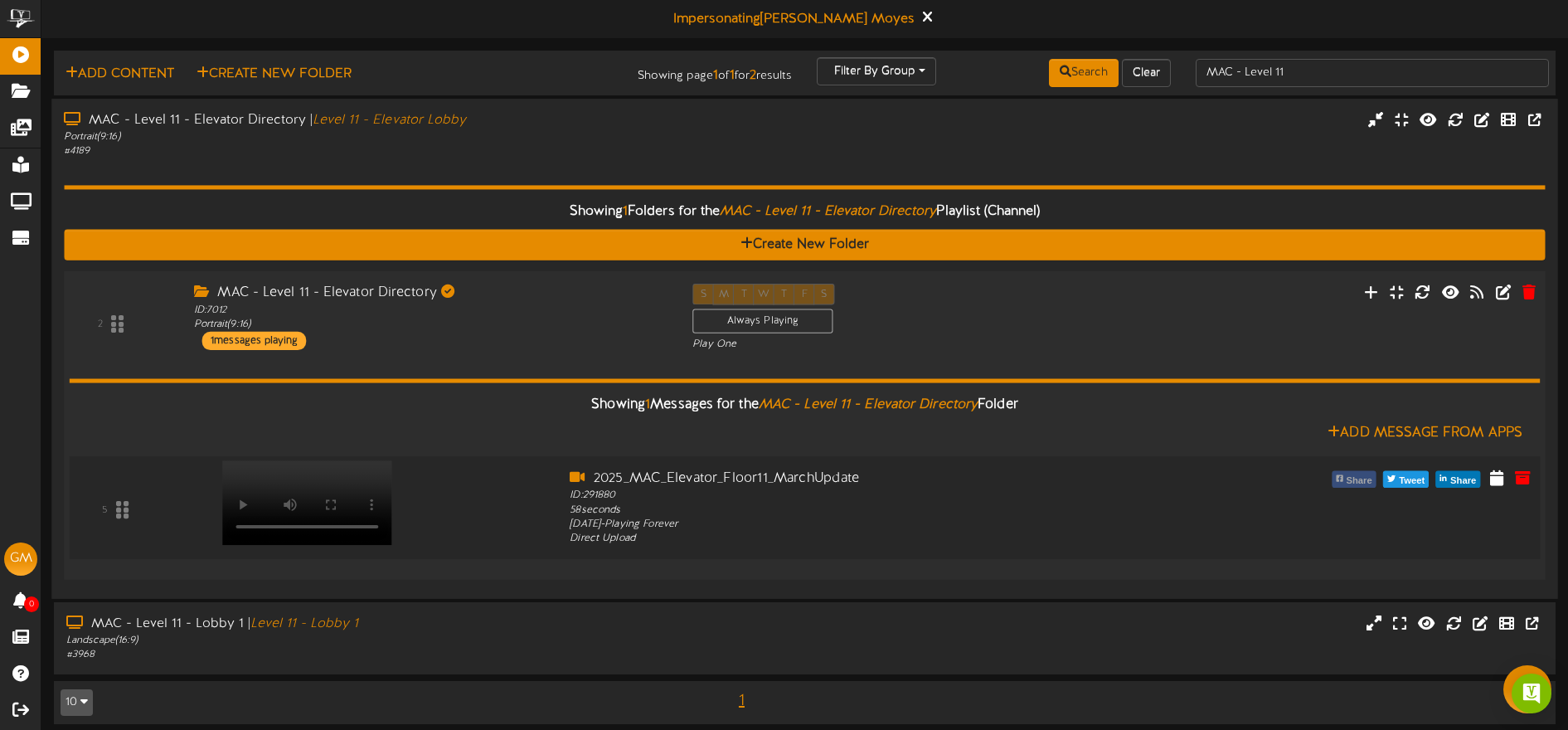 click on "Share" at bounding box center (1358, 480) 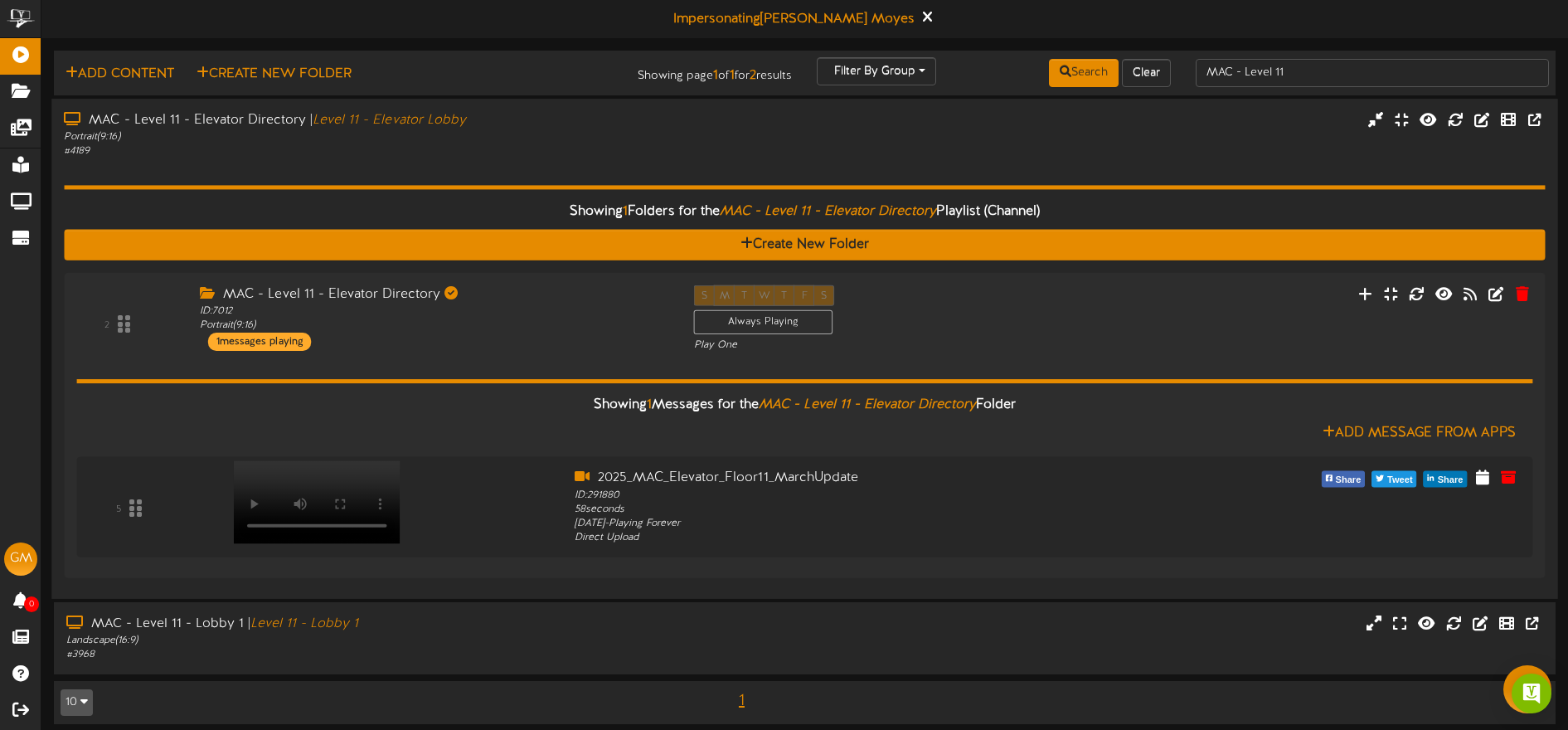 click on "# 4189" at bounding box center (365, 151) 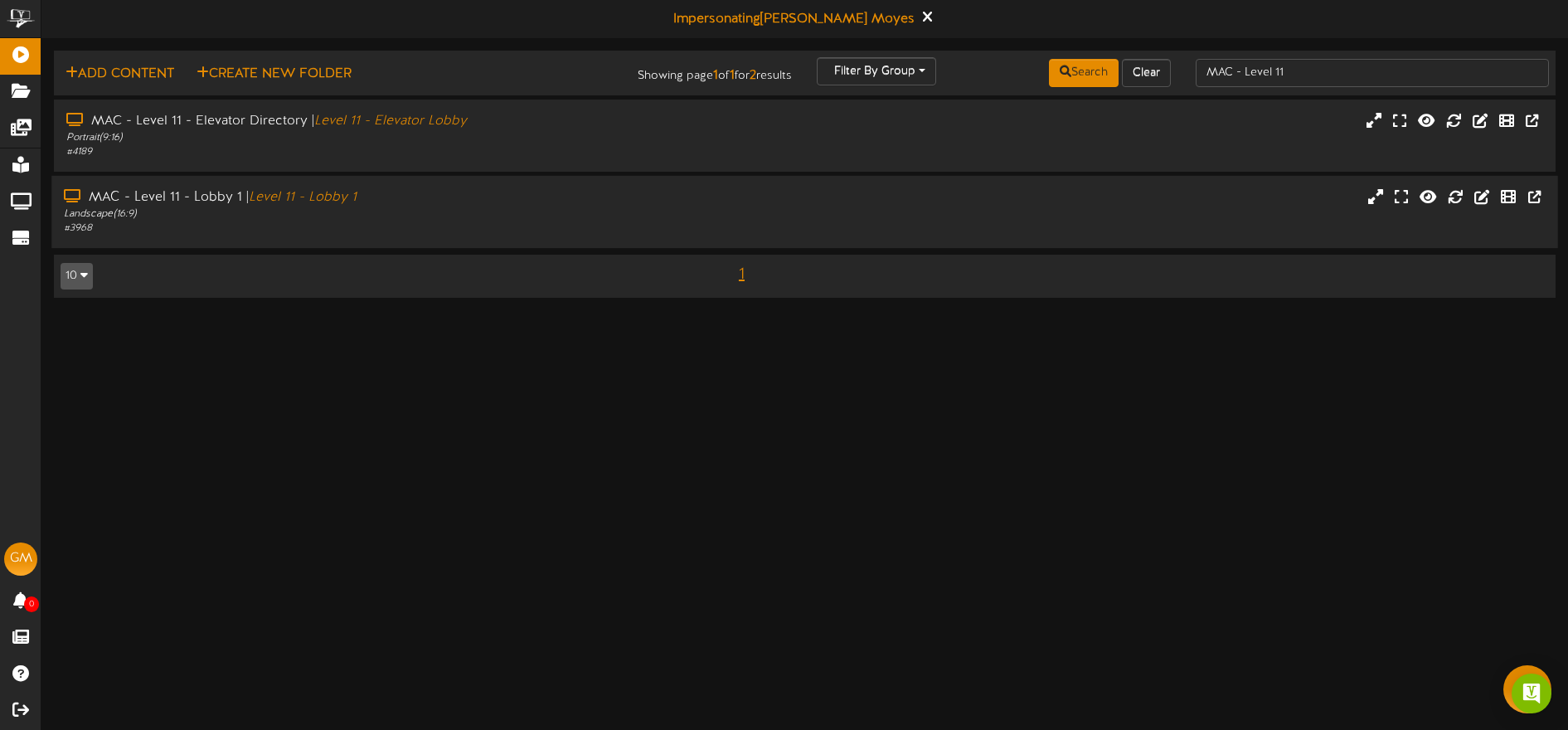 click on "Landscape  ( 16:9 )" at bounding box center [365, 214] 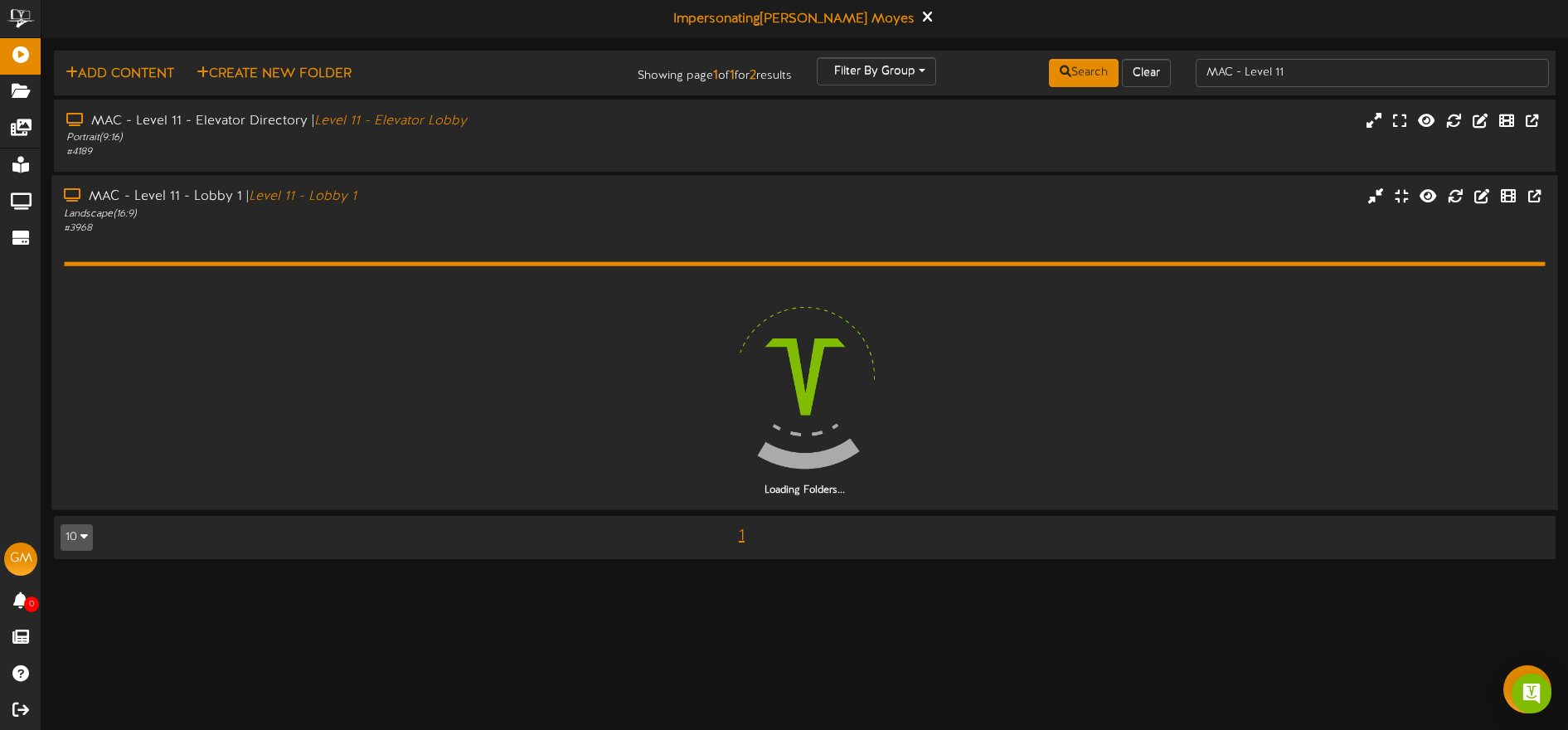 click on "Loading Folders..." at bounding box center (804, 367) 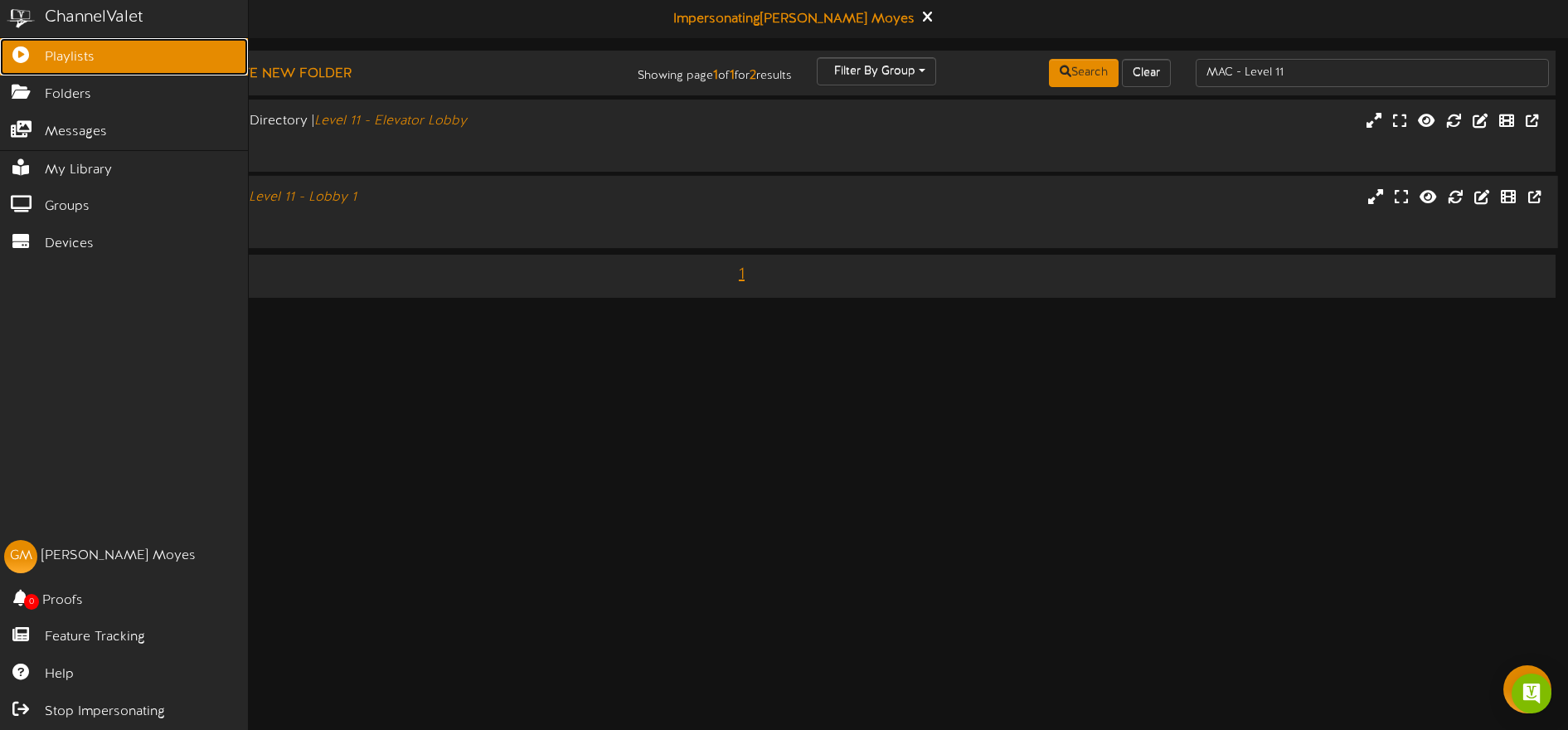 click on "Playlists" at bounding box center [70, 57] 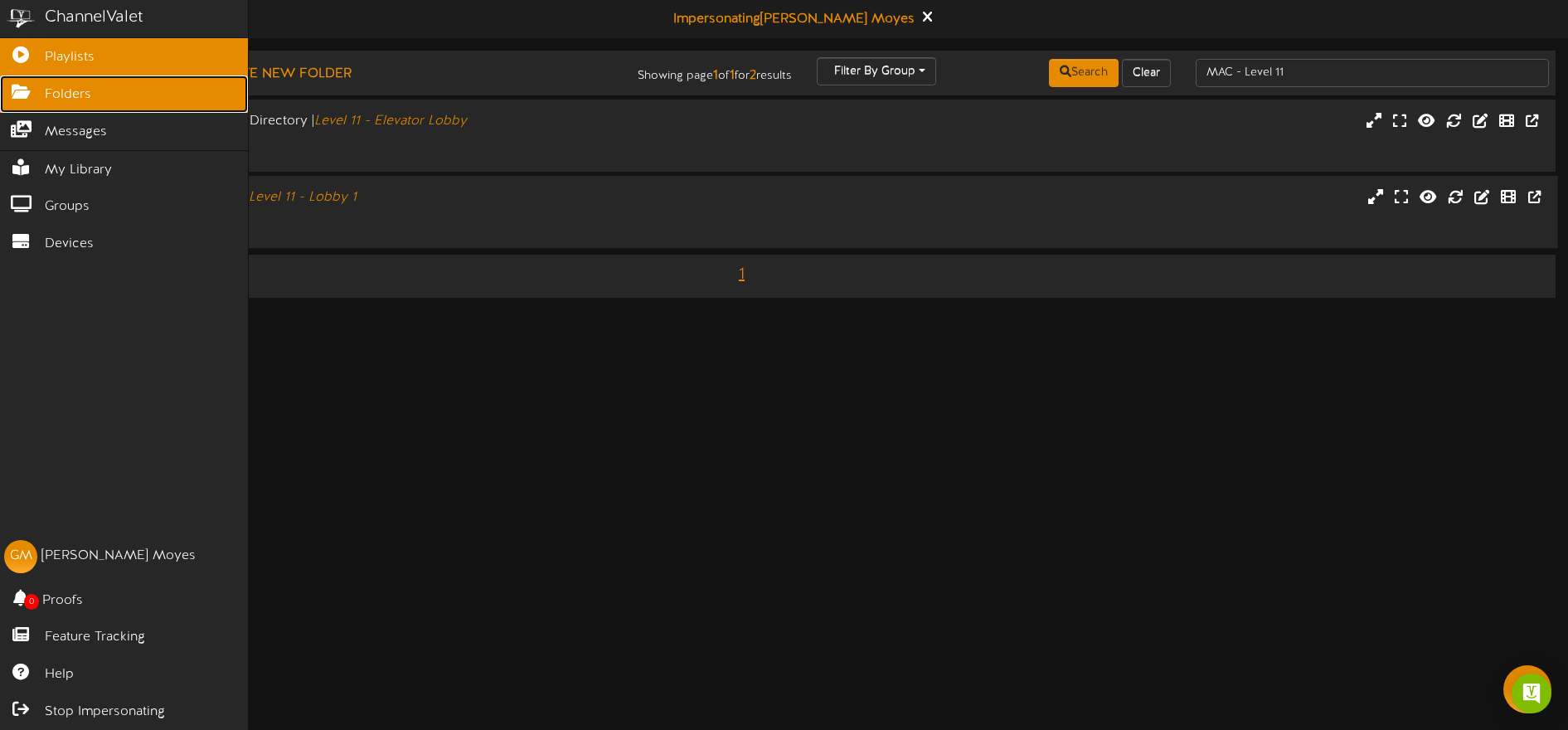 click on "Folders" at bounding box center [68, 95] 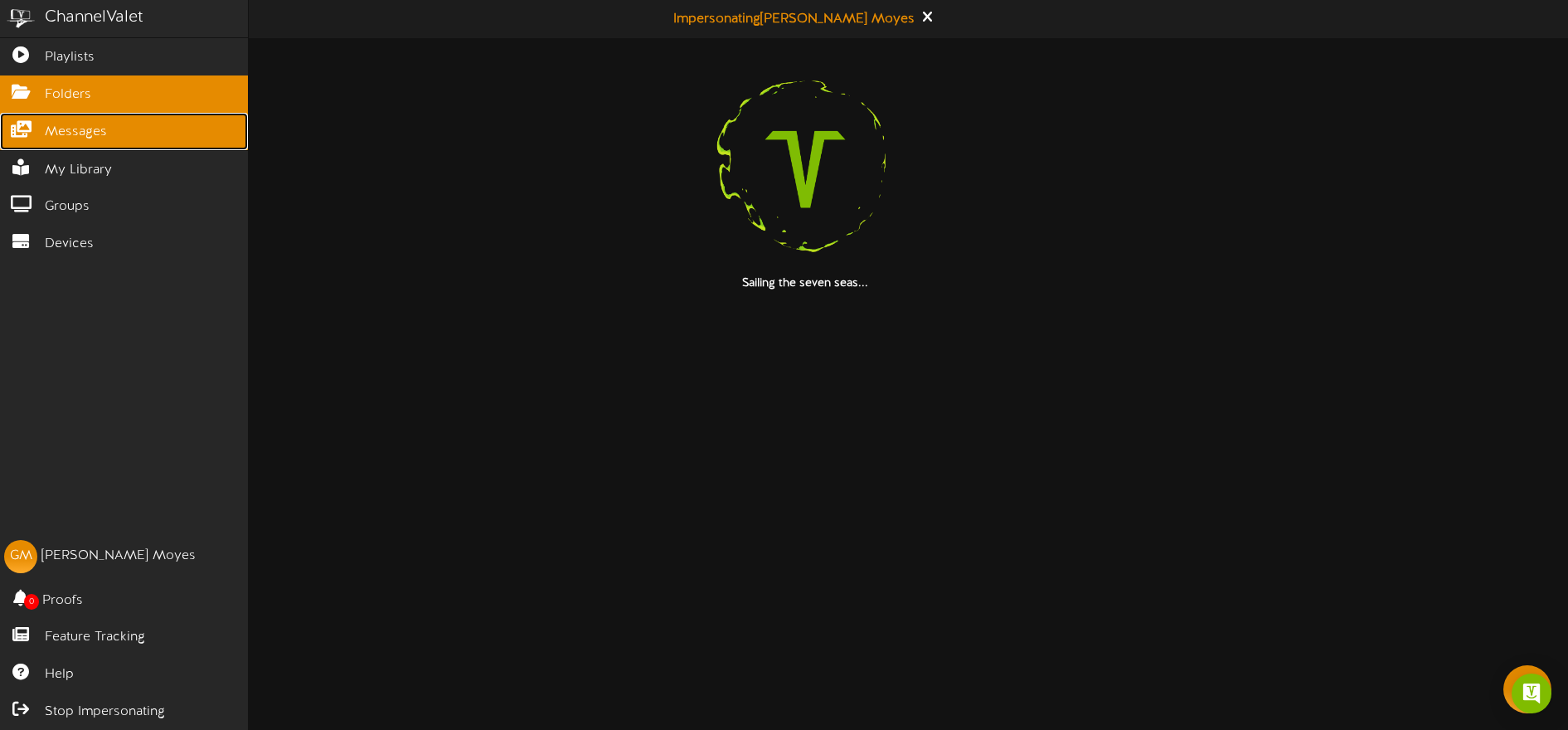 drag, startPoint x: 103, startPoint y: 134, endPoint x: 100, endPoint y: 144, distance: 10.440307 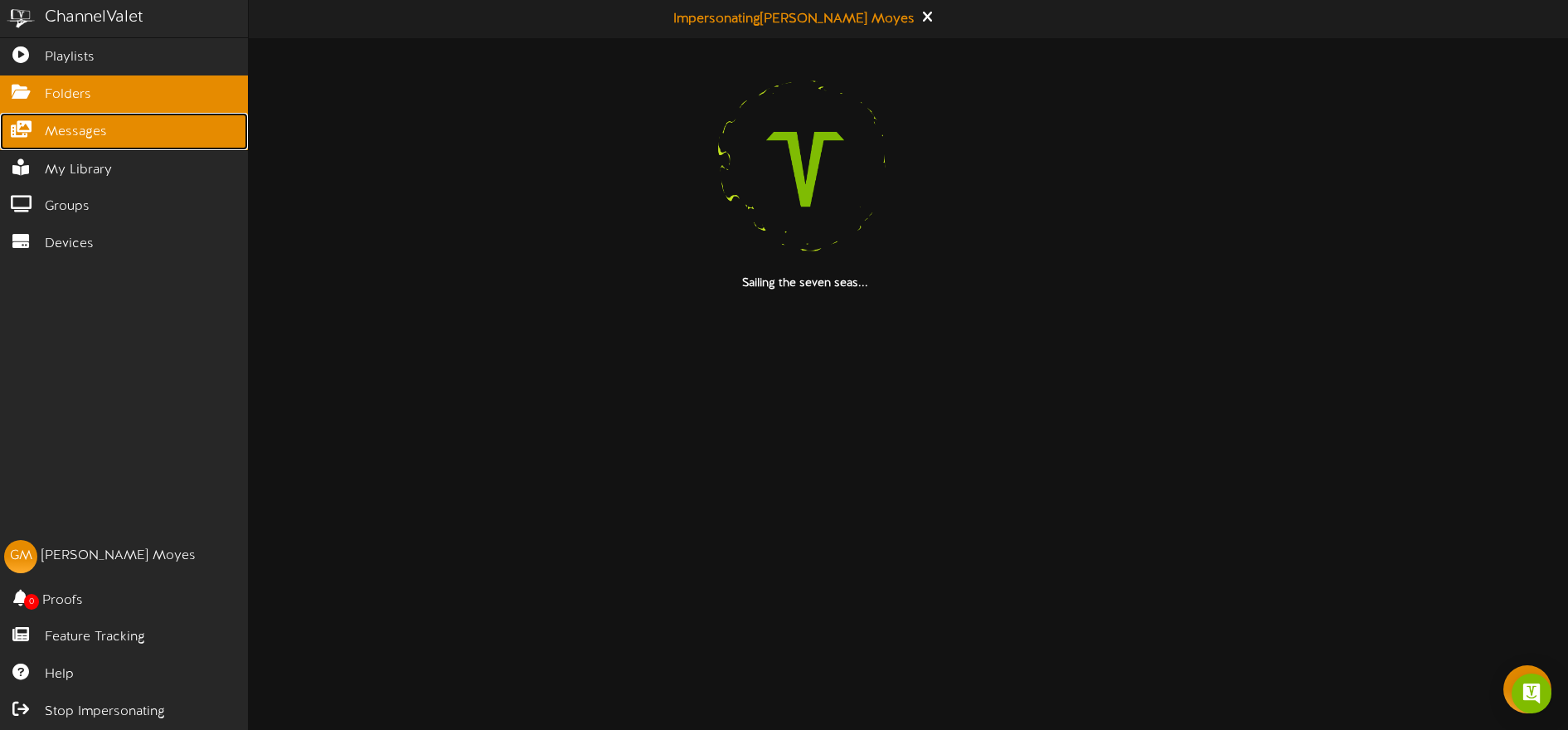click on "Messages" at bounding box center [75, 132] 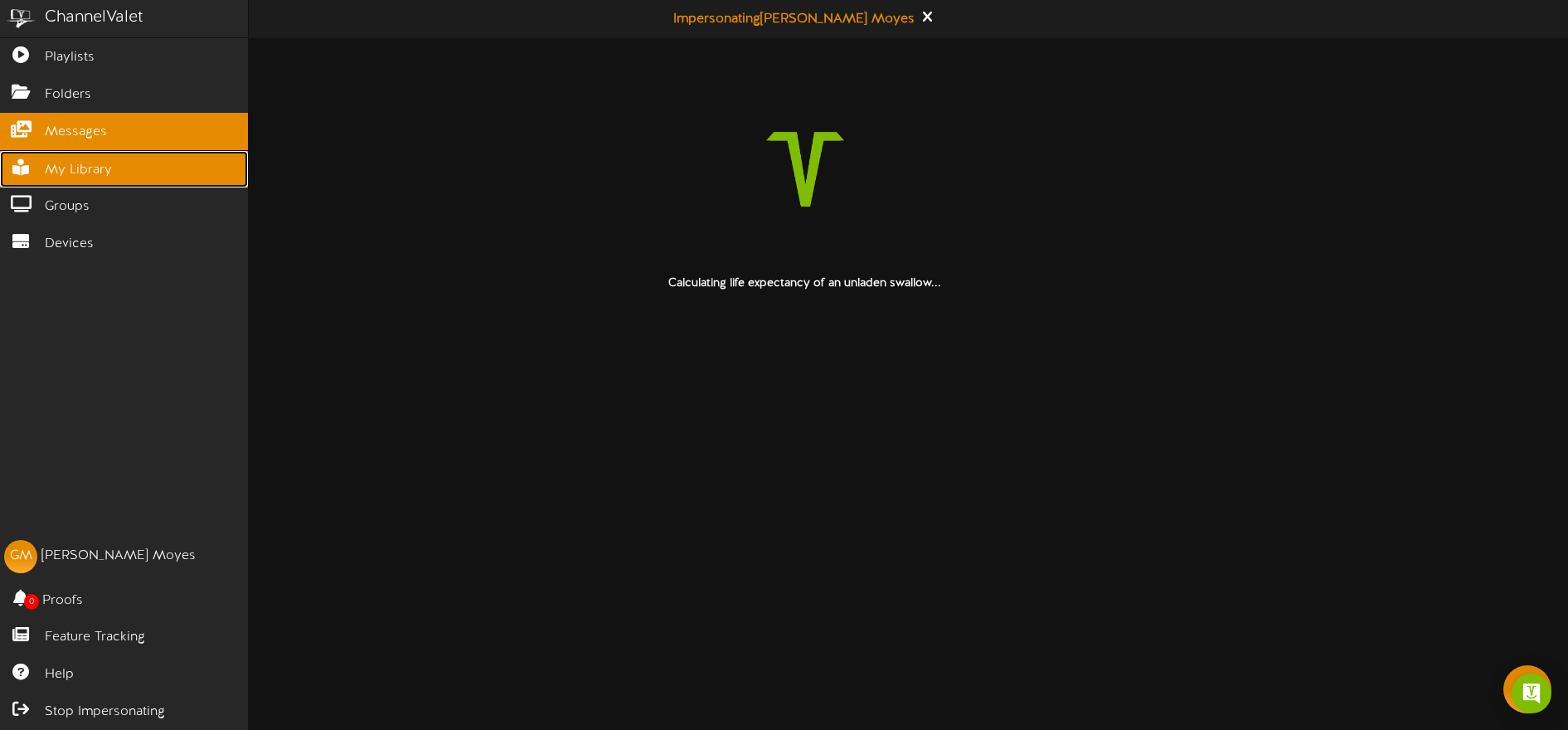 click on "My Library" at bounding box center [124, 169] 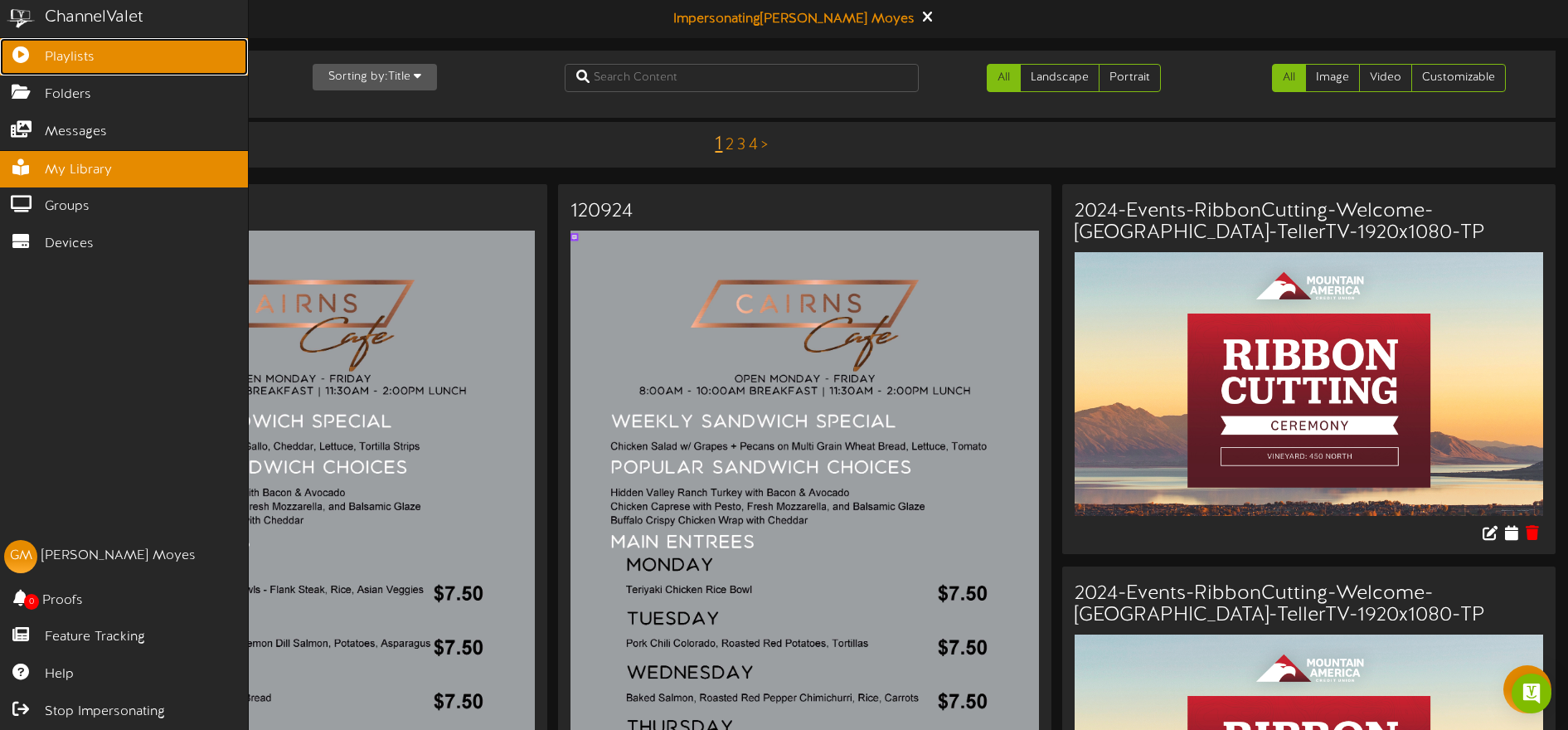 click on "Playlists" at bounding box center (124, 56) 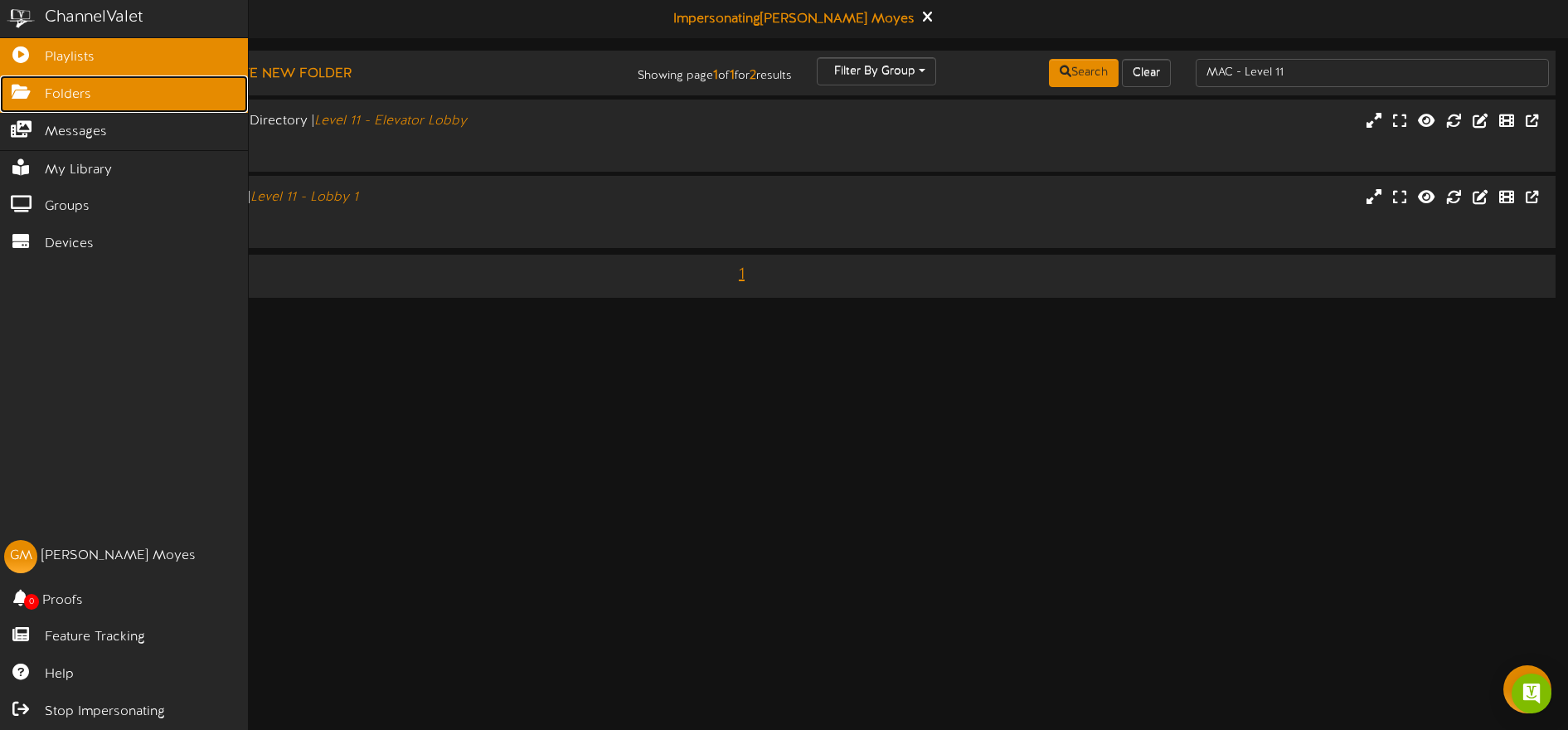 click at bounding box center (21, 90) 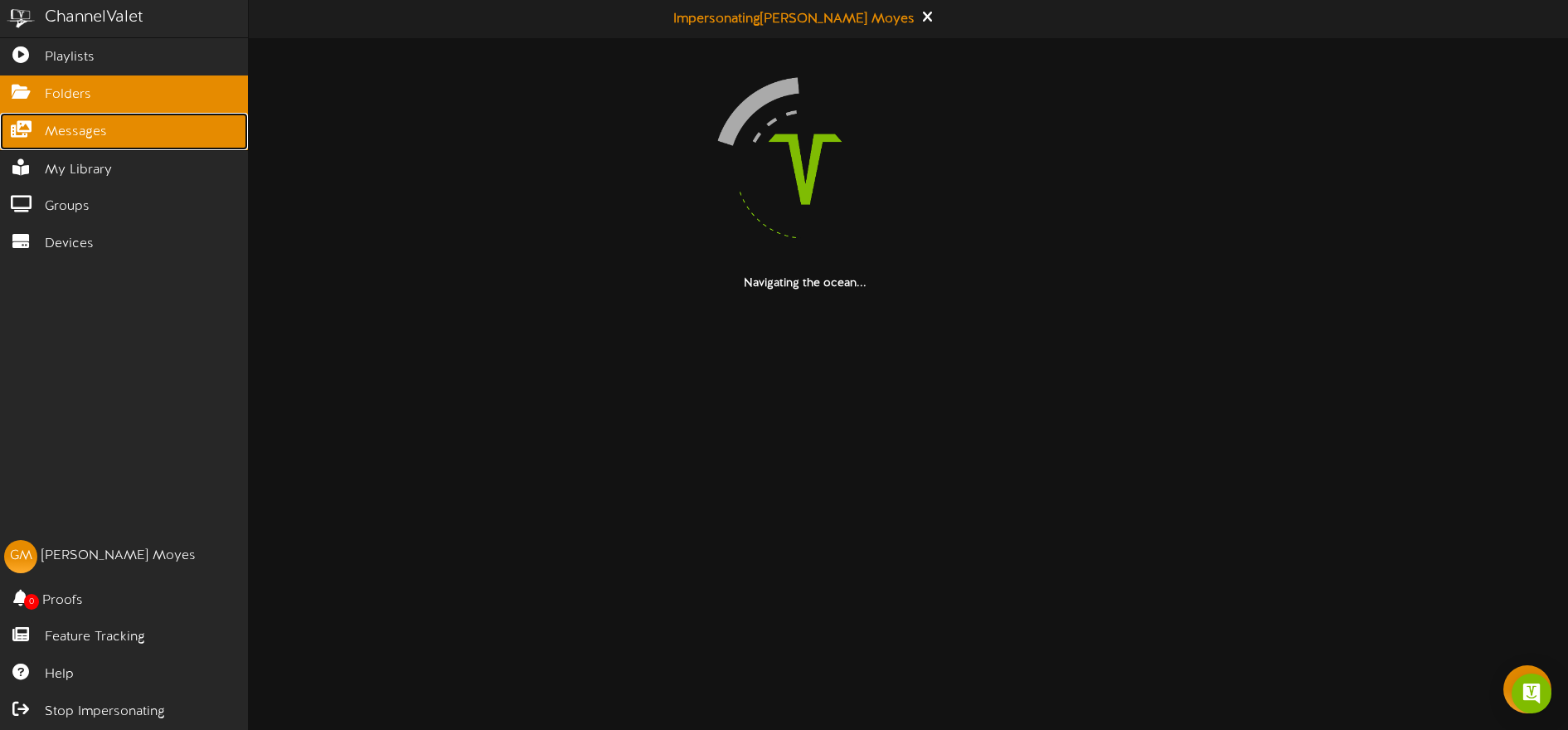 click on "Messages" at bounding box center [75, 132] 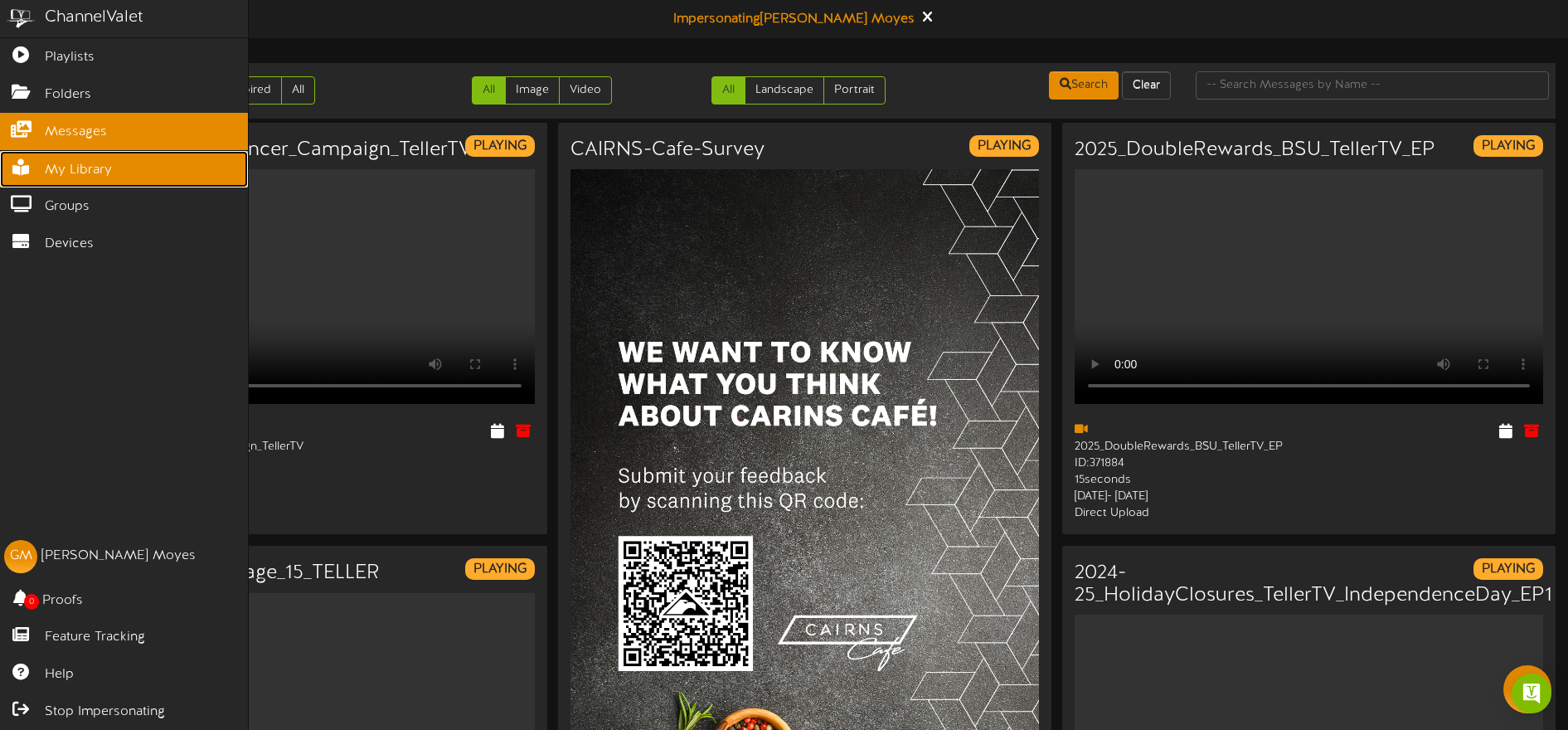 click at bounding box center [21, 165] 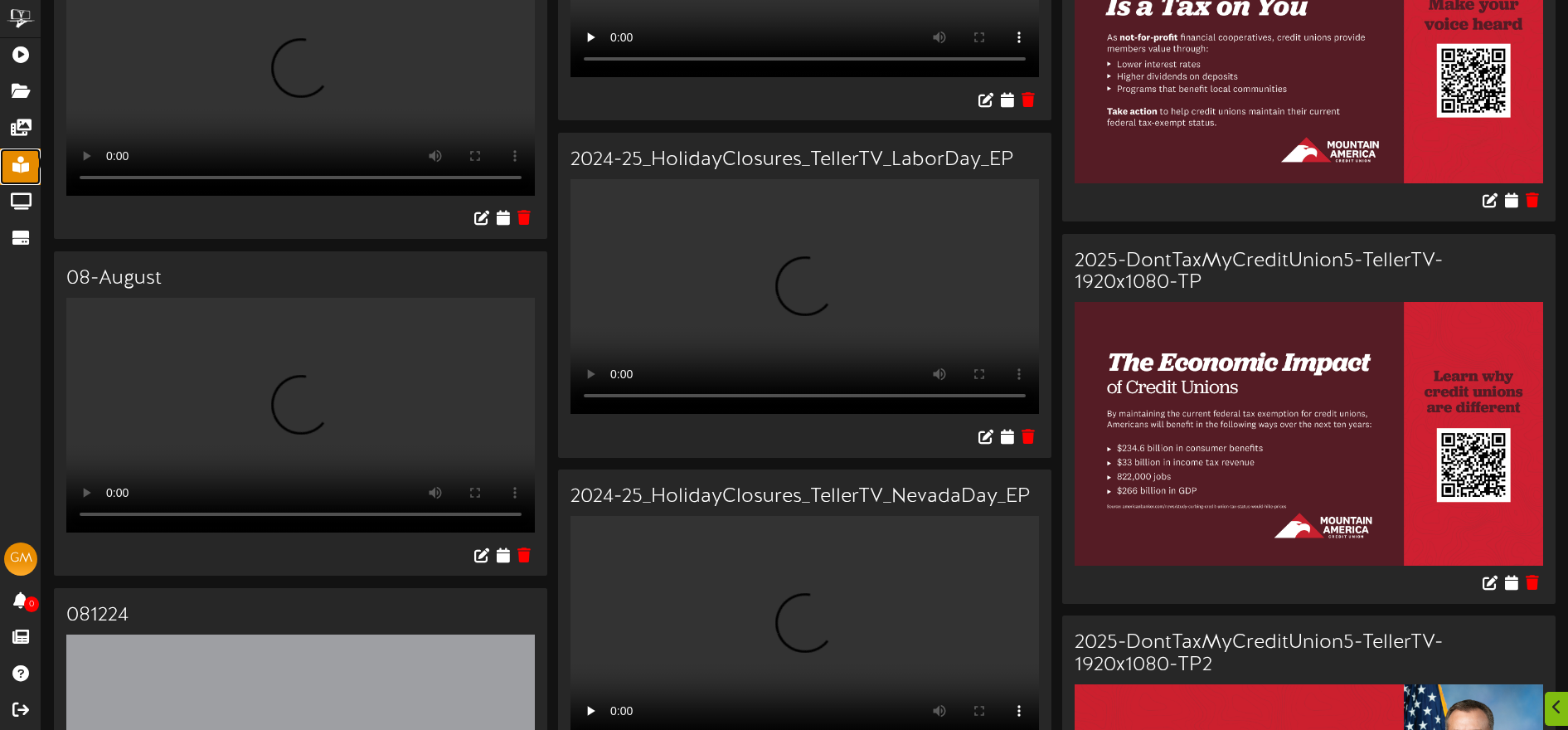 scroll, scrollTop: 0, scrollLeft: 0, axis: both 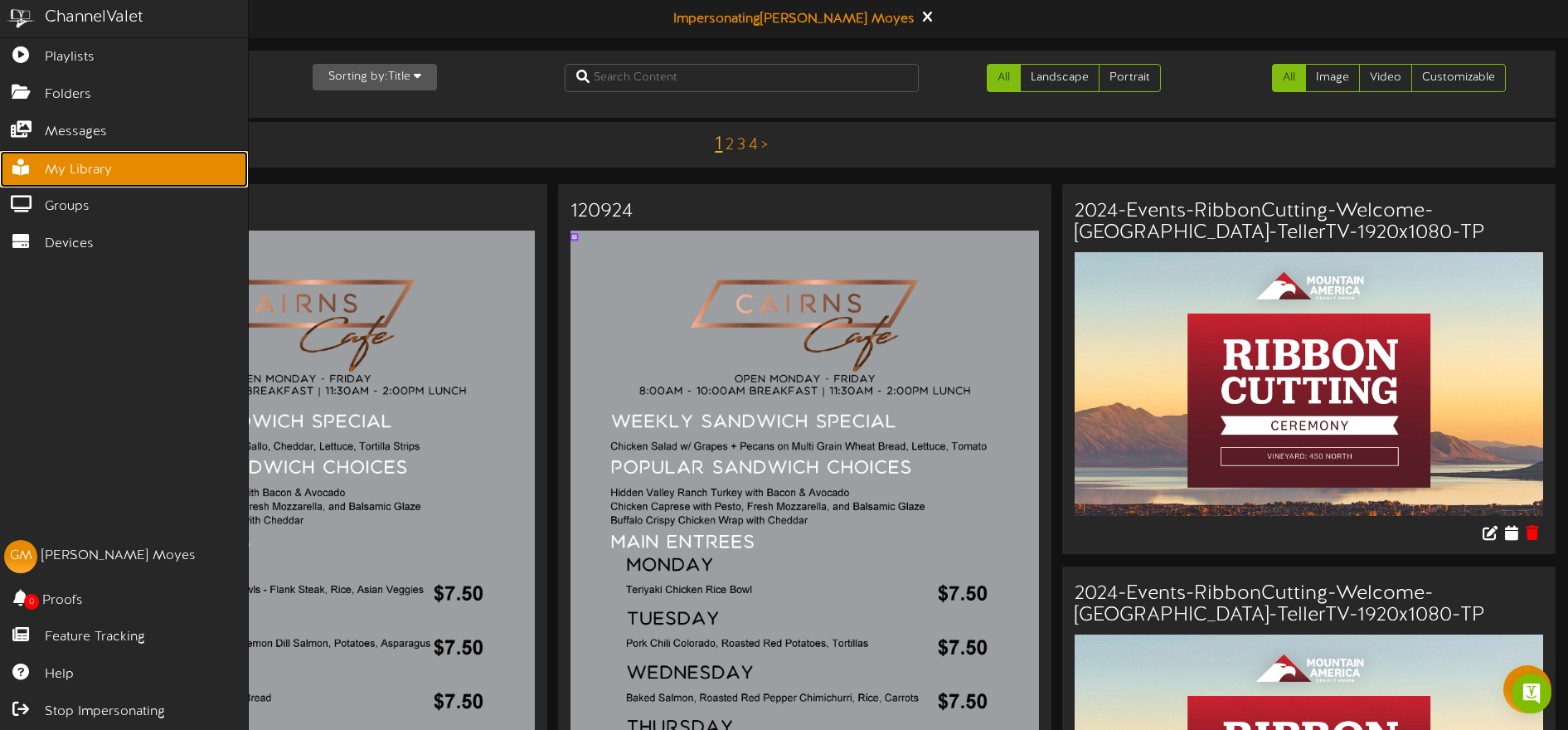 click on "My Library" at bounding box center [78, 170] 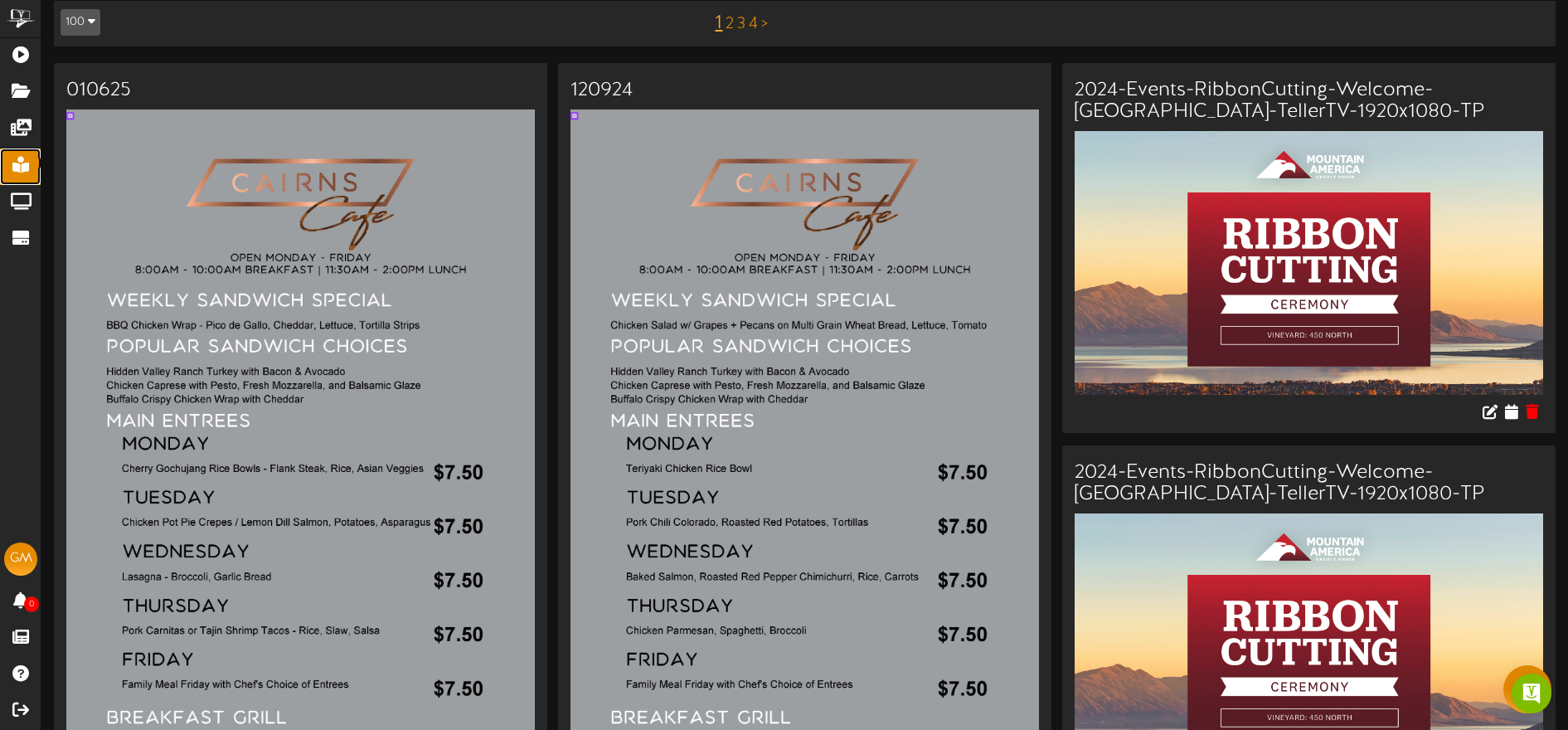 scroll, scrollTop: 0, scrollLeft: 0, axis: both 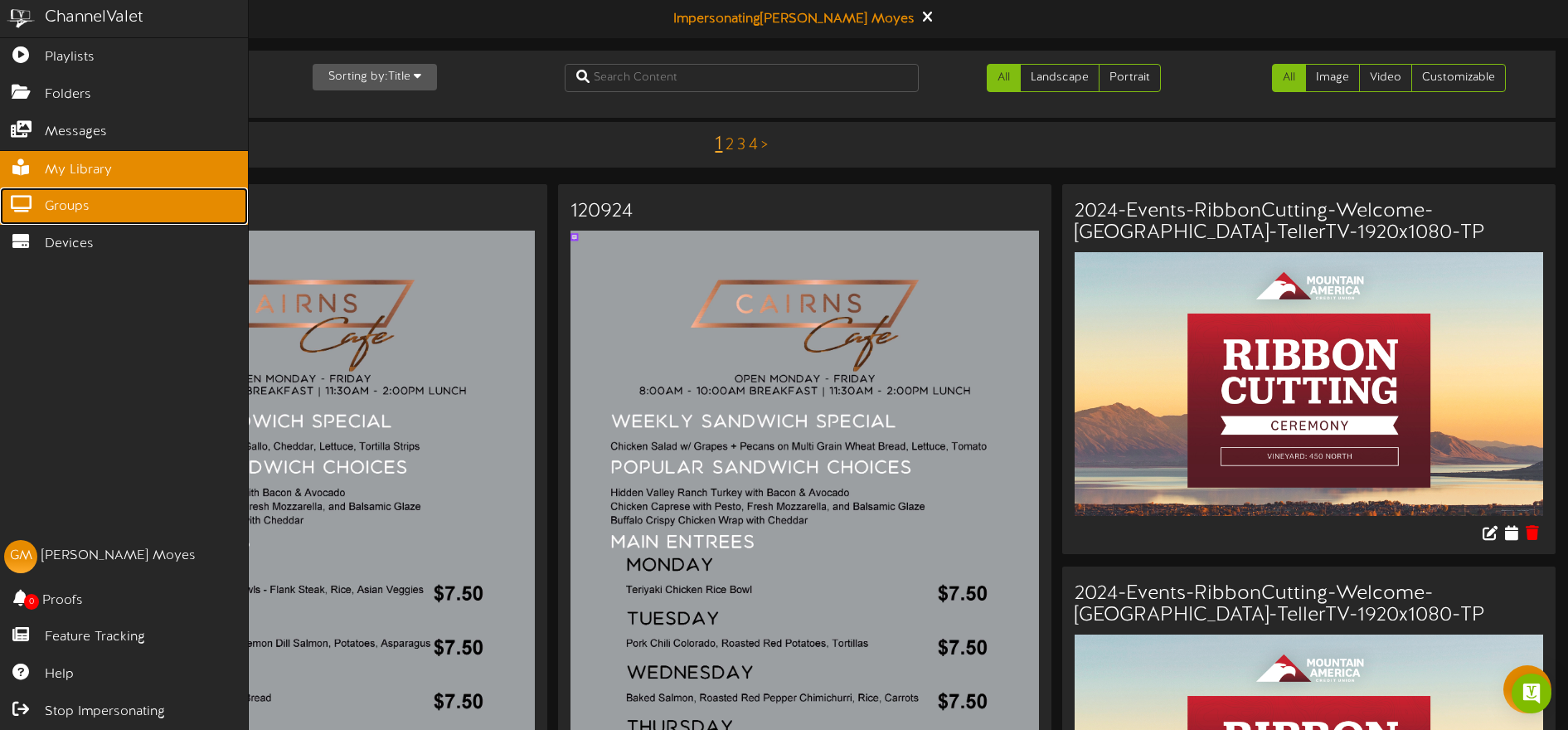 click on "Groups" at bounding box center [67, 207] 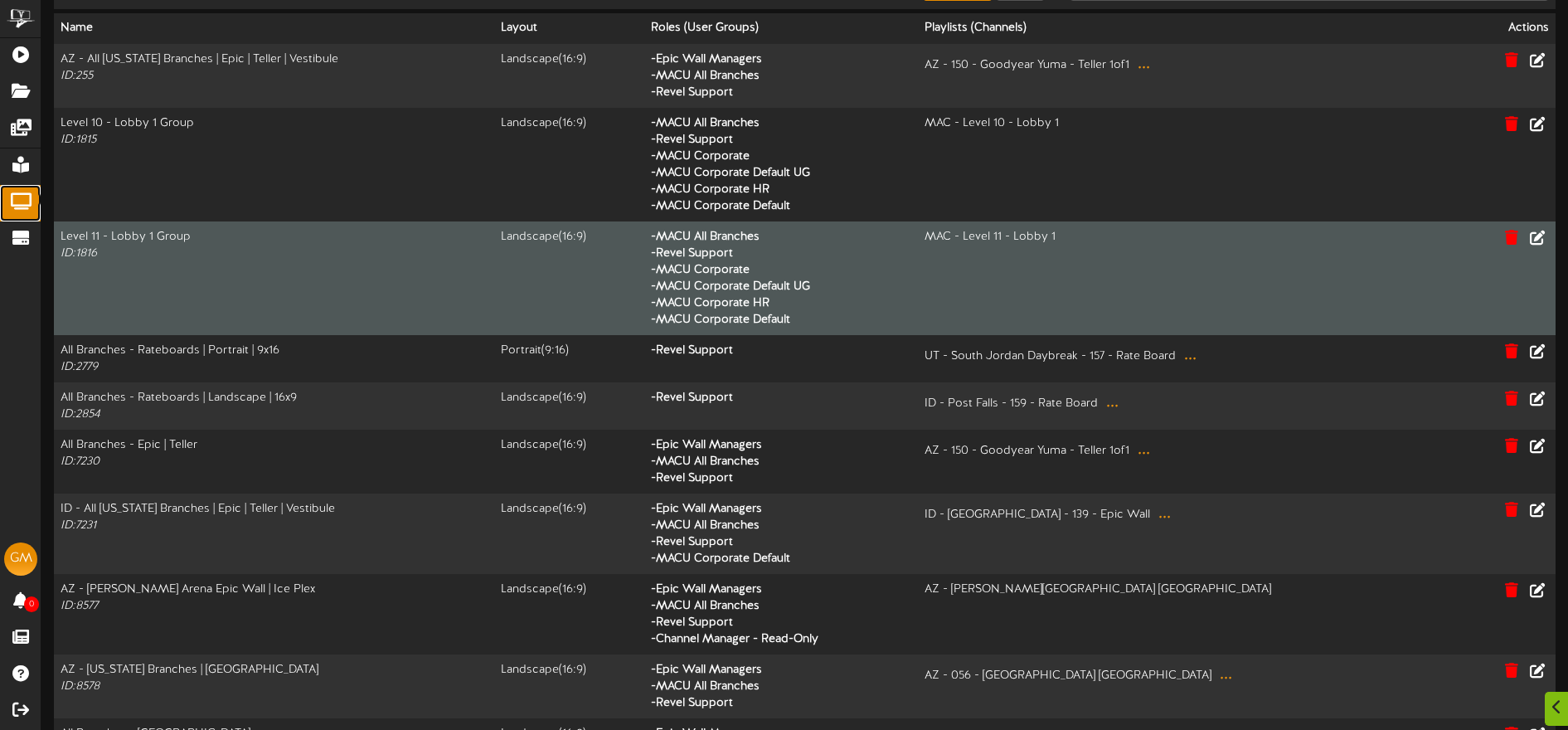 scroll, scrollTop: 0, scrollLeft: 0, axis: both 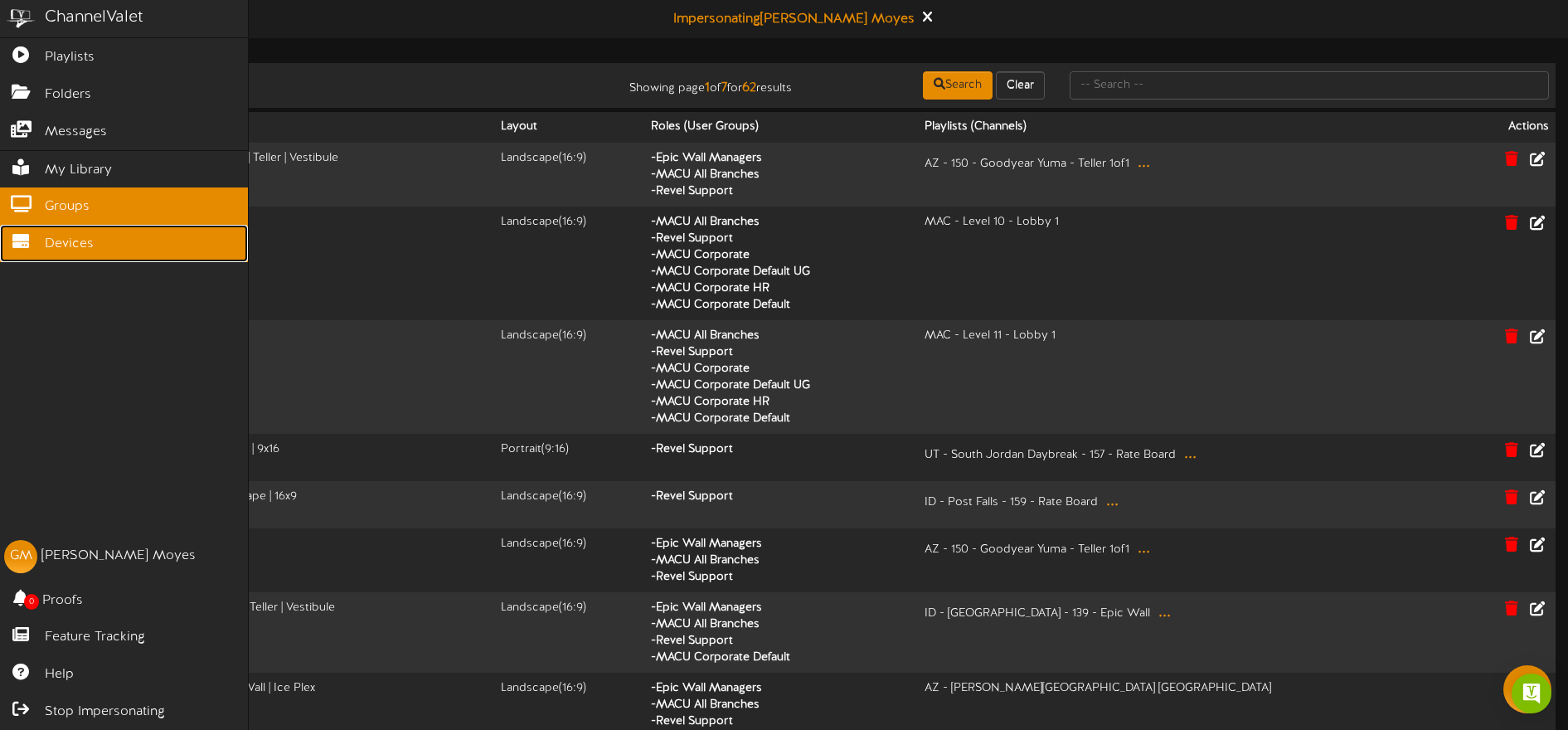 click at bounding box center [21, 239] 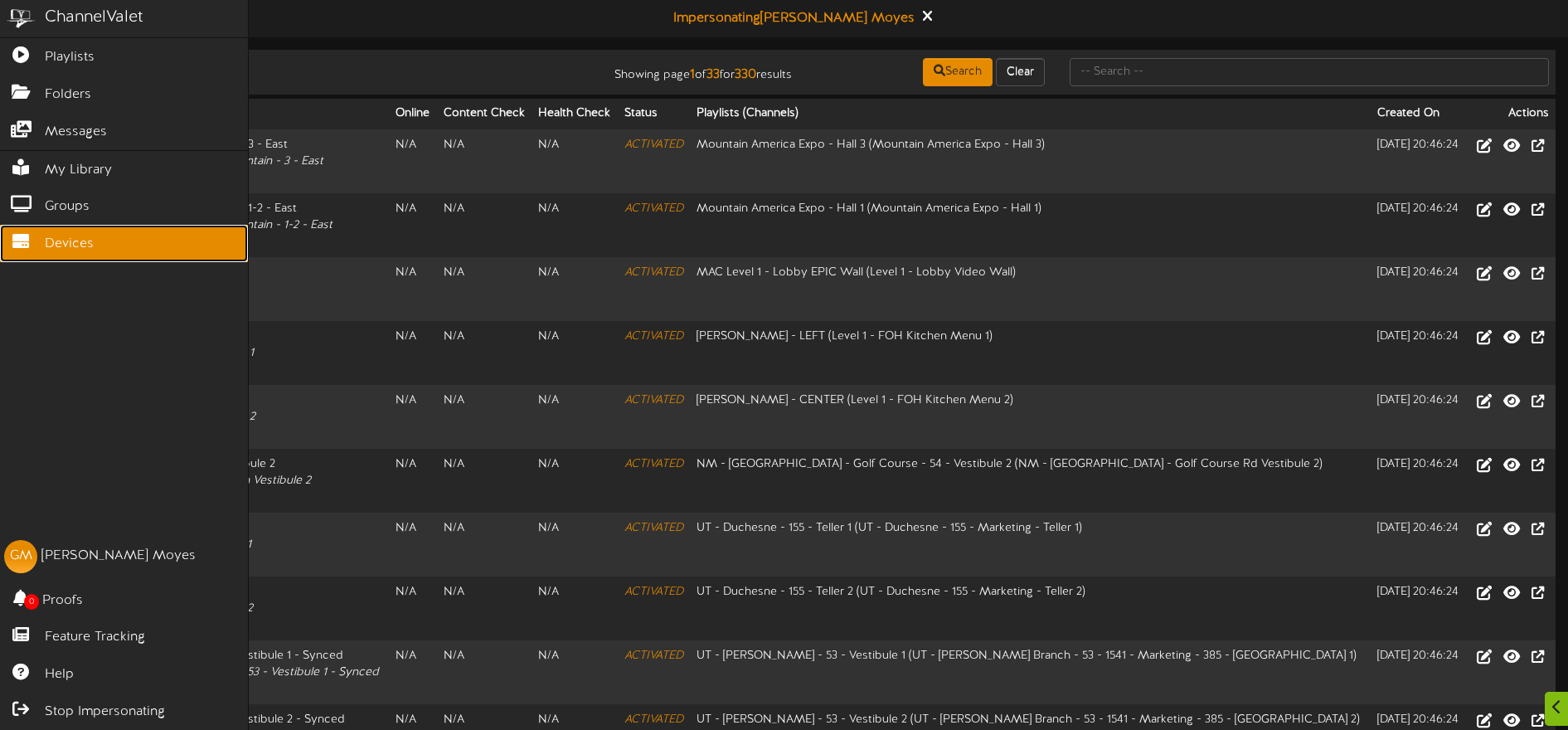 scroll, scrollTop: 2, scrollLeft: 0, axis: vertical 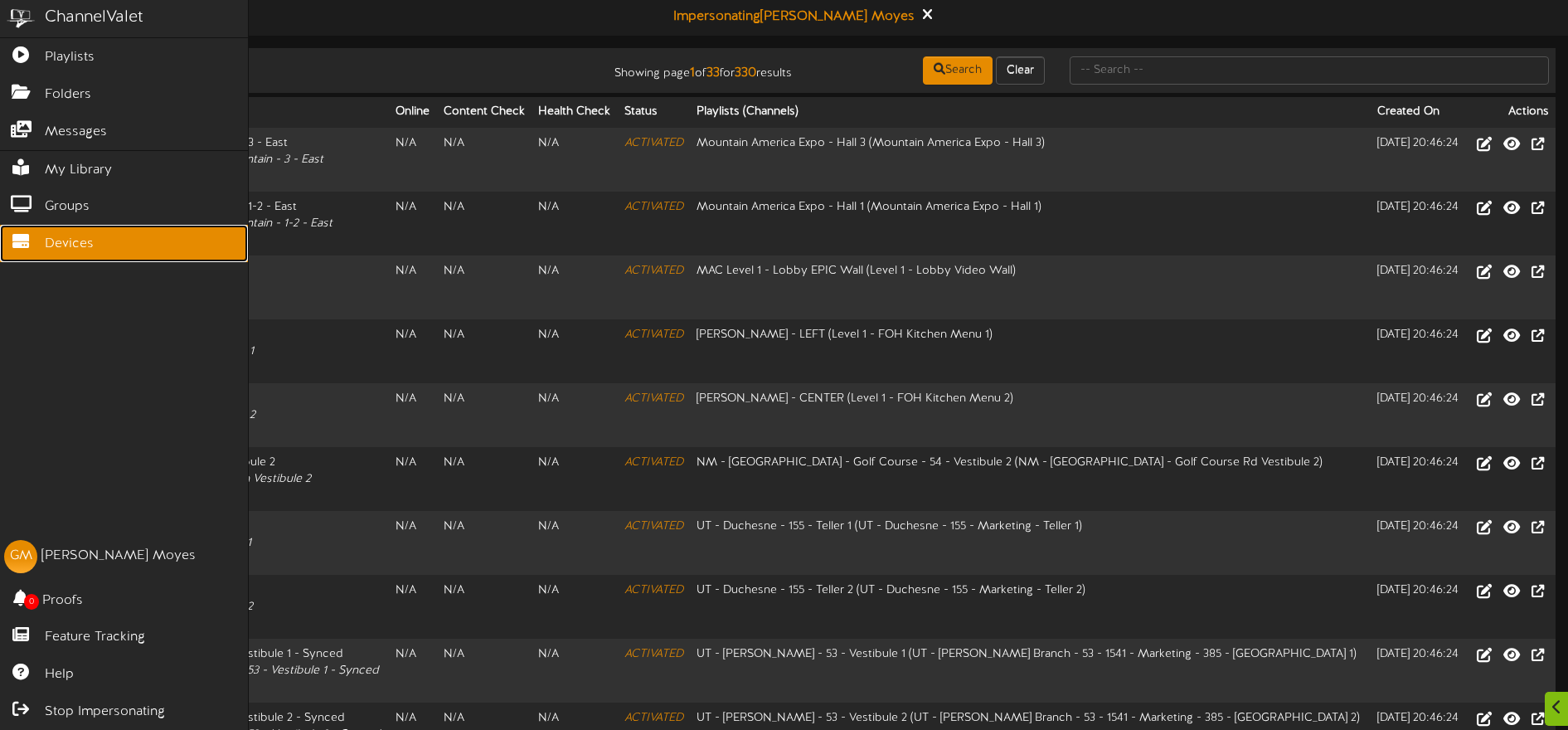 click on "Devices" at bounding box center [69, 244] 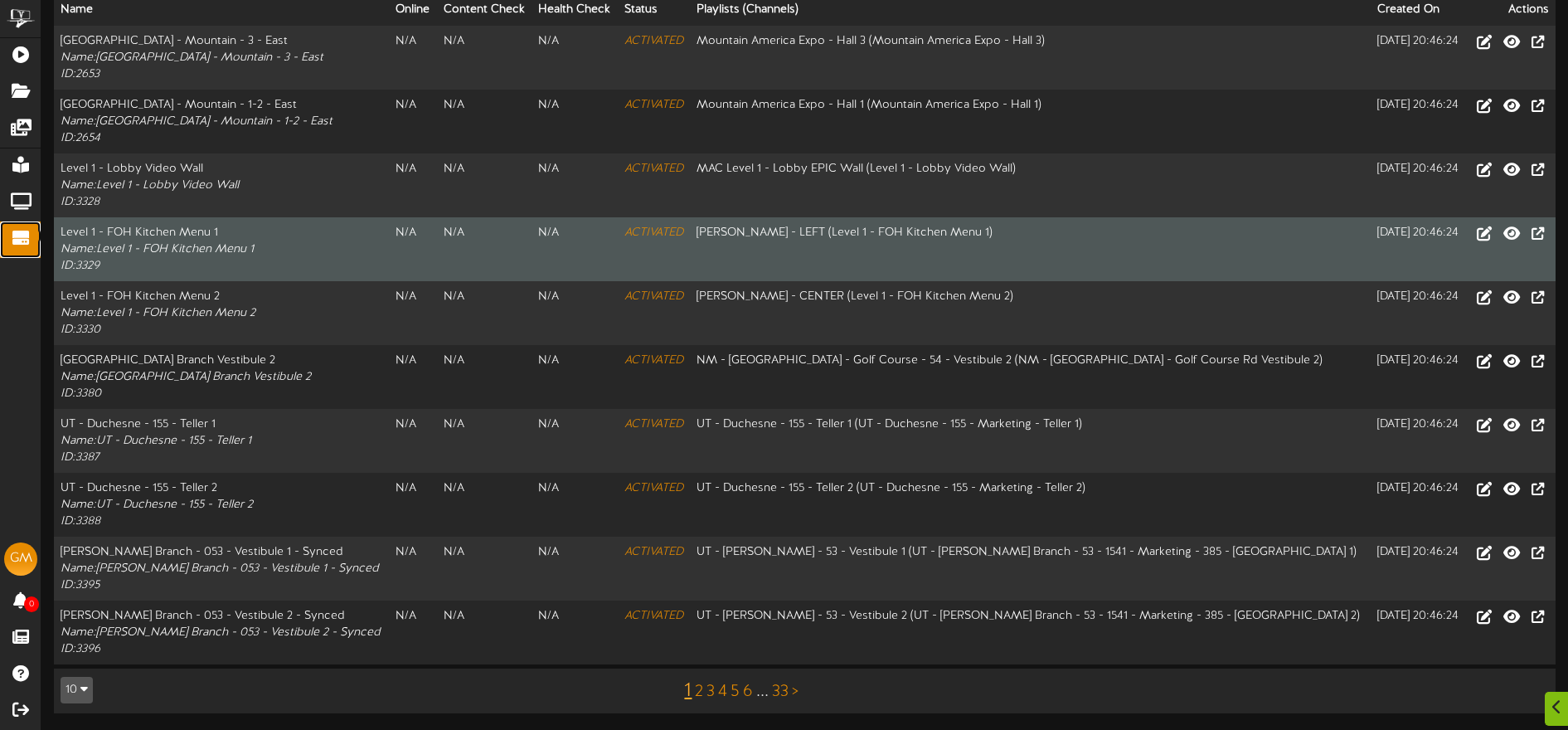 scroll, scrollTop: 0, scrollLeft: 0, axis: both 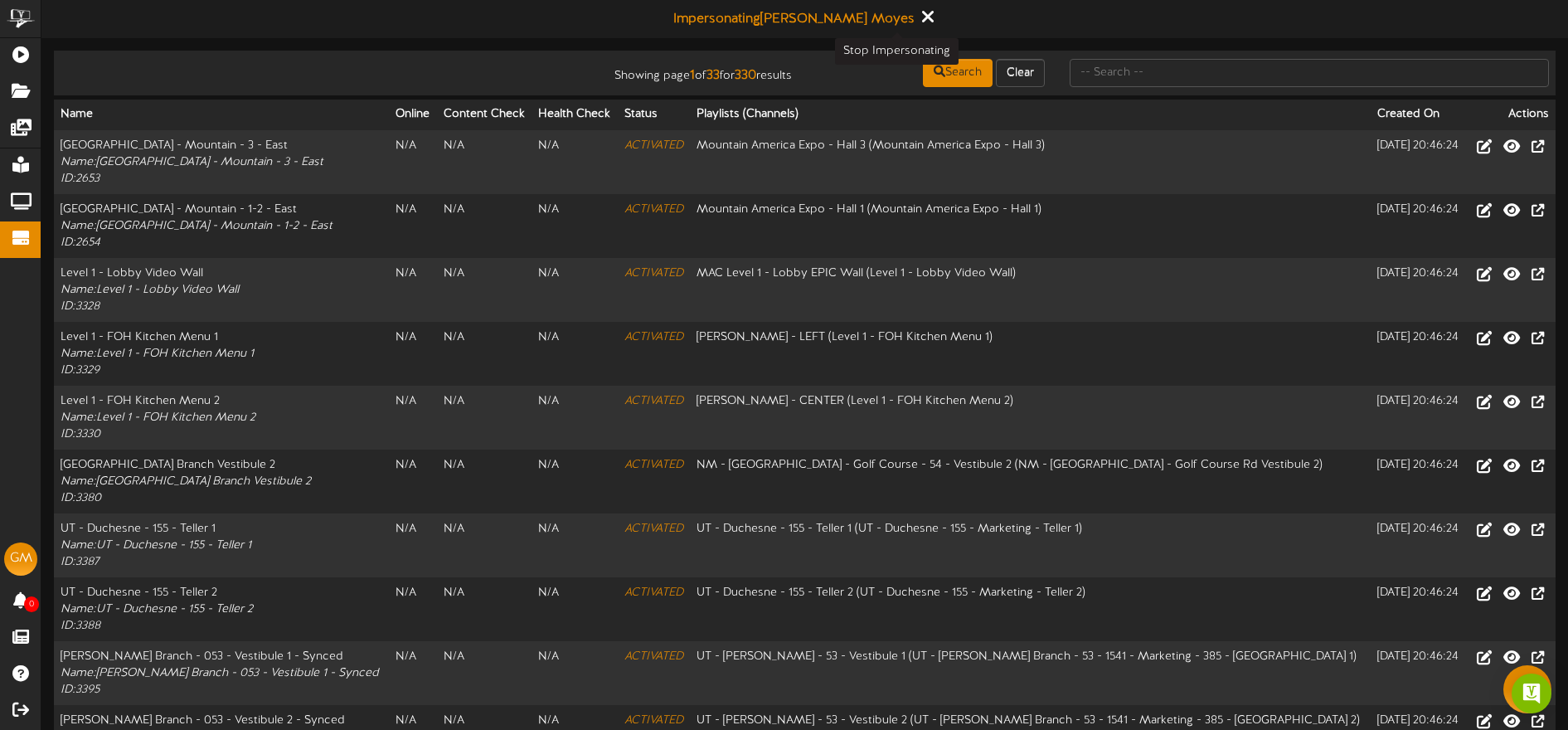 click at bounding box center (927, 17) 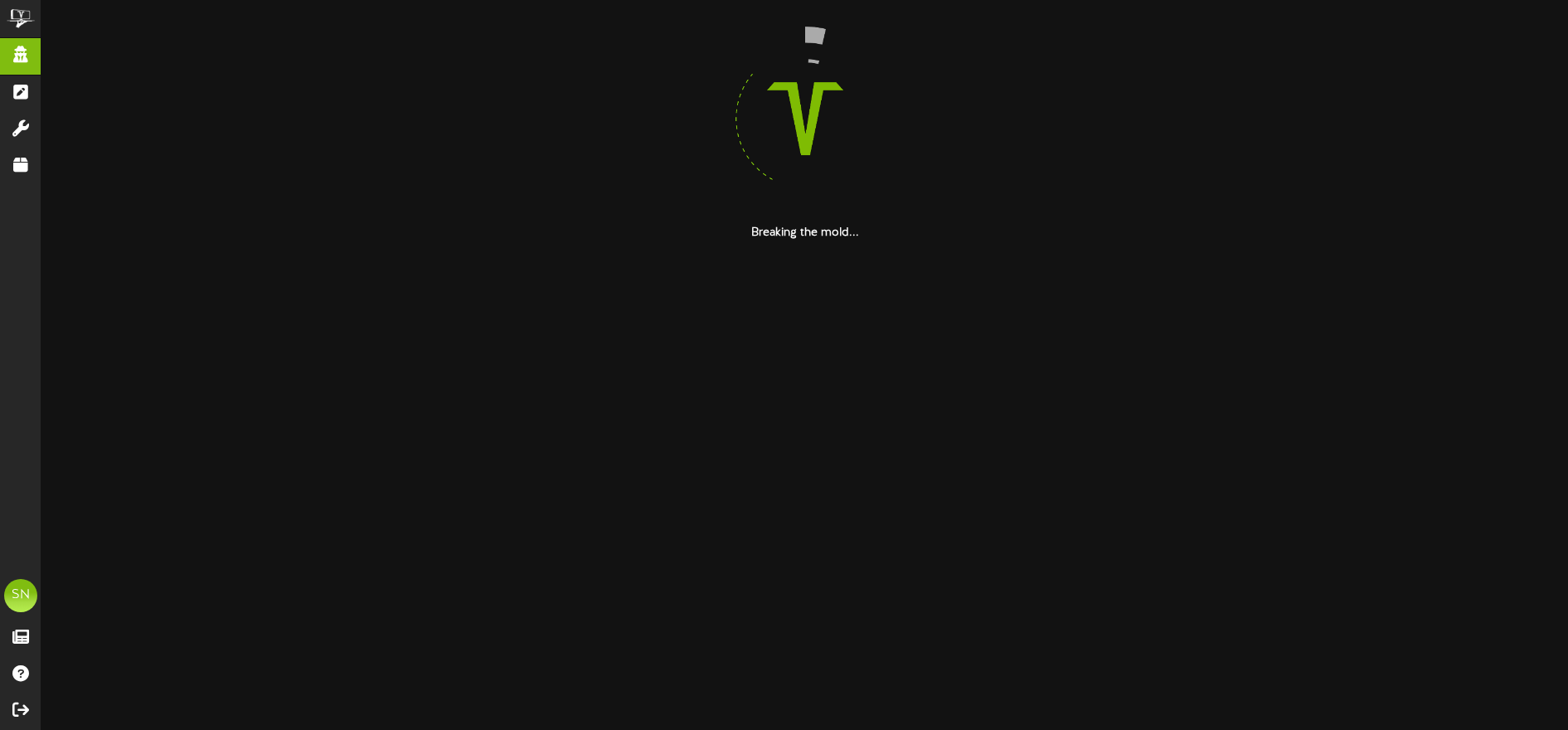 scroll, scrollTop: 0, scrollLeft: 0, axis: both 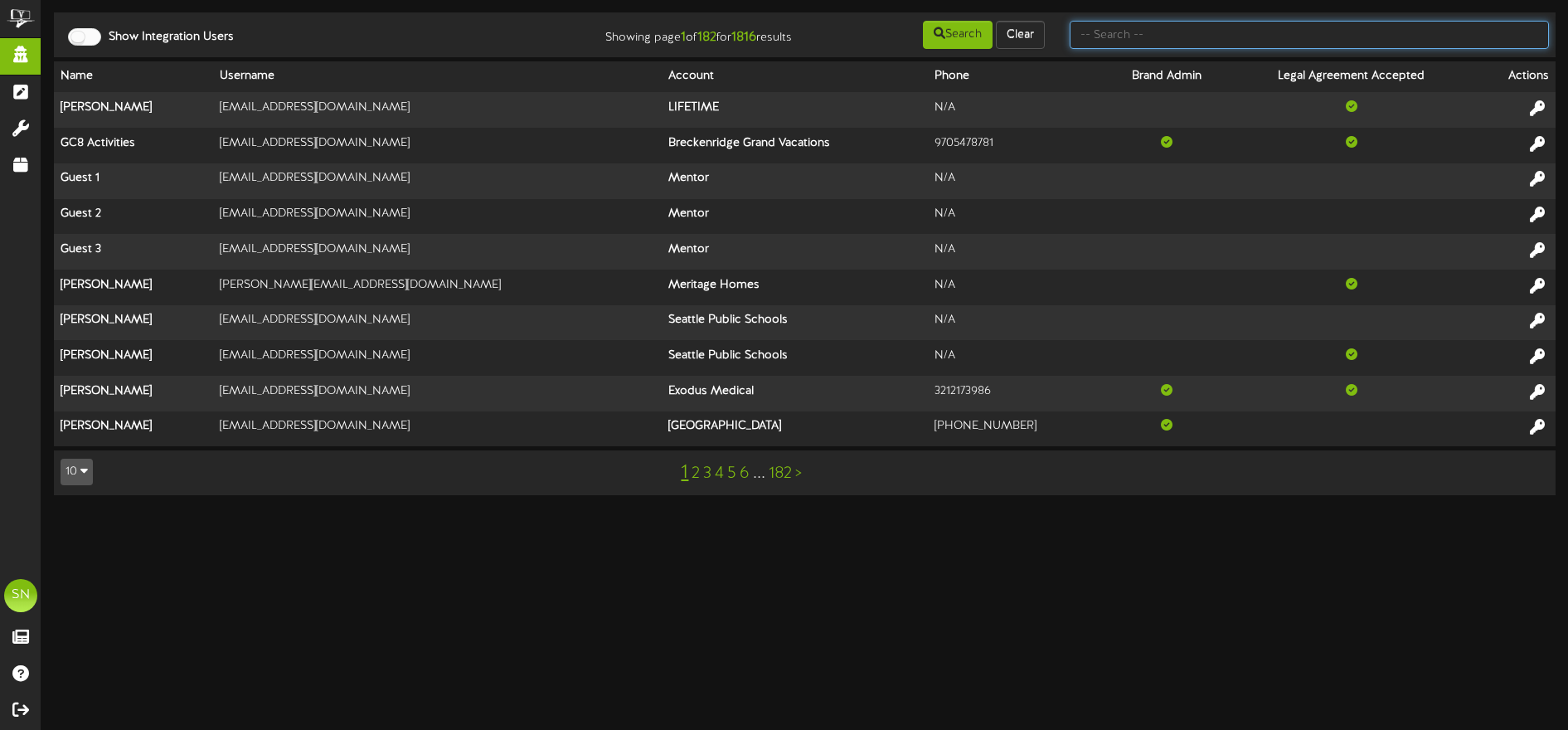 click at bounding box center [1309, 35] 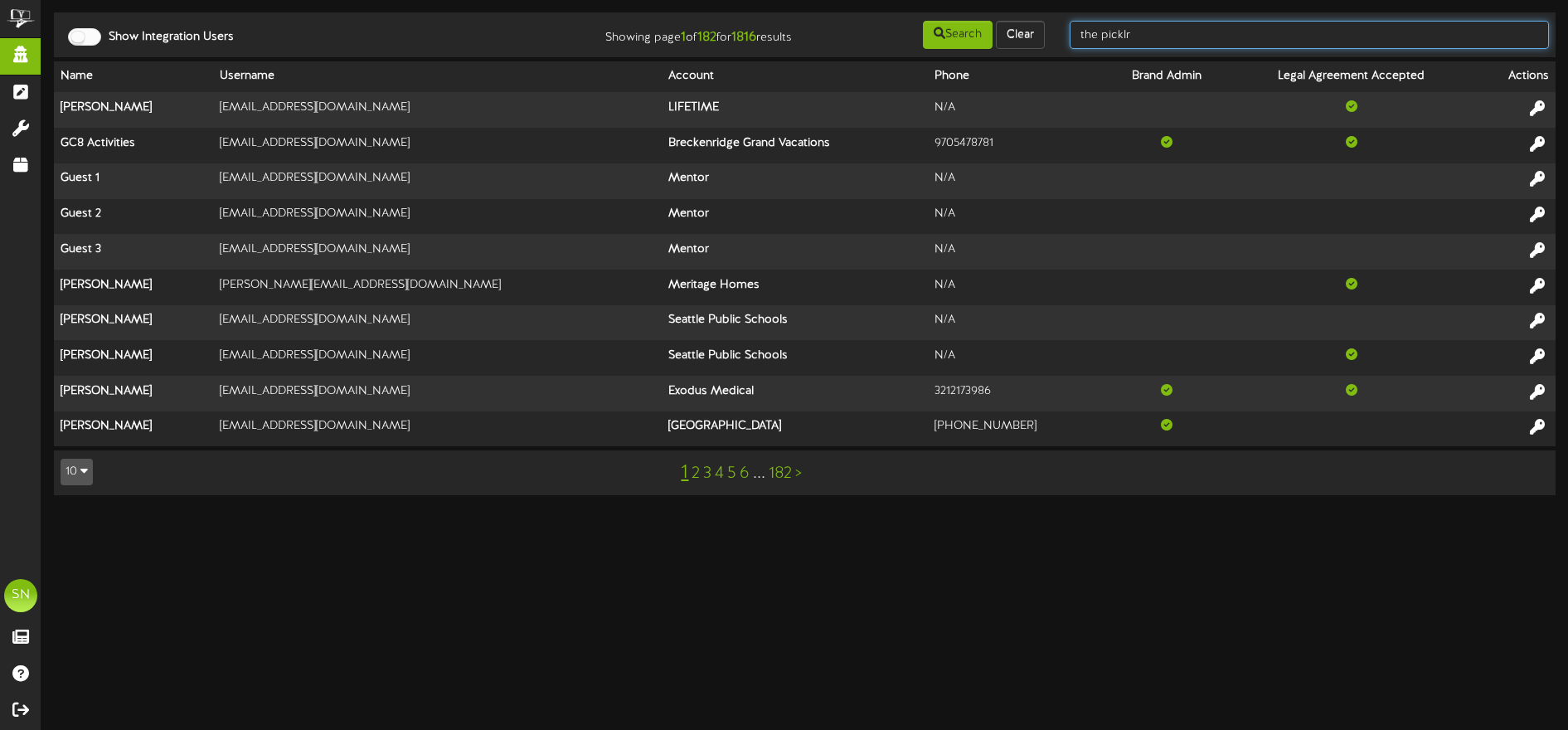 type on "the picklr" 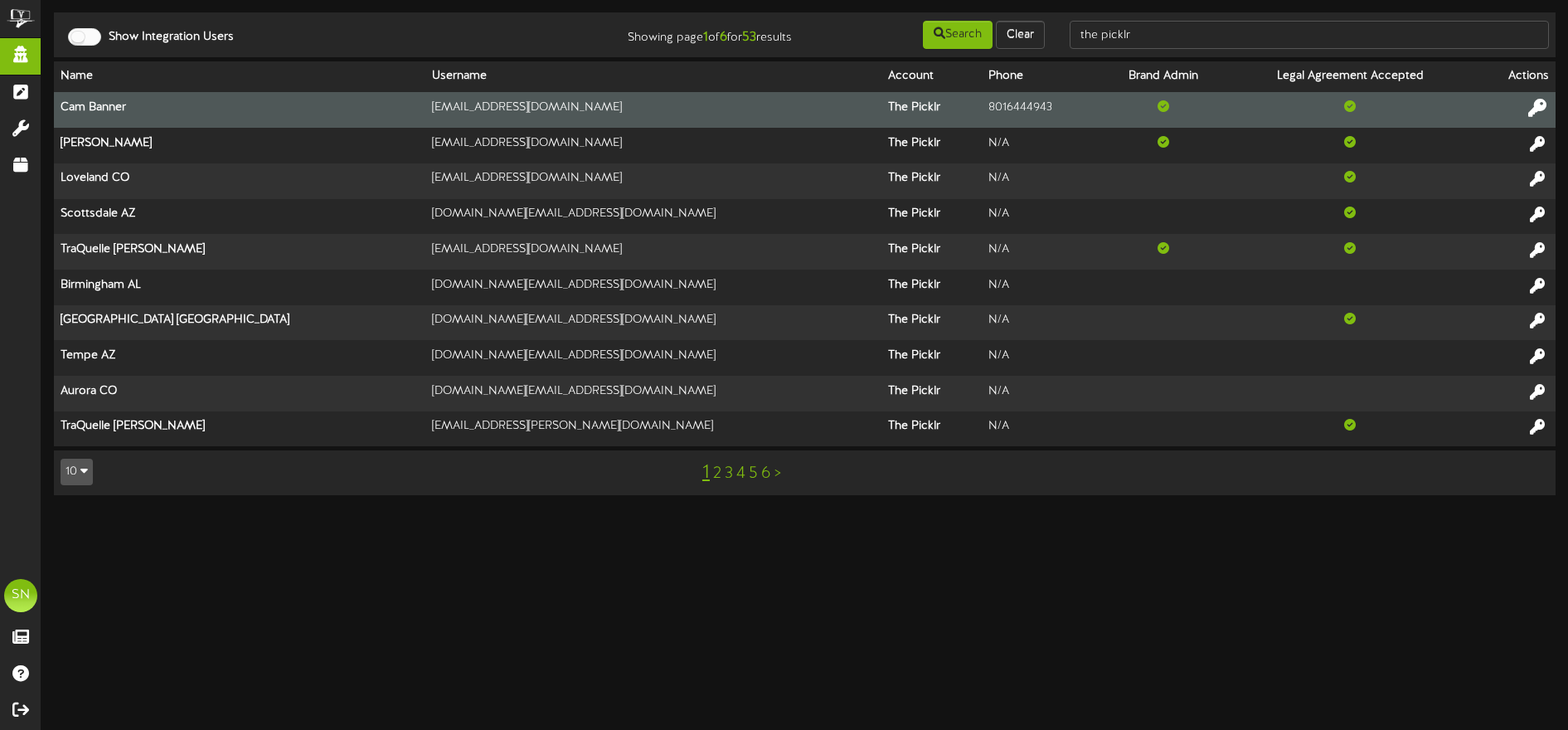 click at bounding box center (1537, 108) 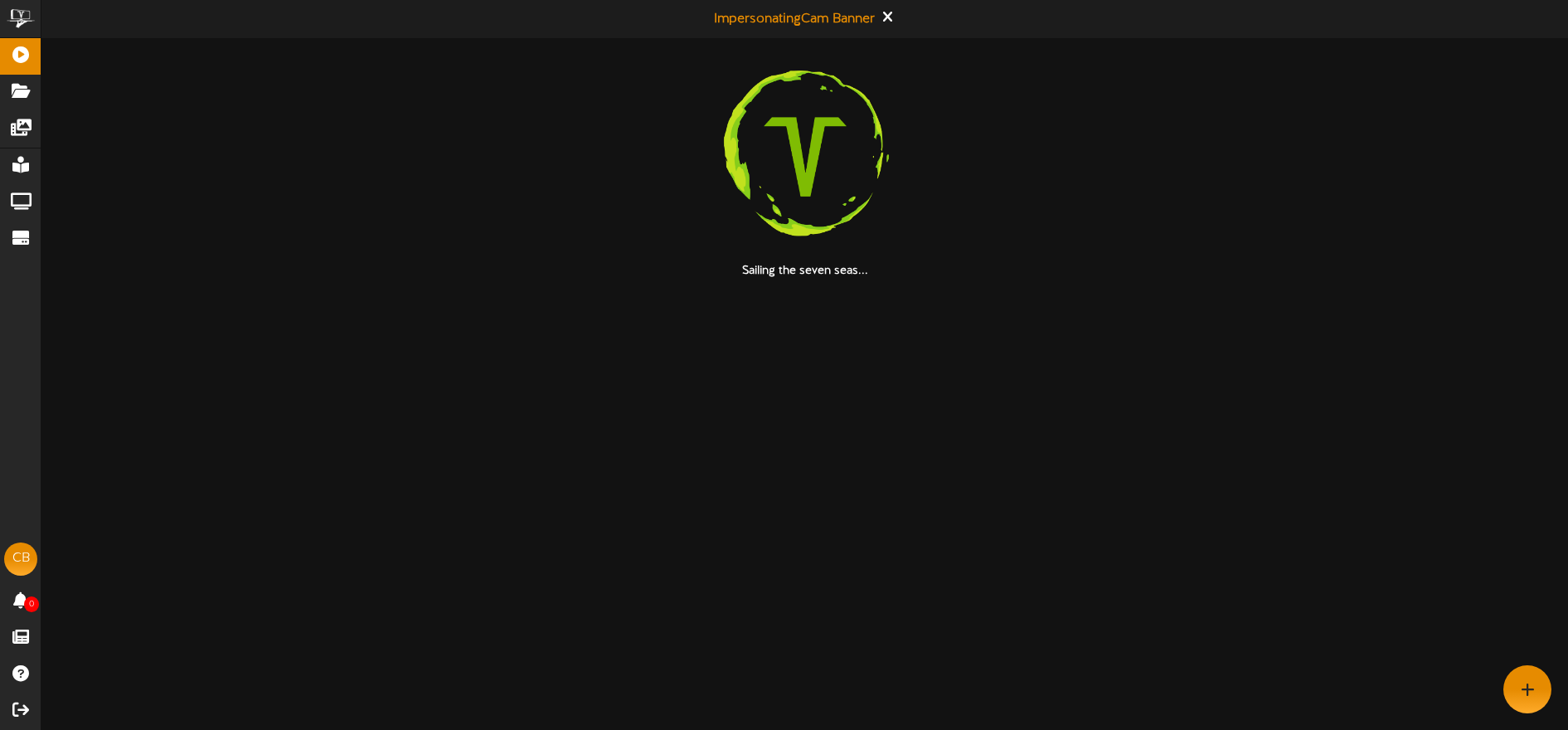 scroll, scrollTop: 0, scrollLeft: 0, axis: both 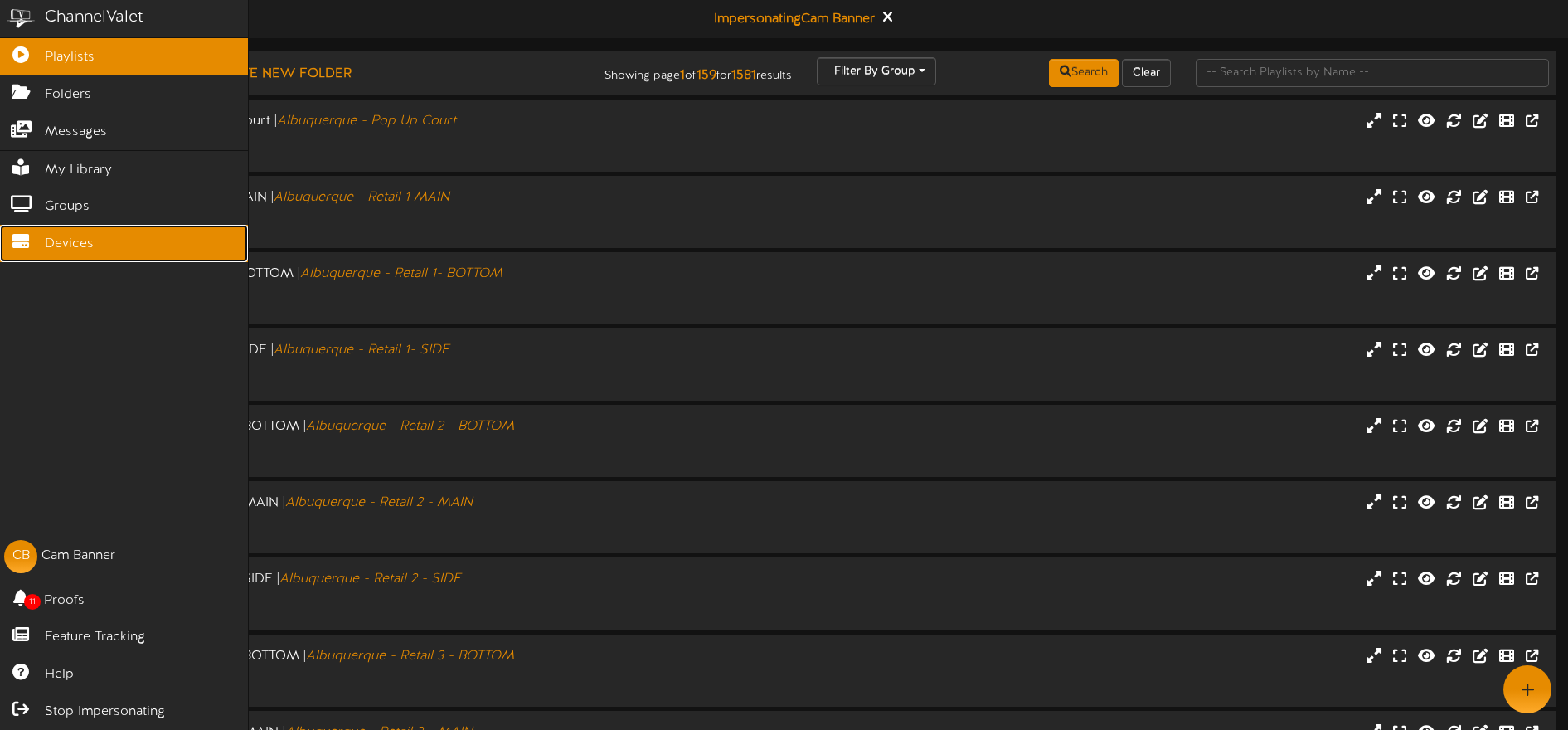 click on "Devices" at bounding box center (124, 243) 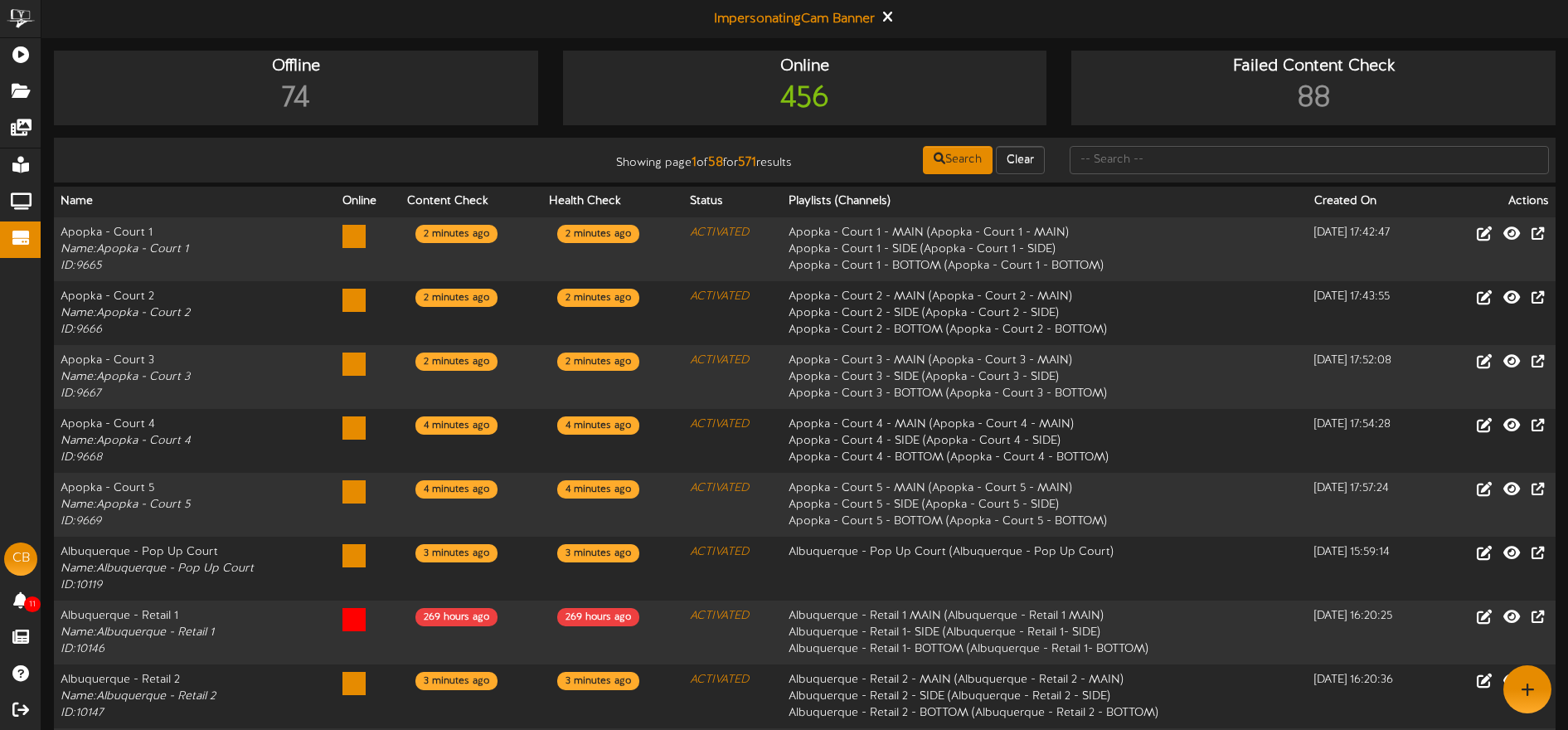 drag, startPoint x: 56, startPoint y: 47, endPoint x: 220, endPoint y: 133, distance: 185.18099 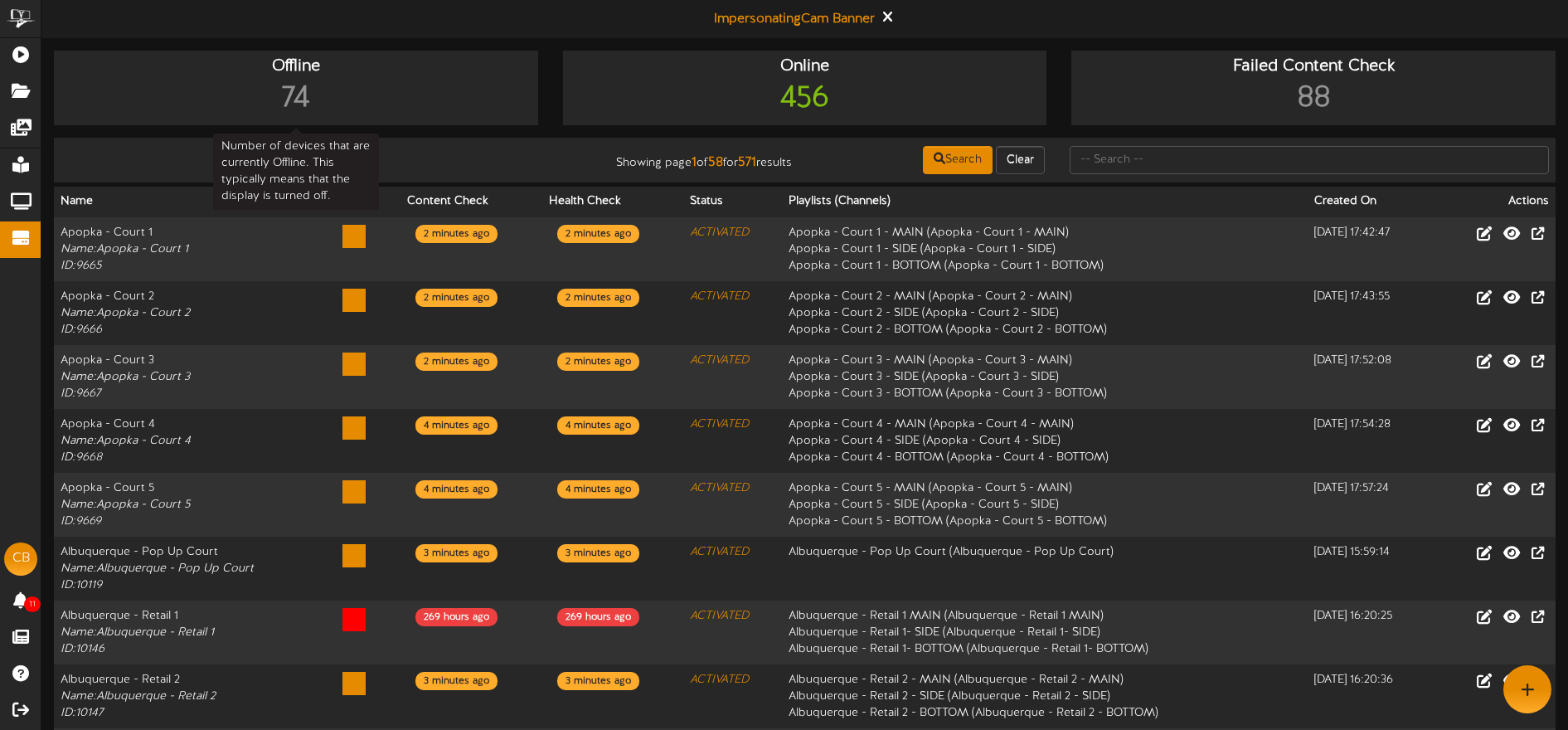 drag, startPoint x: 85, startPoint y: 50, endPoint x: 50, endPoint y: 42, distance: 35.902646 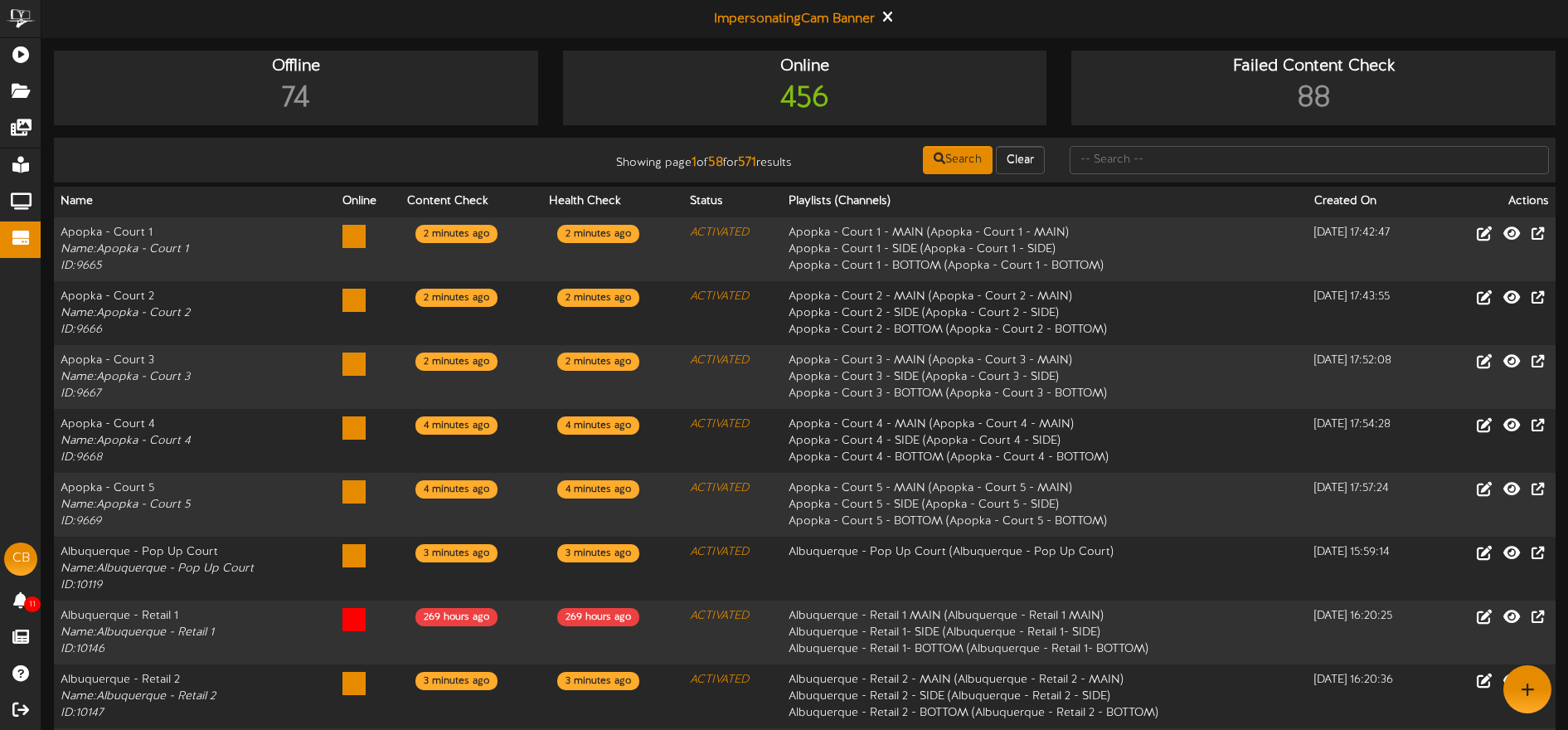 drag, startPoint x: 49, startPoint y: 41, endPoint x: 552, endPoint y: 155, distance: 515.75673 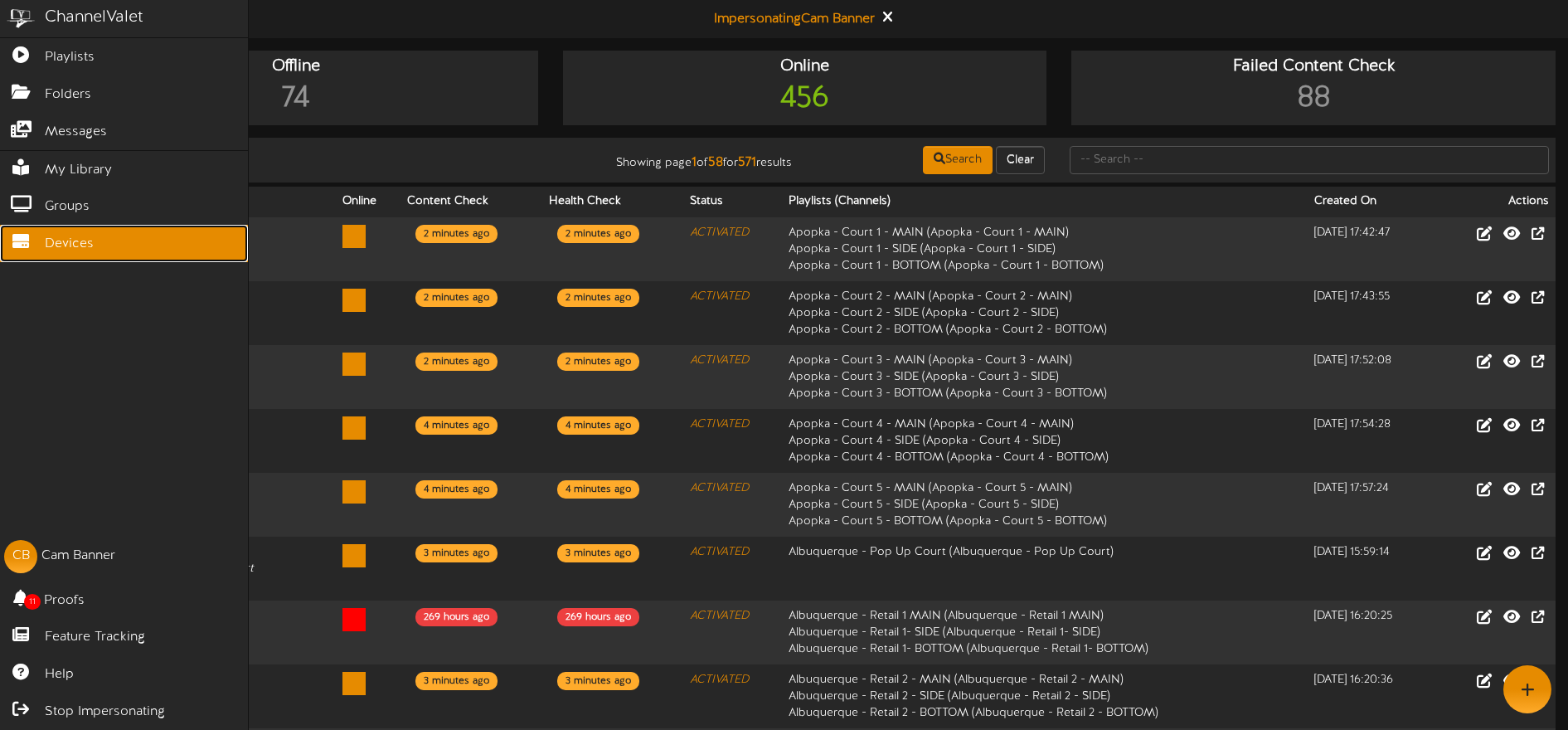 click on "Devices" at bounding box center (69, 244) 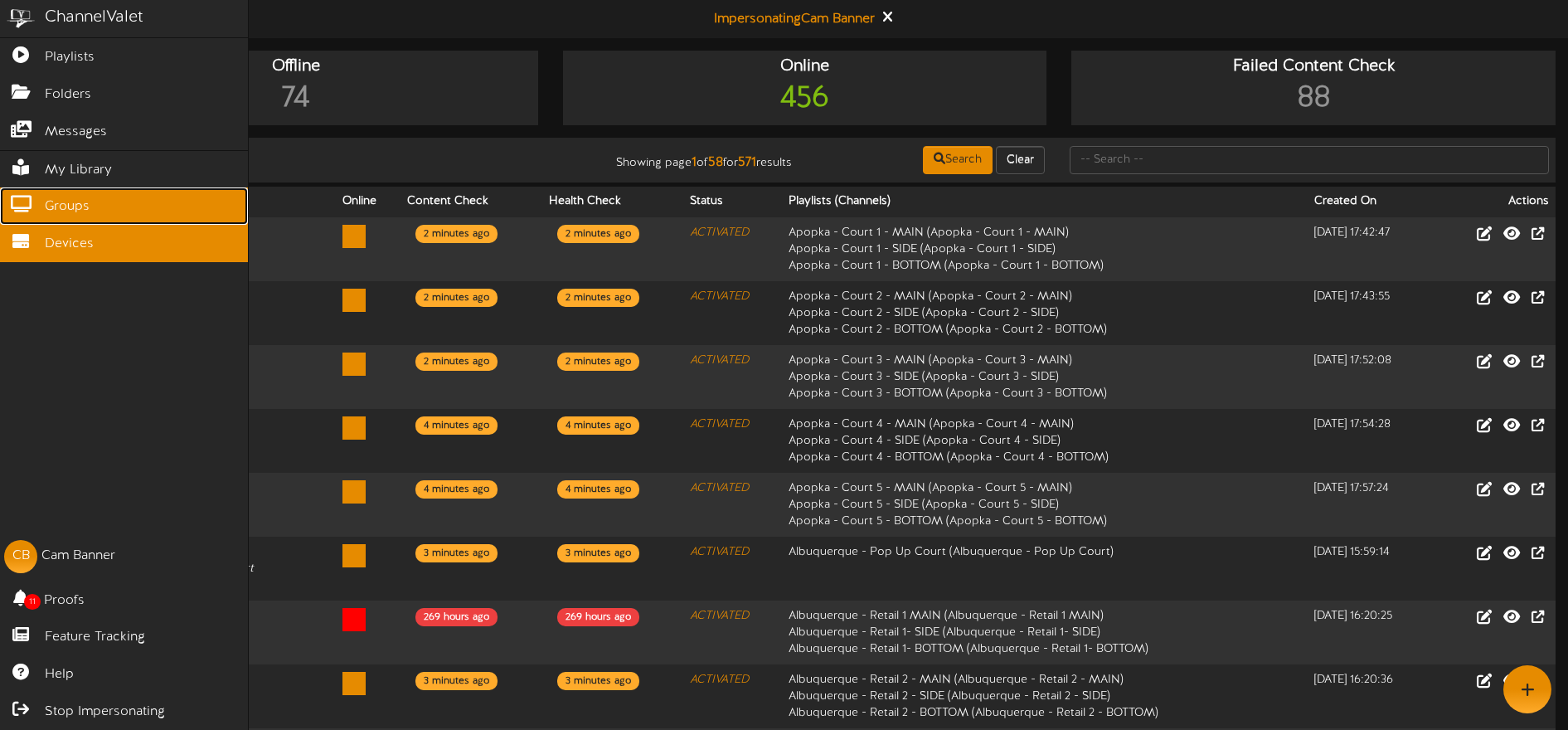 click on "Groups" at bounding box center (67, 207) 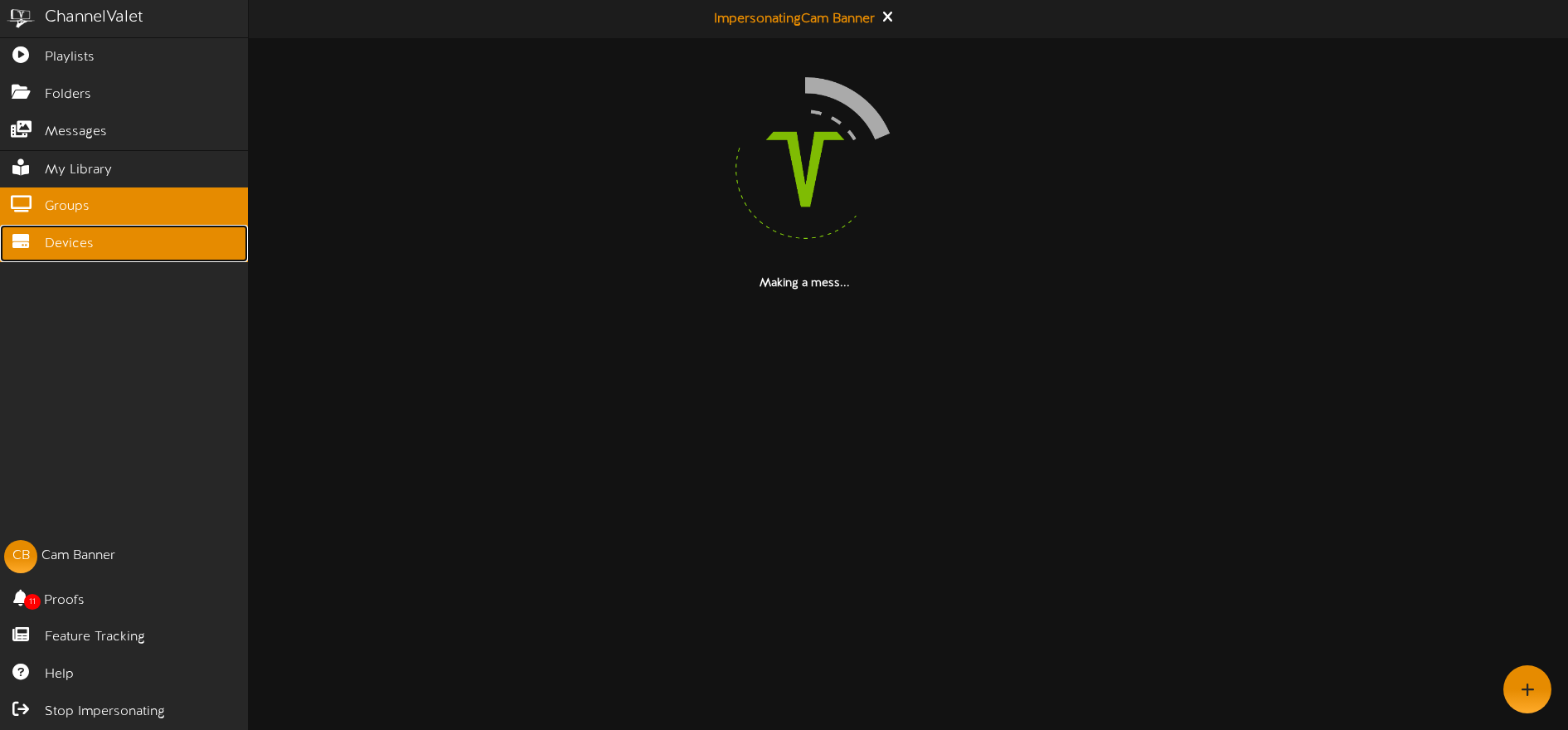 click on "Devices" at bounding box center [69, 244] 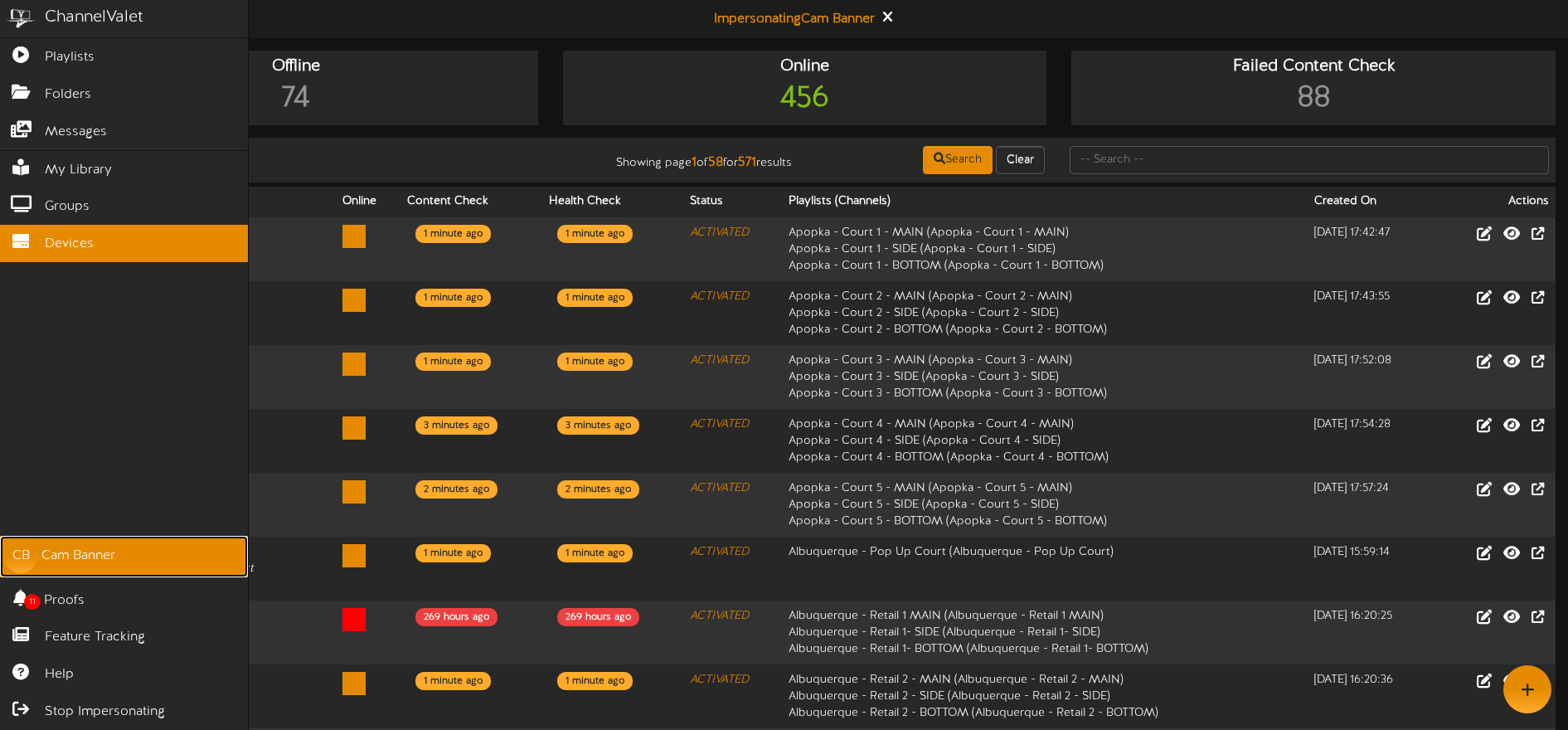 drag, startPoint x: 26, startPoint y: 562, endPoint x: 109, endPoint y: 562, distance: 83 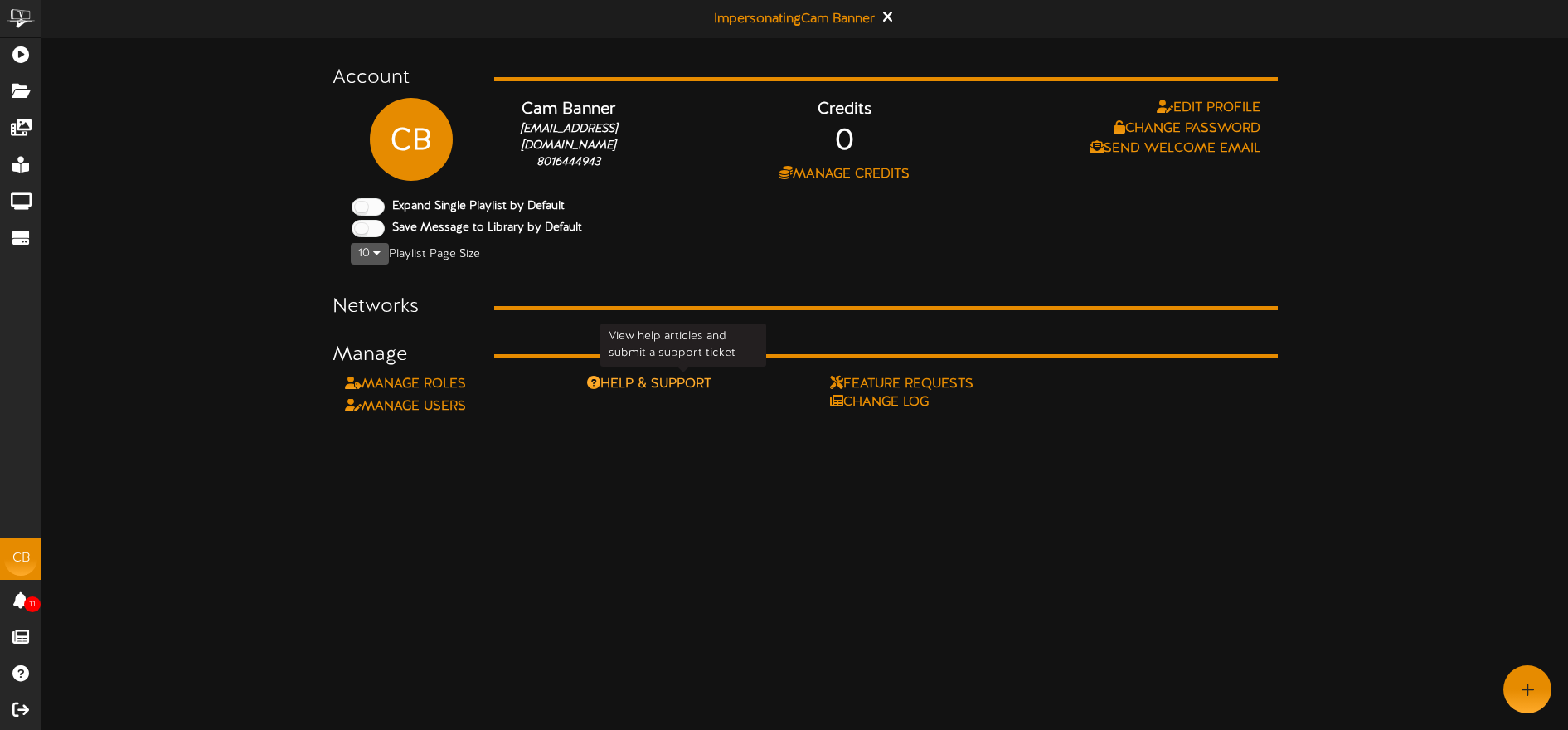 click on "Help & Support" at bounding box center (683, 384) 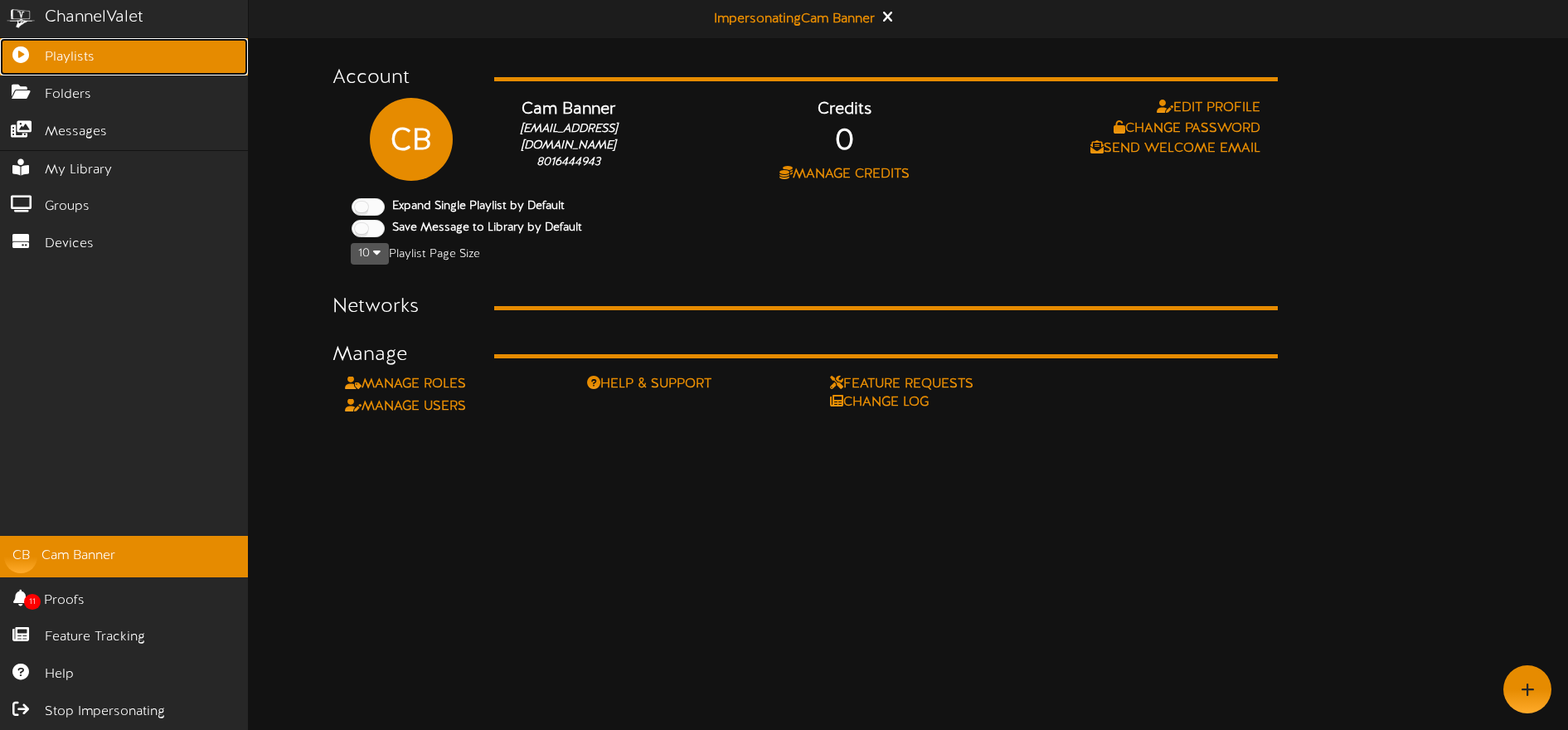 click on "Playlists" at bounding box center (70, 57) 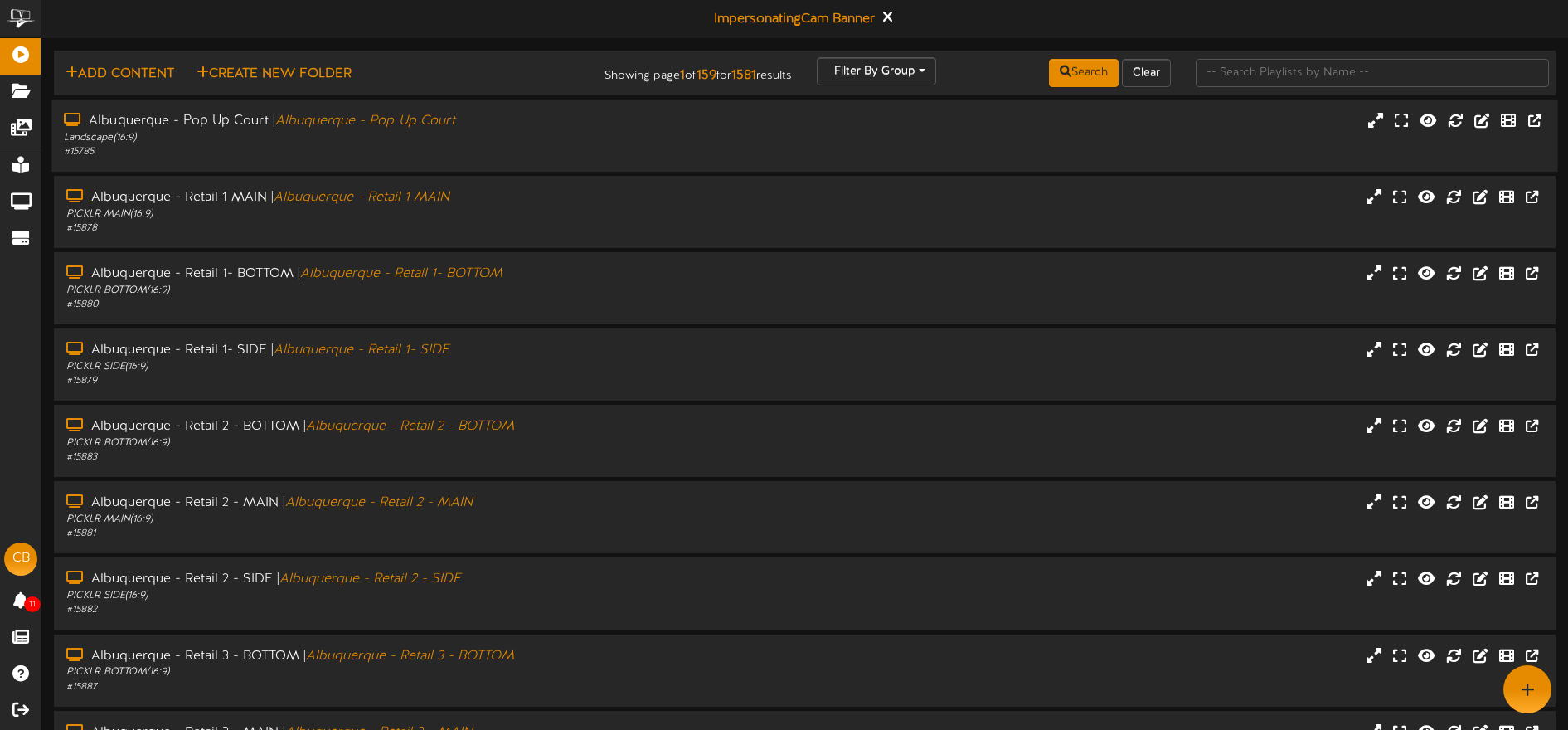 click on "# 15785" at bounding box center (365, 152) 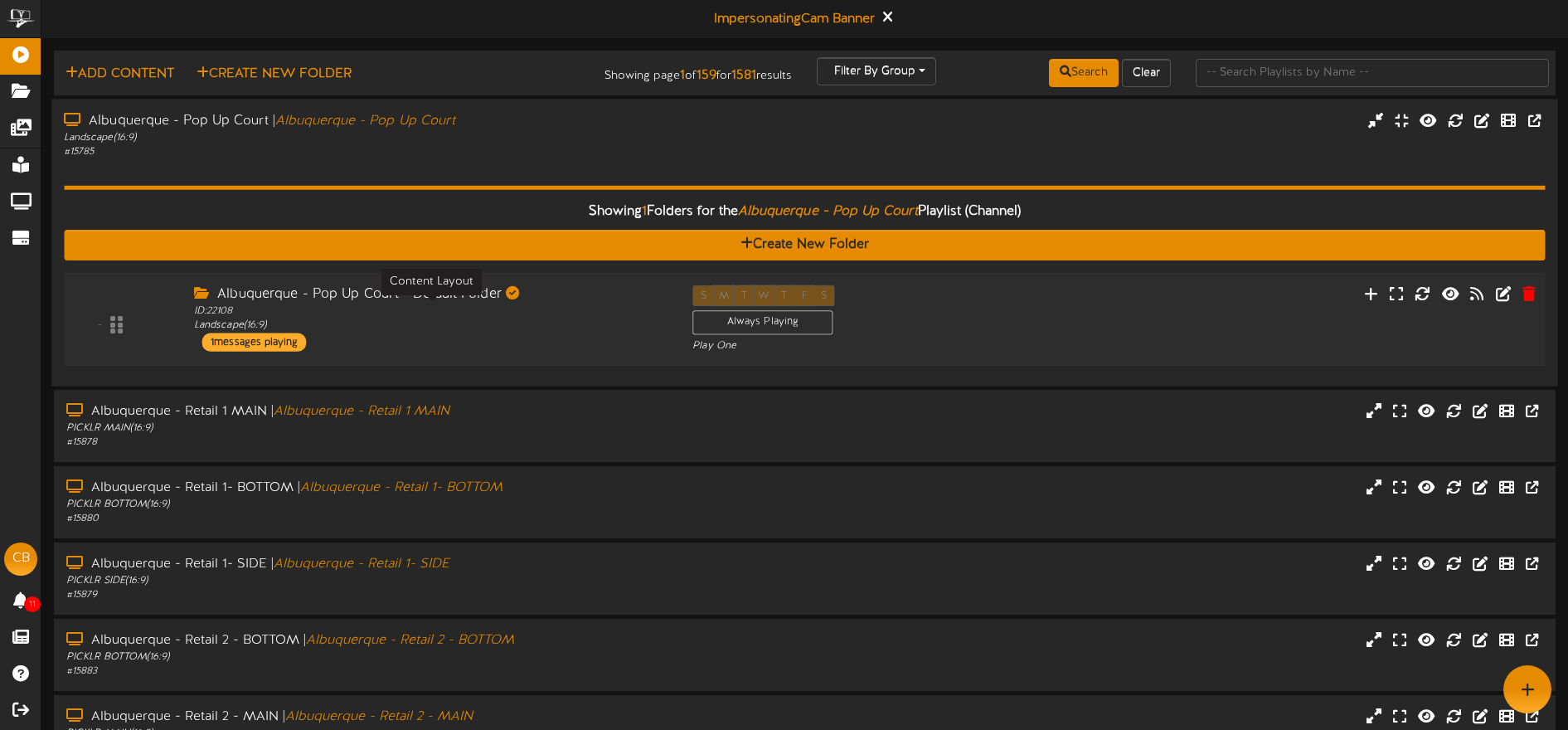 click on "ID:  22108
Landscape  ( 16:9 )" at bounding box center [430, 318] 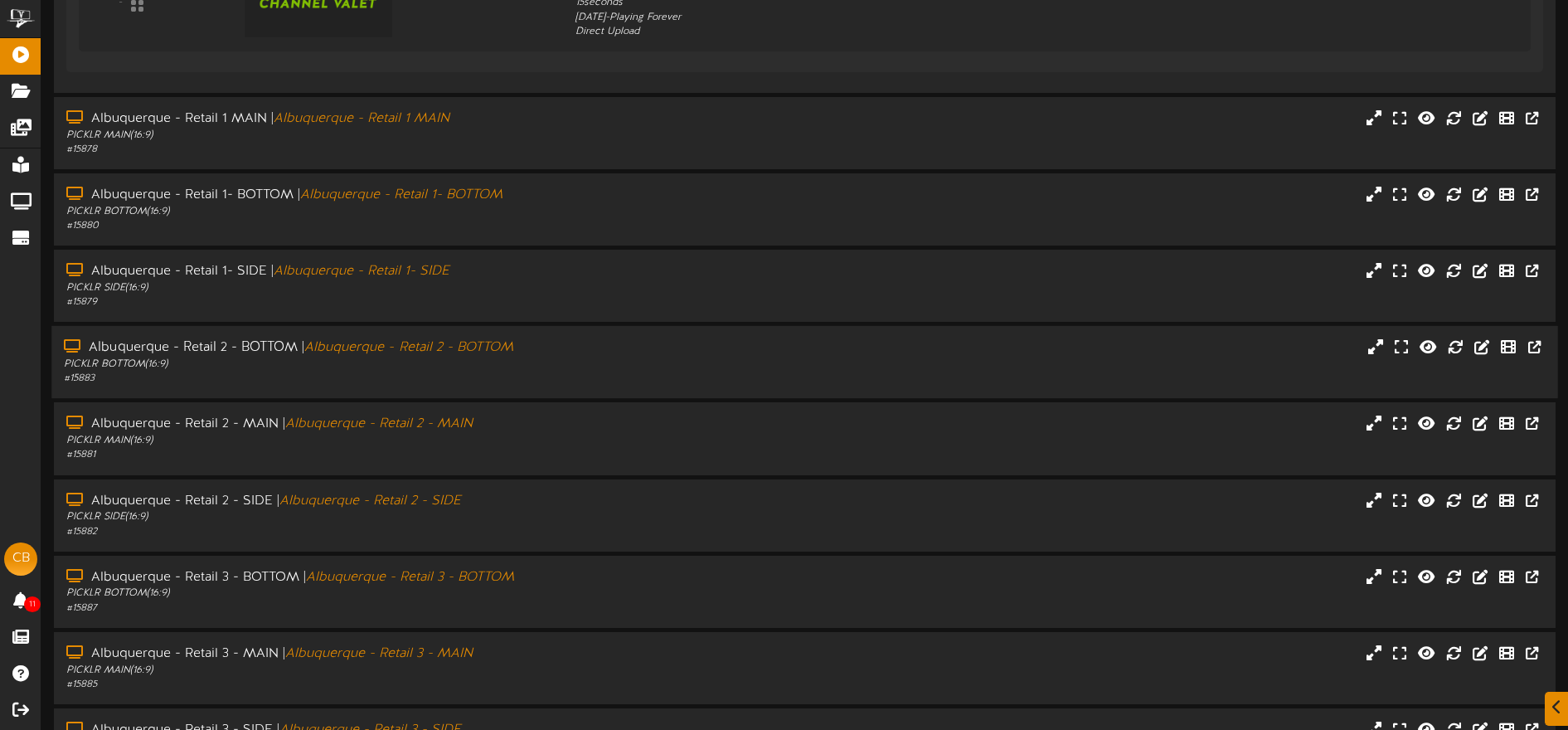 scroll, scrollTop: 539, scrollLeft: 0, axis: vertical 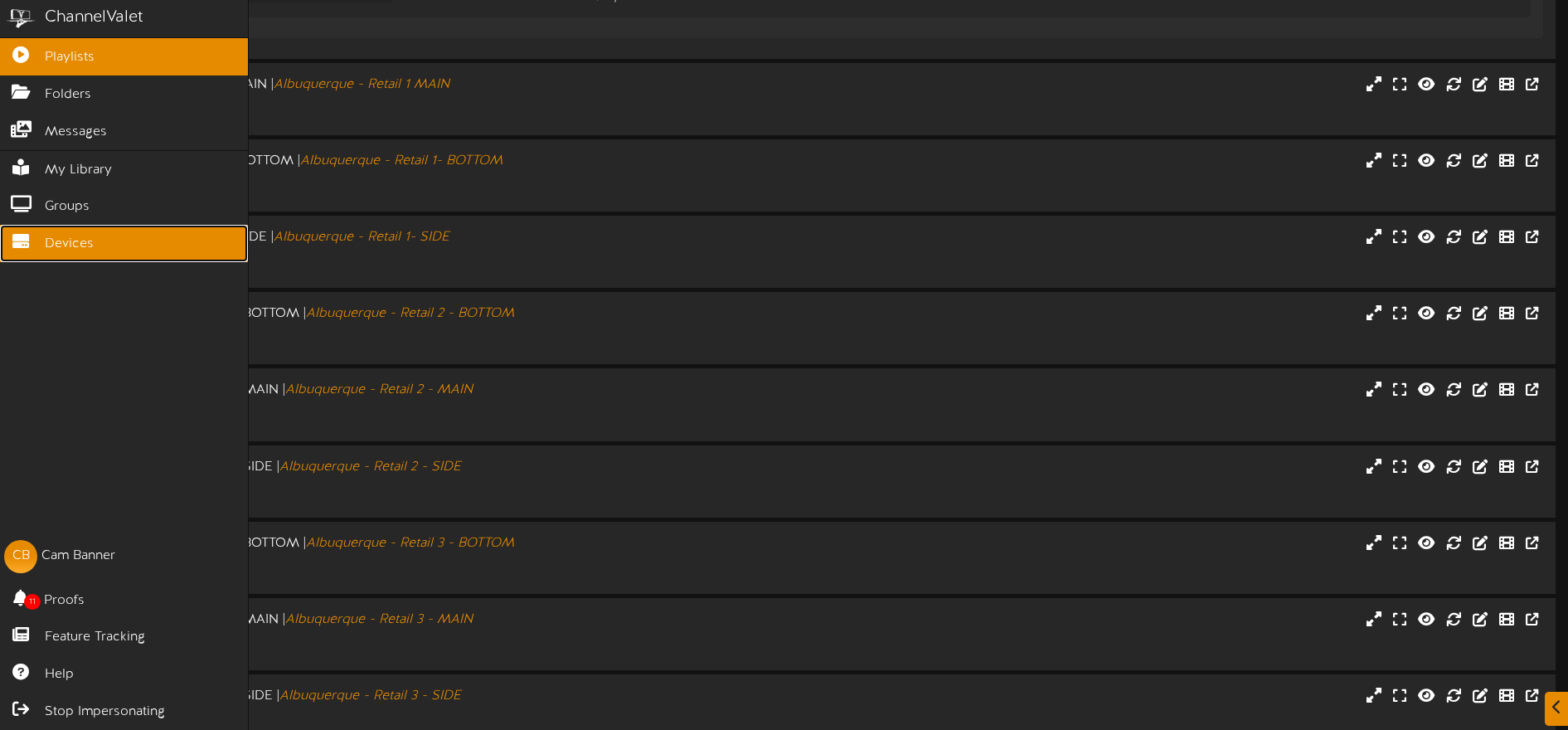 click on "Devices" at bounding box center (124, 243) 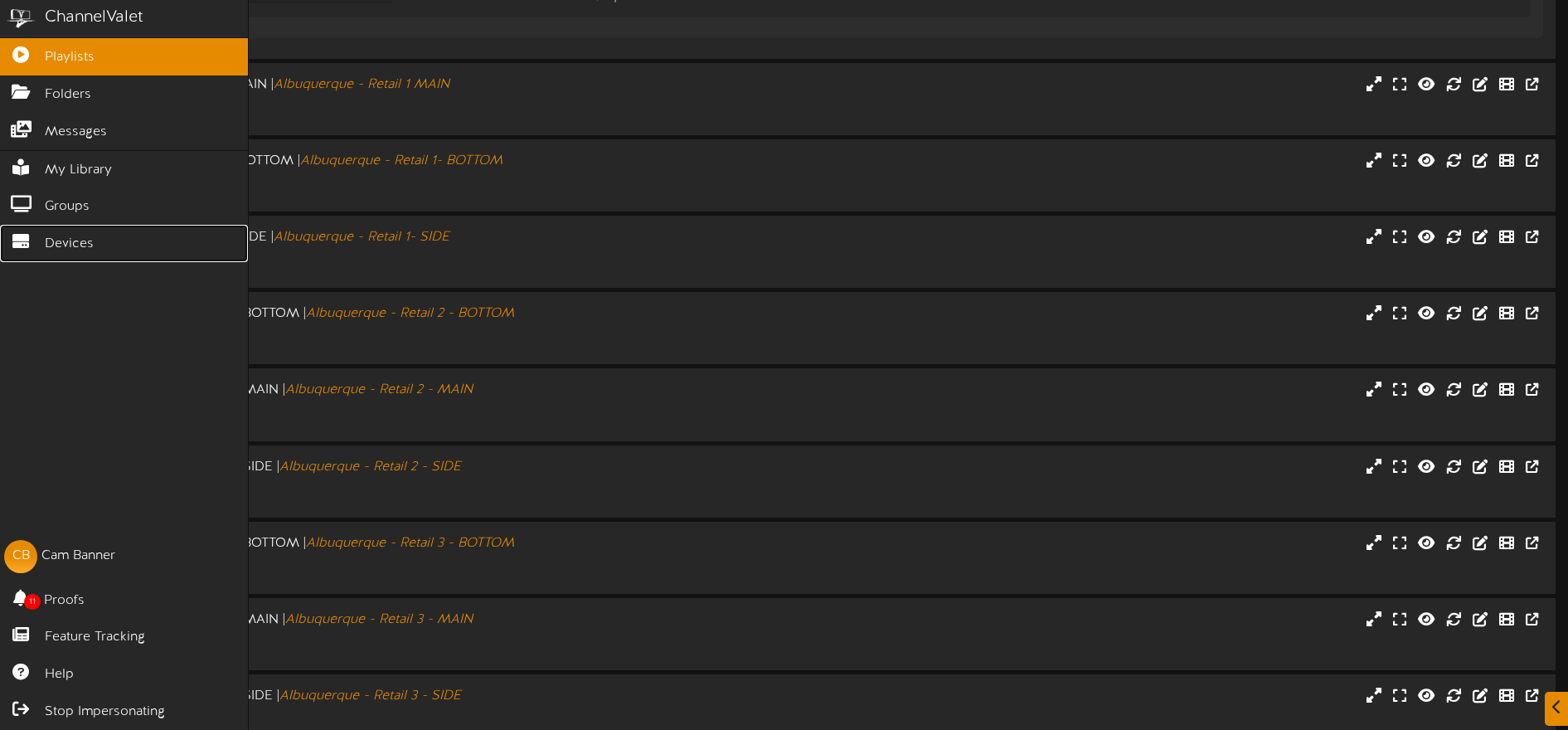 scroll, scrollTop: 0, scrollLeft: 0, axis: both 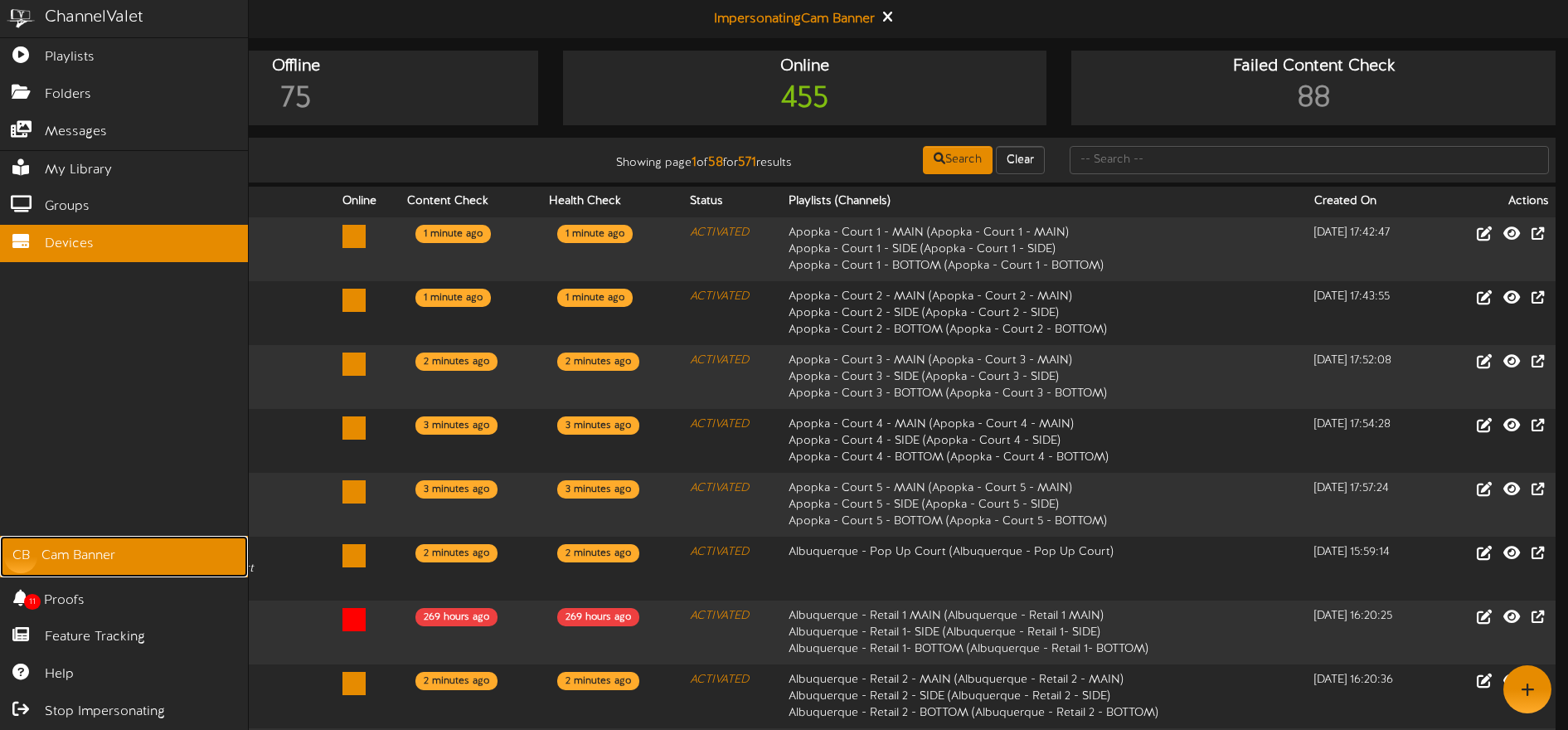 click on "CB
Cam   Banner" at bounding box center (124, 557) 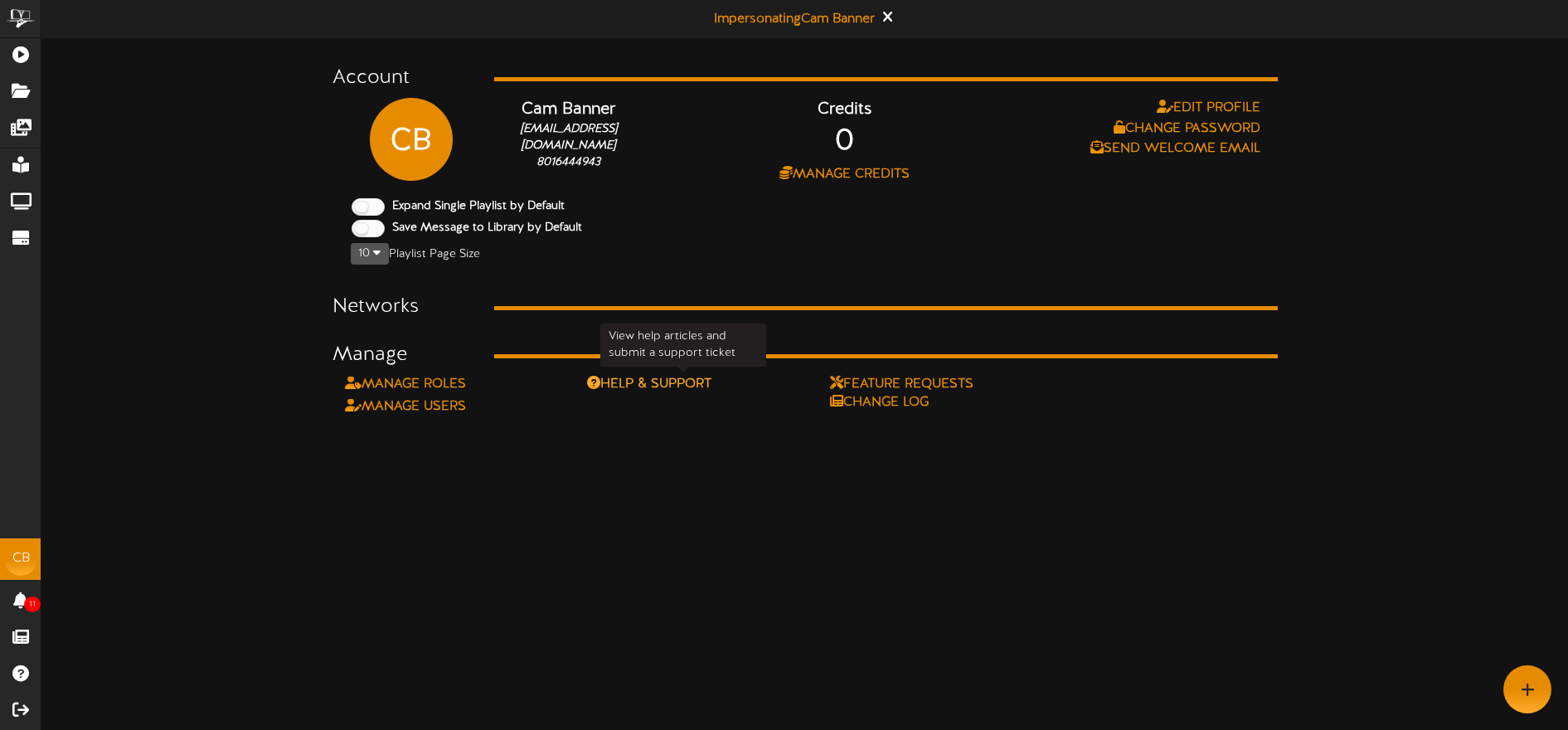 click on "Help & Support" at bounding box center [683, 384] 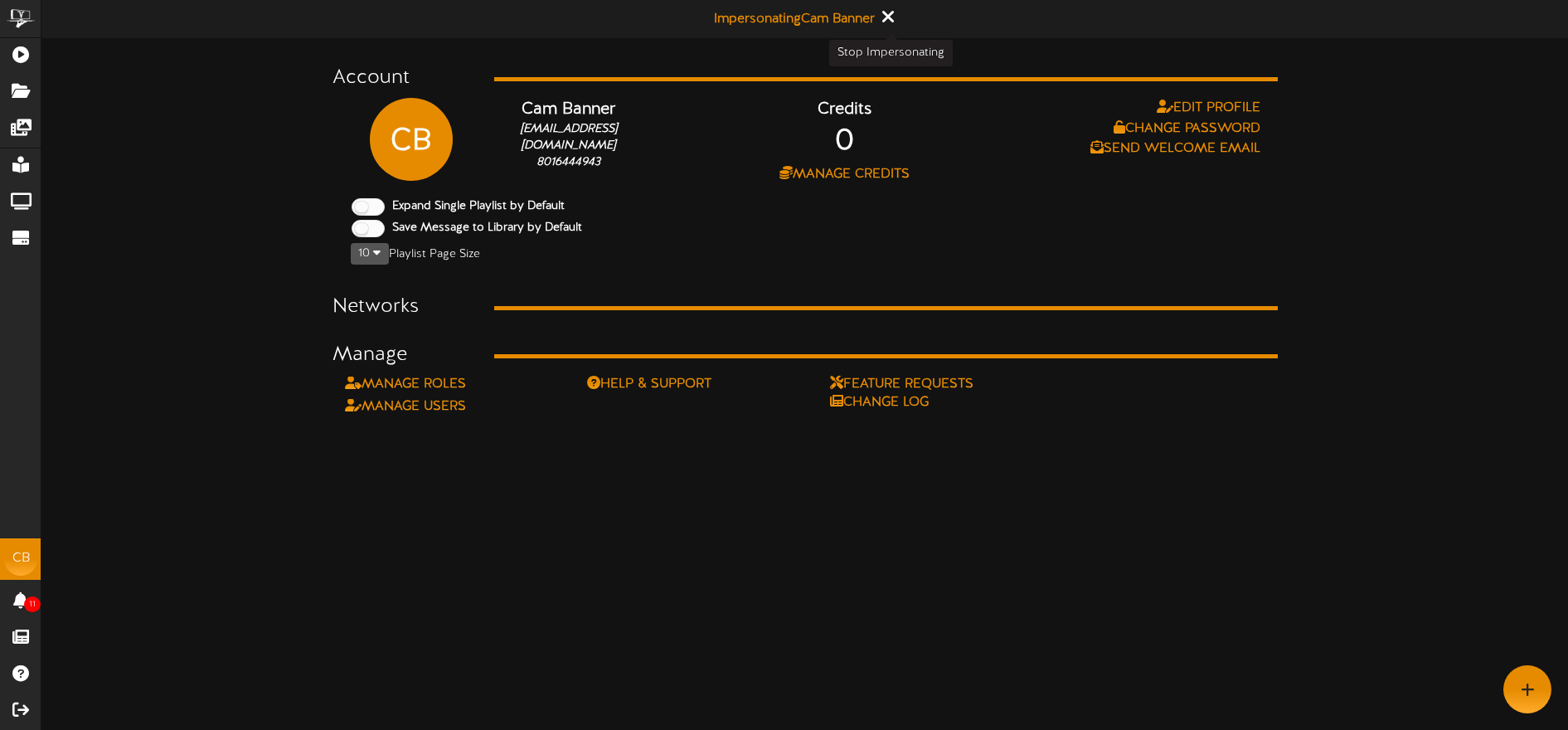 click at bounding box center (886, 17) 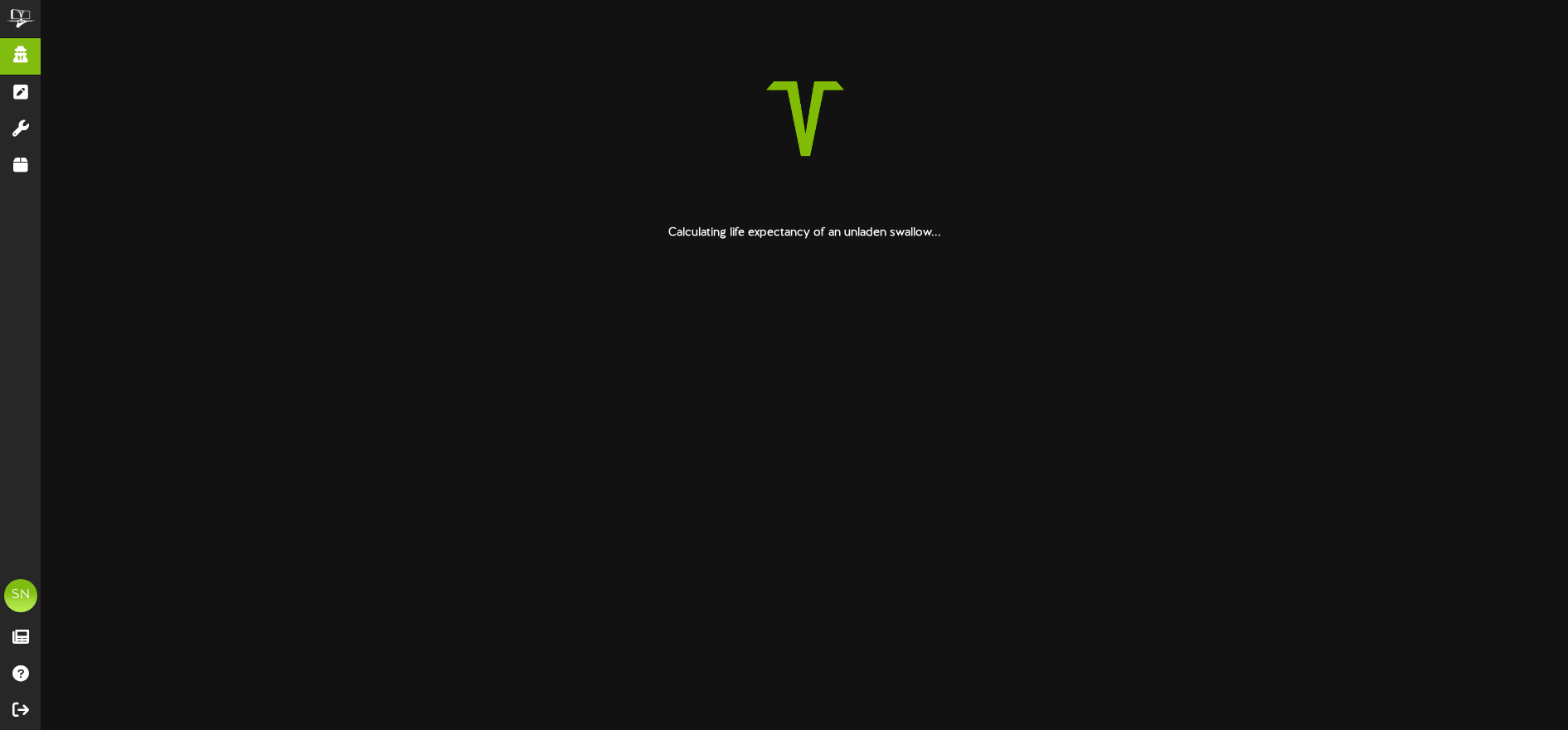scroll, scrollTop: 0, scrollLeft: 0, axis: both 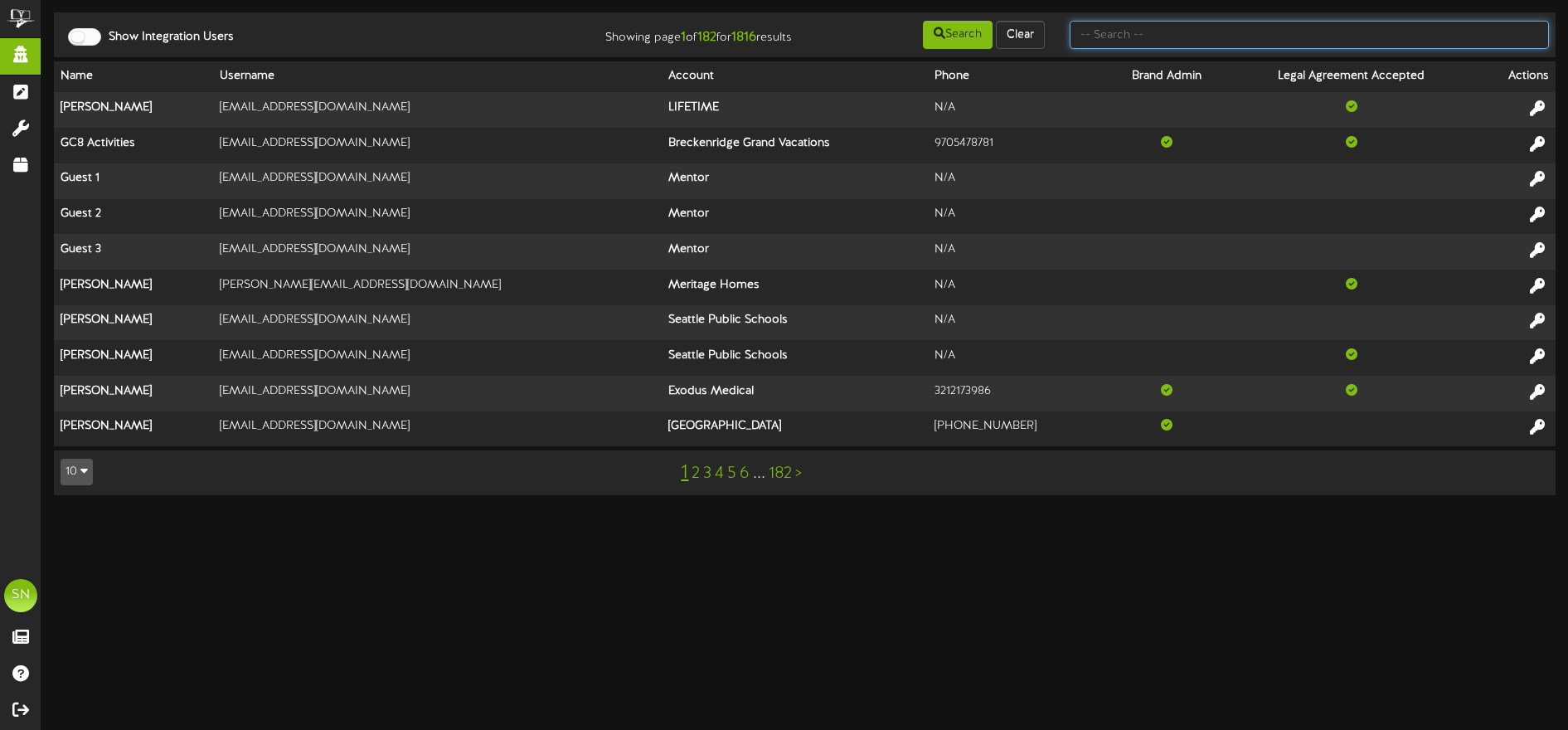 click at bounding box center (1309, 35) 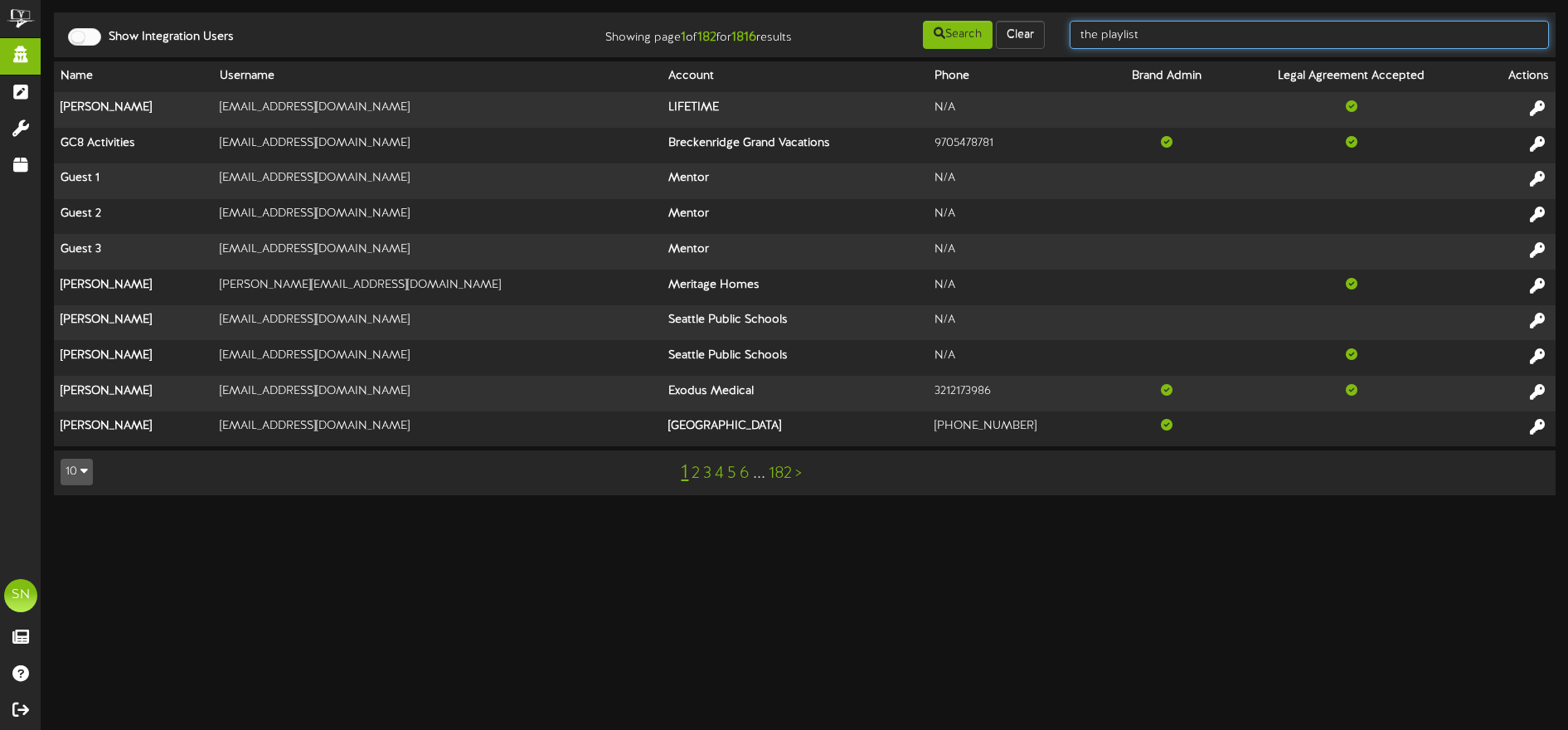 type on "the playlist" 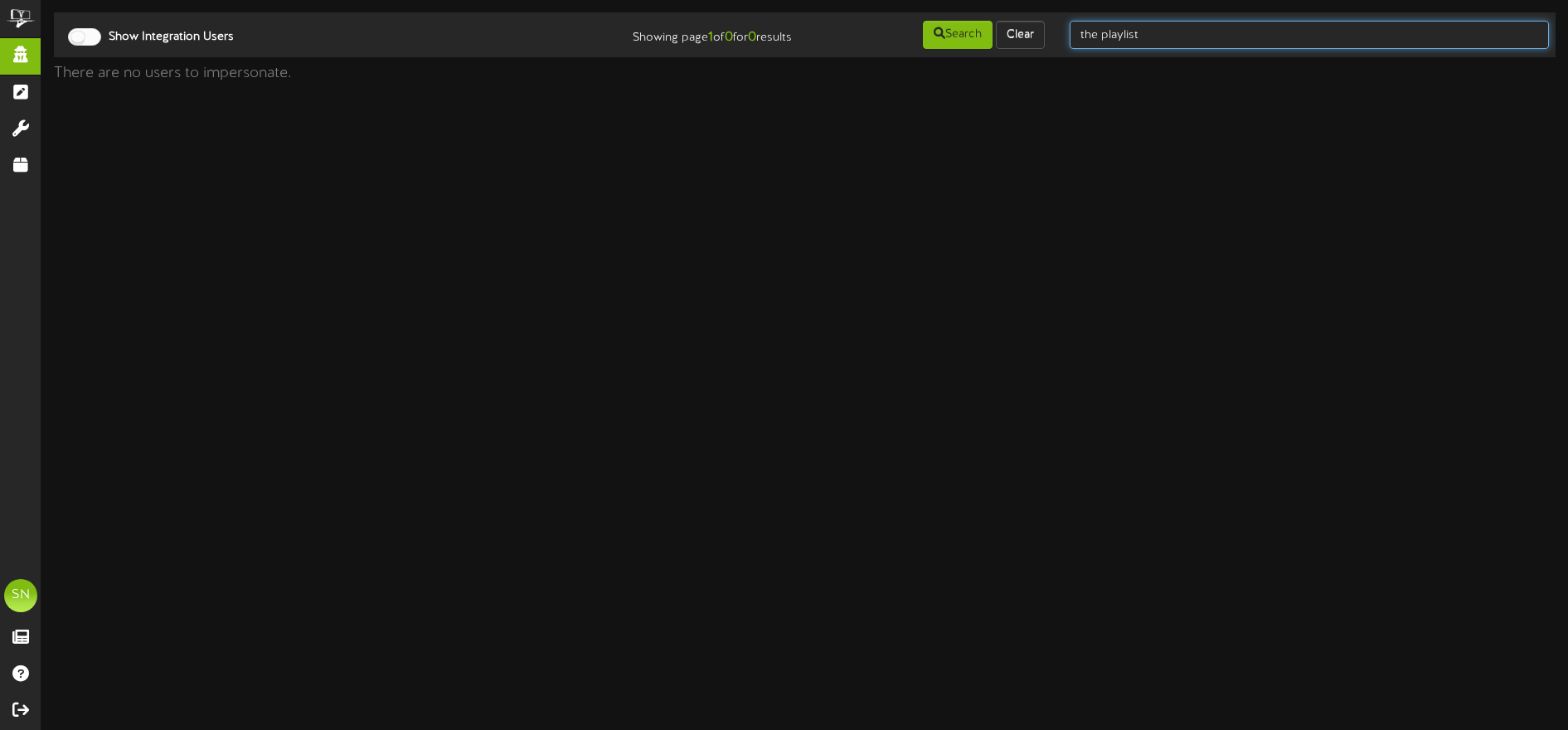 drag, startPoint x: 1112, startPoint y: 33, endPoint x: 1061, endPoint y: 32, distance: 51.009803 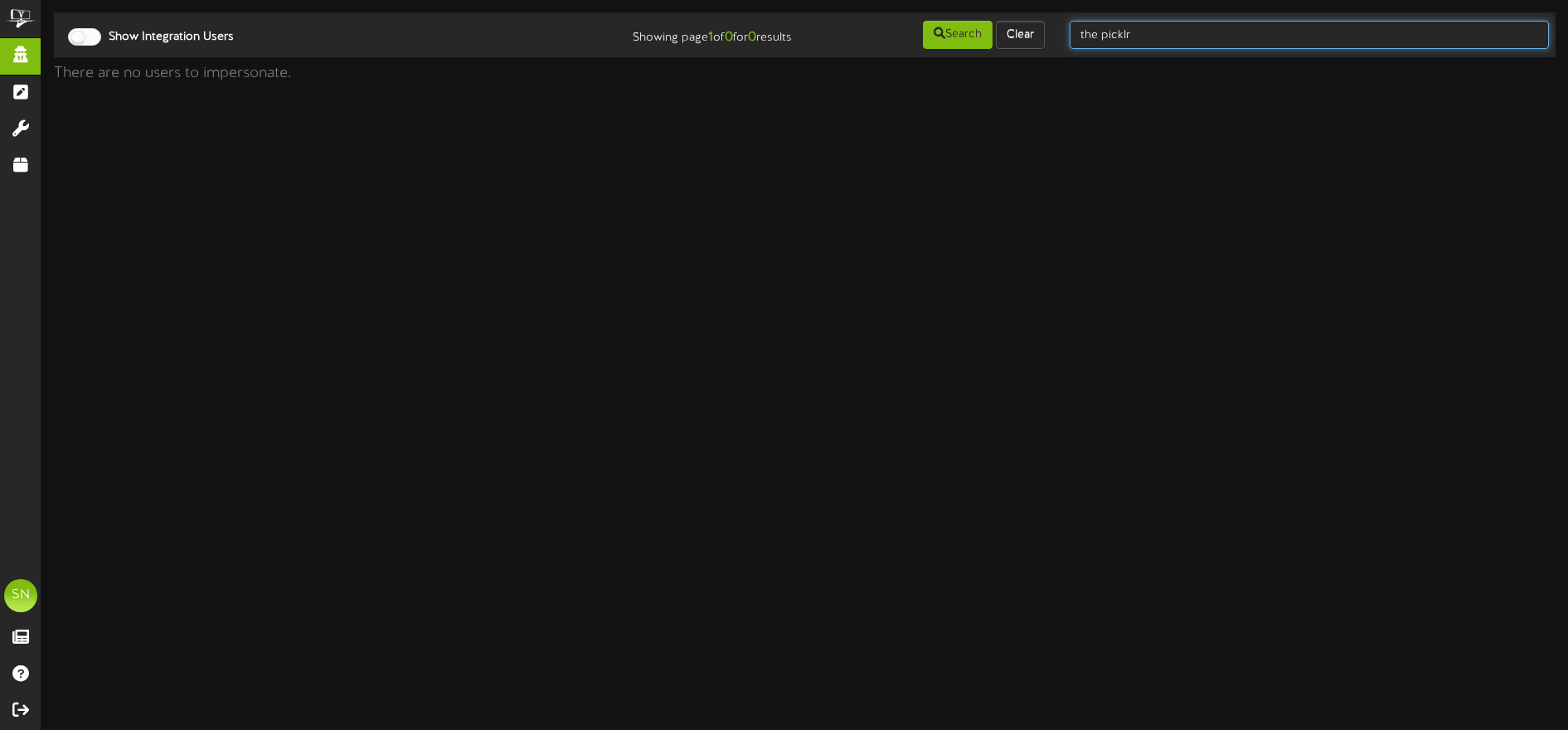 type on "the picklr" 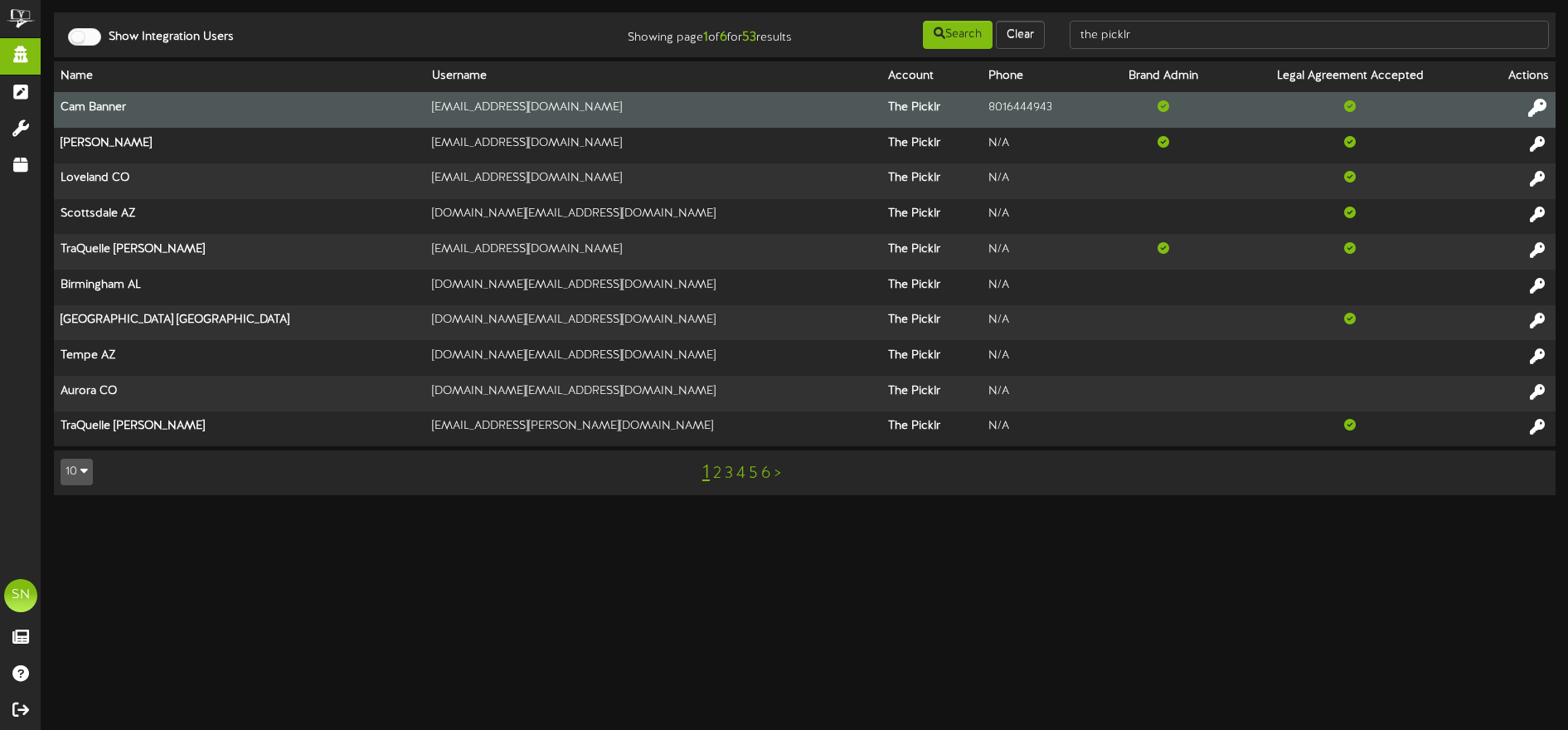 click at bounding box center (1537, 108) 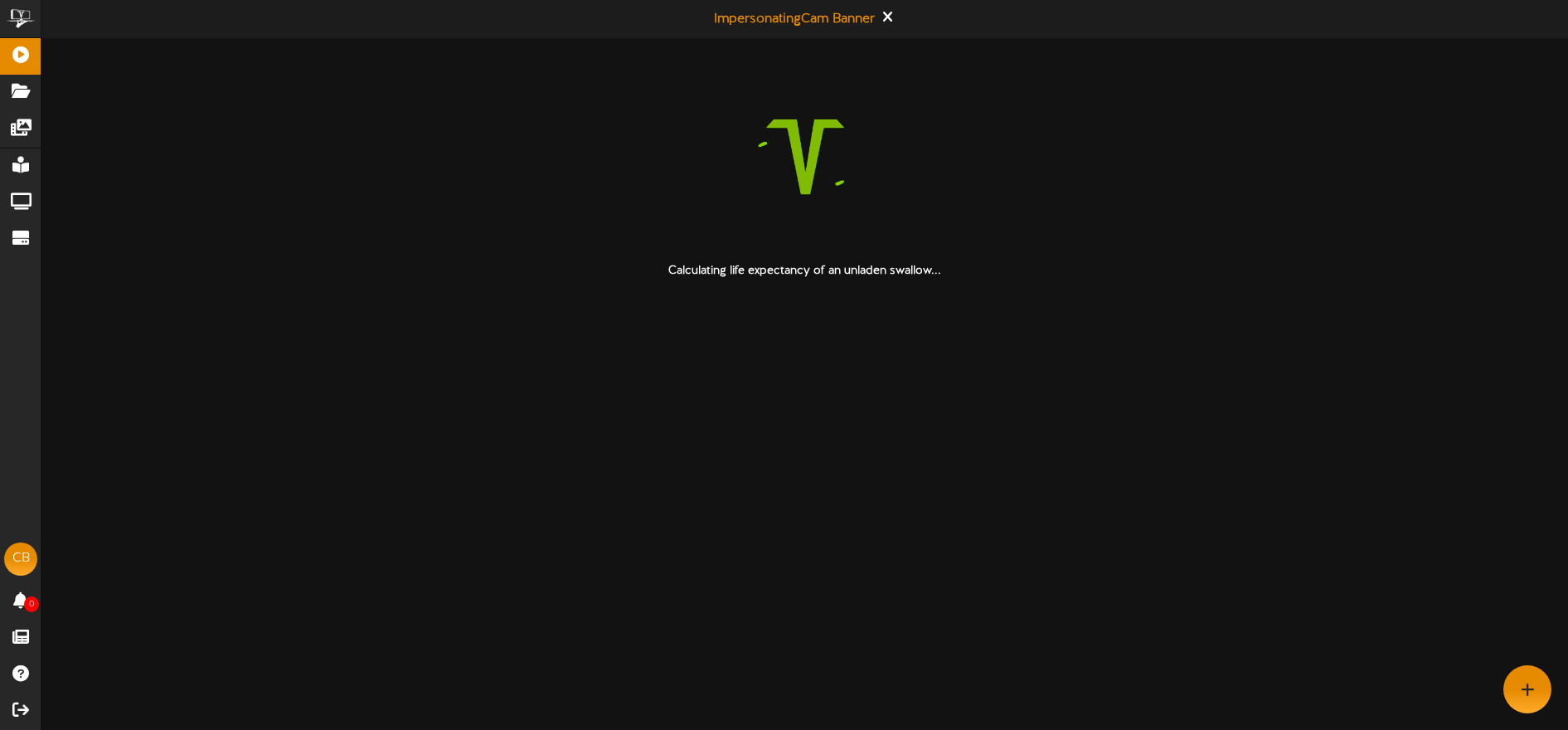 scroll, scrollTop: 0, scrollLeft: 0, axis: both 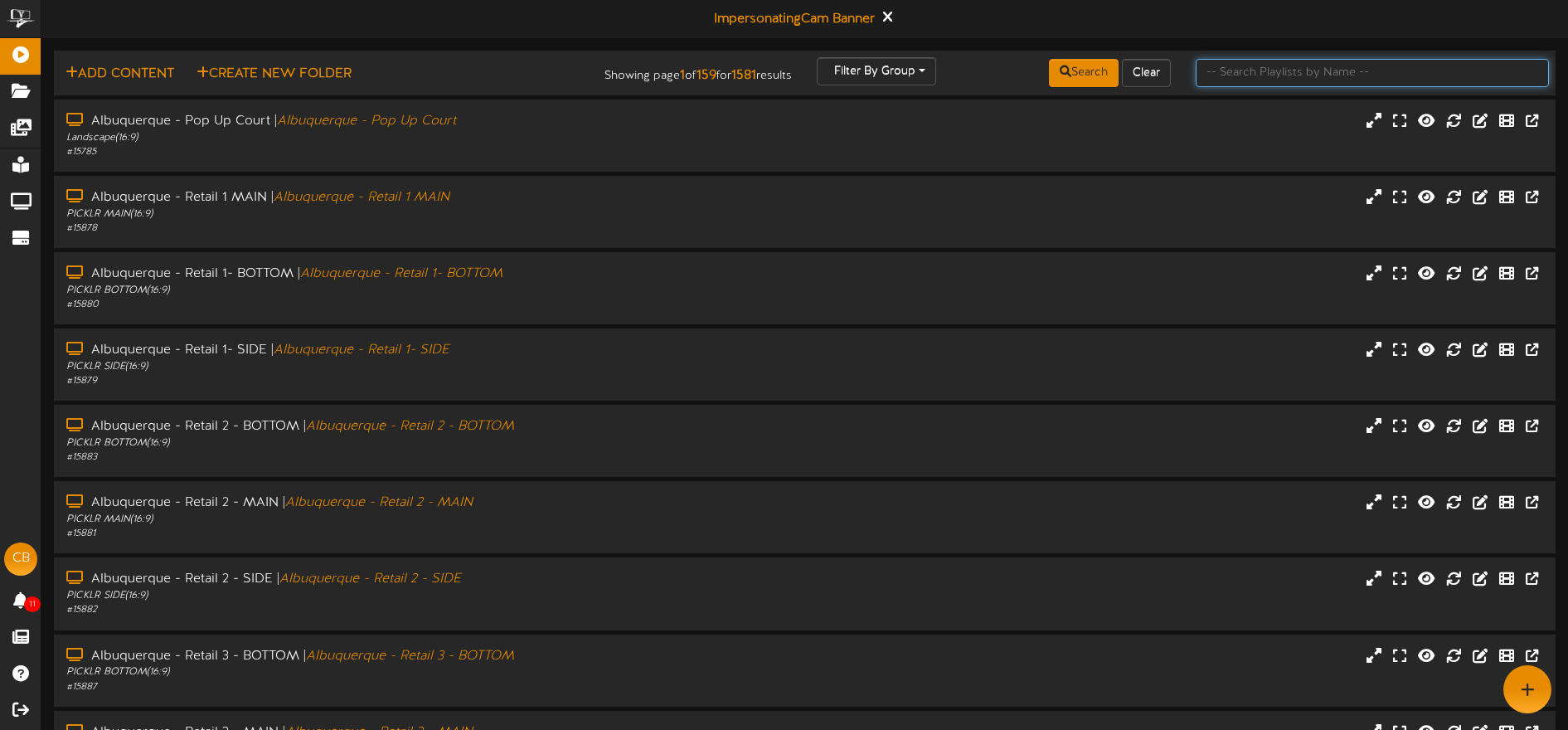 click at bounding box center (1372, 73) 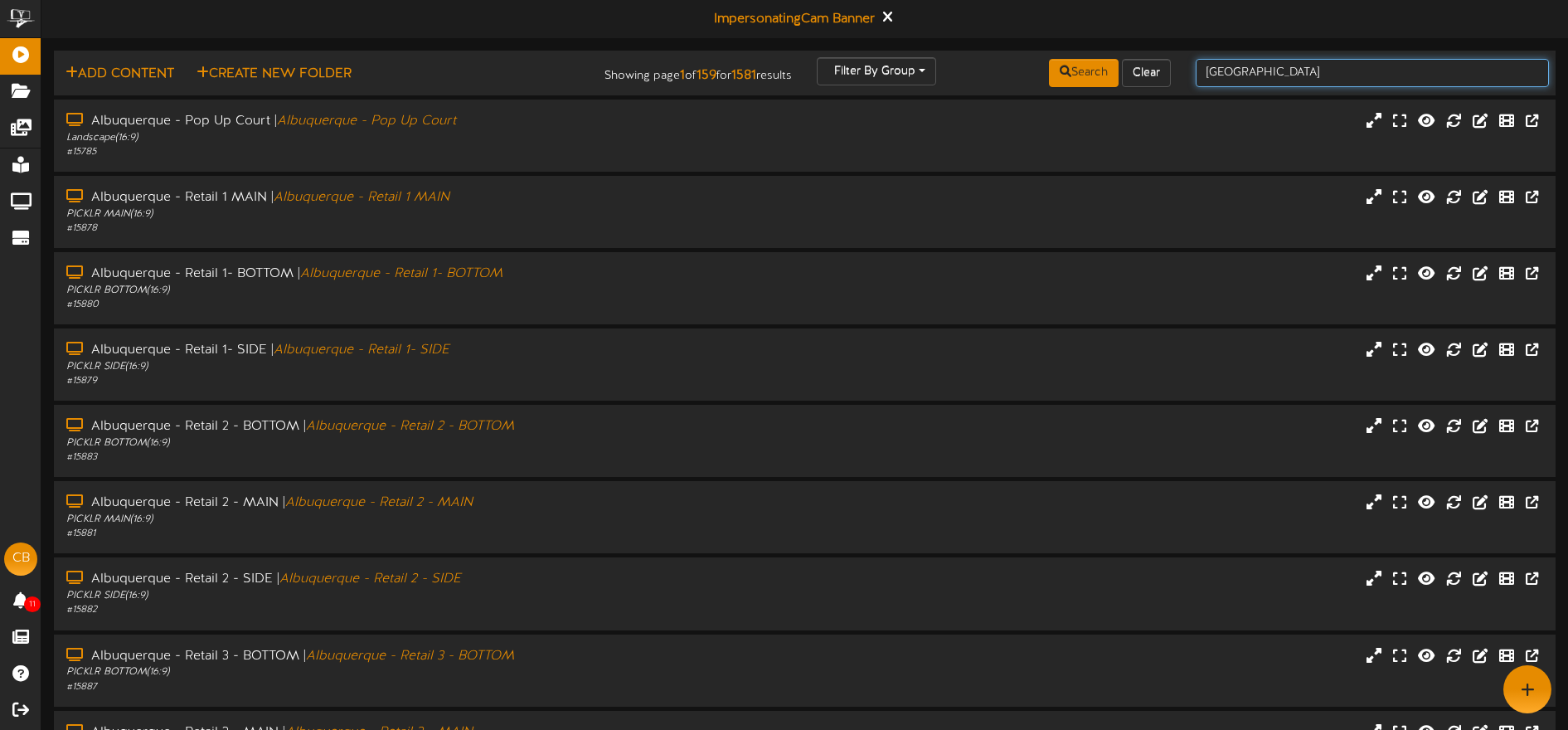 type on "[GEOGRAPHIC_DATA]" 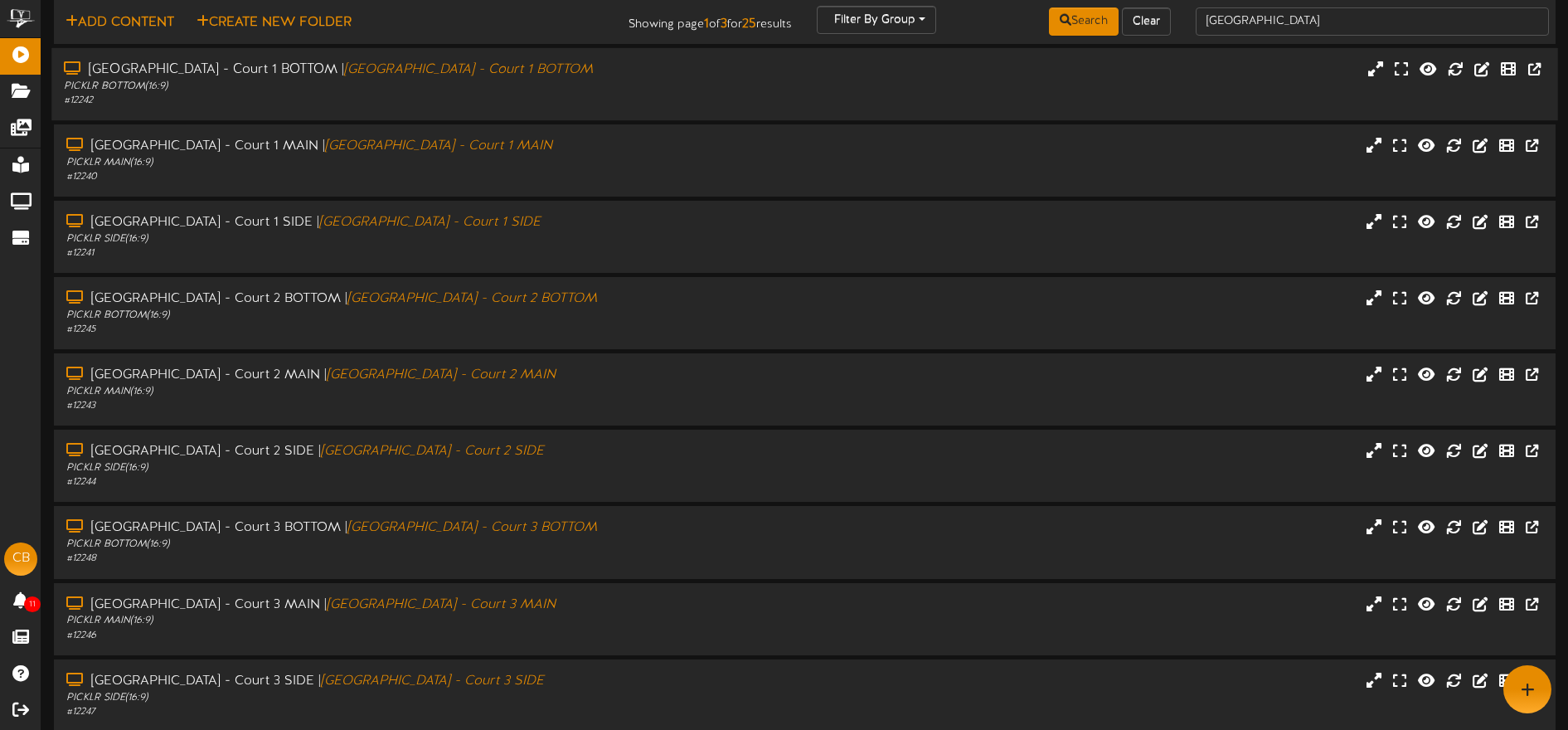 scroll, scrollTop: 0, scrollLeft: 0, axis: both 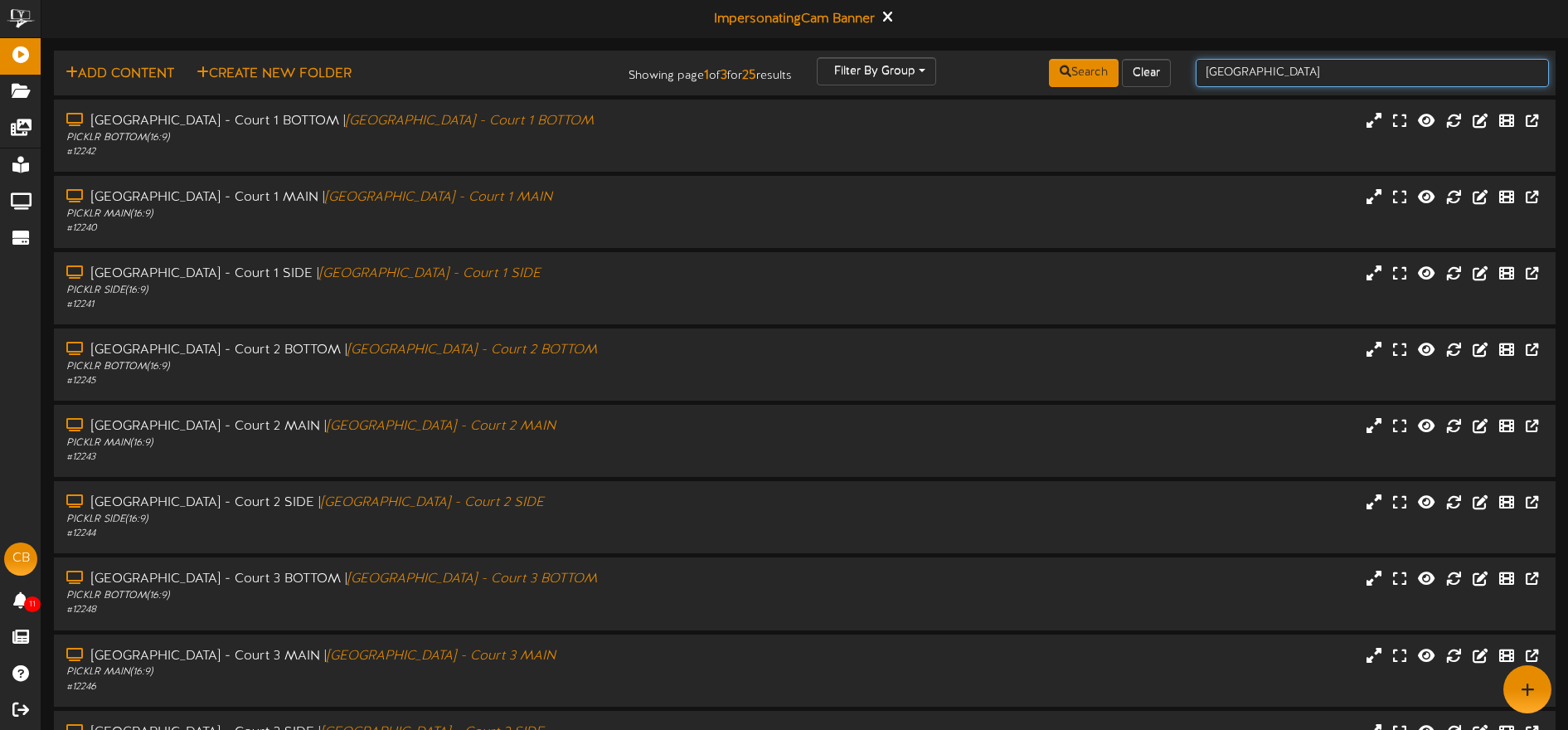 drag, startPoint x: 1328, startPoint y: 77, endPoint x: 1195, endPoint y: 79, distance: 133.01504 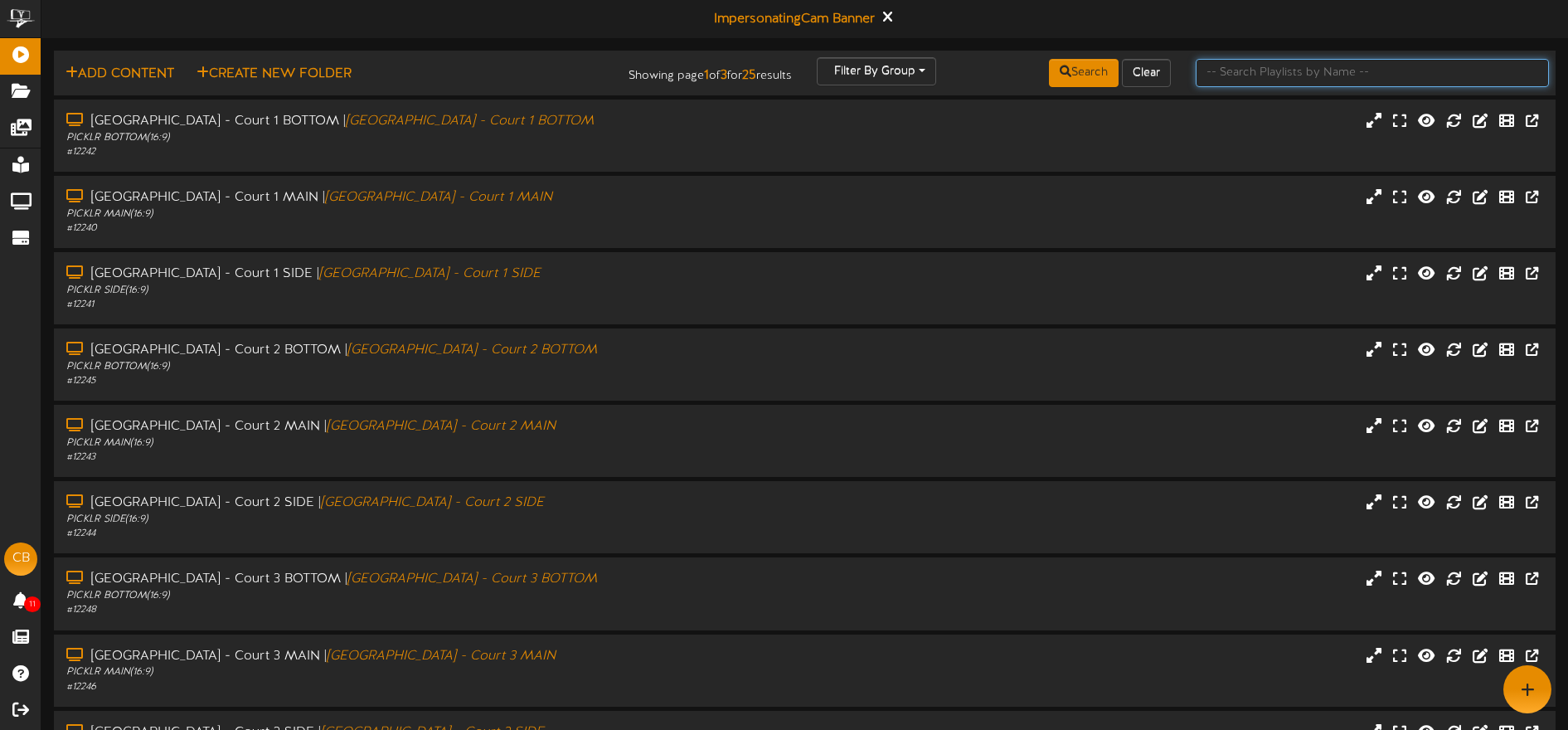 scroll, scrollTop: 3, scrollLeft: 0, axis: vertical 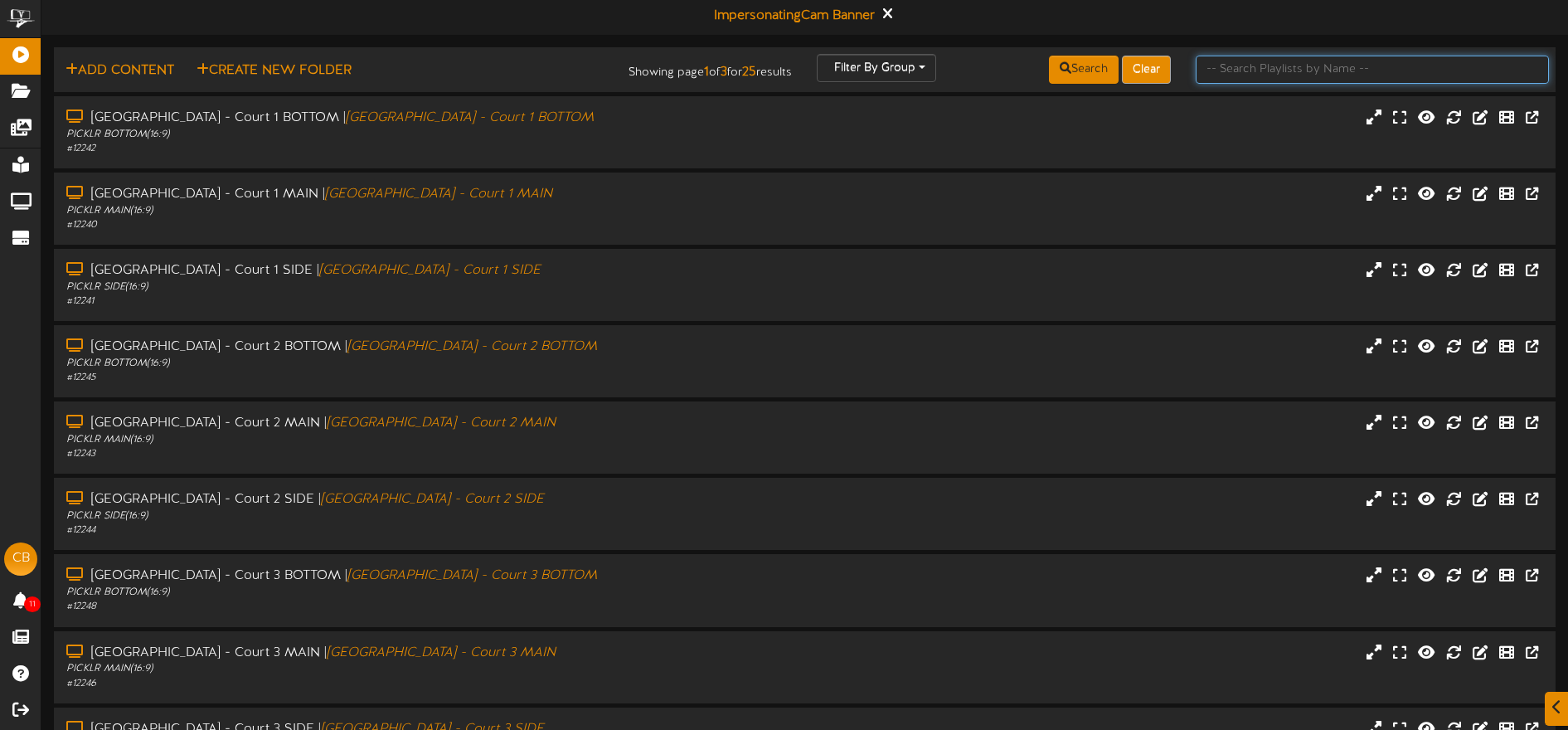 type 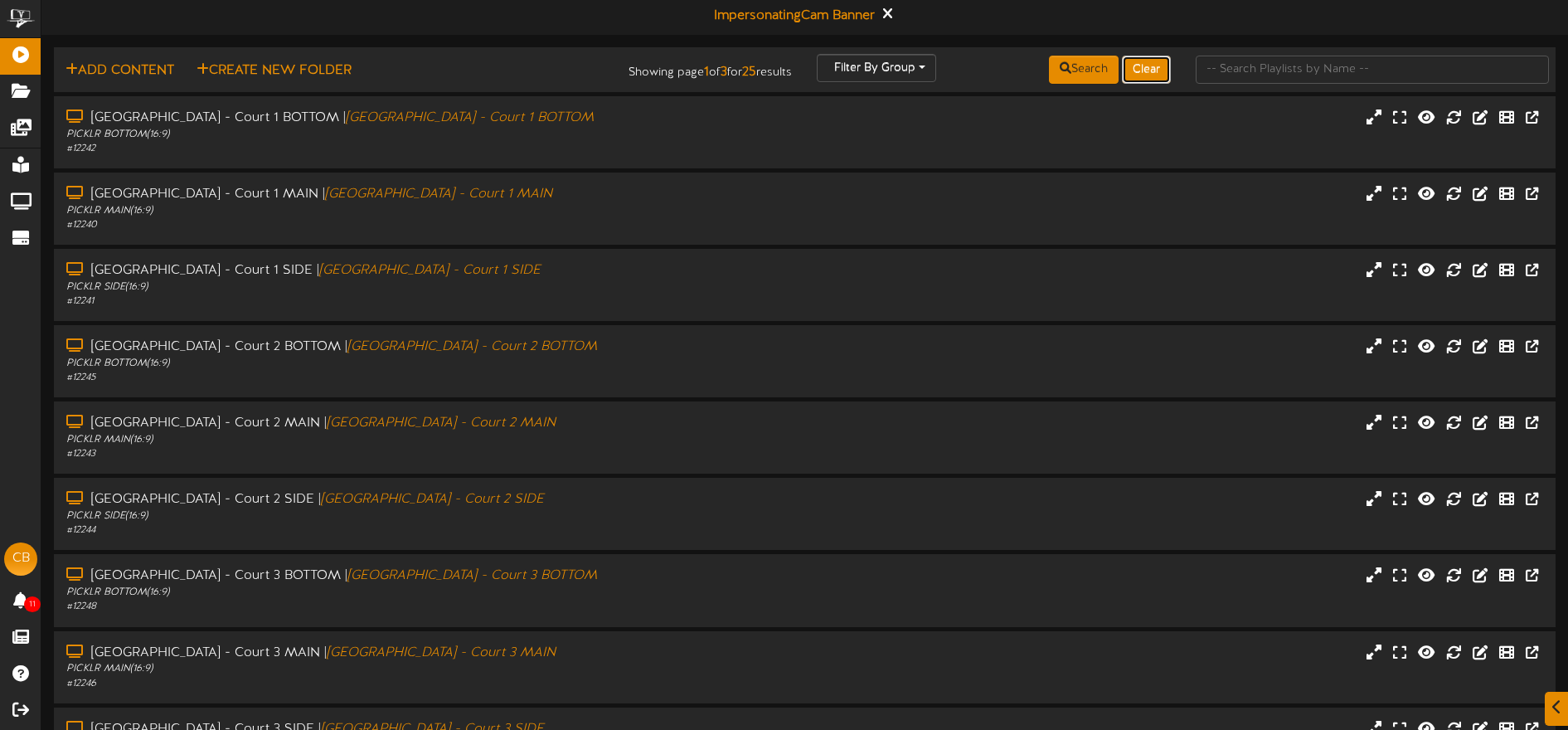 click on "Clear" at bounding box center [1146, 70] 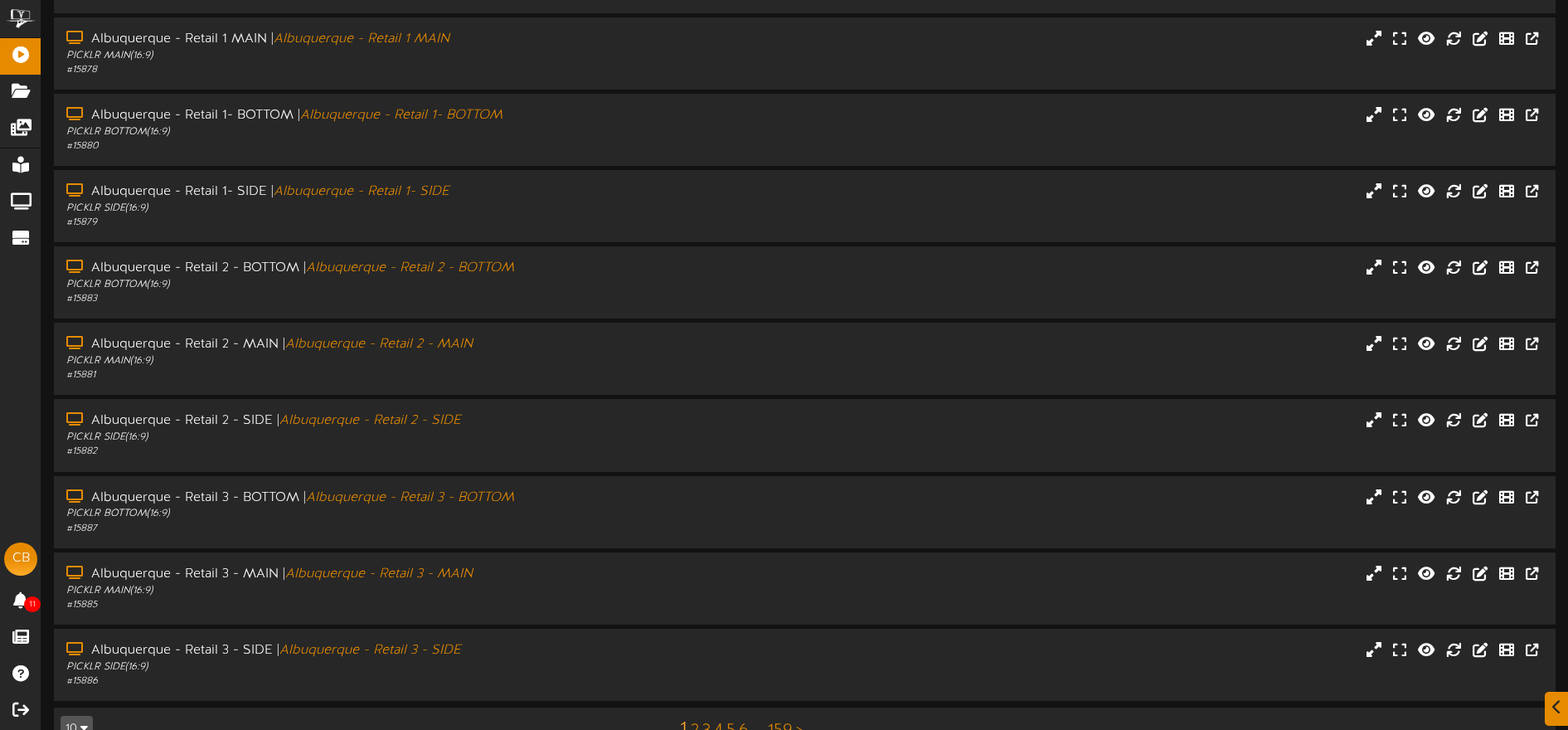 scroll, scrollTop: 194, scrollLeft: 0, axis: vertical 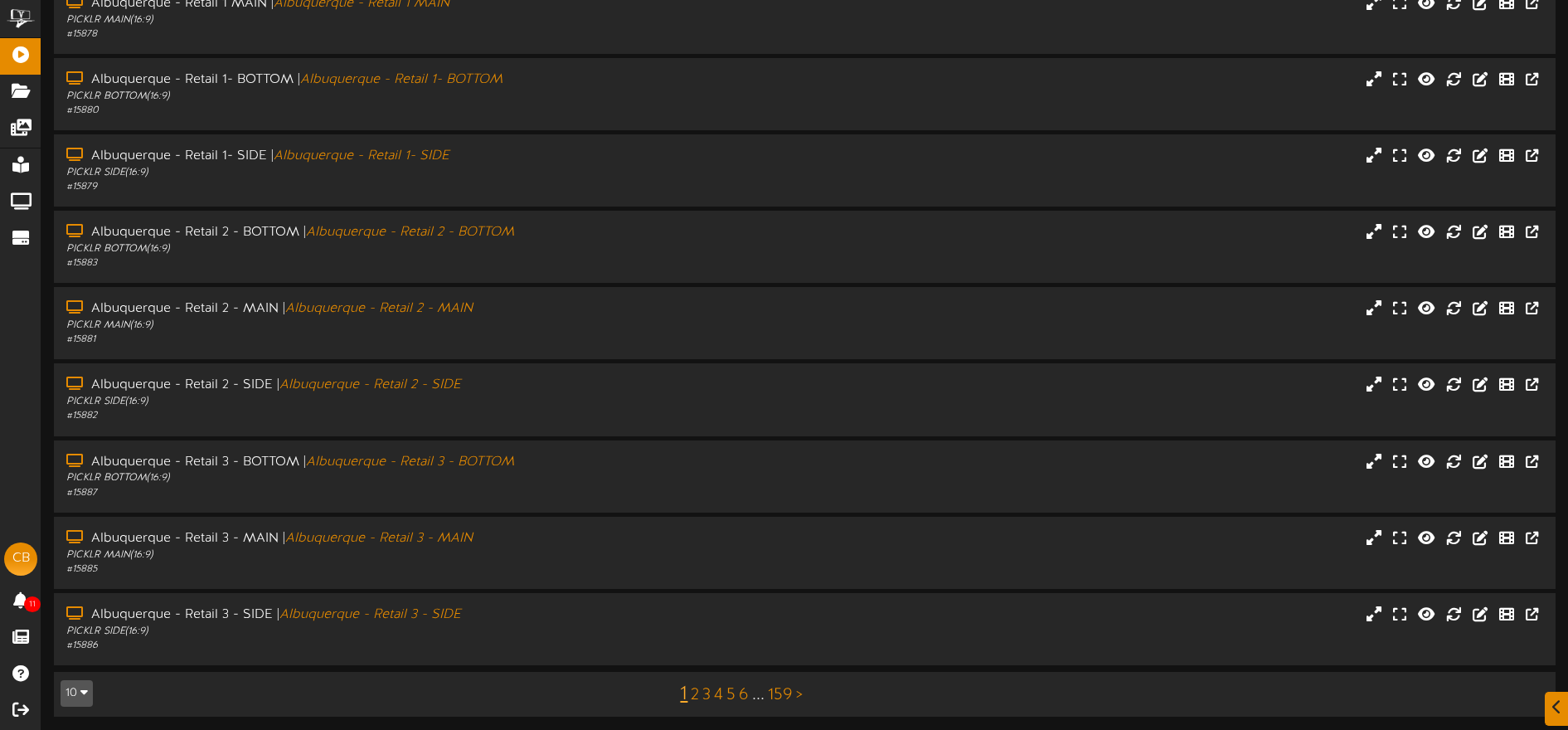 click on "2" at bounding box center (695, 695) 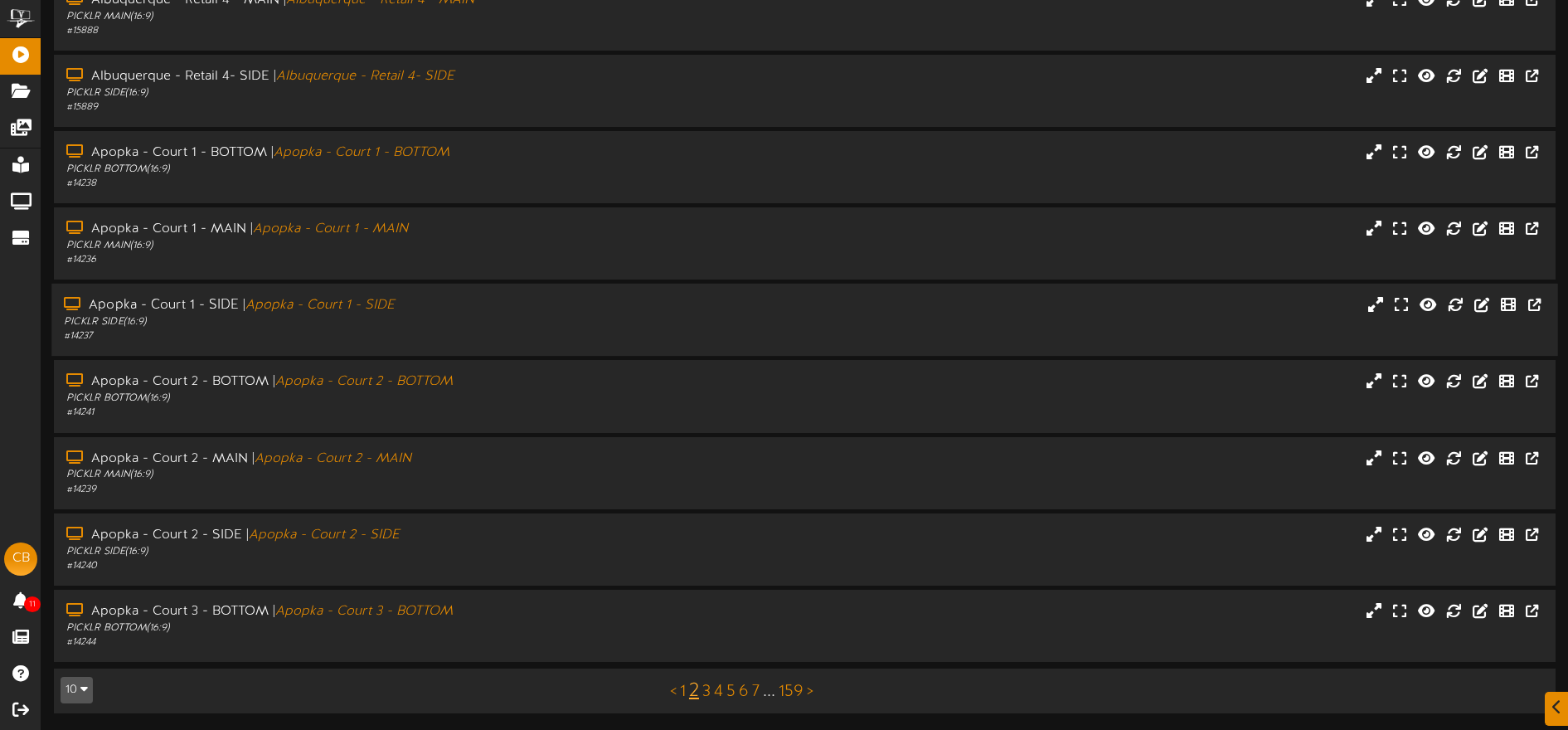 scroll, scrollTop: 0, scrollLeft: 0, axis: both 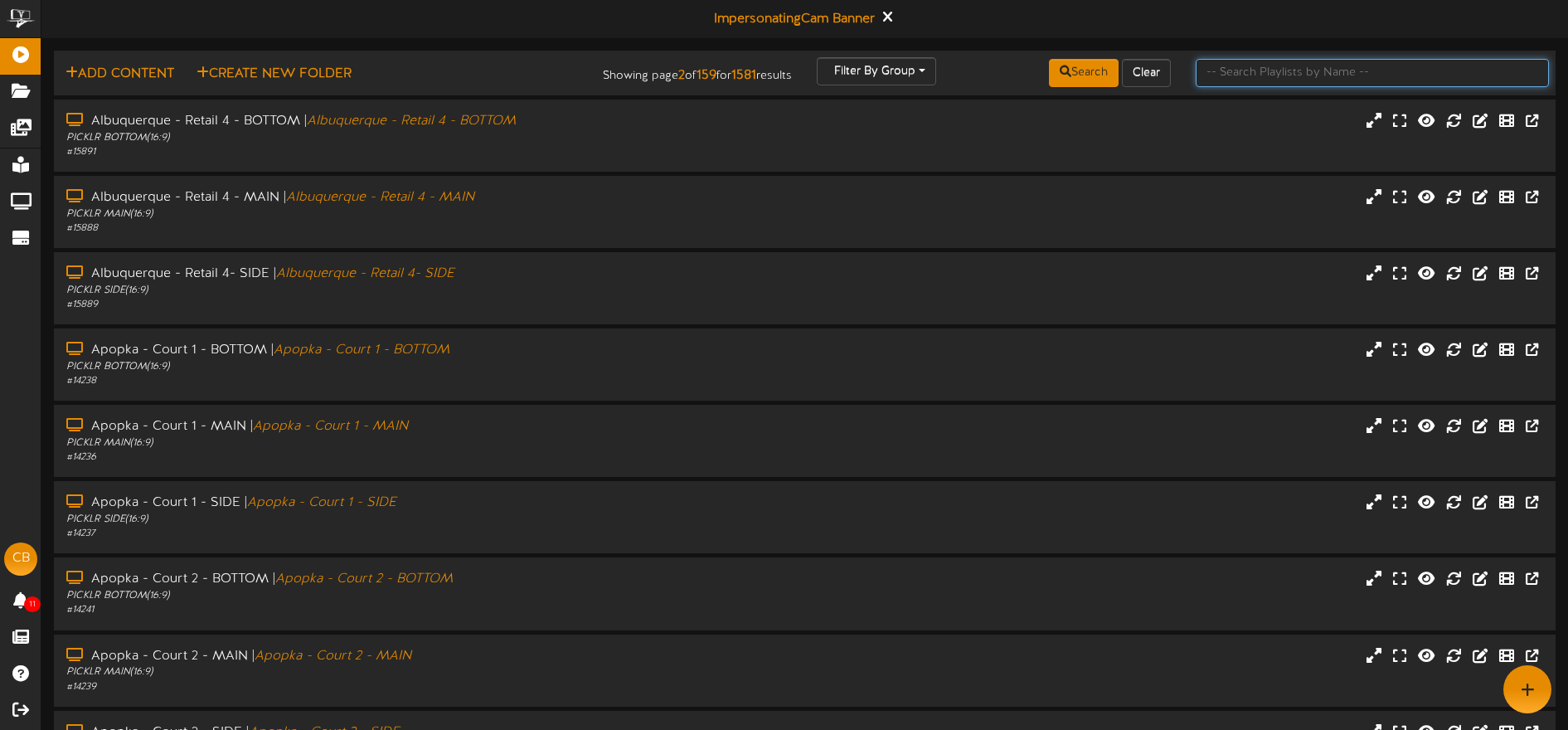 click at bounding box center [1372, 73] 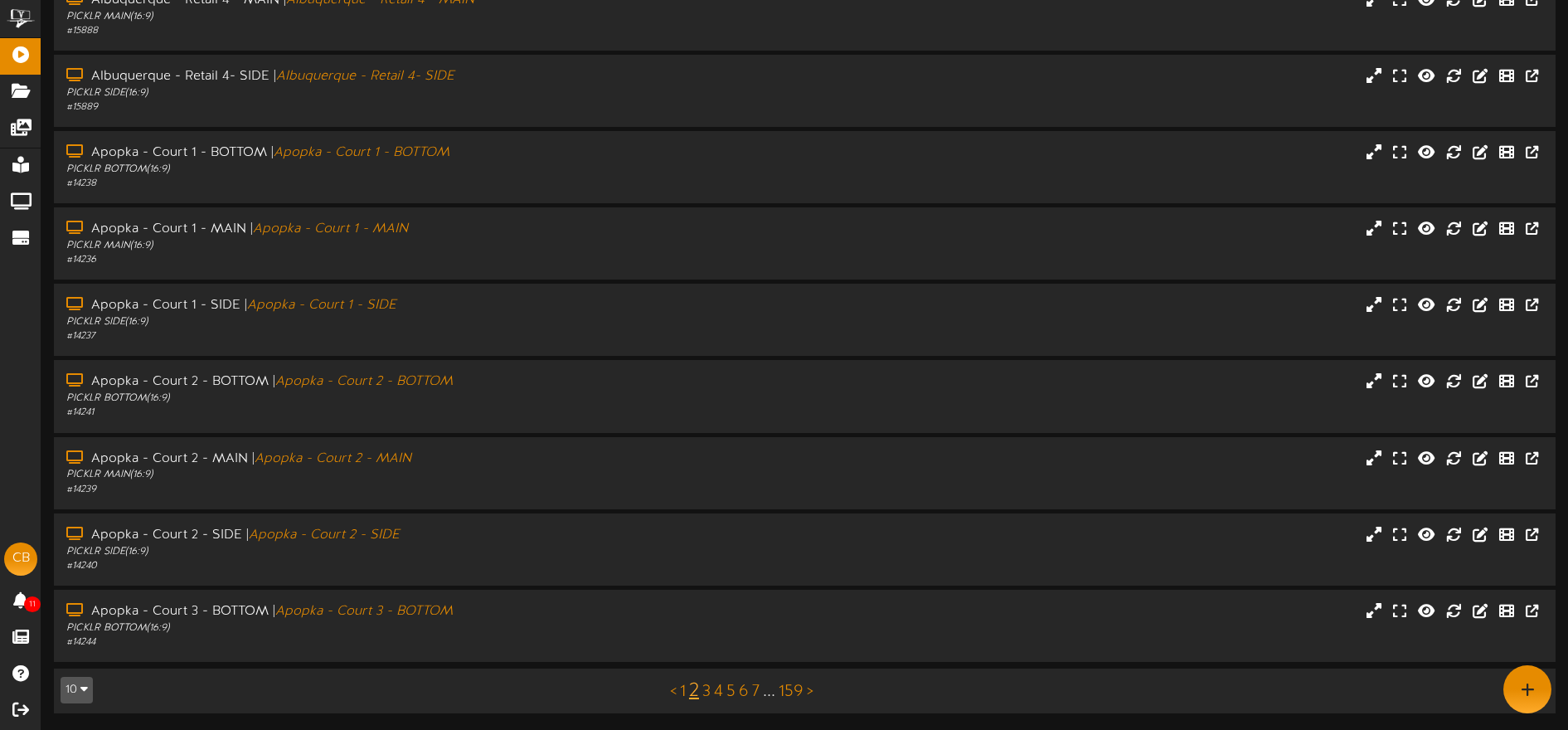 scroll, scrollTop: 197, scrollLeft: 0, axis: vertical 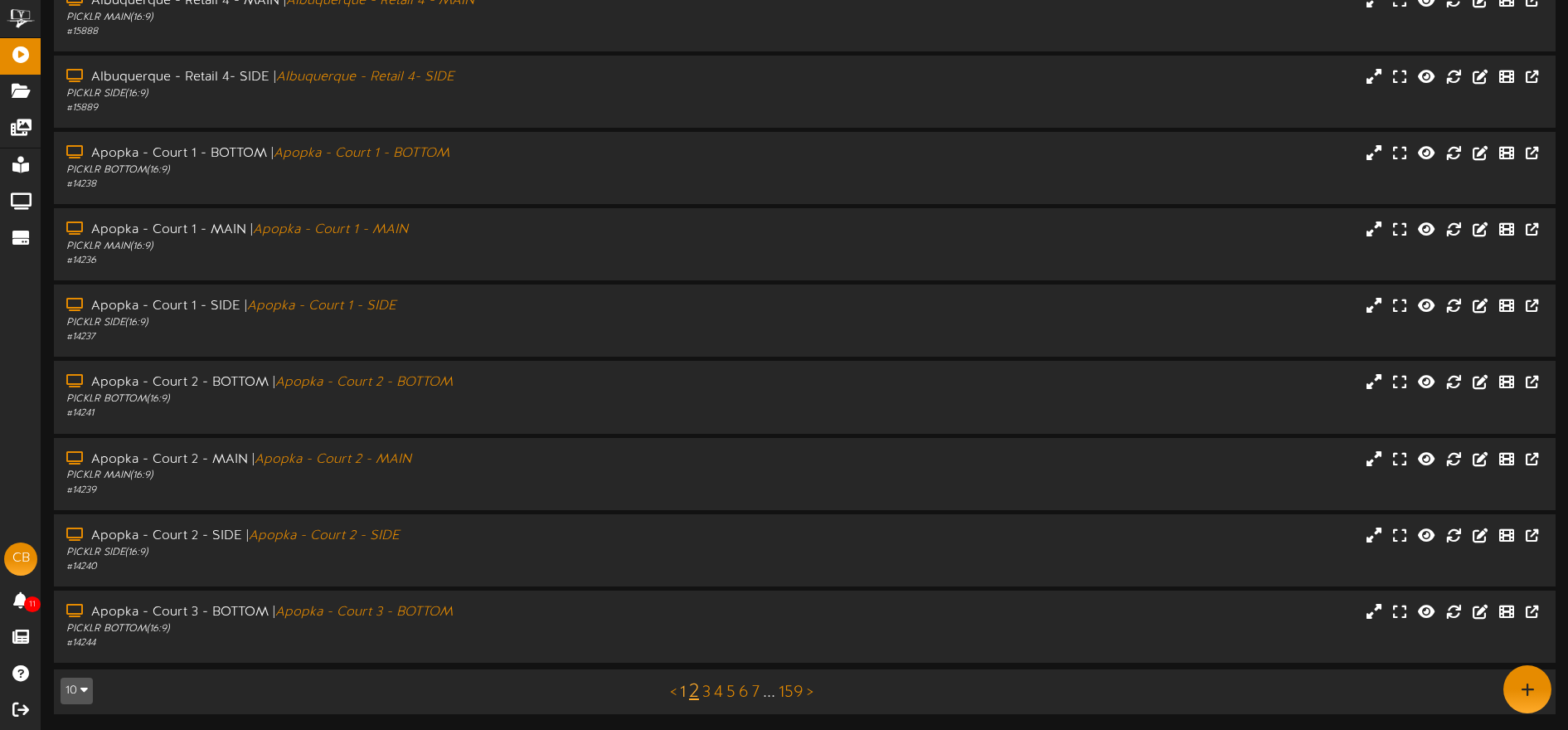 click on "1" at bounding box center (682, 693) 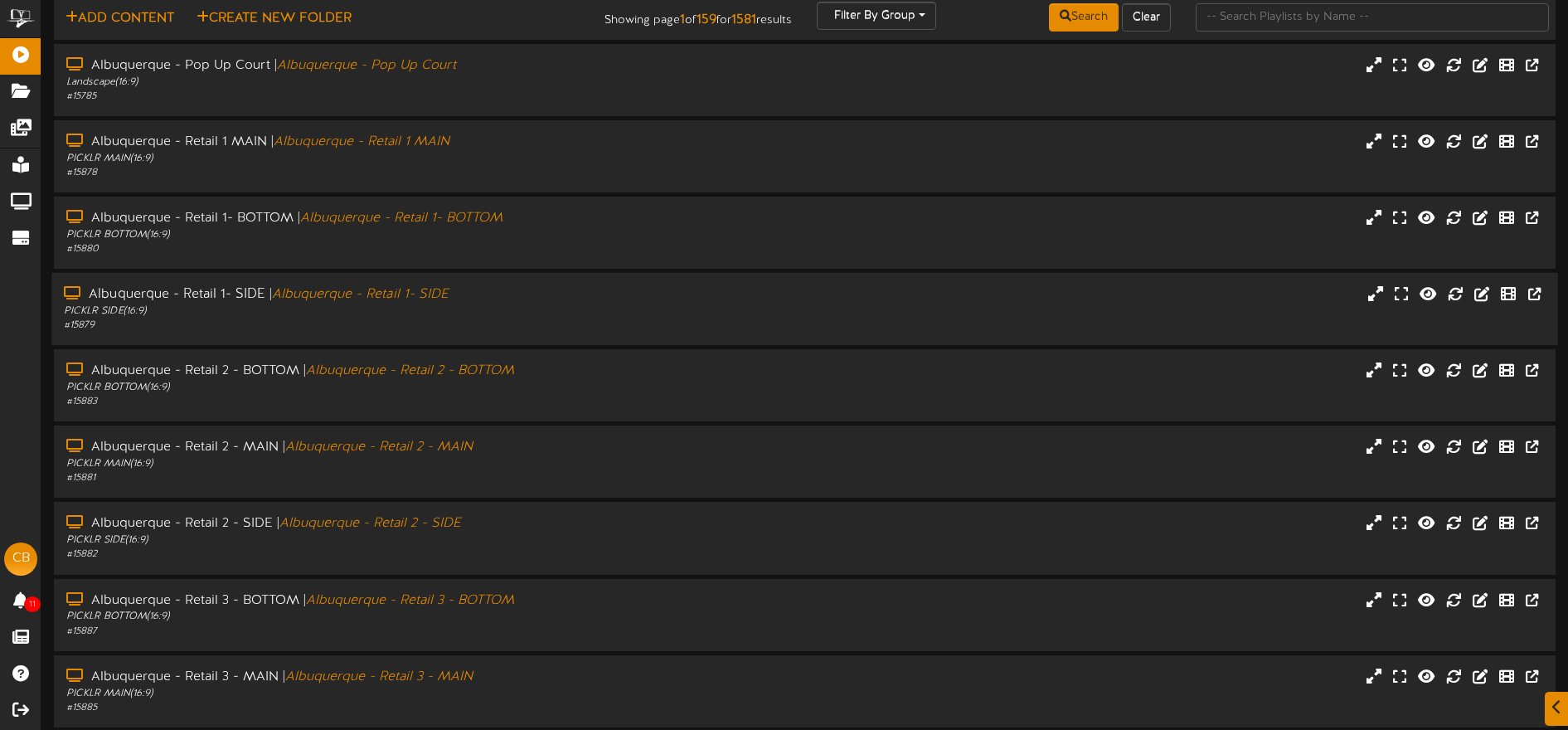 scroll, scrollTop: 64, scrollLeft: 0, axis: vertical 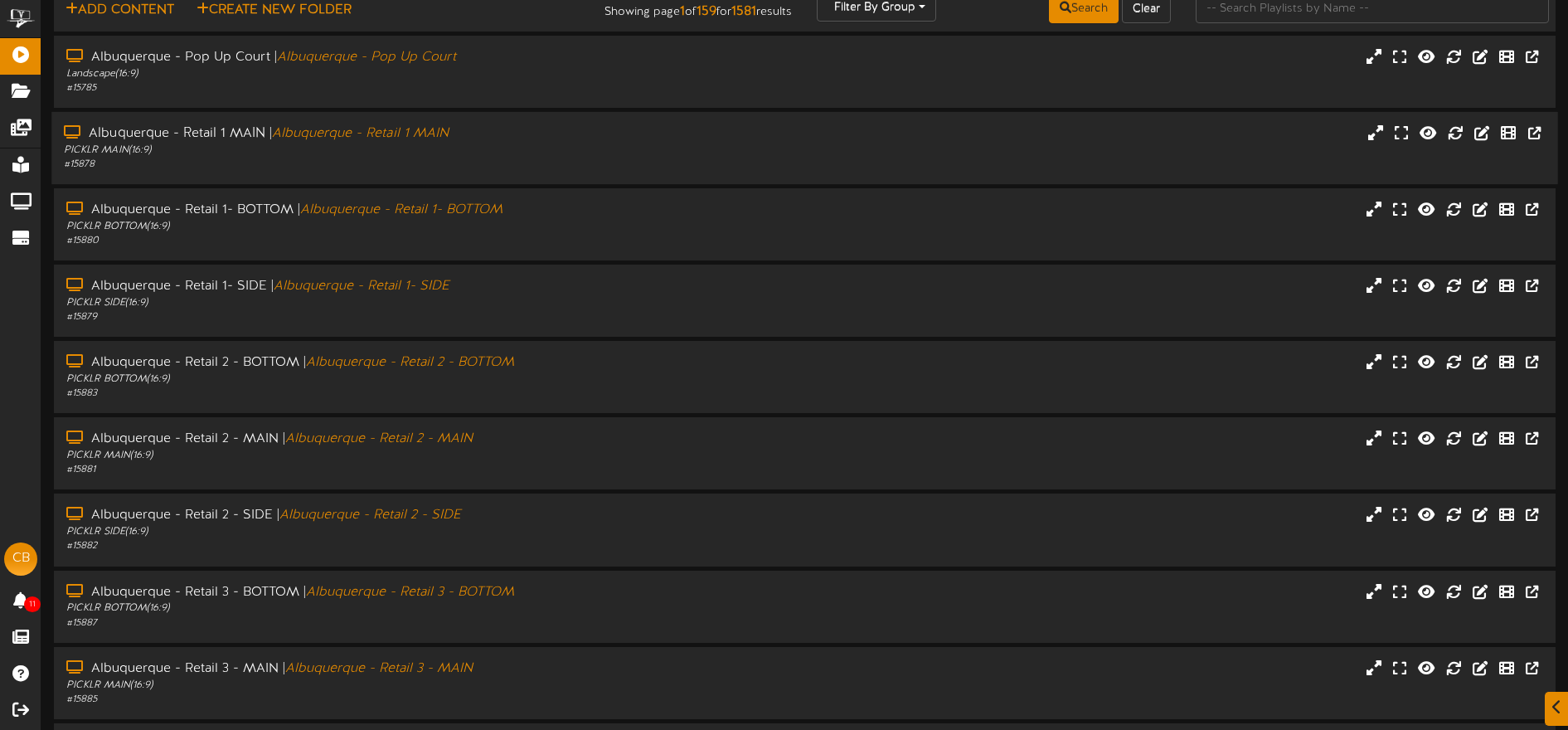 click on "PICKLR MAIN  ( 16:9 )" at bounding box center [365, 150] 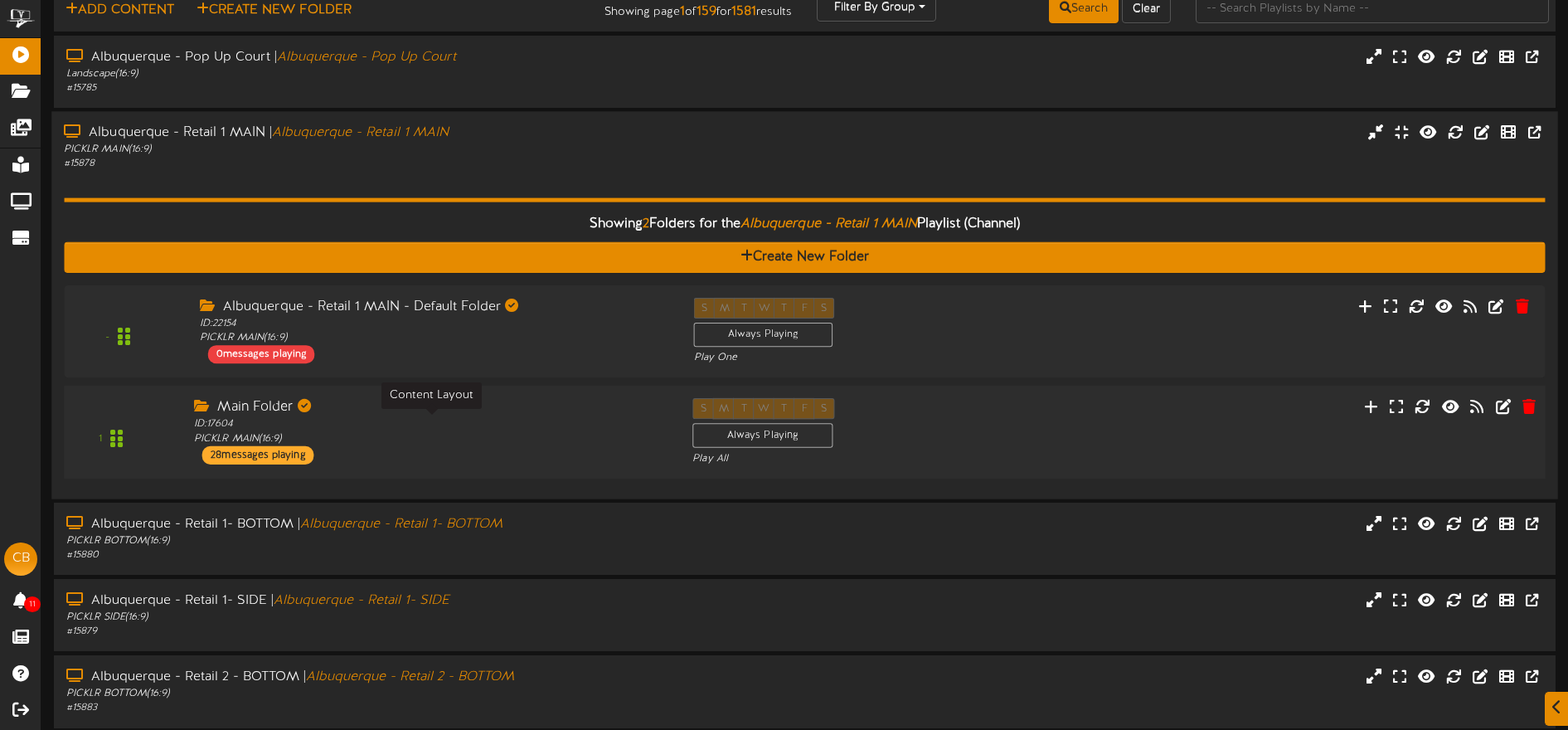 click on "ID:  17604
PICKLR MAIN  ( 16:9 )" at bounding box center [430, 431] 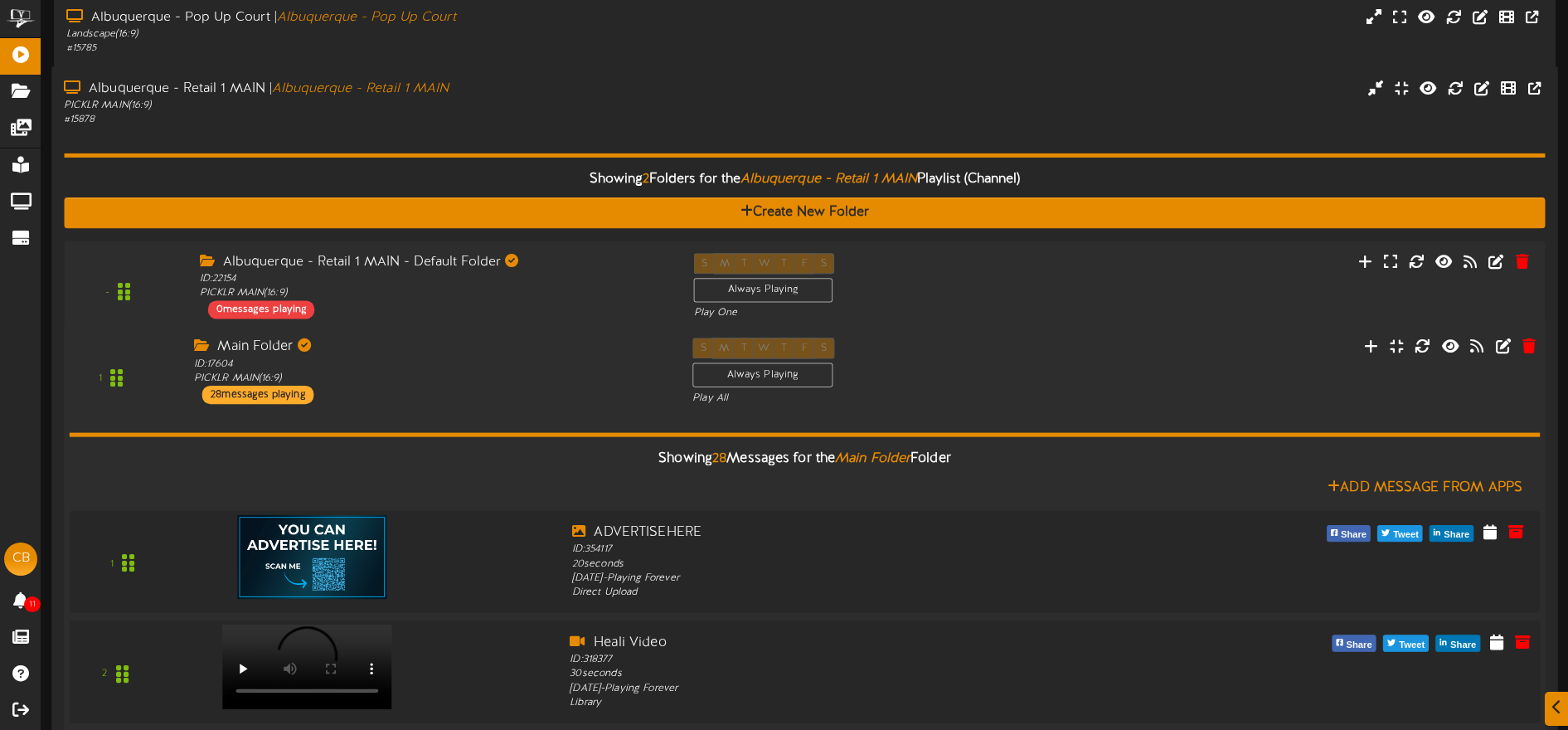 scroll, scrollTop: 333, scrollLeft: 0, axis: vertical 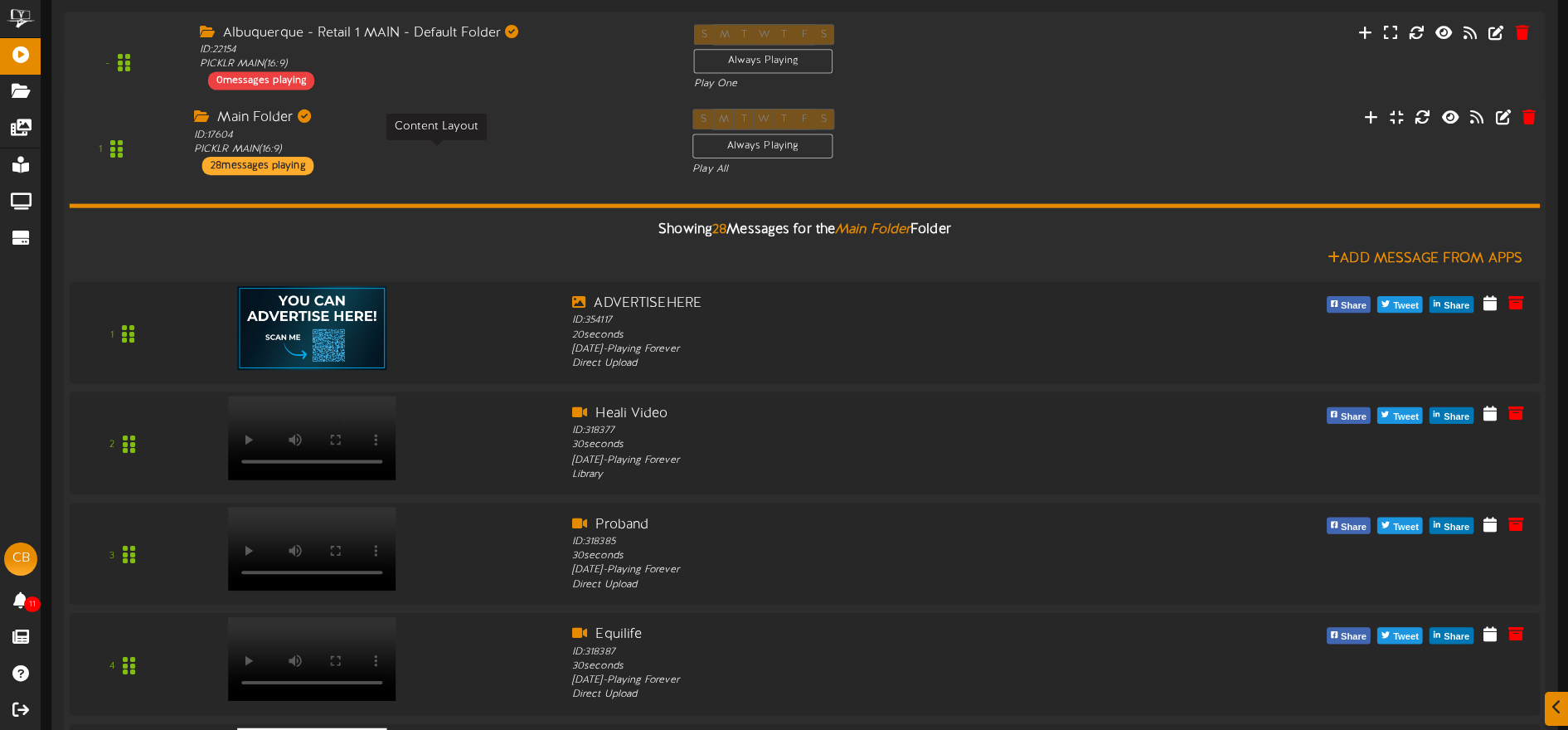 click on "ID:  17604
PICKLR MAIN  ( 16:9 )" at bounding box center (430, 142) 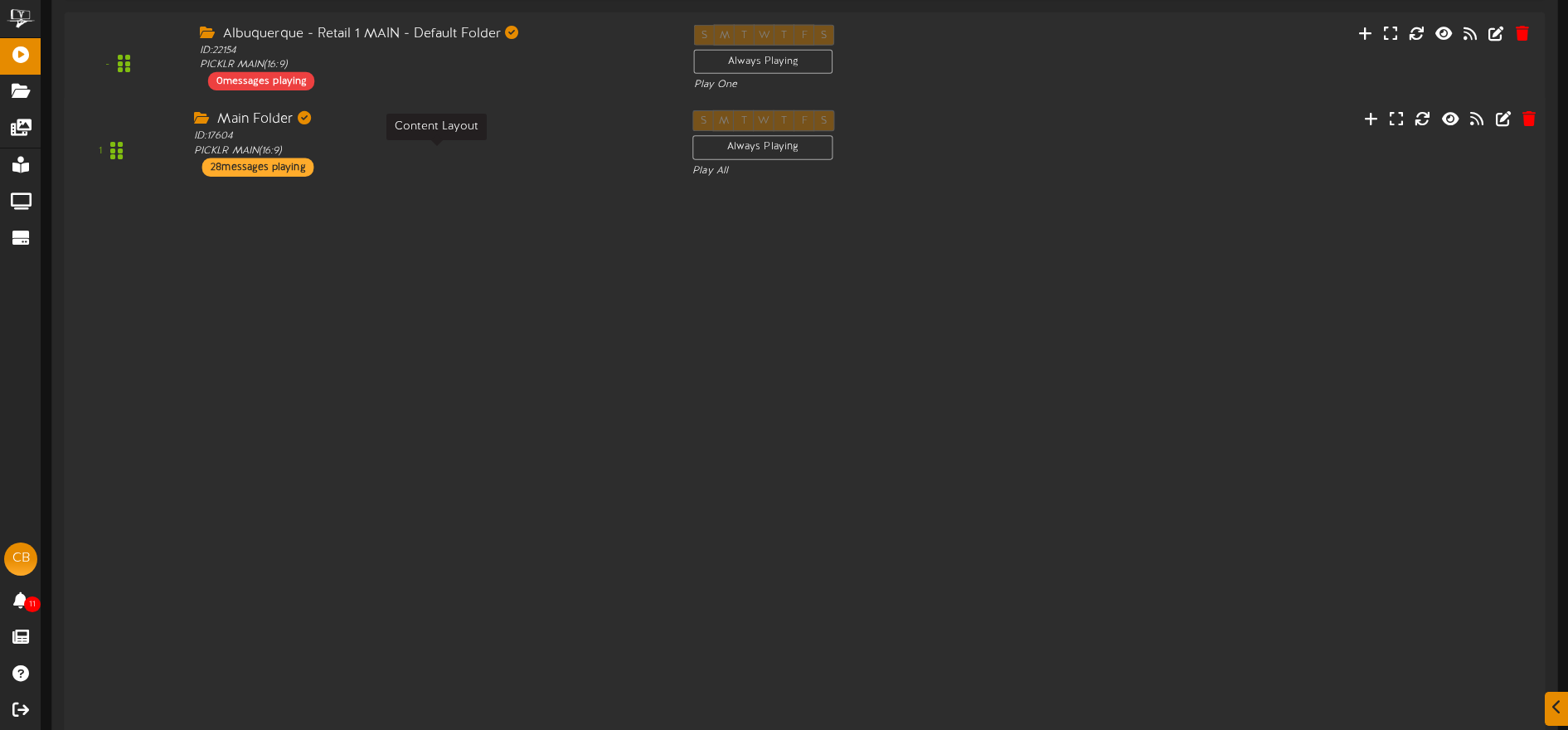 click on "Main Folder
ID:  17604
PICKLR MAIN  ( 16:9 )
28  messages playing" at bounding box center [430, 144] 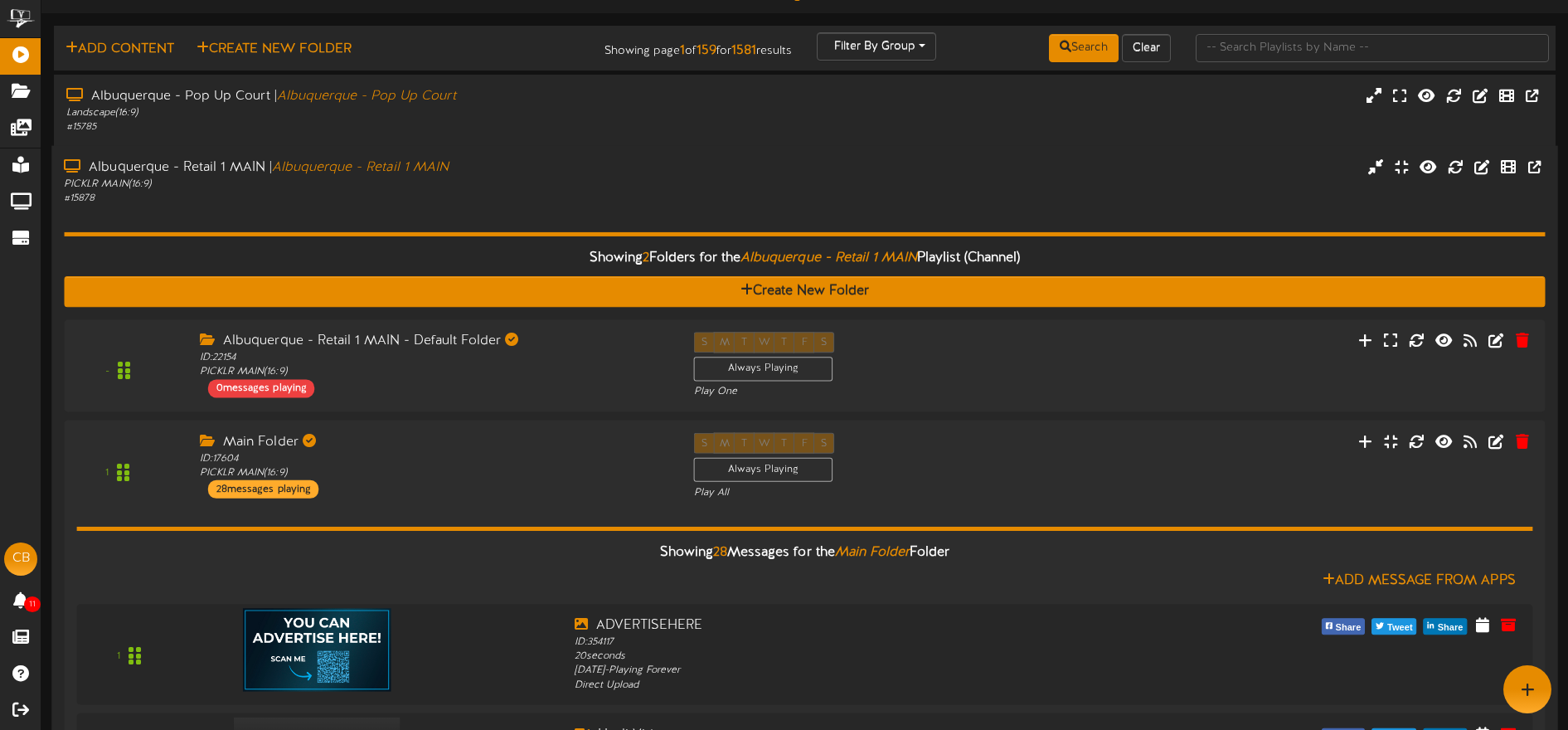 scroll, scrollTop: 17, scrollLeft: 0, axis: vertical 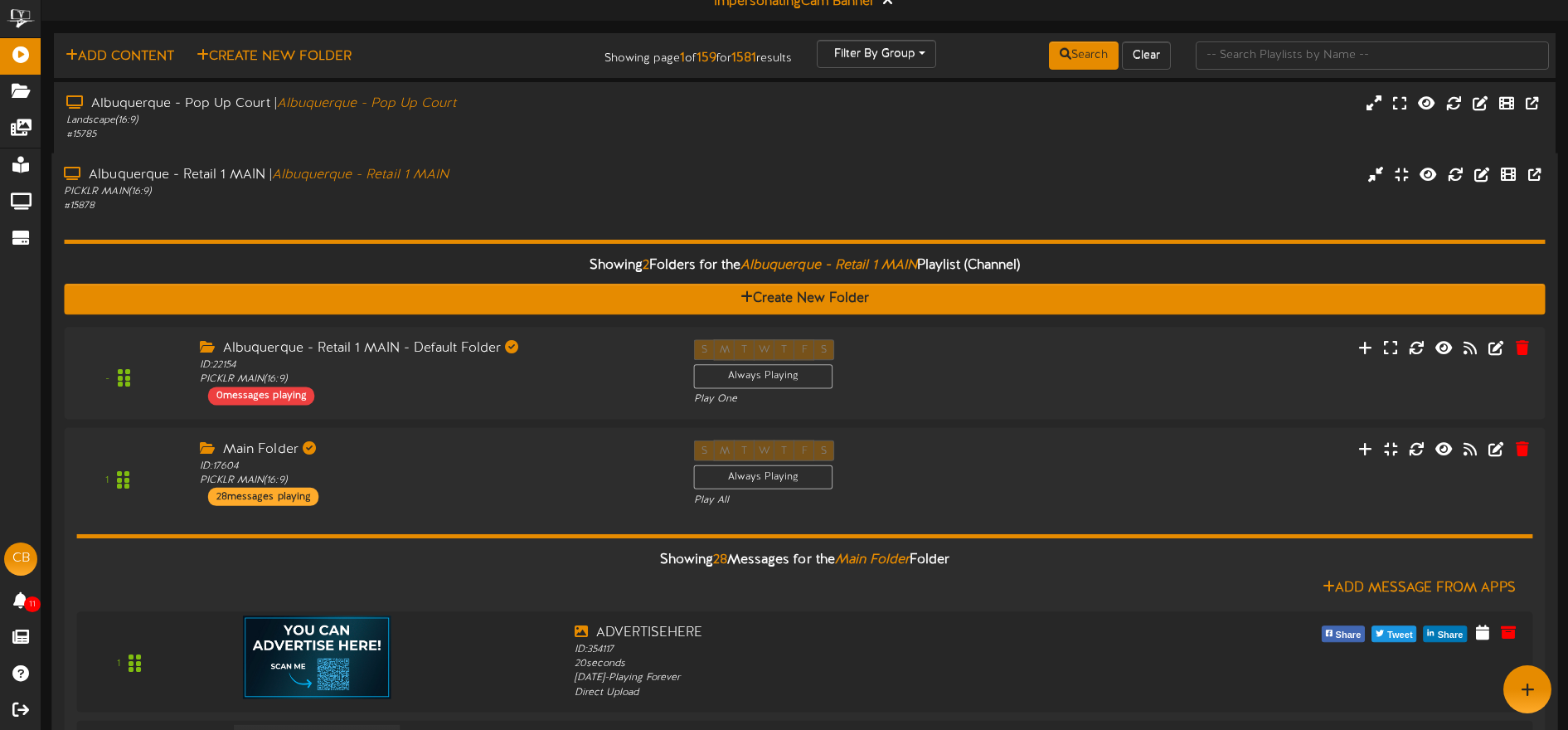 click on "PICKLR MAIN  ( 16:9 )" at bounding box center (365, 191) 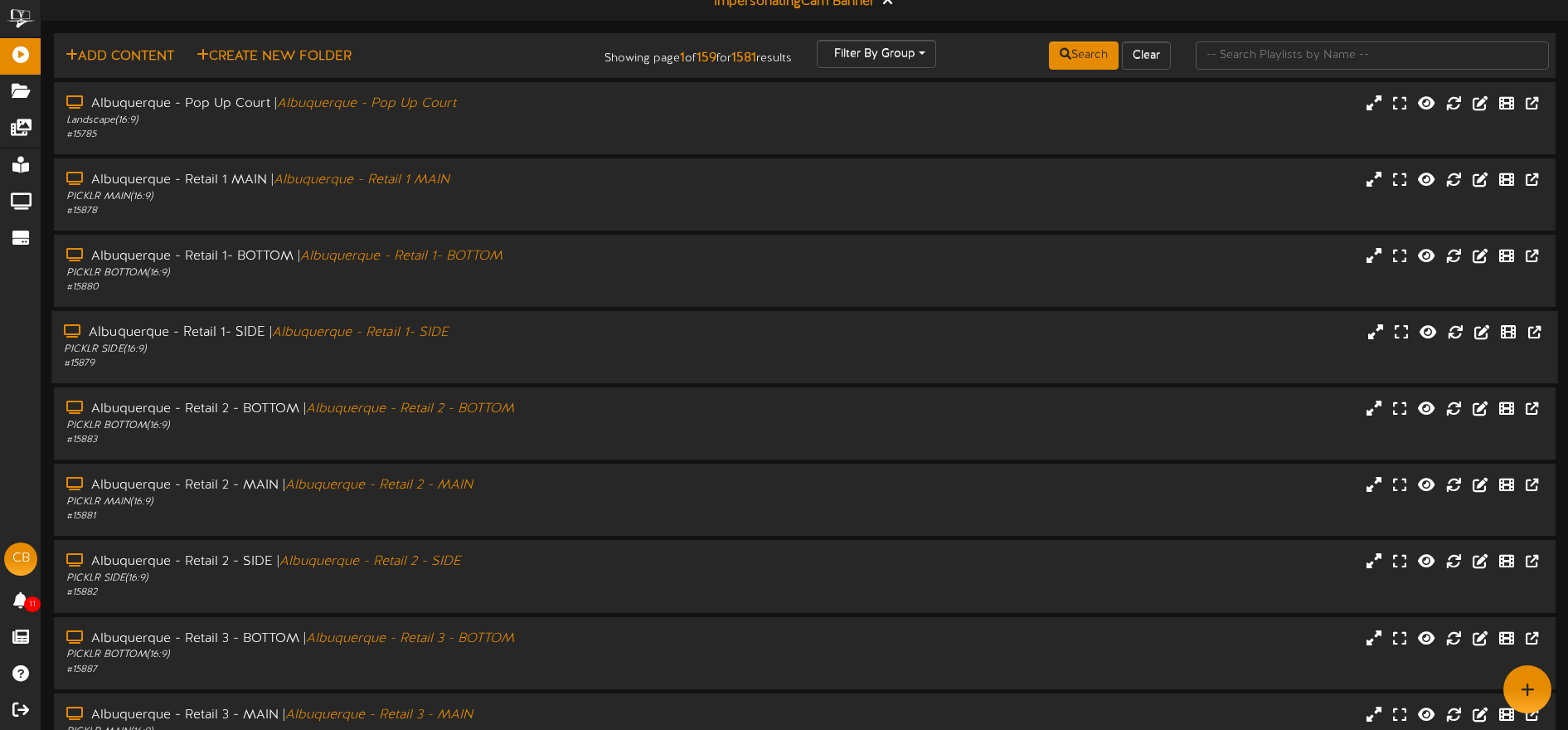 click on "PICKLR SIDE  ( 16:9 )" at bounding box center (365, 349) 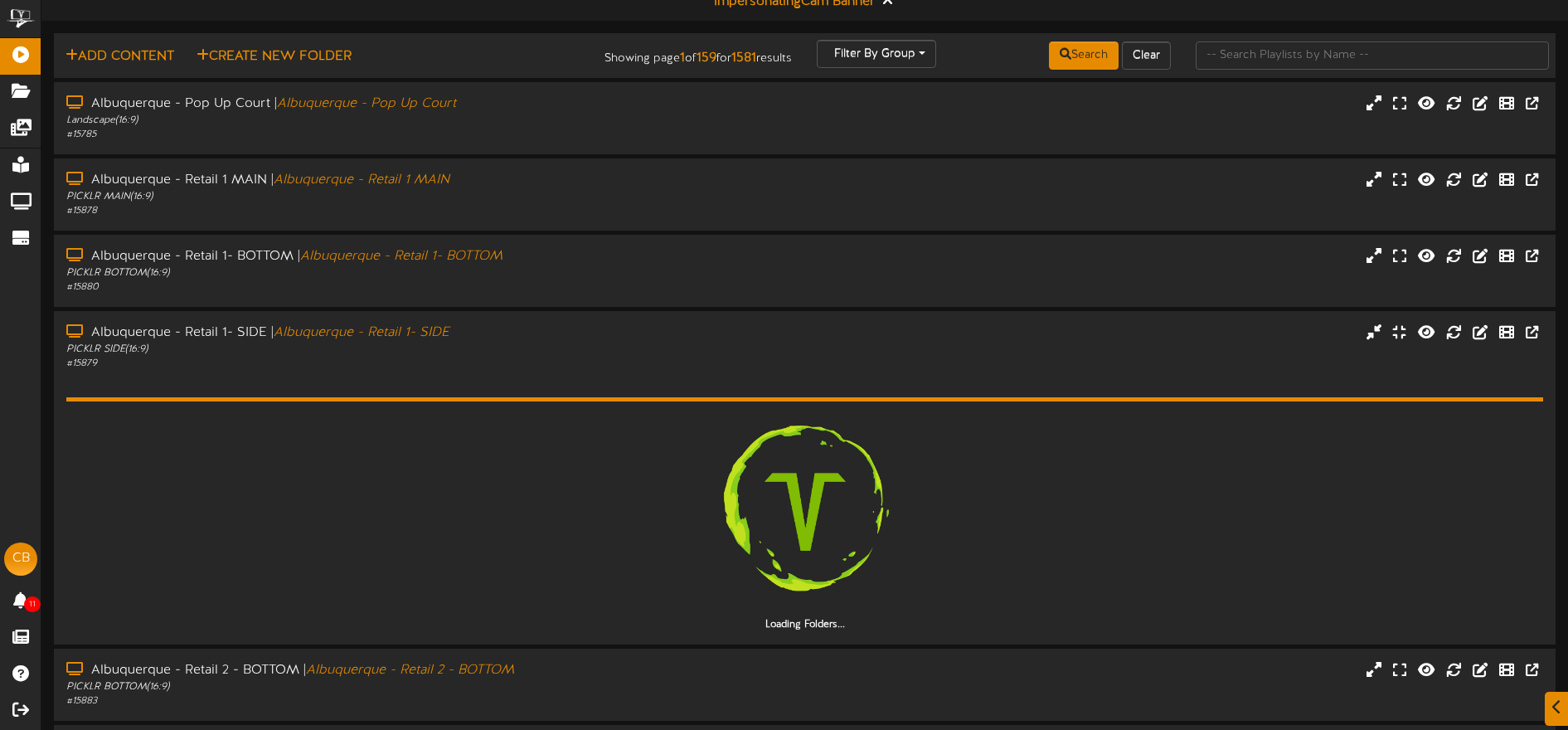scroll, scrollTop: 27, scrollLeft: 0, axis: vertical 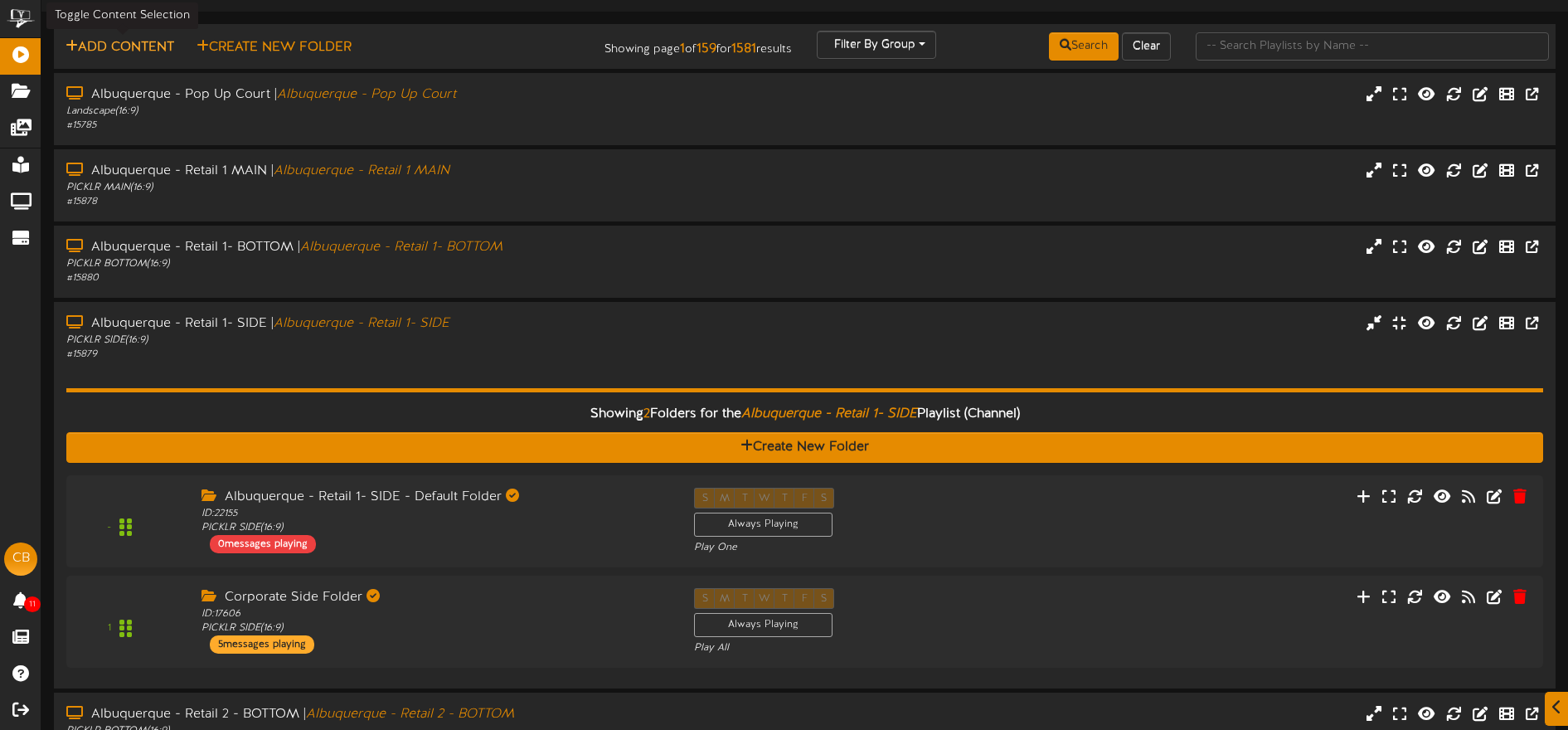 click on "Add Content" at bounding box center [119, 47] 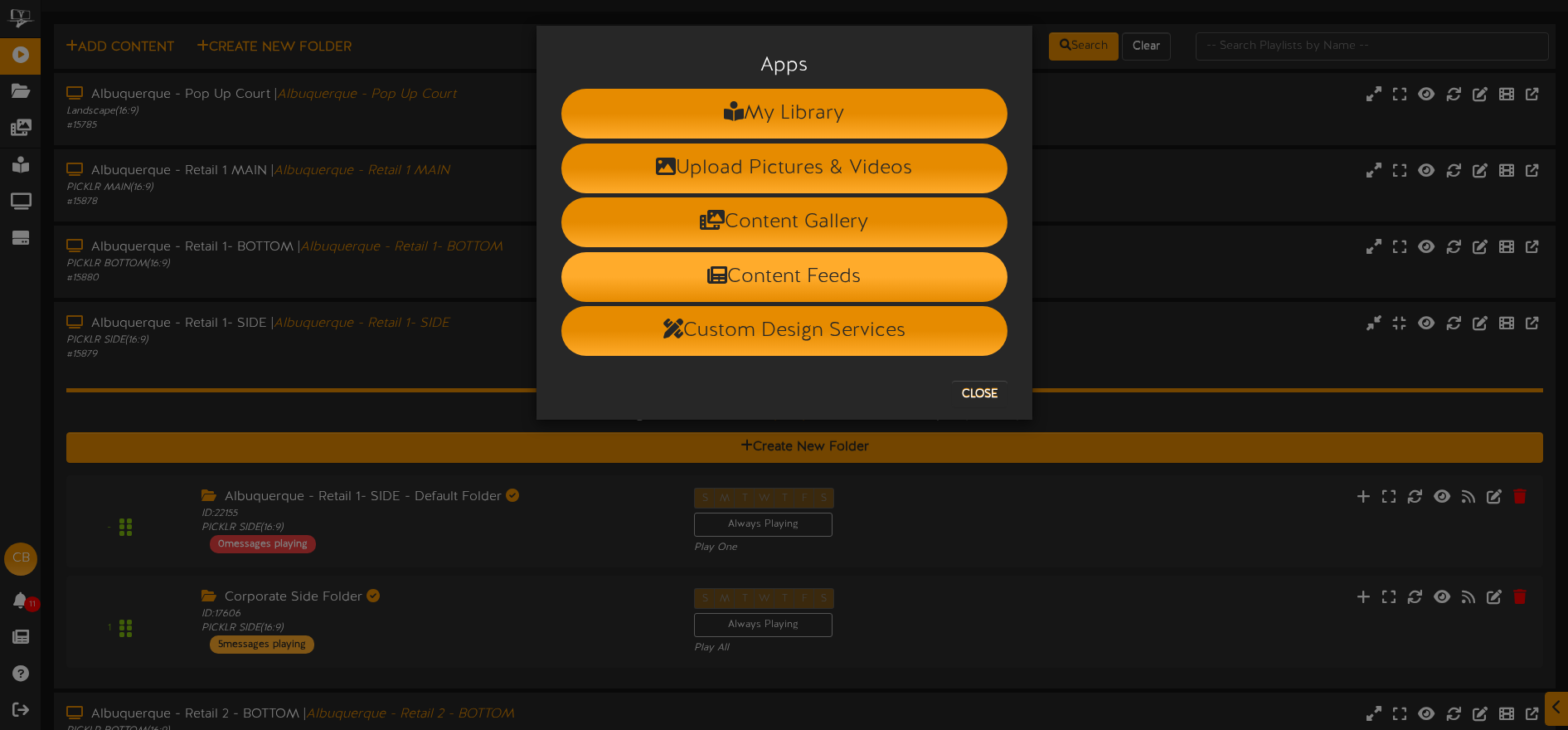 click on "Content Feeds" at bounding box center (784, 277) 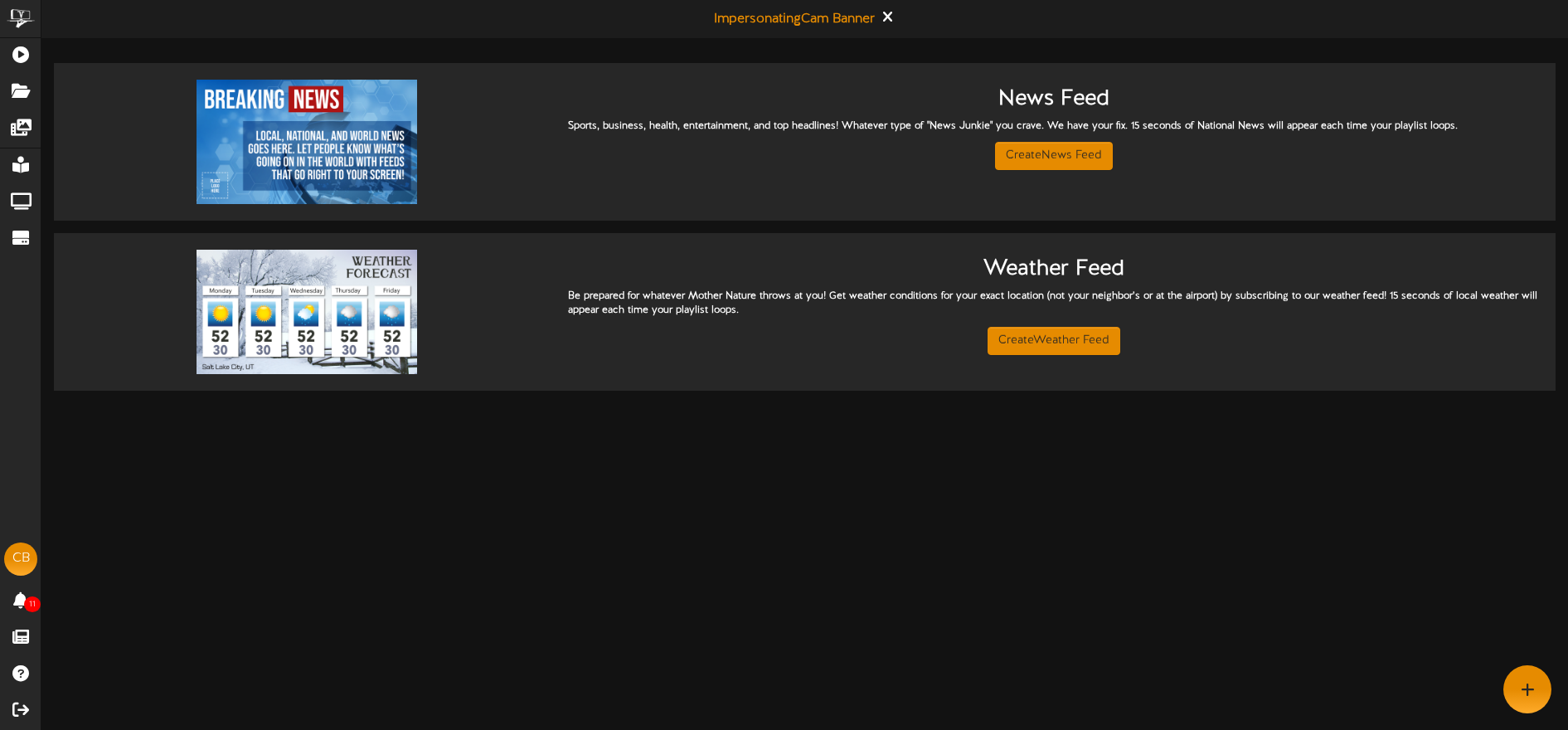 scroll, scrollTop: 0, scrollLeft: 0, axis: both 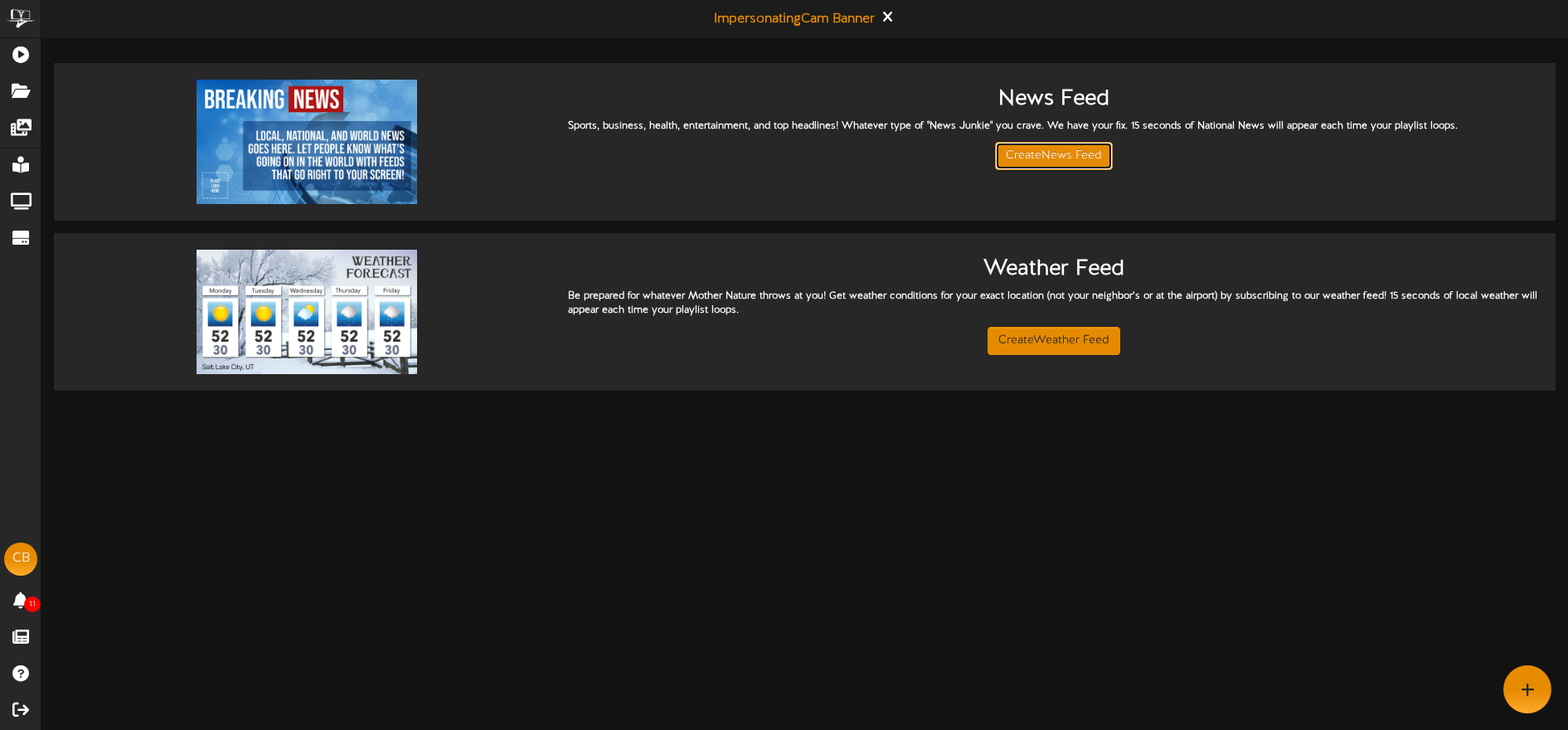 click on "Create  News Feed" at bounding box center [1054, 156] 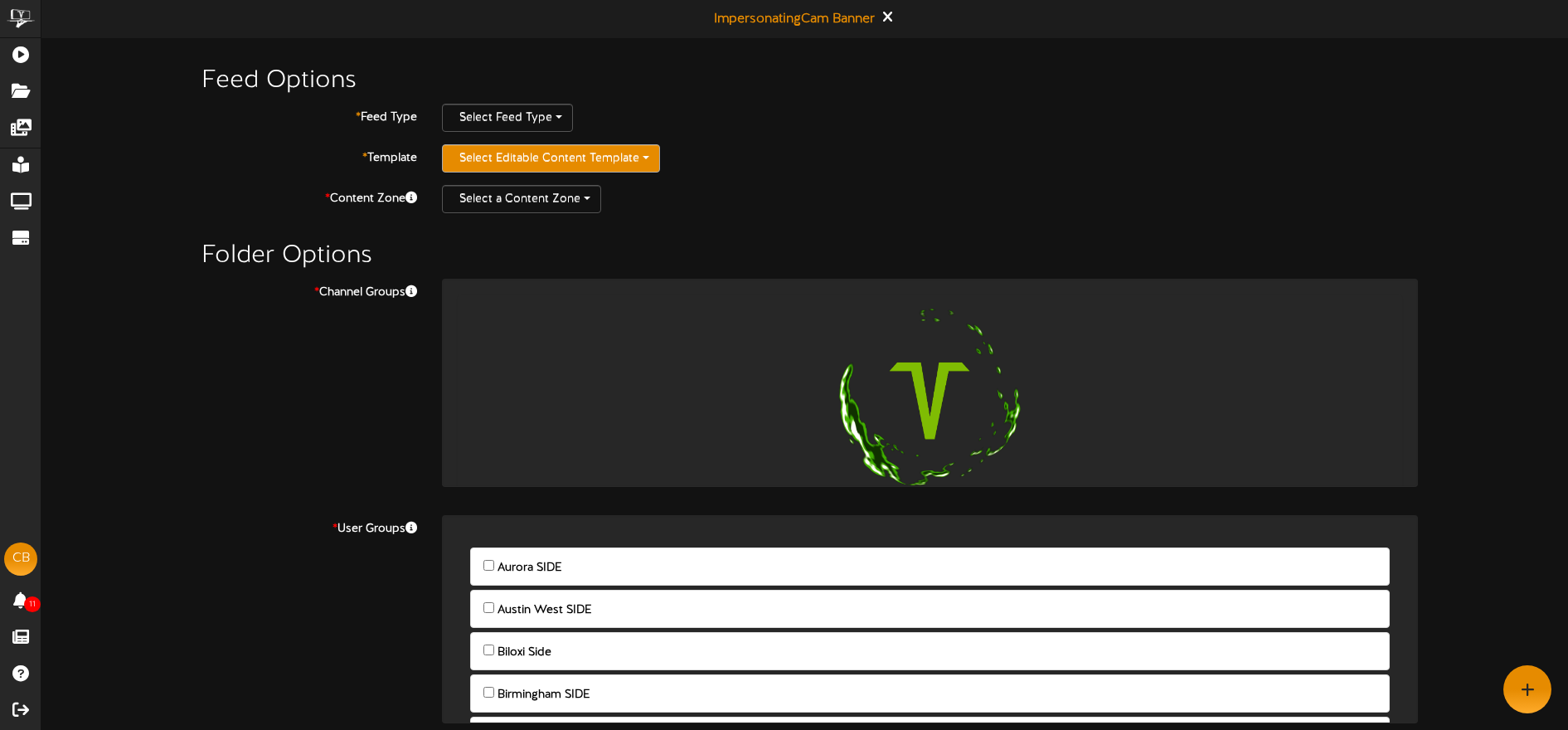 click on "Select Editable Content Template" at bounding box center (551, 158) 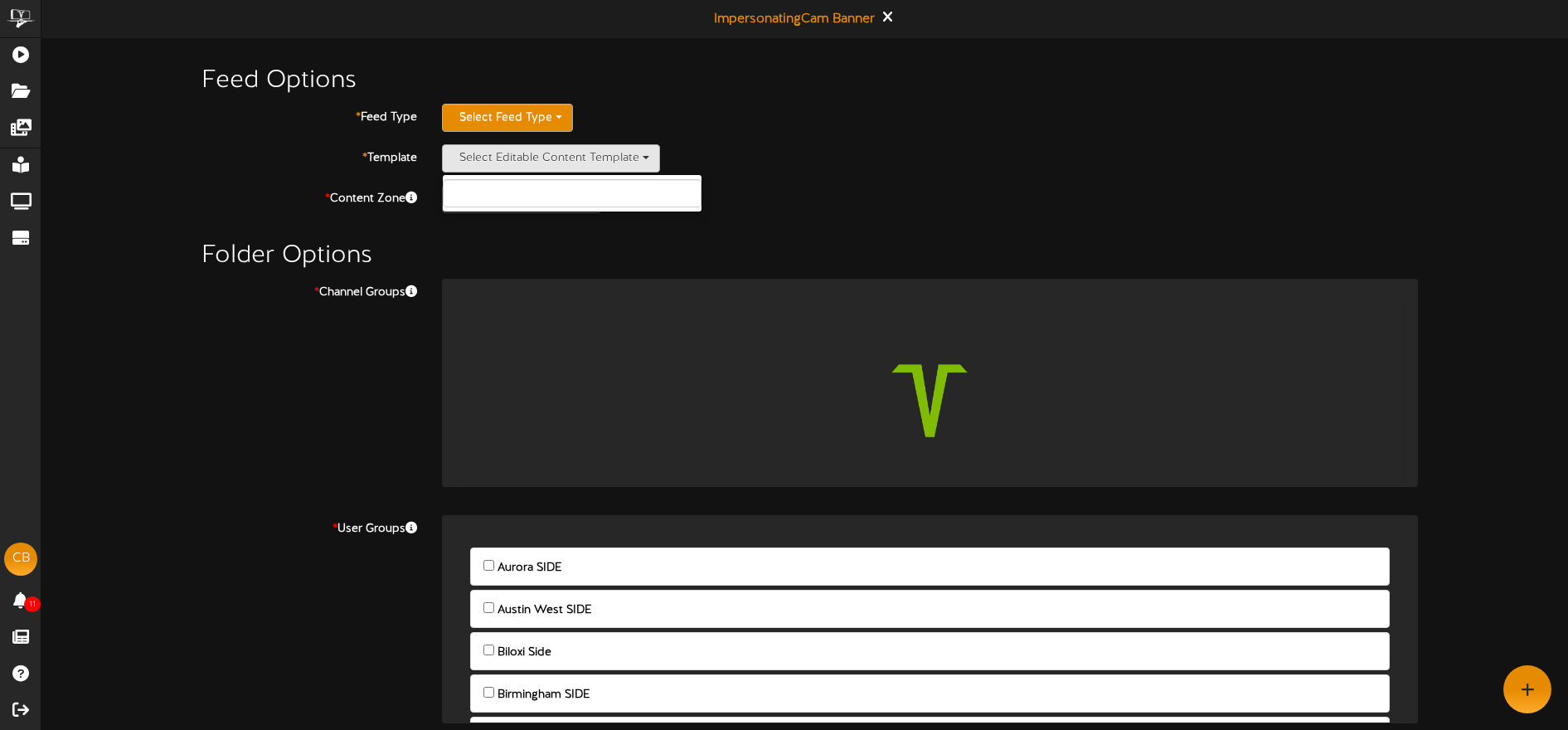 click on "Select Feed Type" at bounding box center [507, 118] 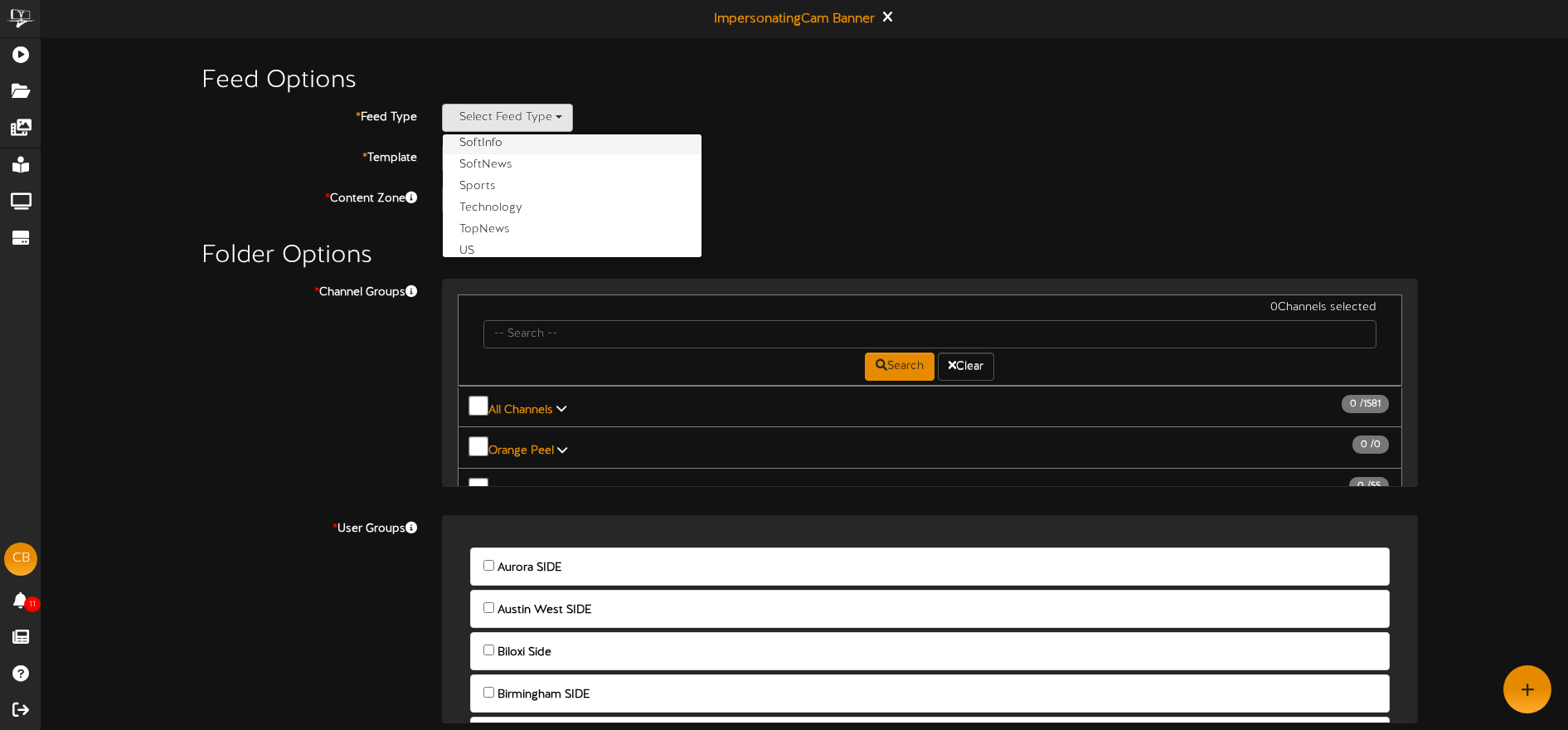 scroll, scrollTop: 194, scrollLeft: 0, axis: vertical 